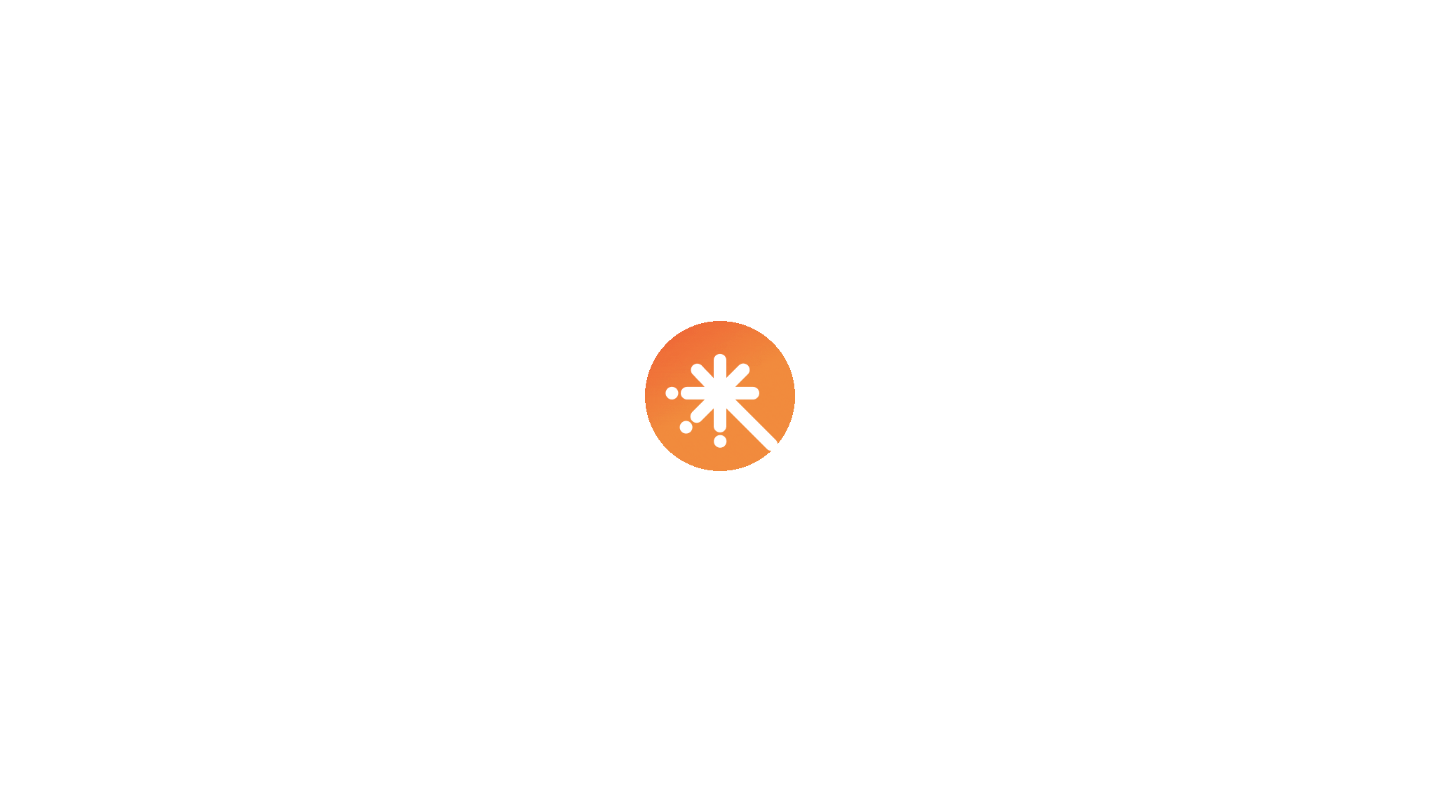 select on "****" 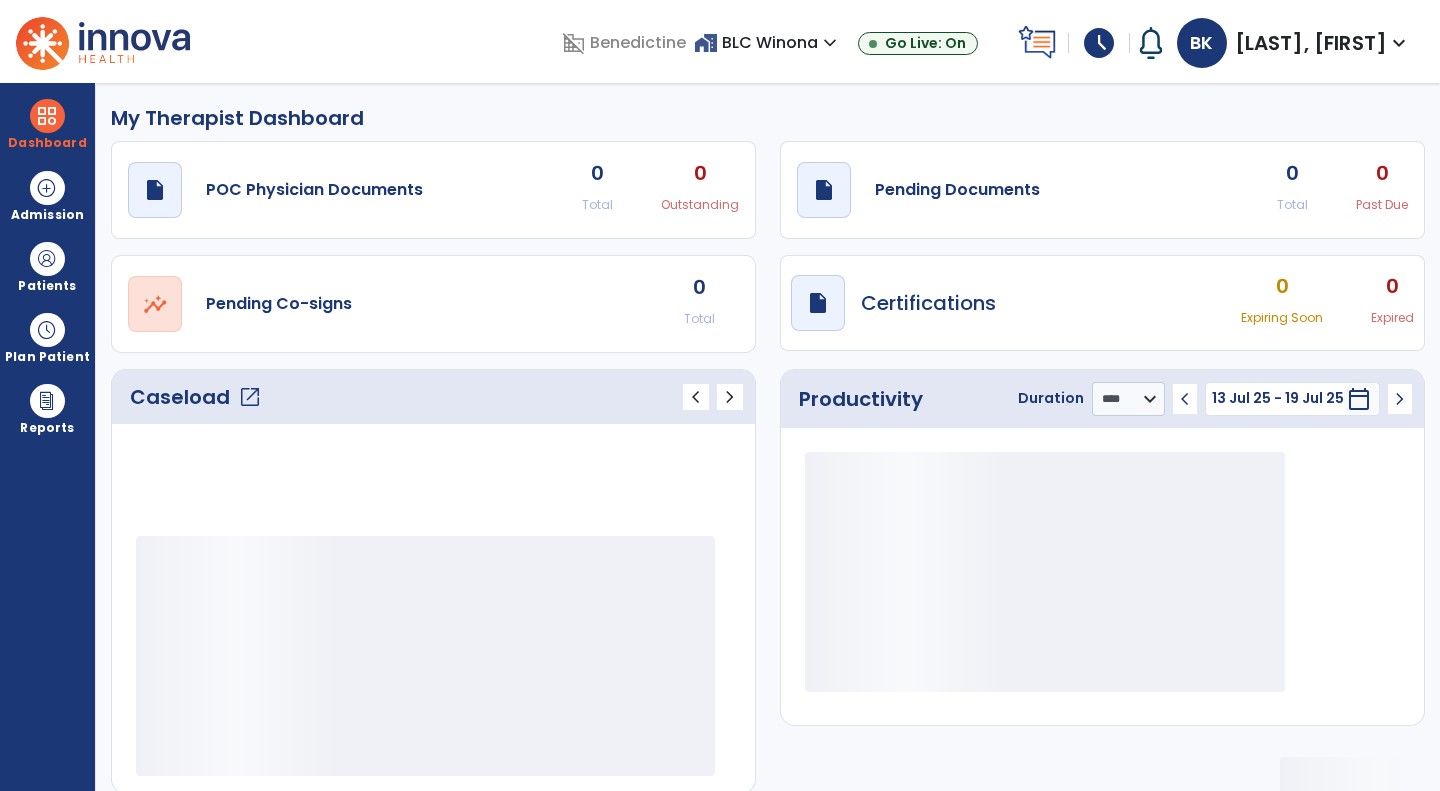 scroll, scrollTop: 0, scrollLeft: 0, axis: both 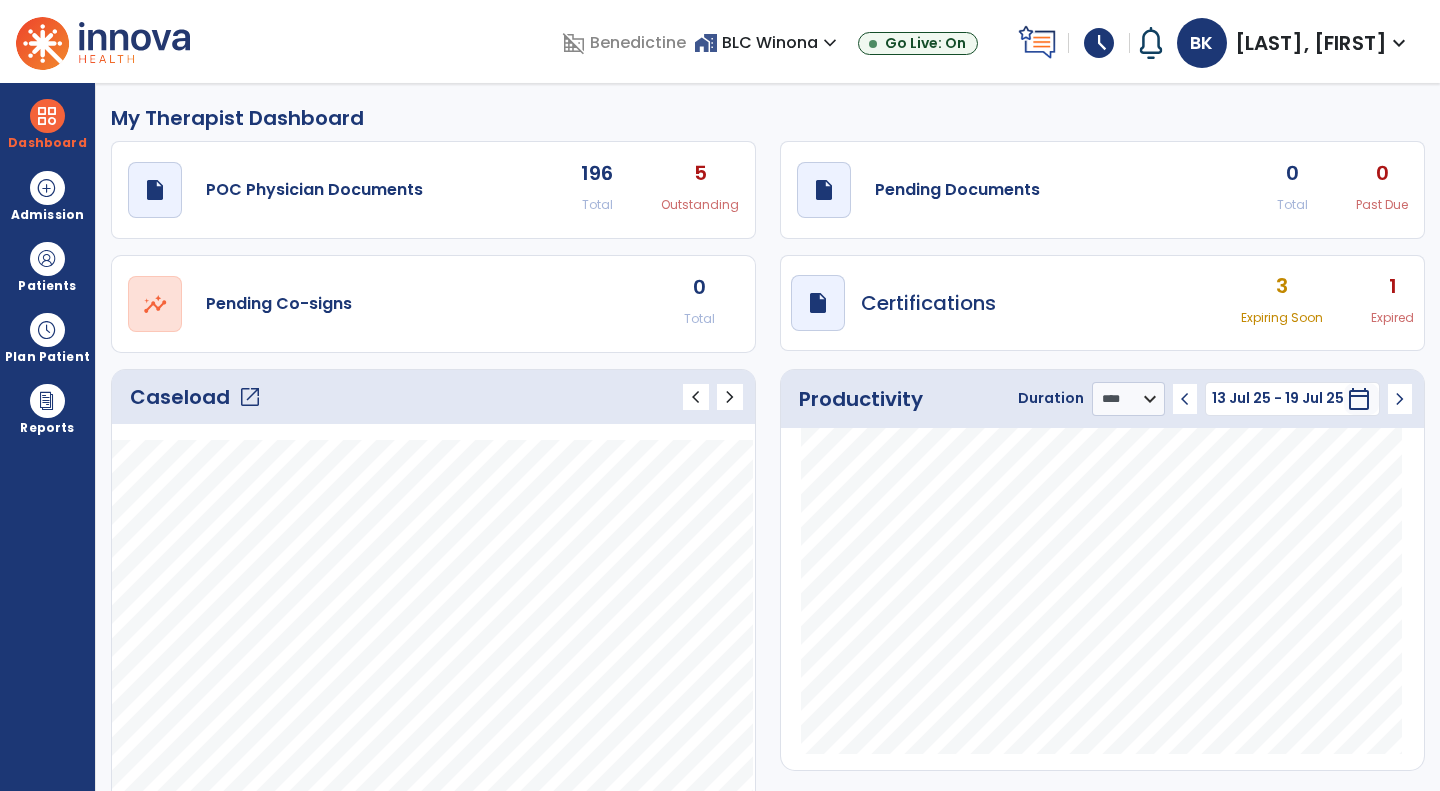 click on "schedule" at bounding box center (1099, 43) 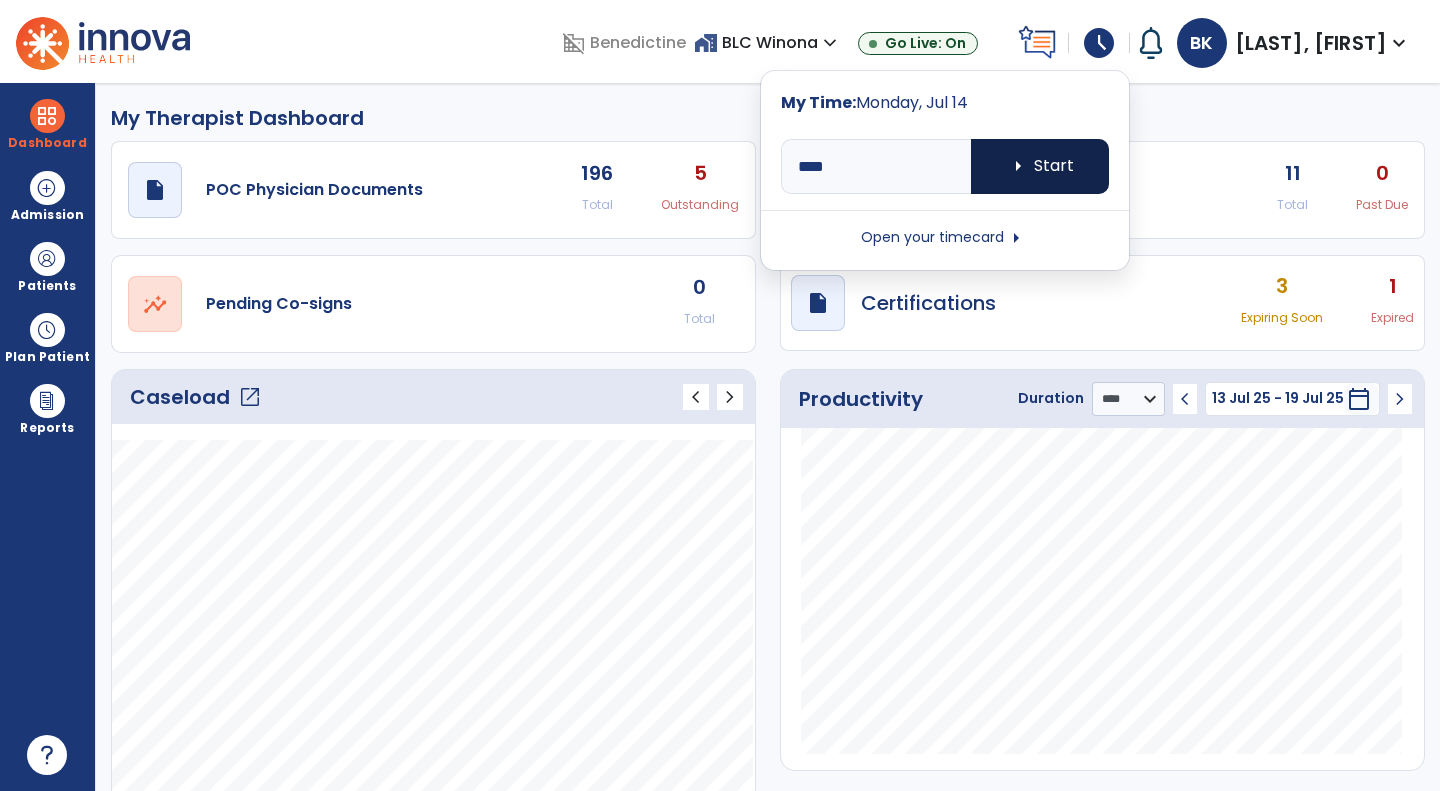 click on "arrow_right  Start" at bounding box center [1040, 166] 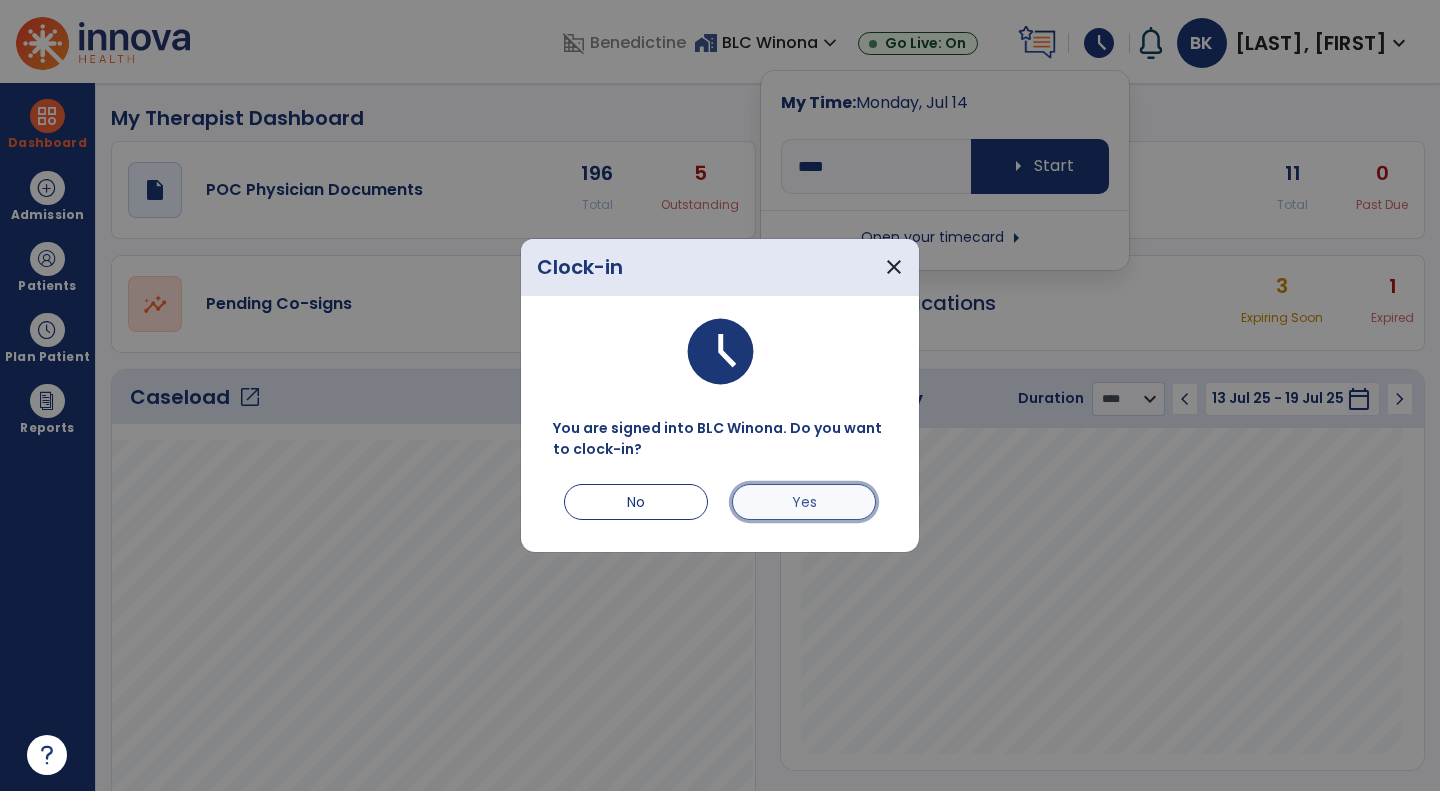 click on "Yes" at bounding box center [804, 502] 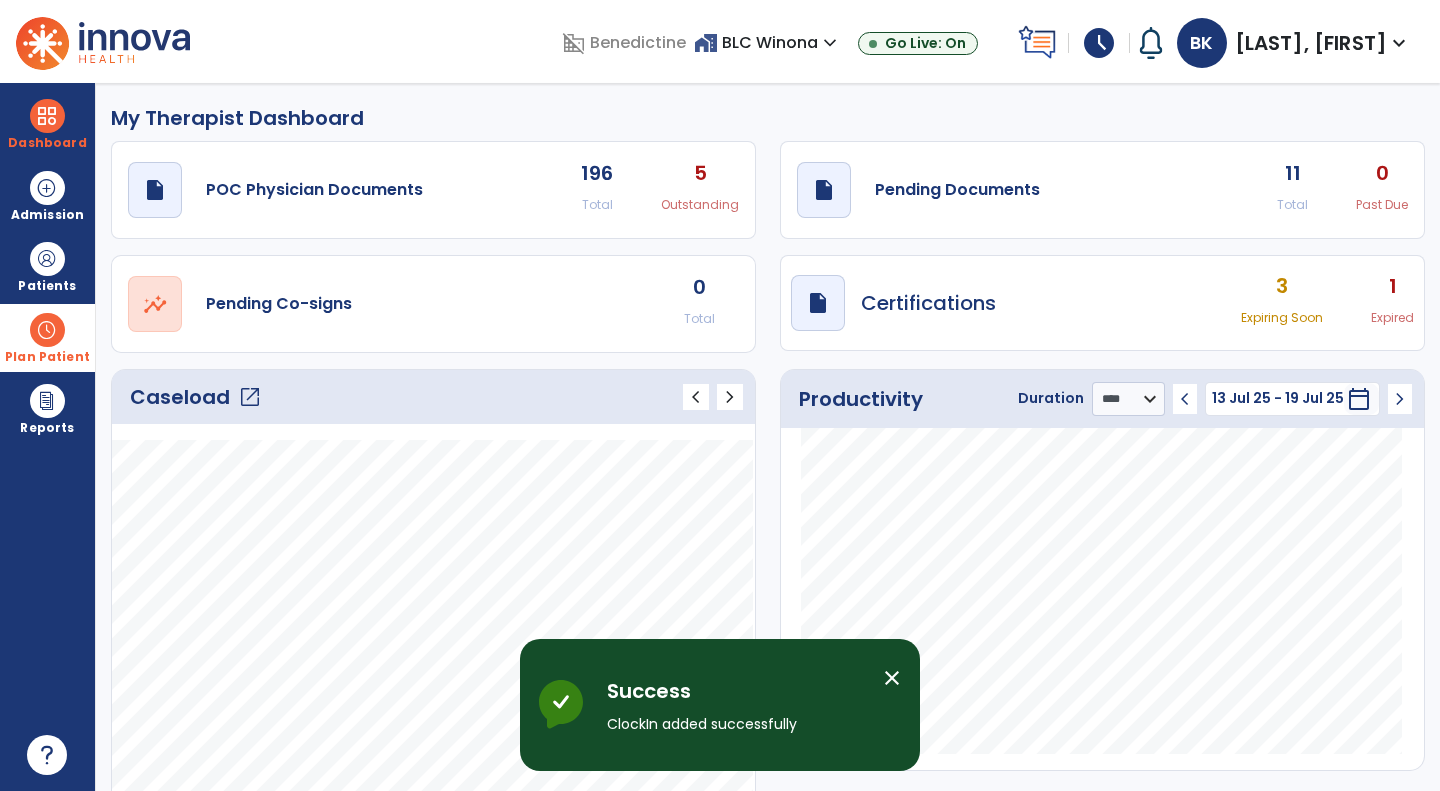 click at bounding box center [47, 330] 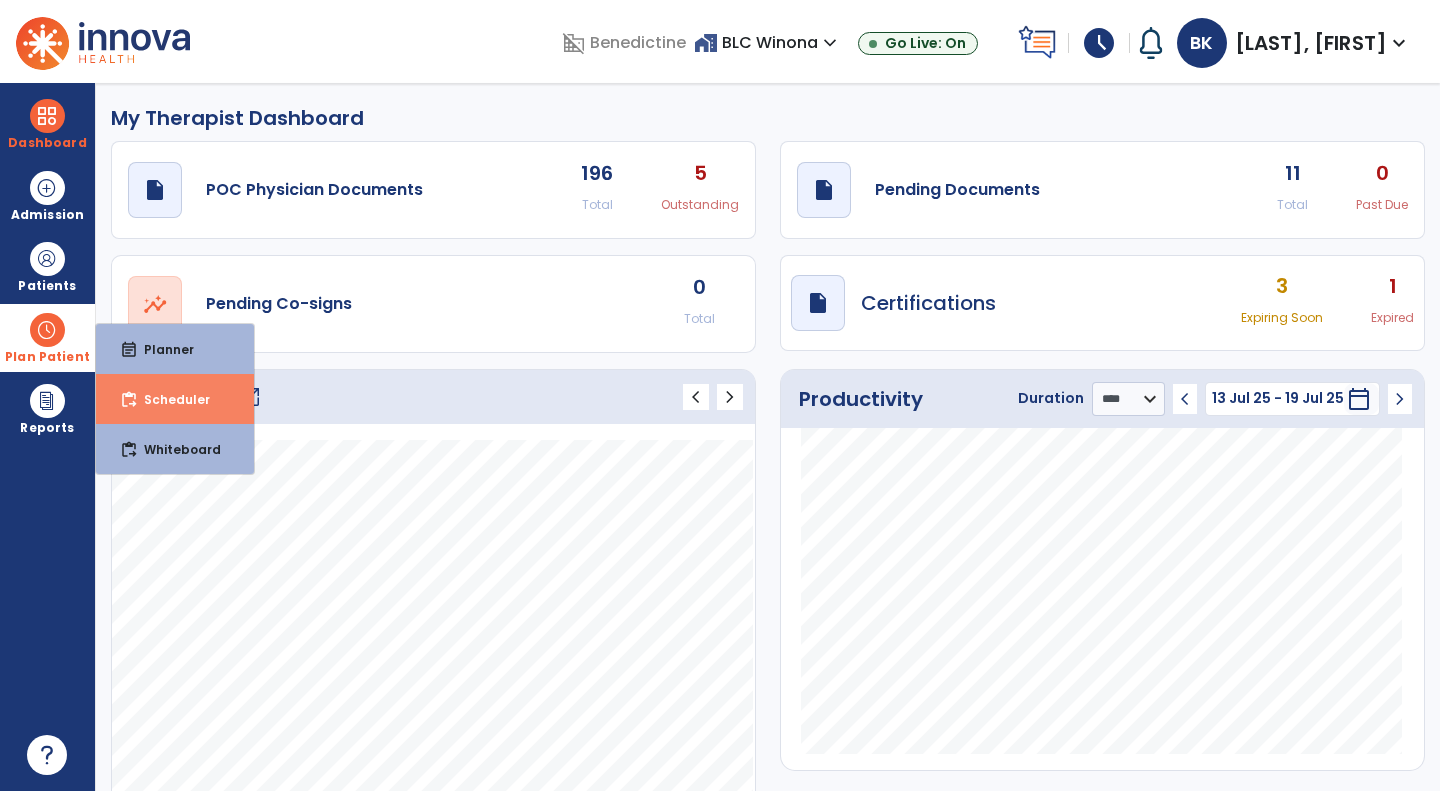 click on "content_paste_go  Scheduler" at bounding box center [175, 399] 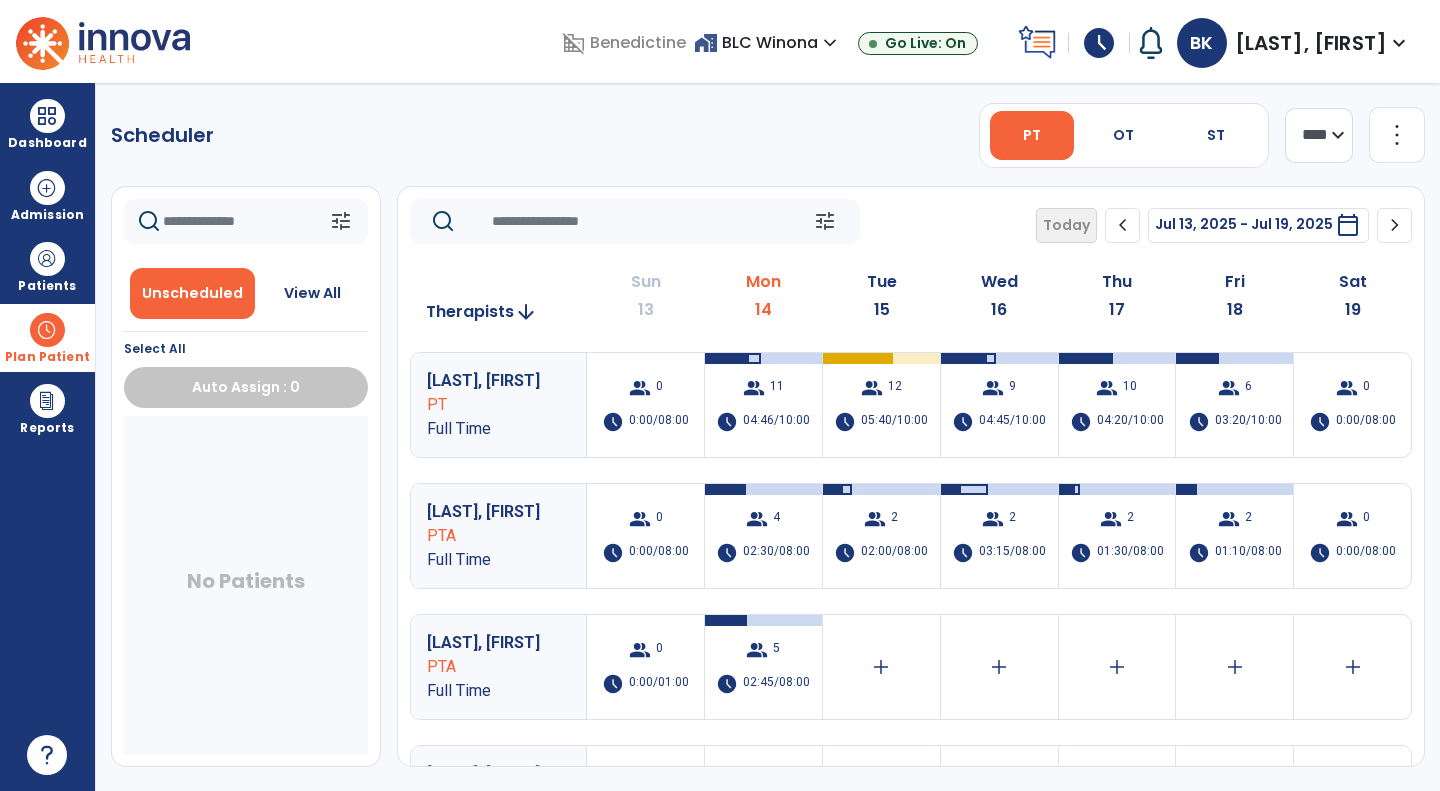click on "Plan Patient" at bounding box center (47, 337) 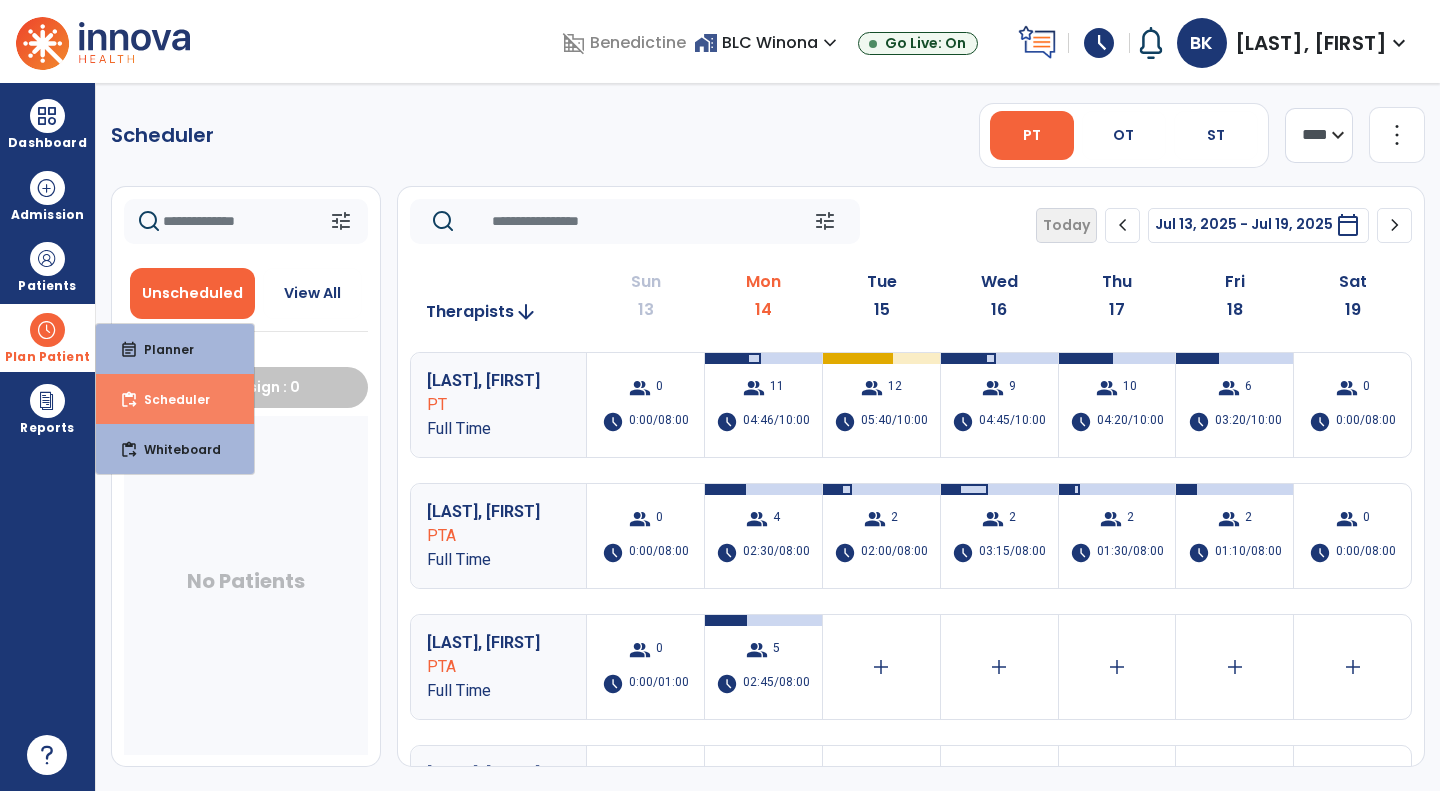 click on "Scheduler" at bounding box center (169, 399) 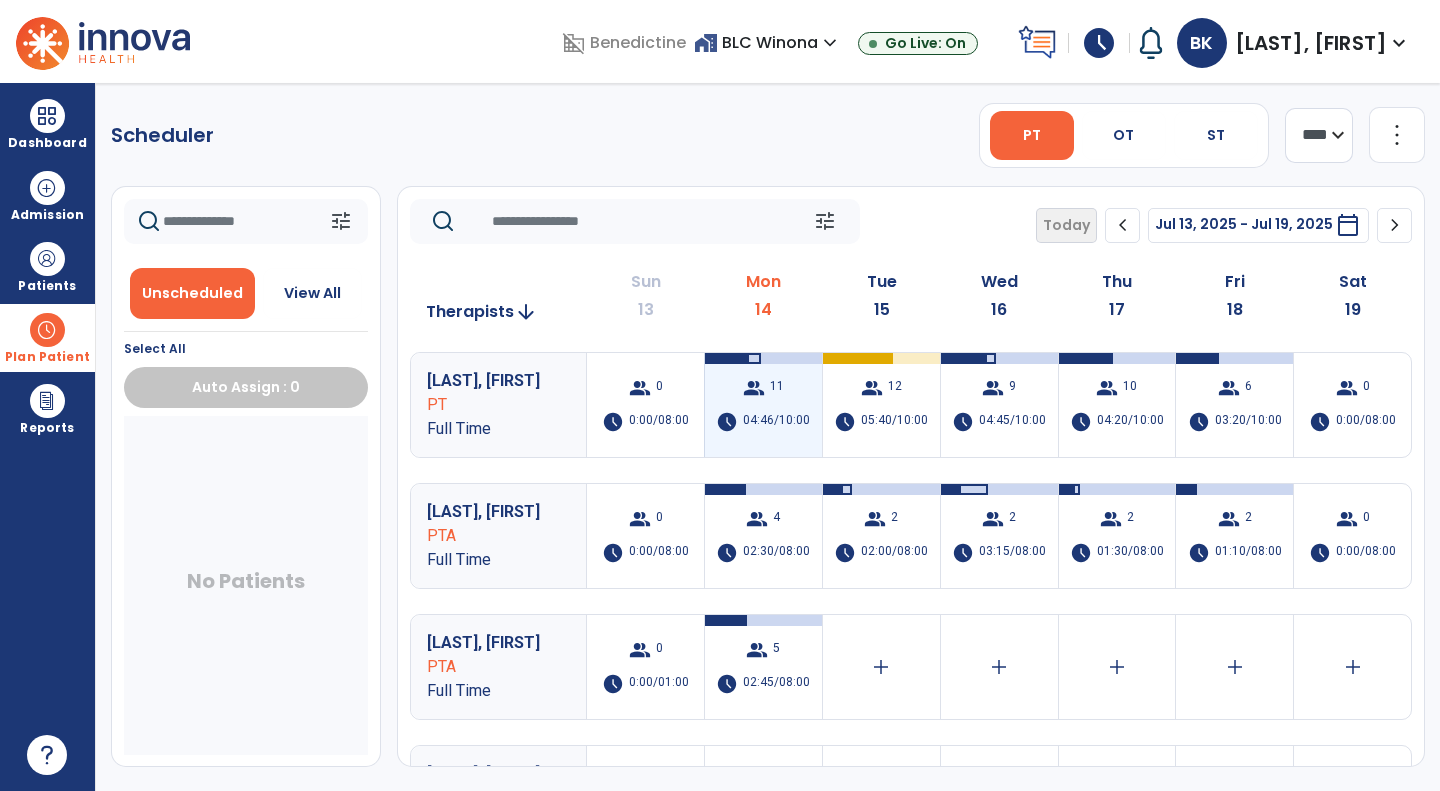 click on "group  11  schedule  04:46/10:00" at bounding box center [763, 405] 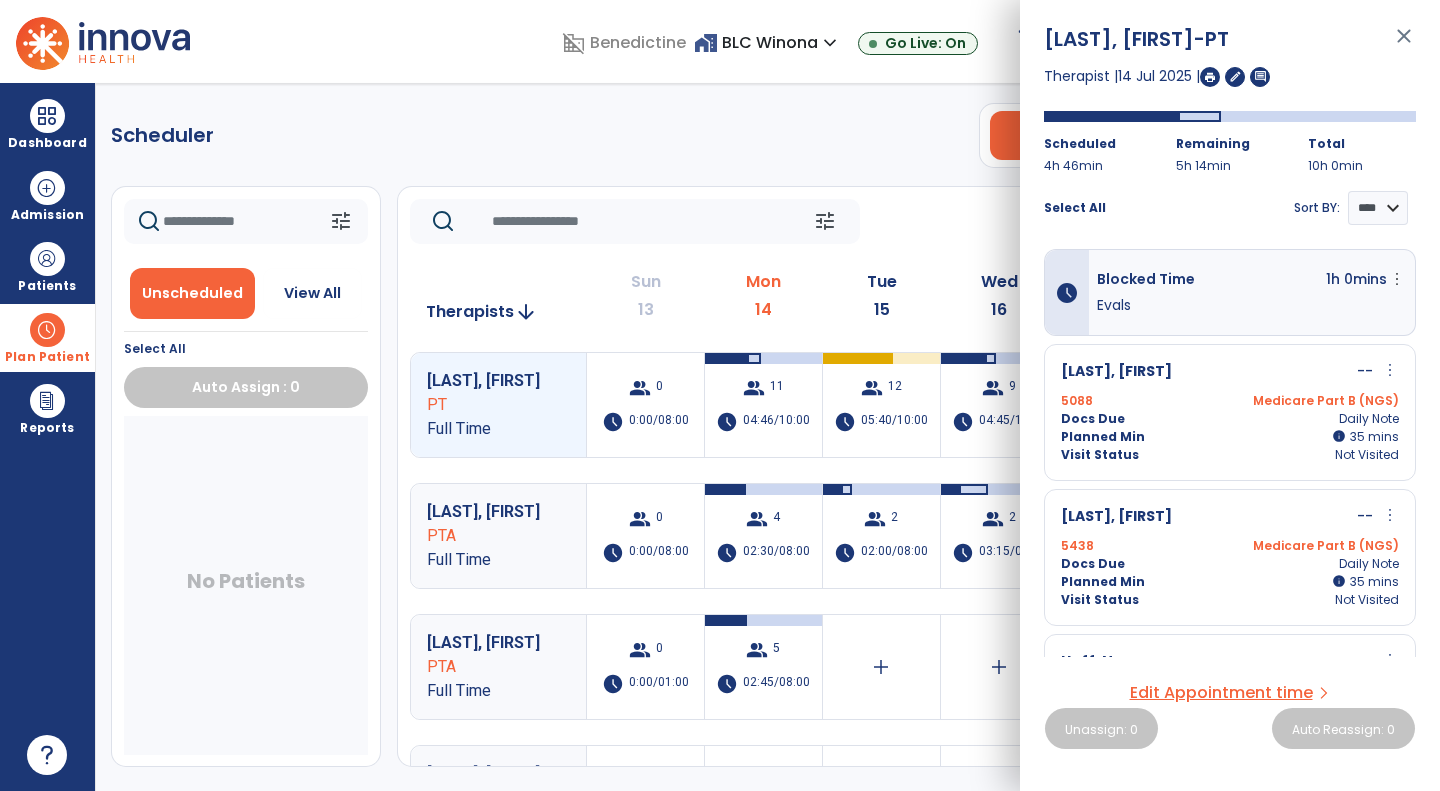 click at bounding box center (1210, 77) 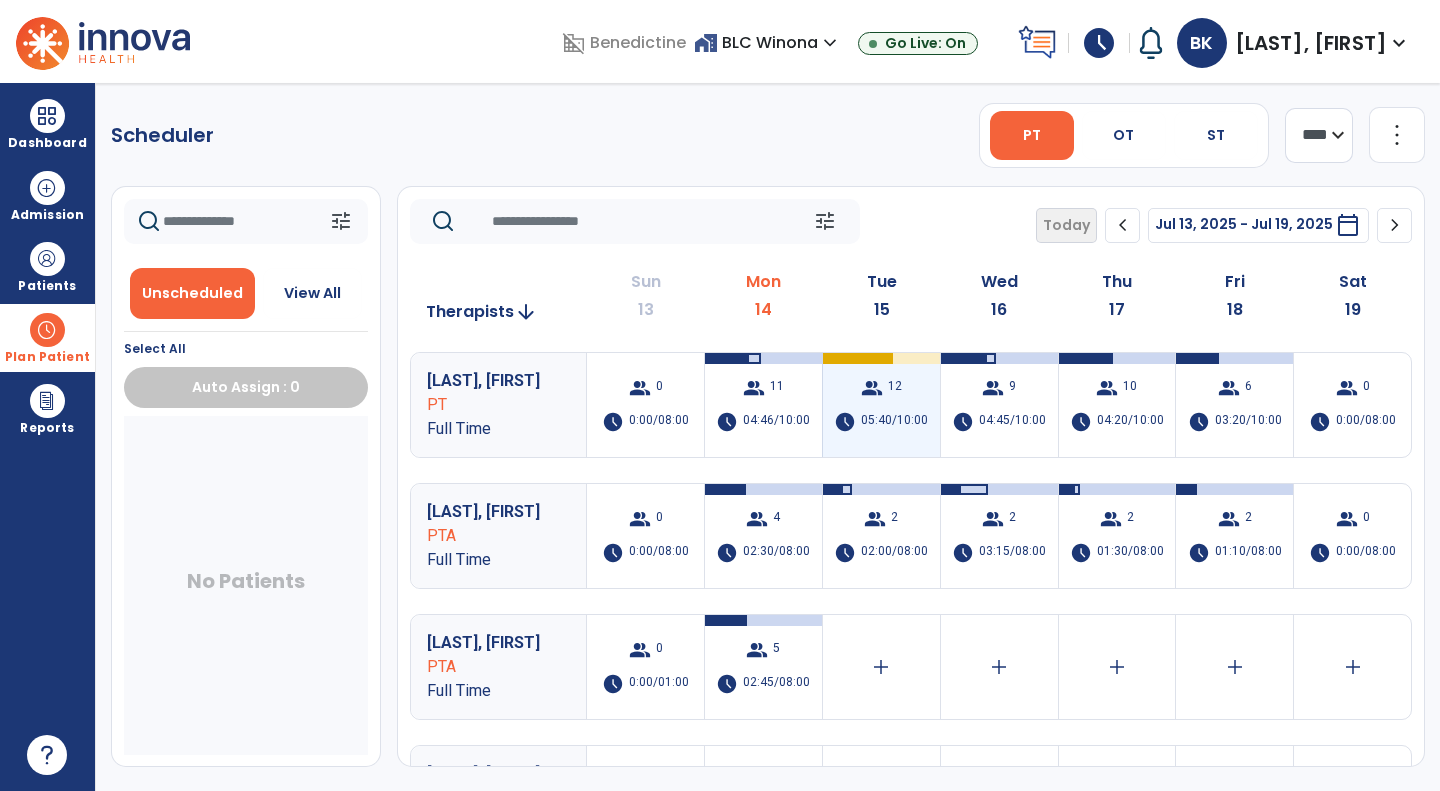 scroll, scrollTop: 138, scrollLeft: 0, axis: vertical 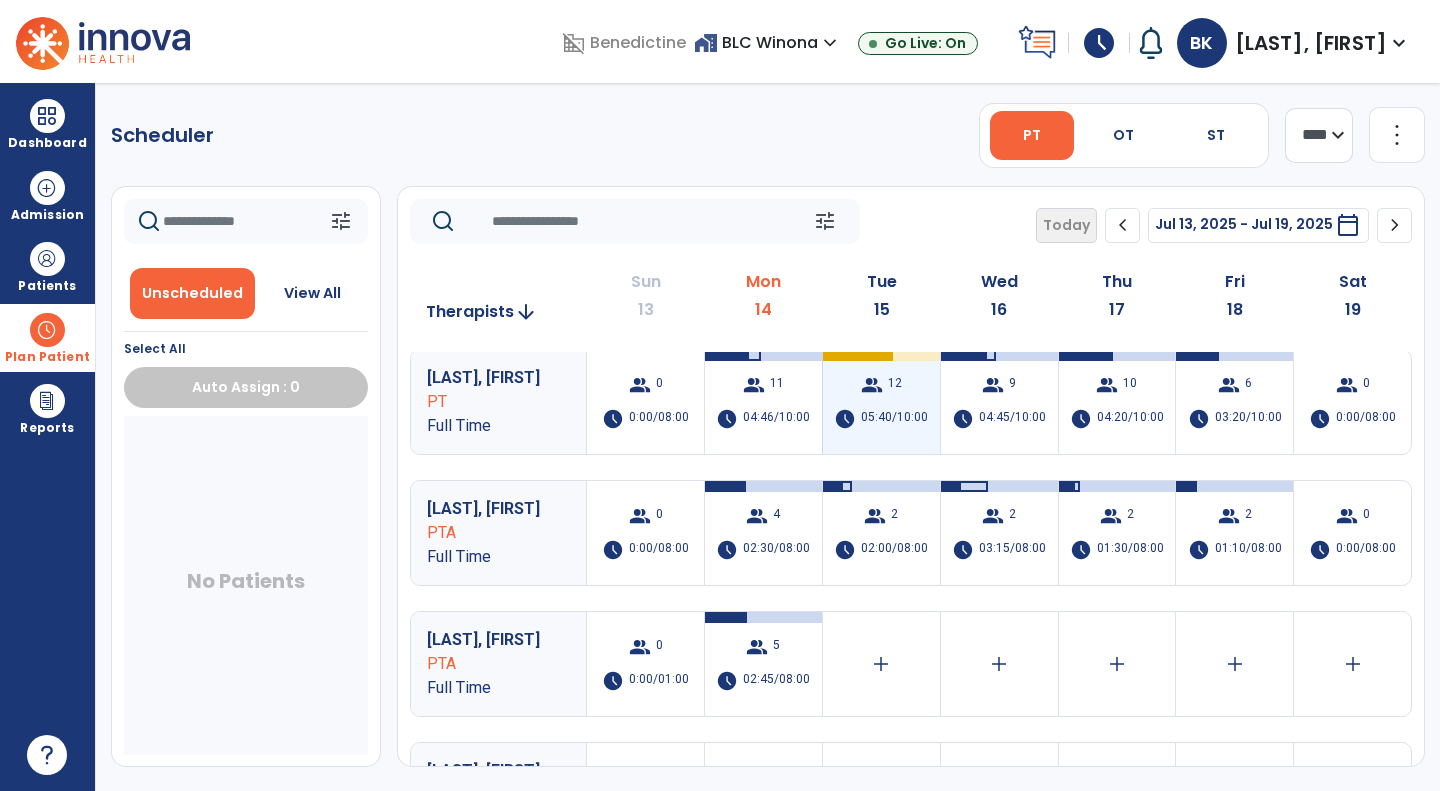 click on "group  12  schedule  05:40/10:00" at bounding box center [881, 402] 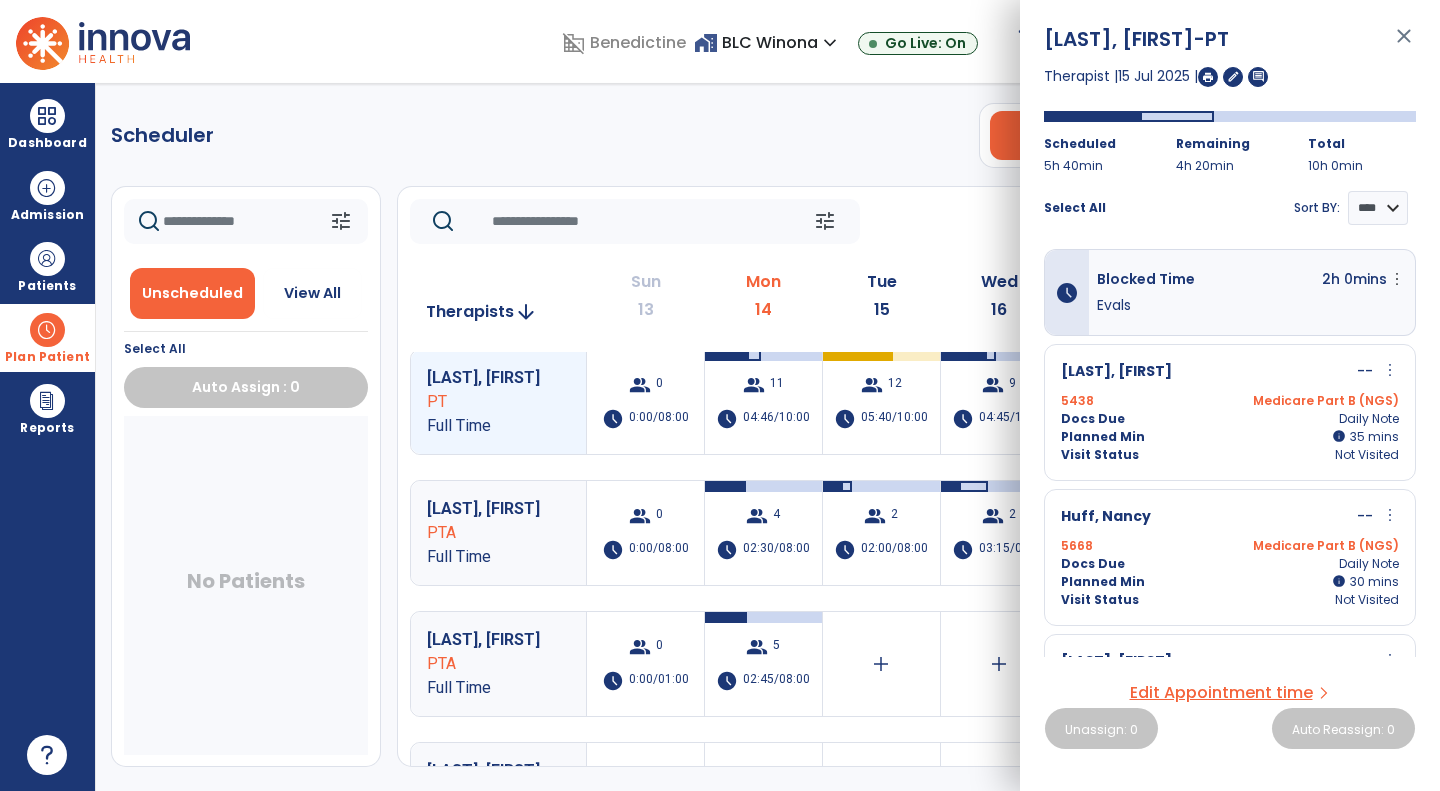 scroll, scrollTop: 0, scrollLeft: 0, axis: both 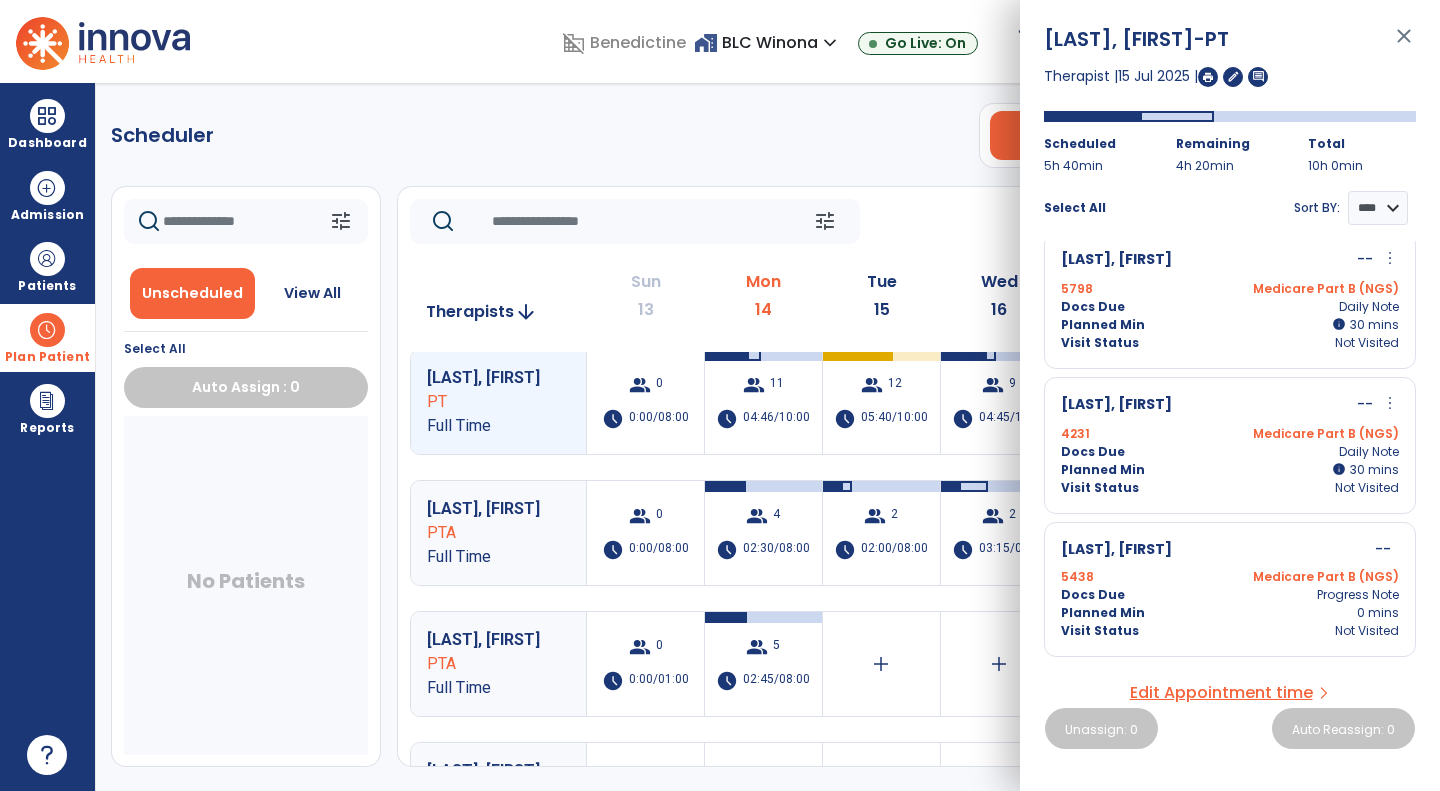 click on "Tue" 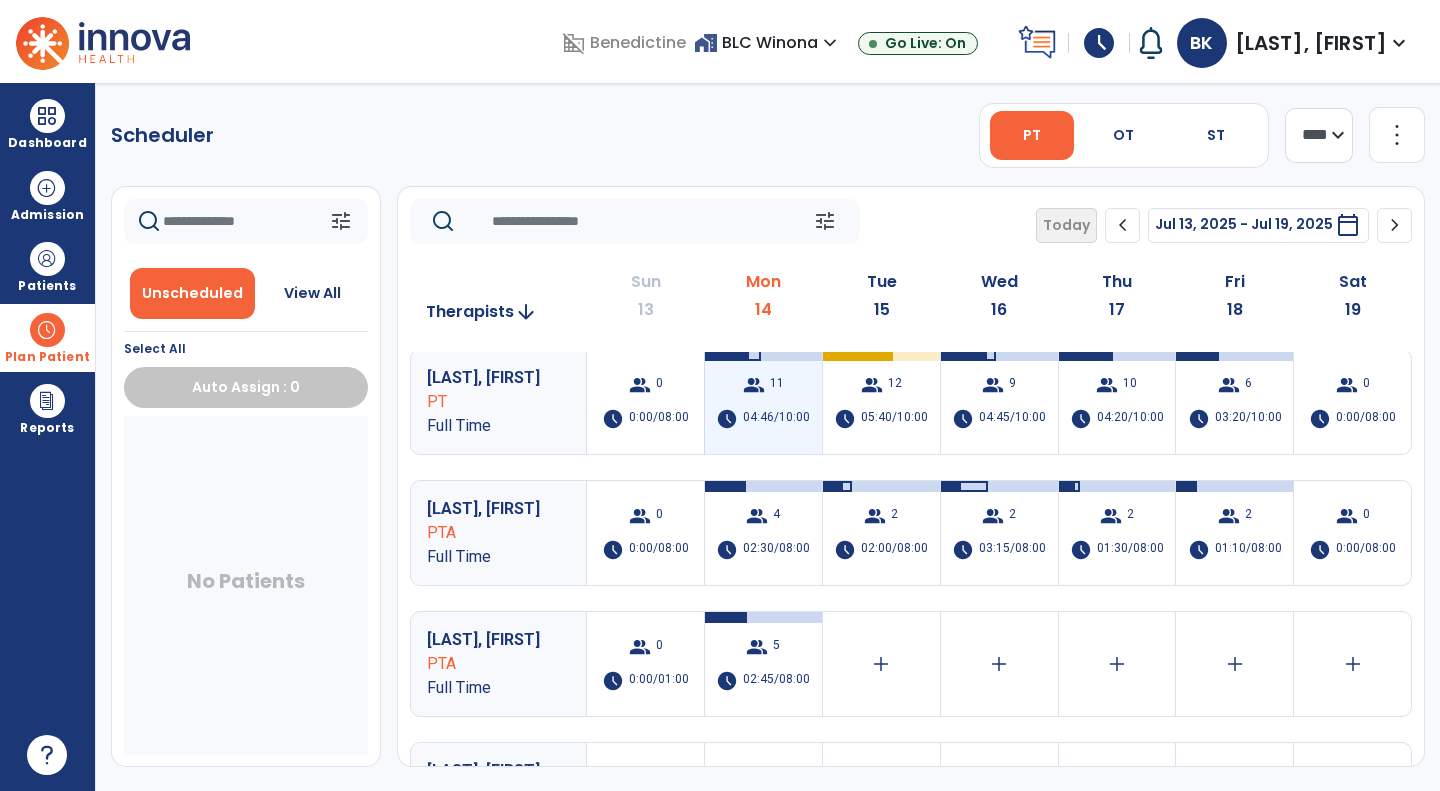 scroll, scrollTop: 0, scrollLeft: 0, axis: both 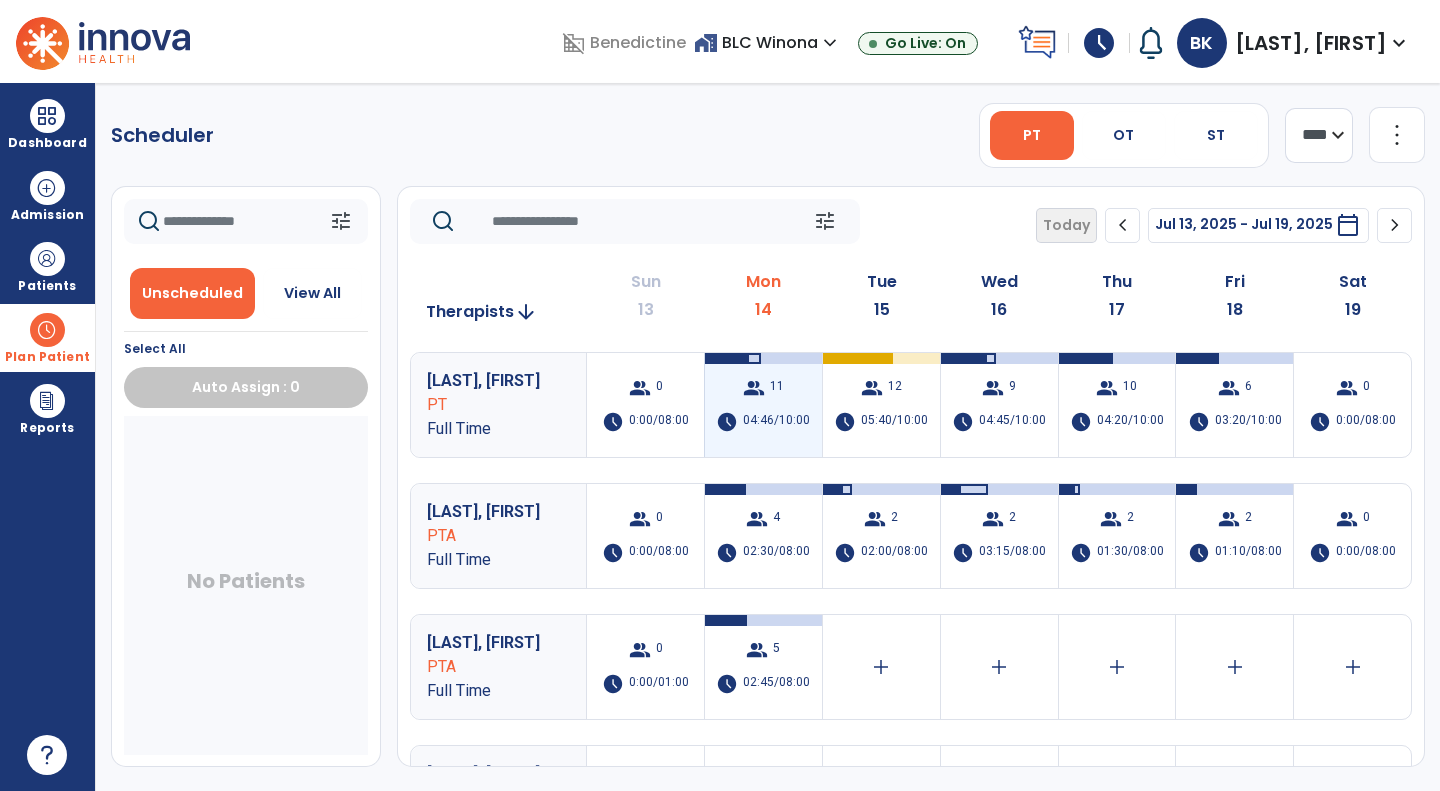 click on "group  11  schedule  04:46/10:00" at bounding box center [763, 405] 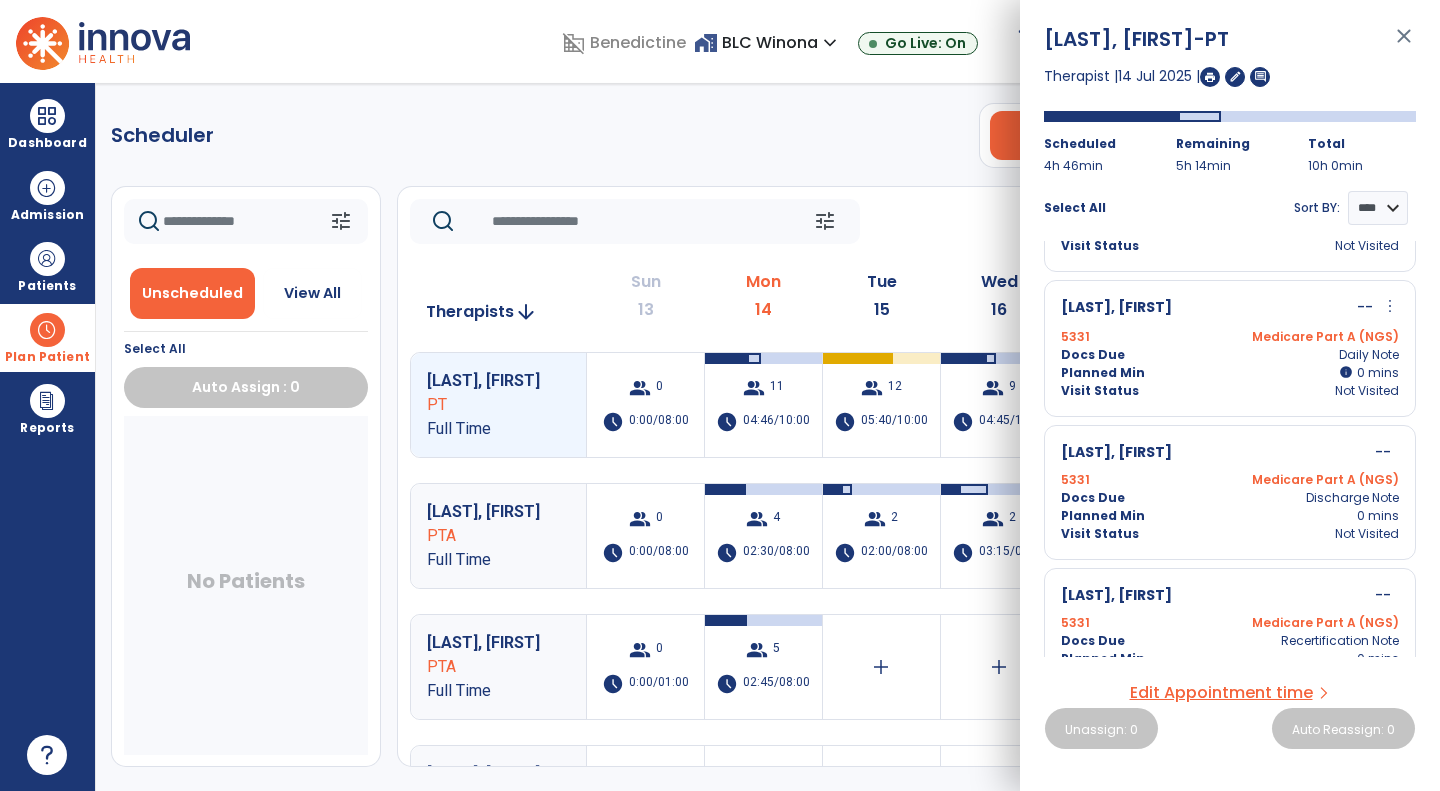 scroll, scrollTop: 1365, scrollLeft: 0, axis: vertical 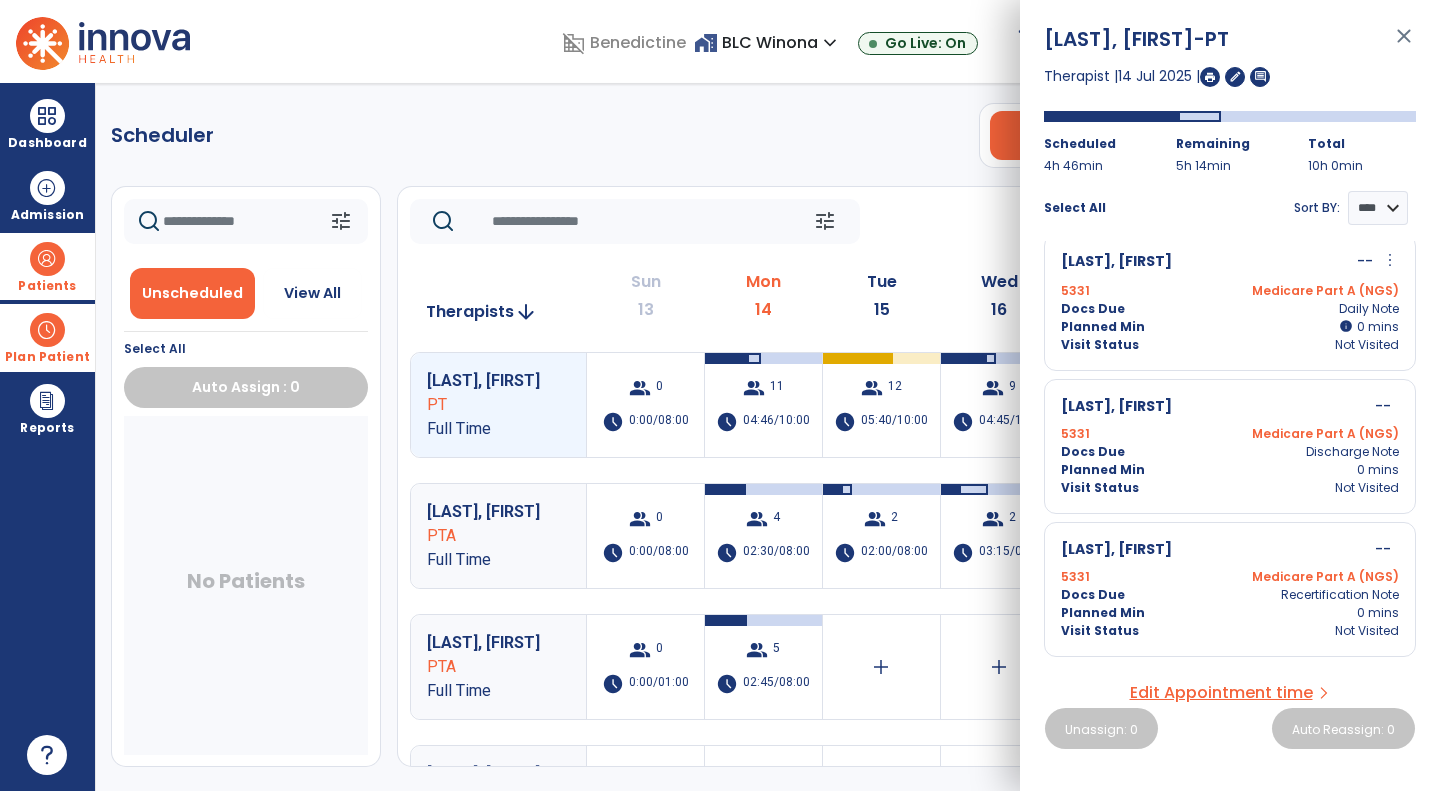click at bounding box center (47, 259) 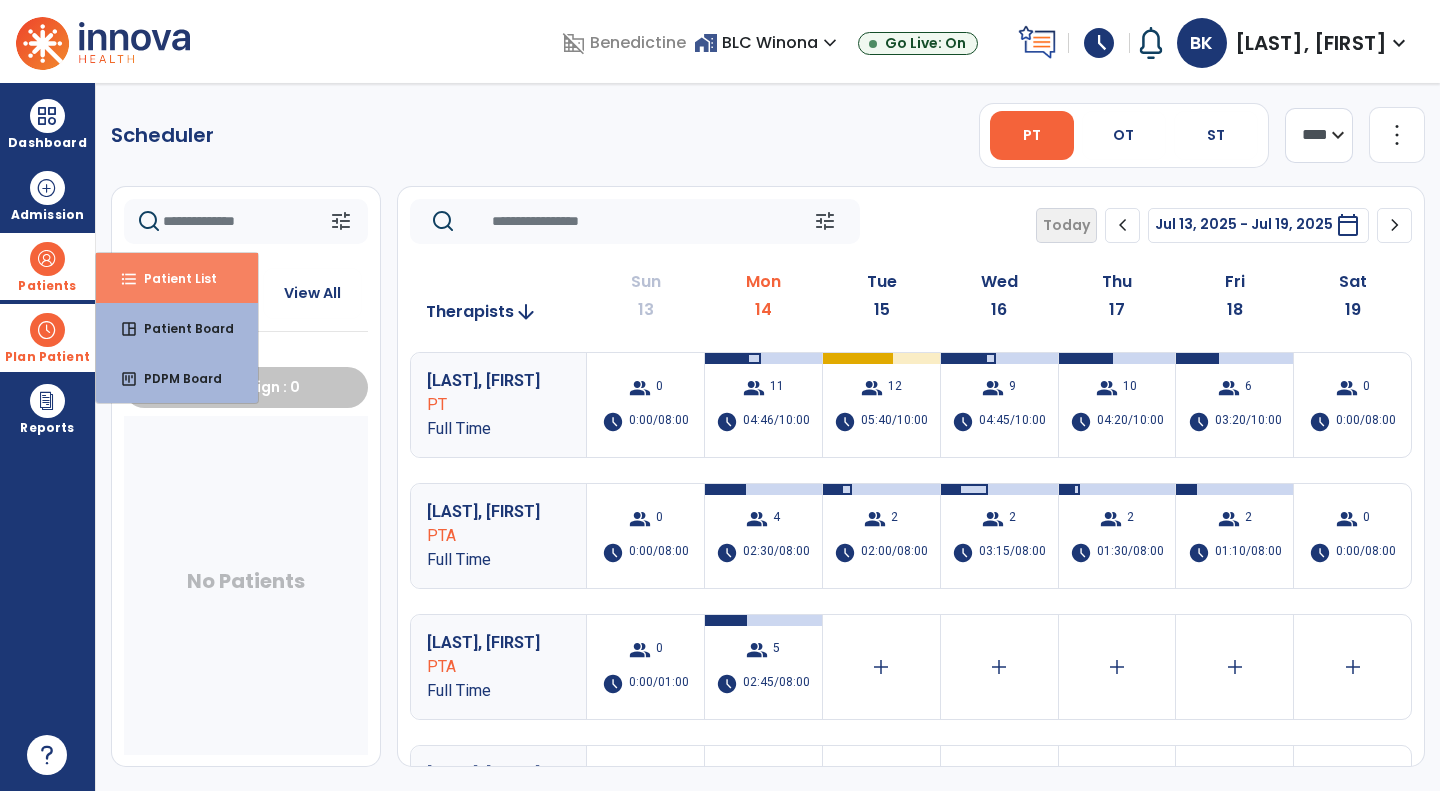 click on "Patient List" at bounding box center [172, 278] 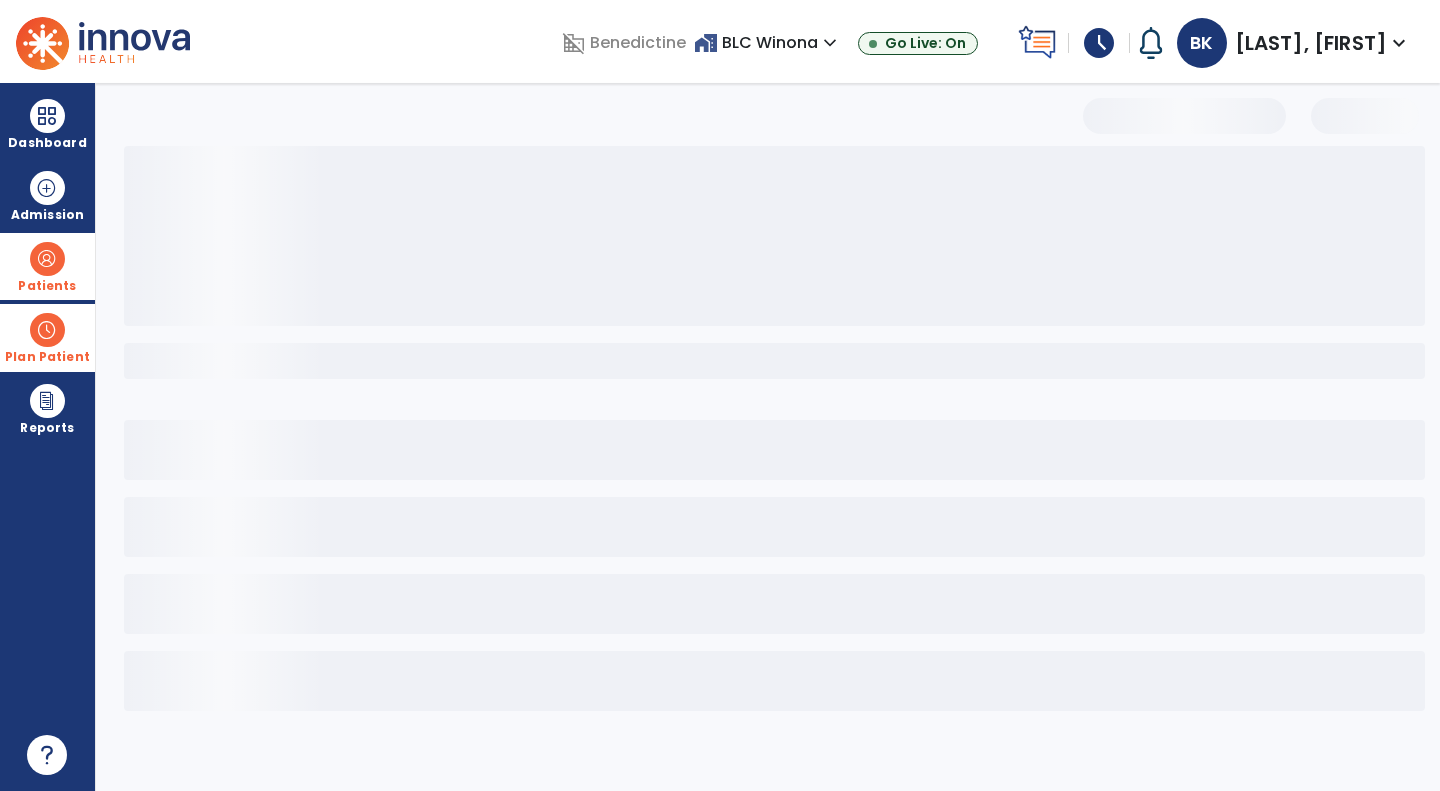 select on "***" 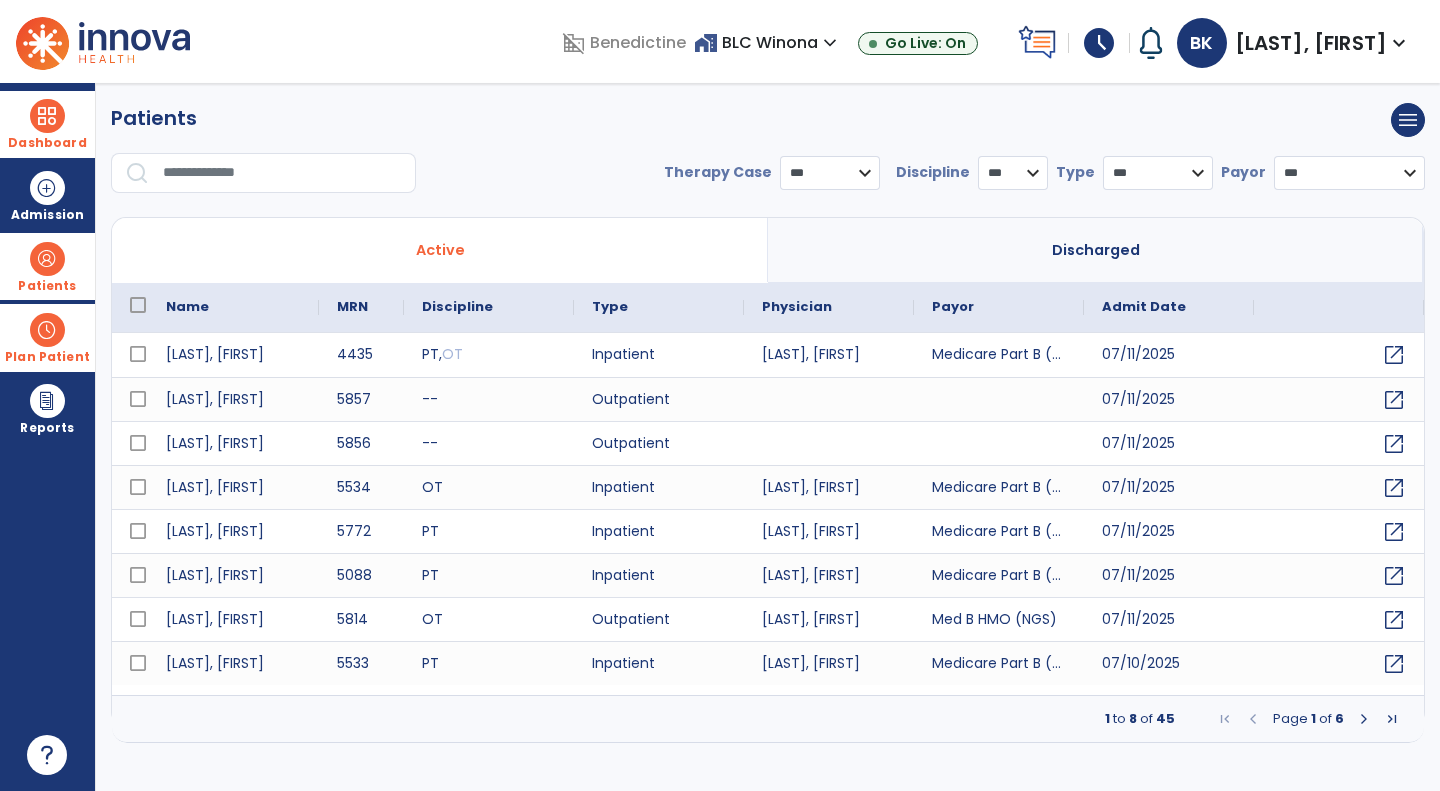 click on "Dashboard" at bounding box center (47, 124) 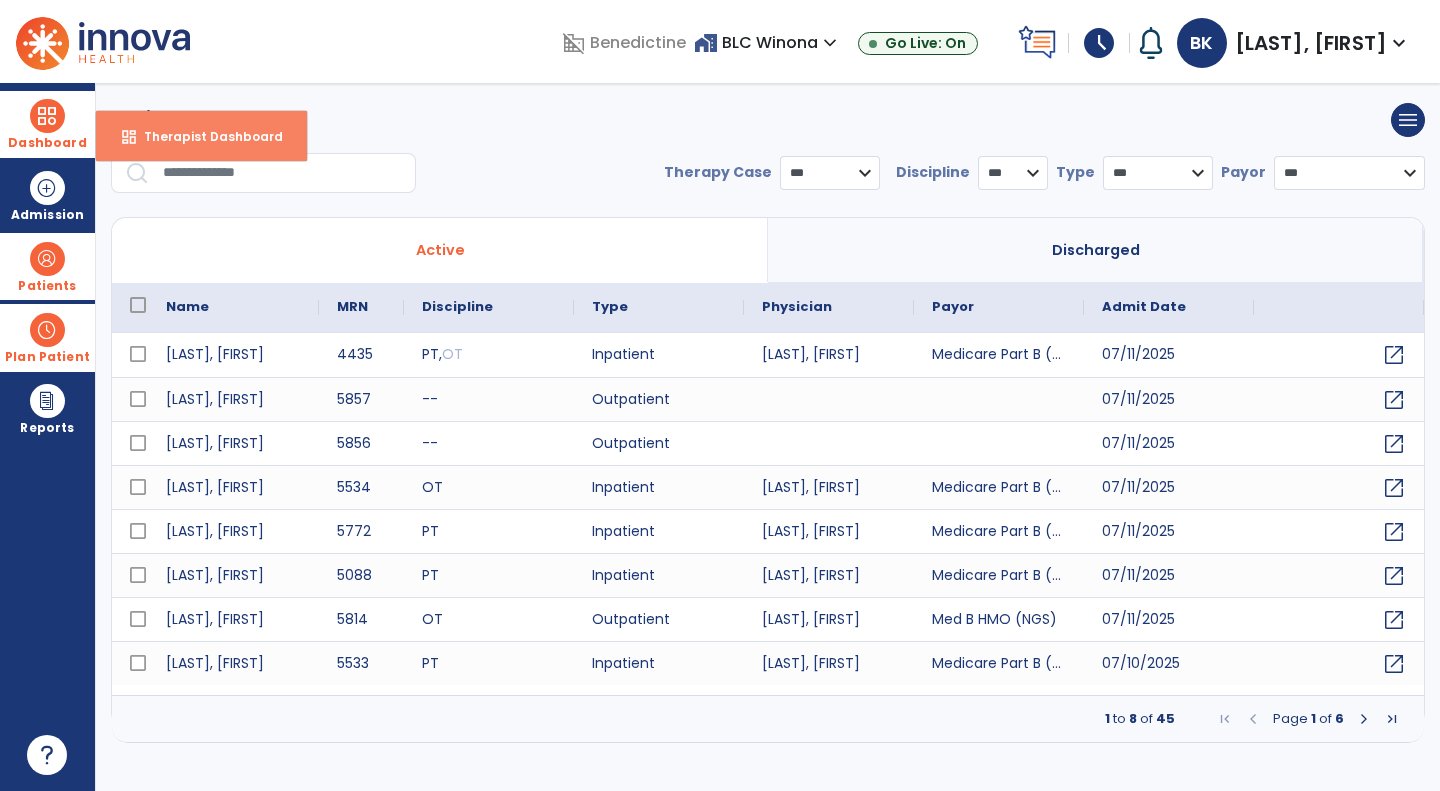 click on "dashboard  Therapist Dashboard" at bounding box center [201, 136] 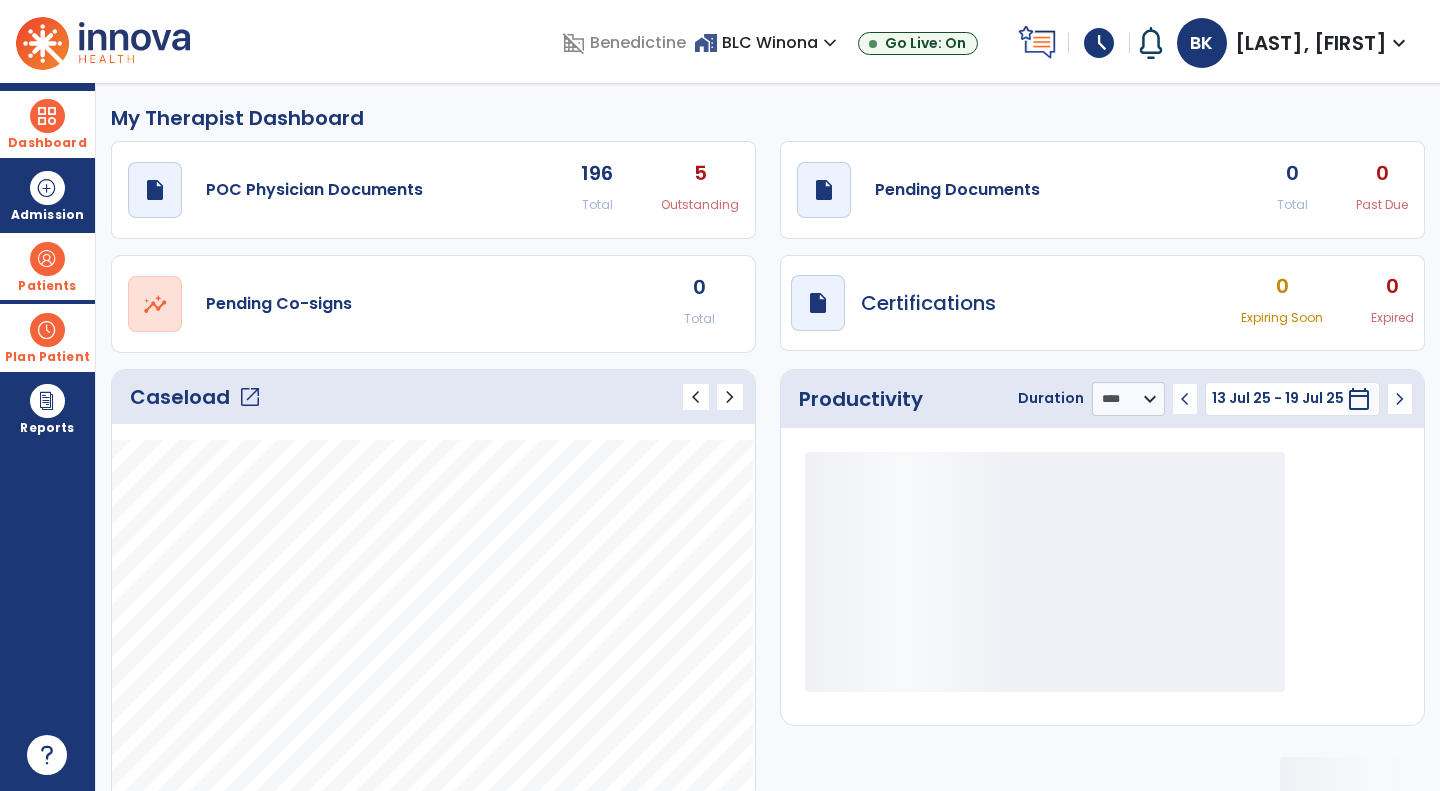 click on "draft   open_in_new  Pending Documents 0 Total 0 Past Due" 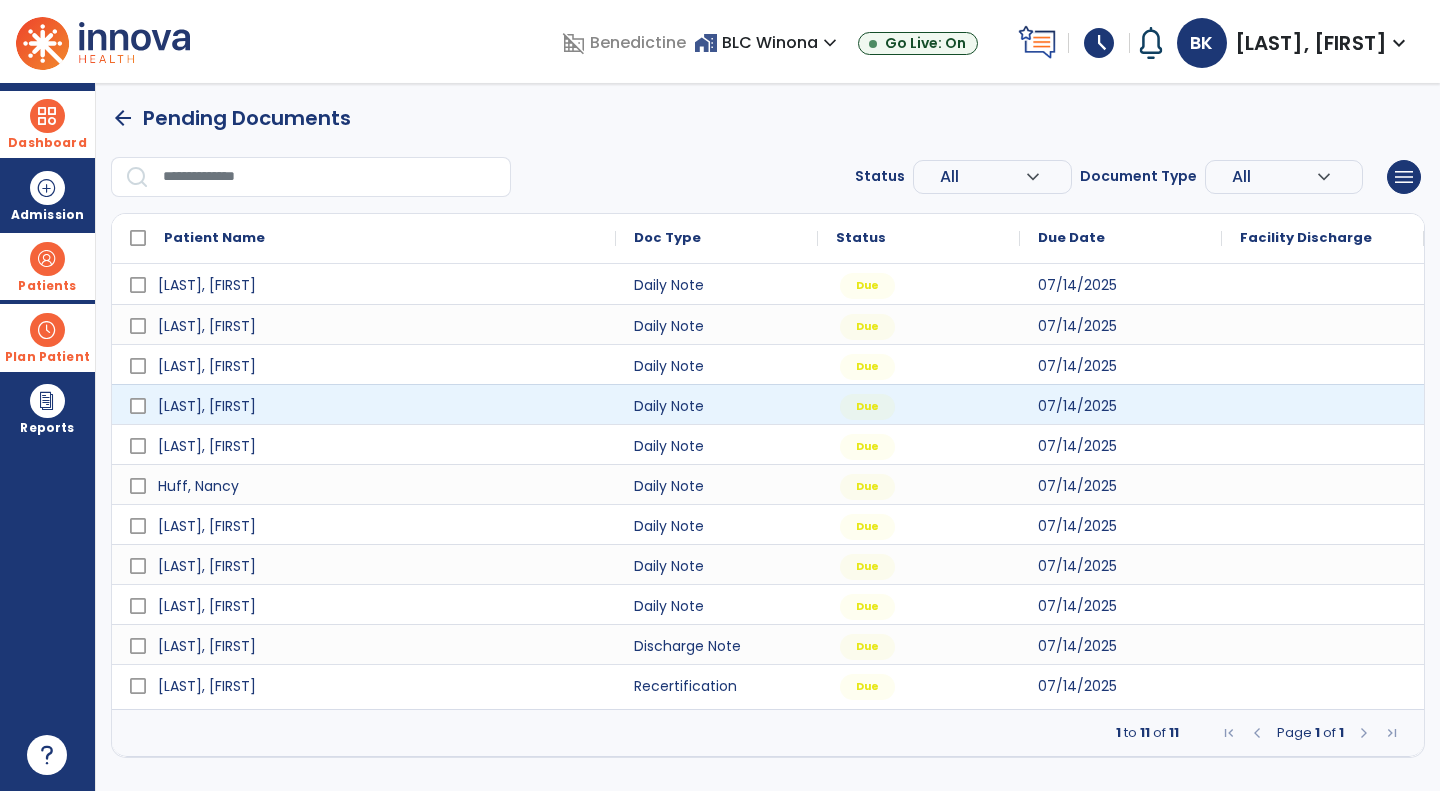 click on "[LAST], [FIRST] Daily Note Due [DATE]" at bounding box center (768, 404) 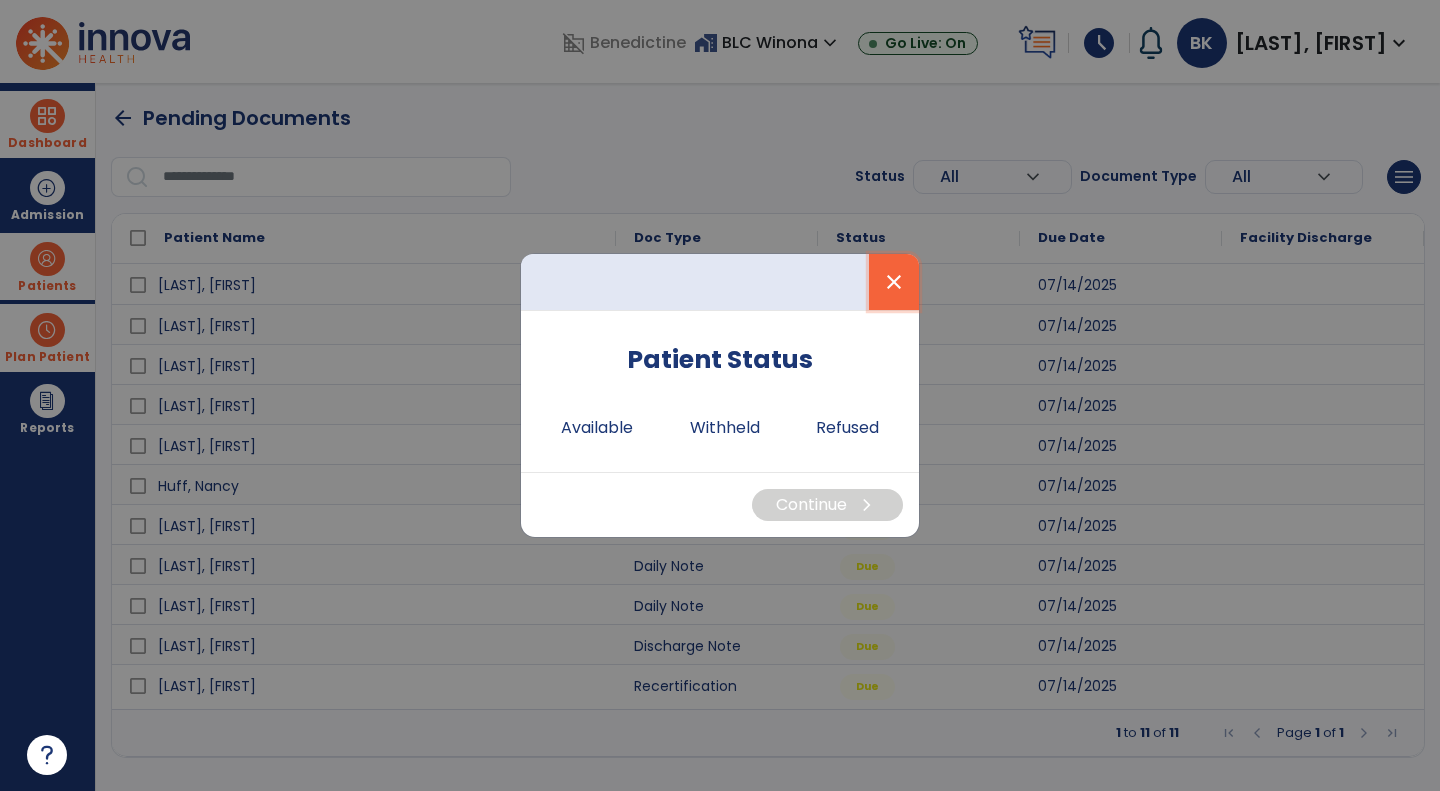 click on "close" at bounding box center (894, 282) 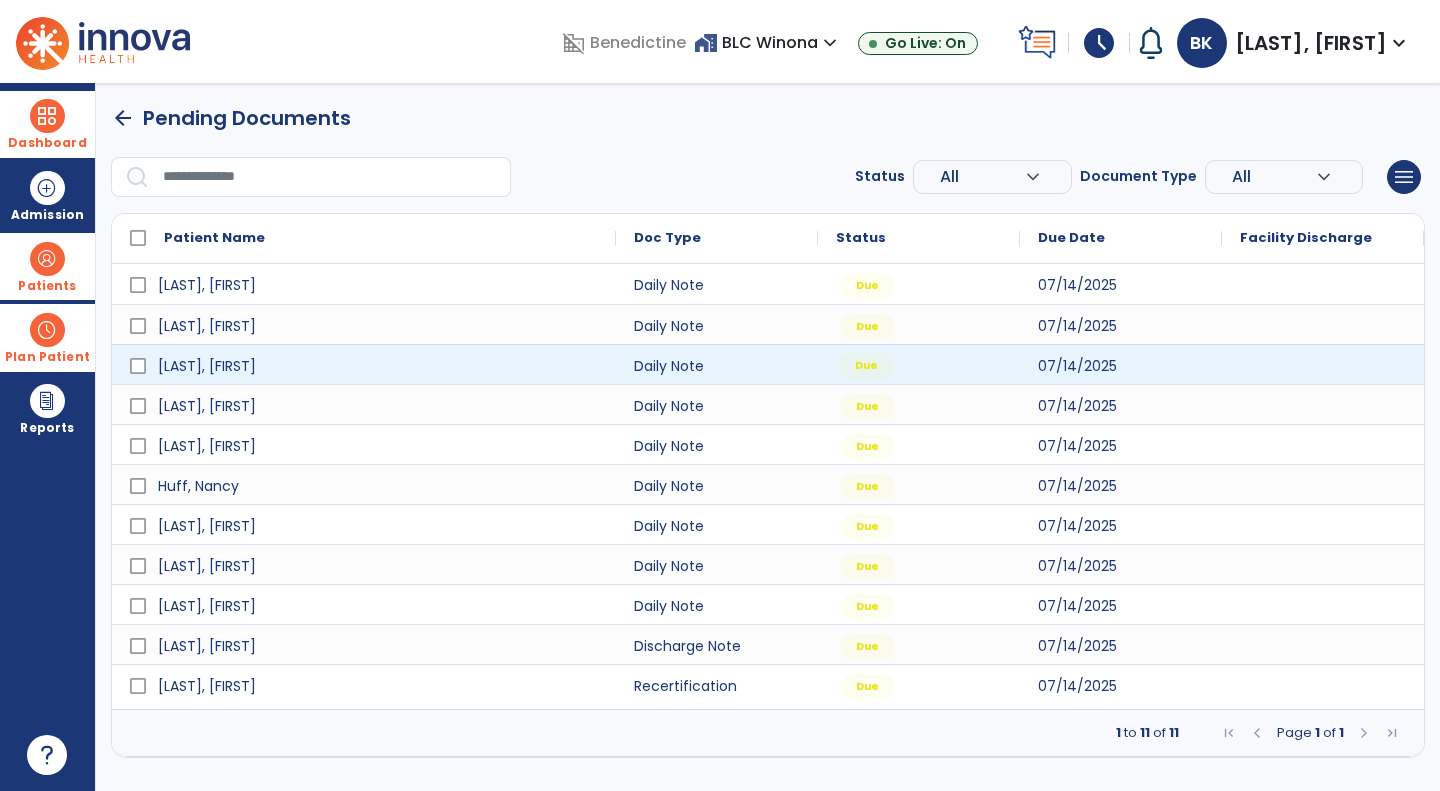 click on "Due" at bounding box center [919, 364] 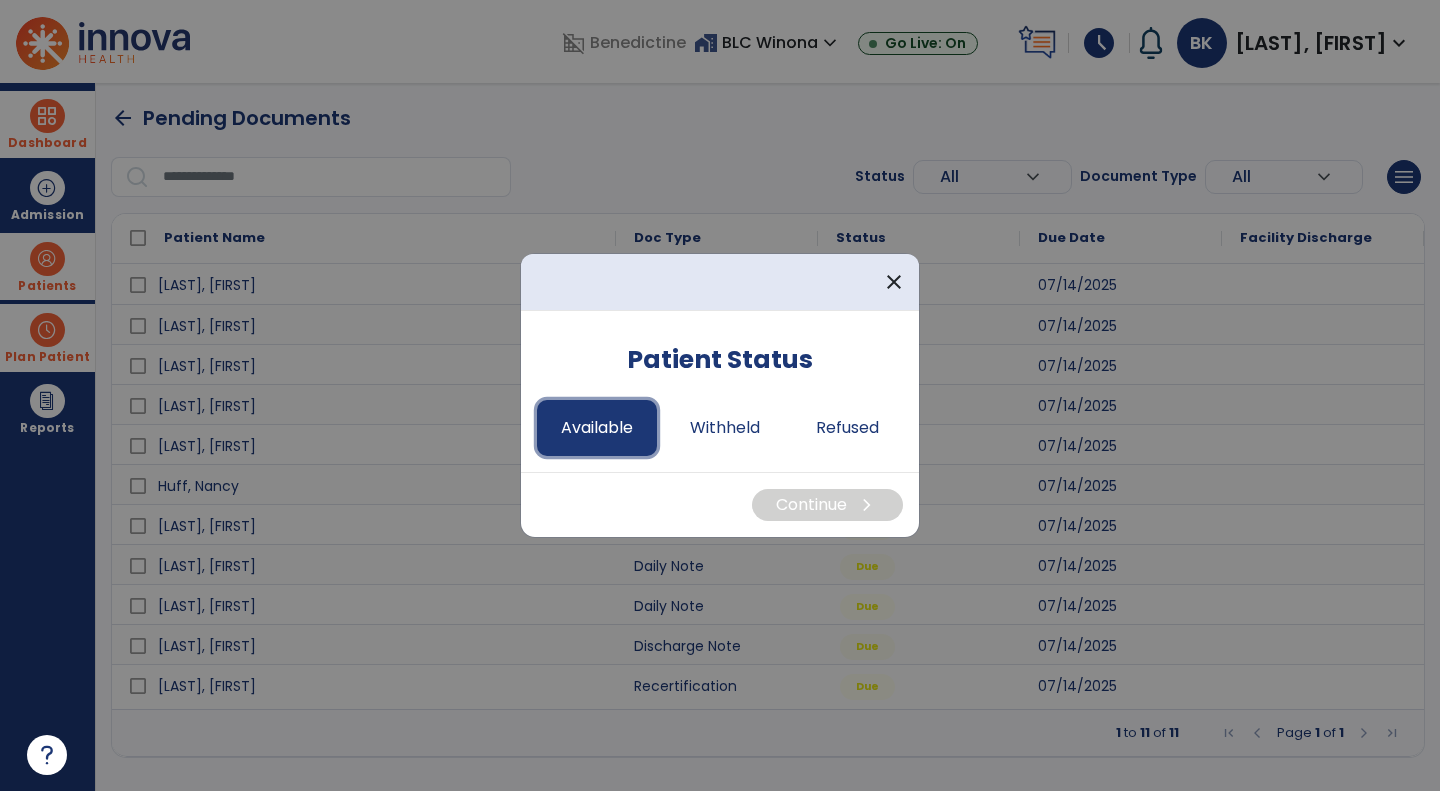 click on "Available" at bounding box center (597, 428) 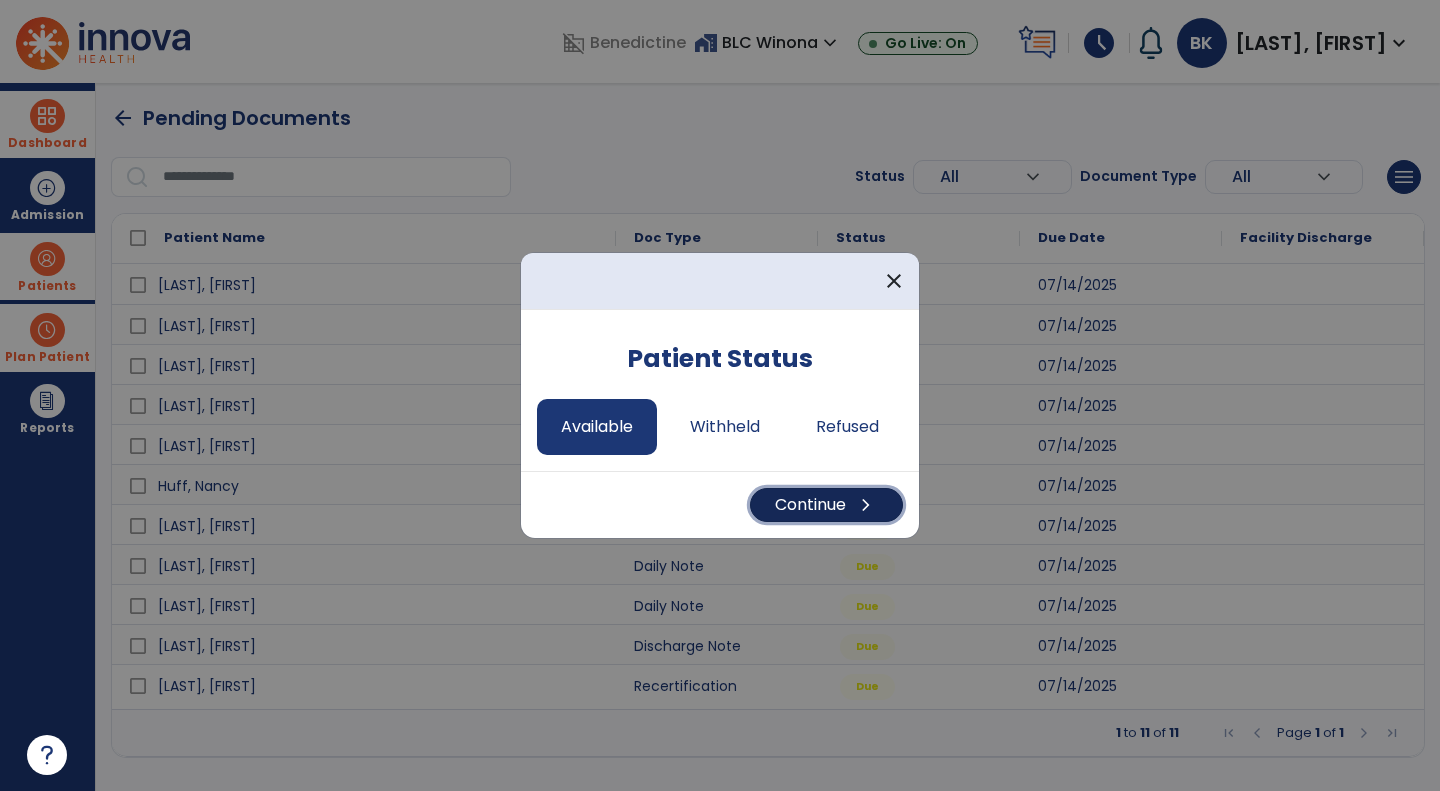 click on "Continue   chevron_right" at bounding box center [826, 505] 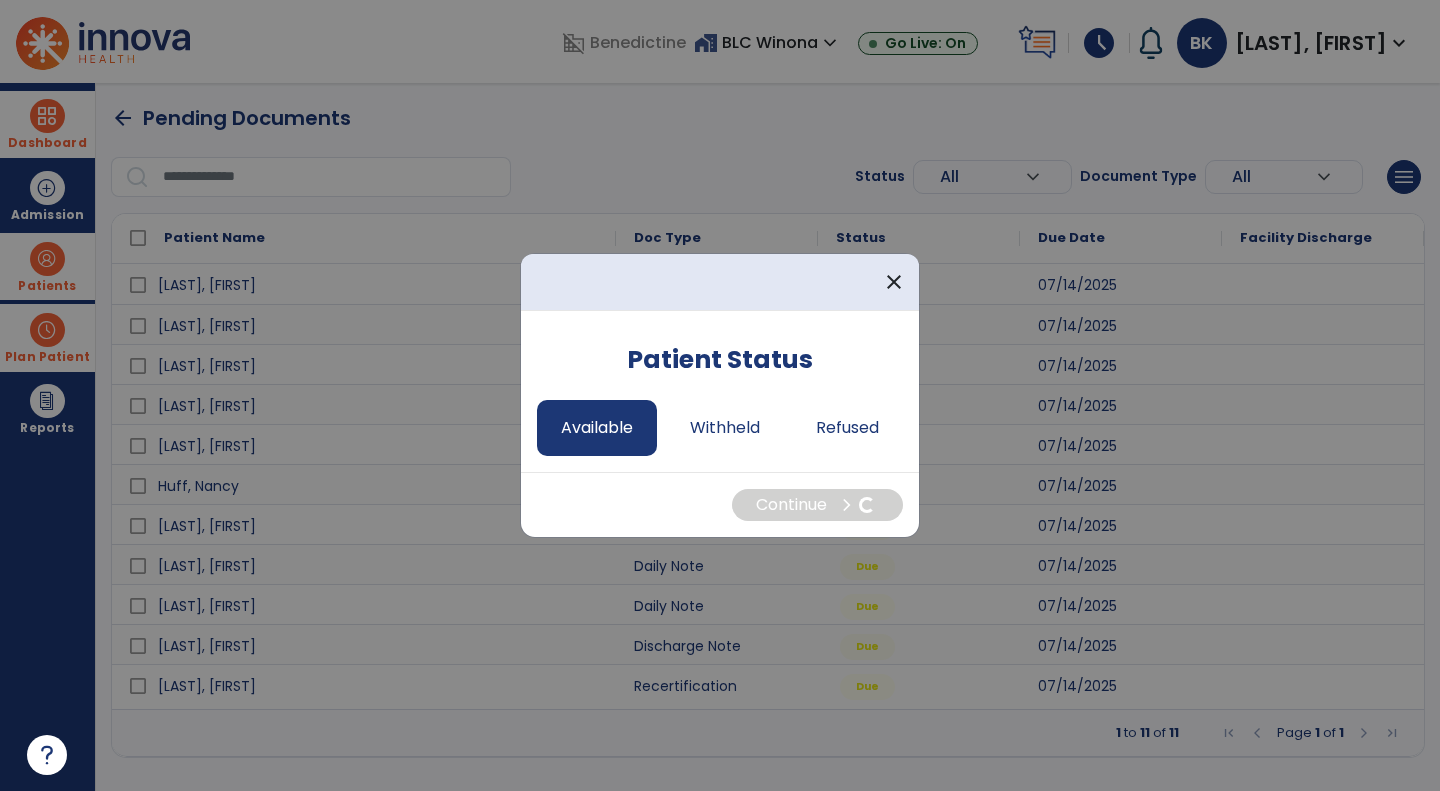 select on "*" 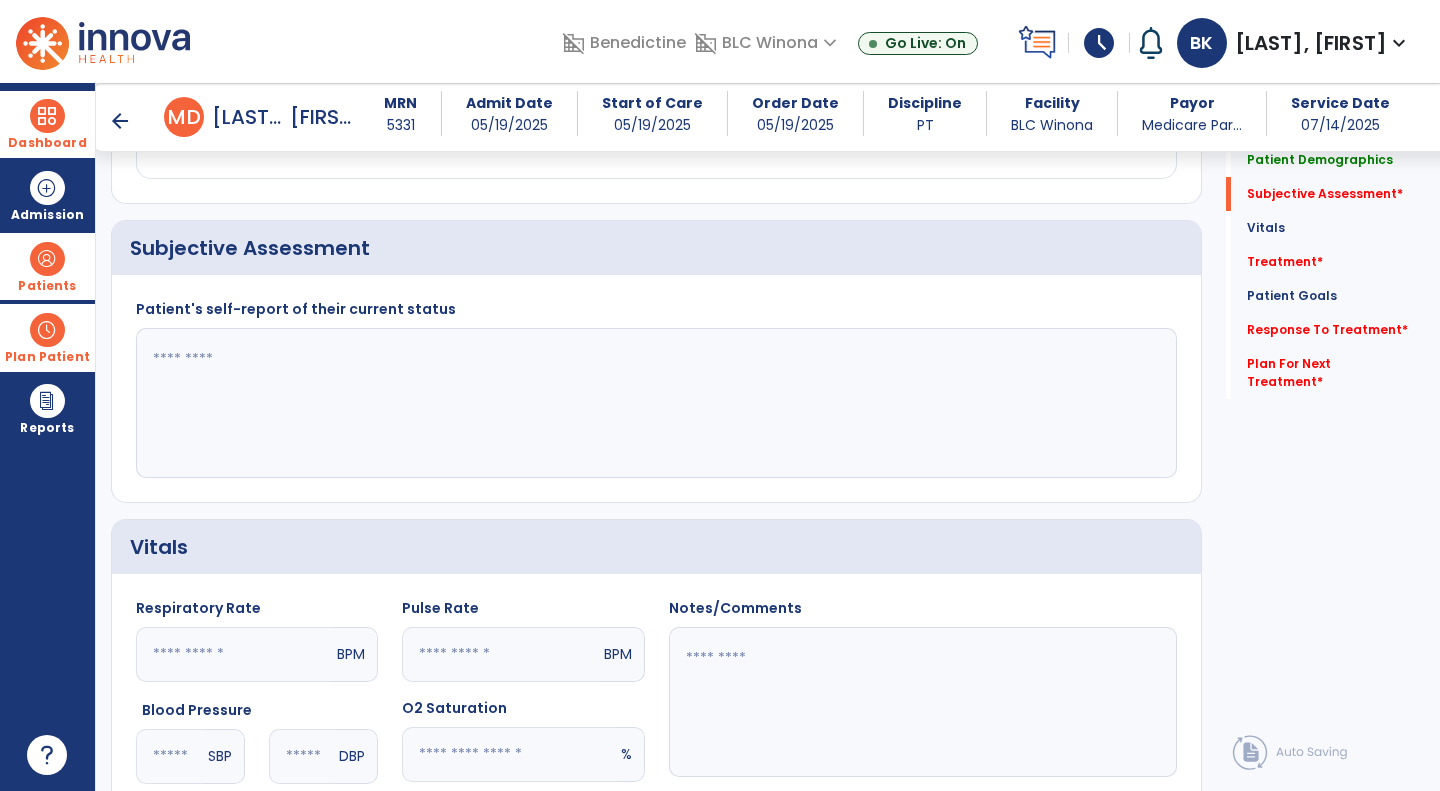 scroll, scrollTop: 419, scrollLeft: 0, axis: vertical 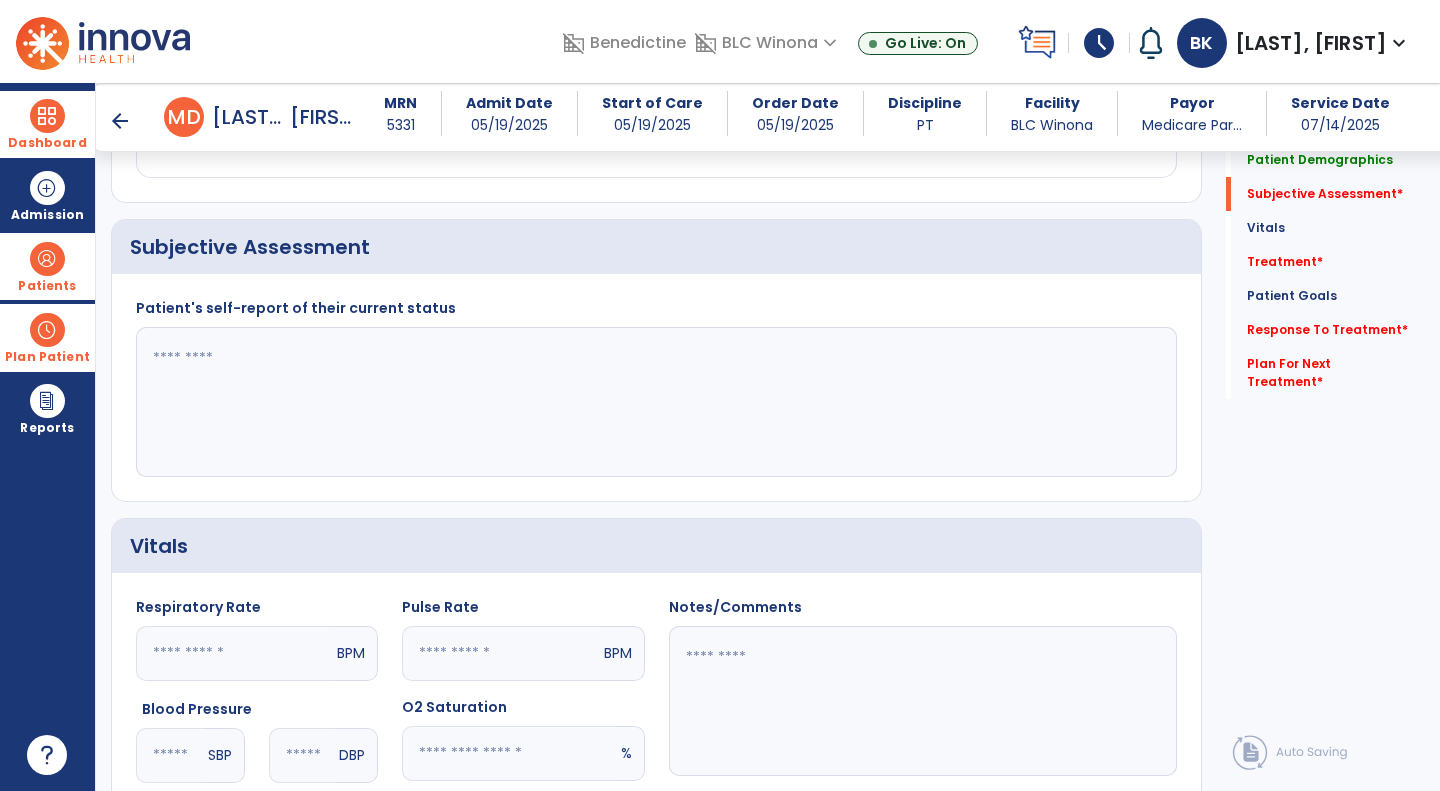 click 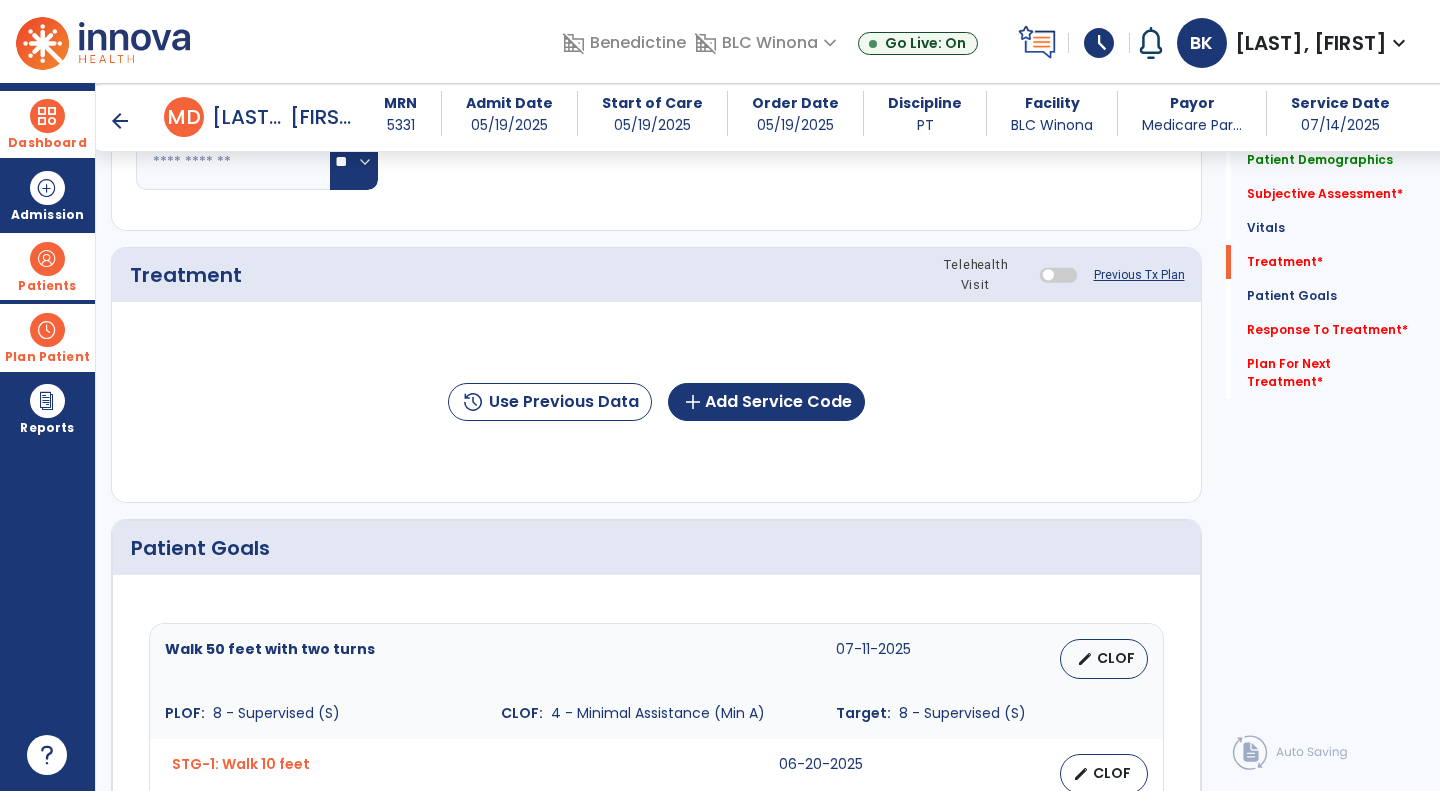 scroll, scrollTop: 1113, scrollLeft: 0, axis: vertical 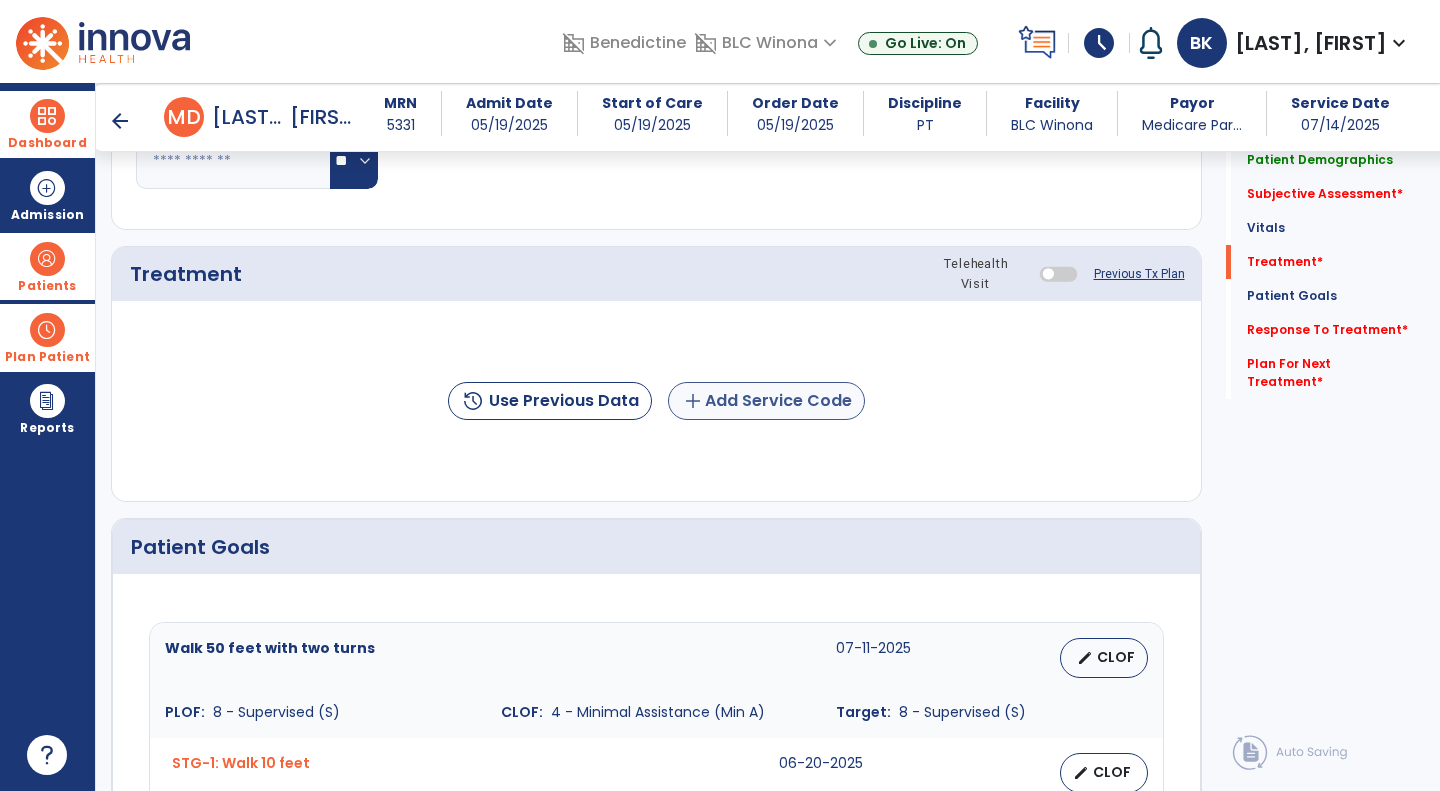 type on "**********" 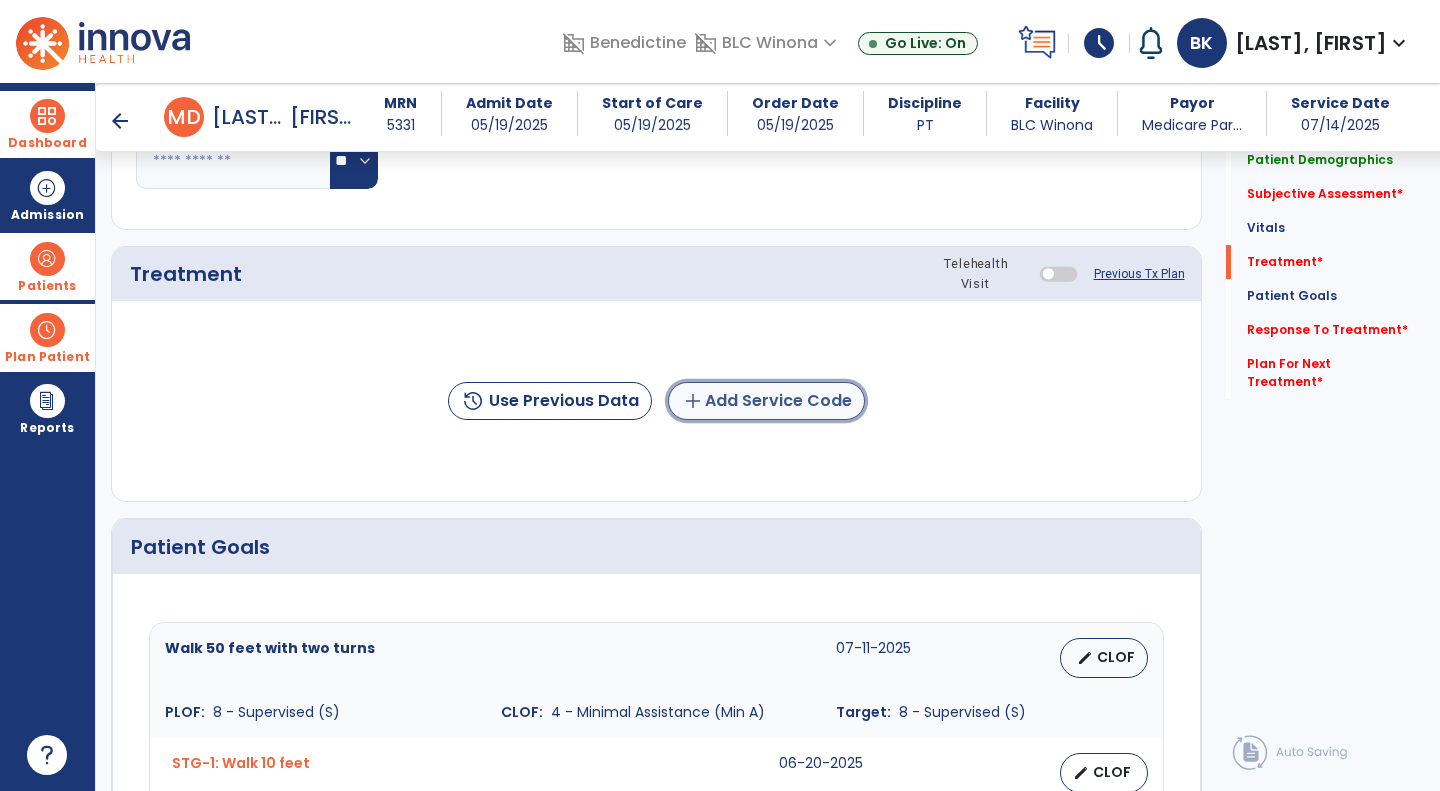 click on "add  Add Service Code" 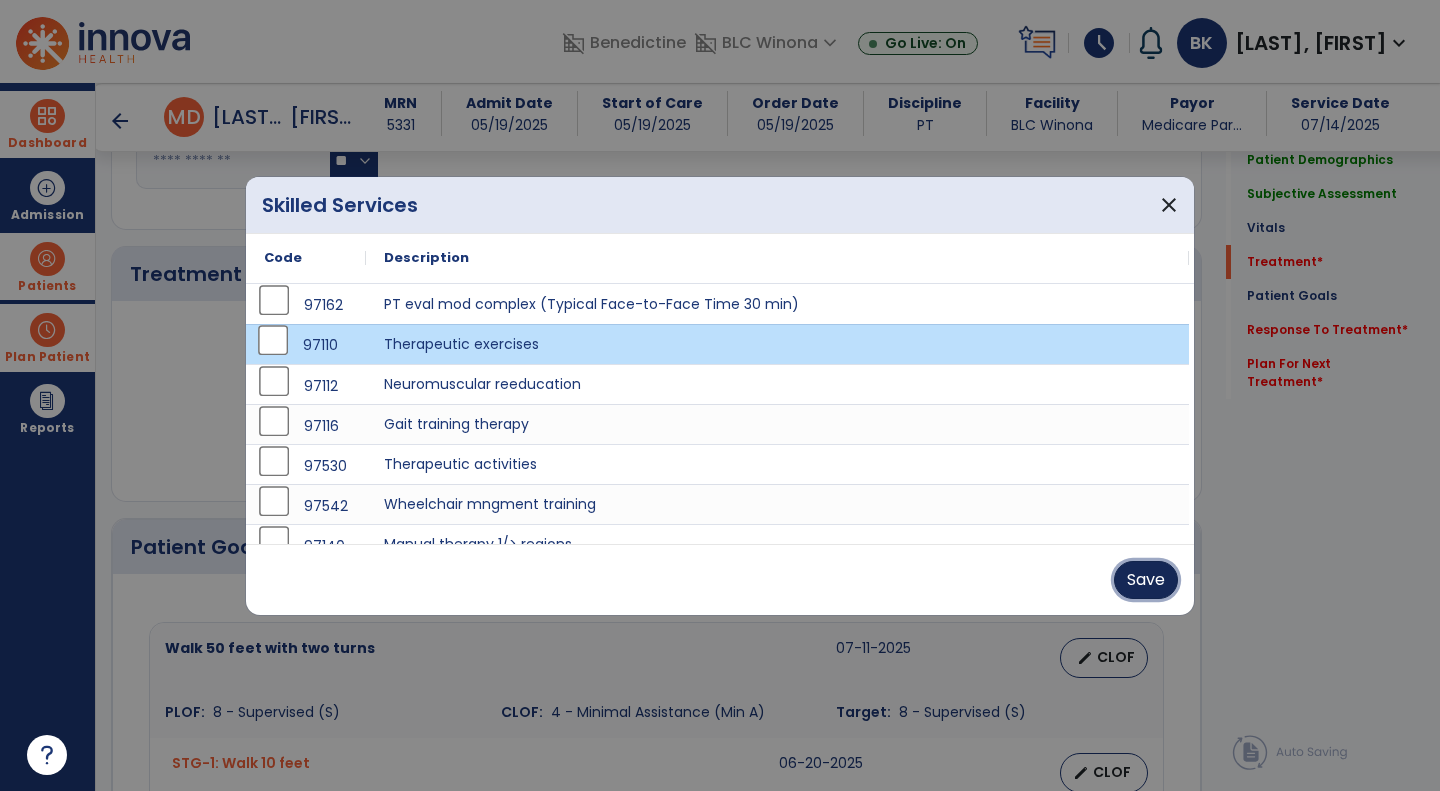 click on "Save" at bounding box center [1146, 580] 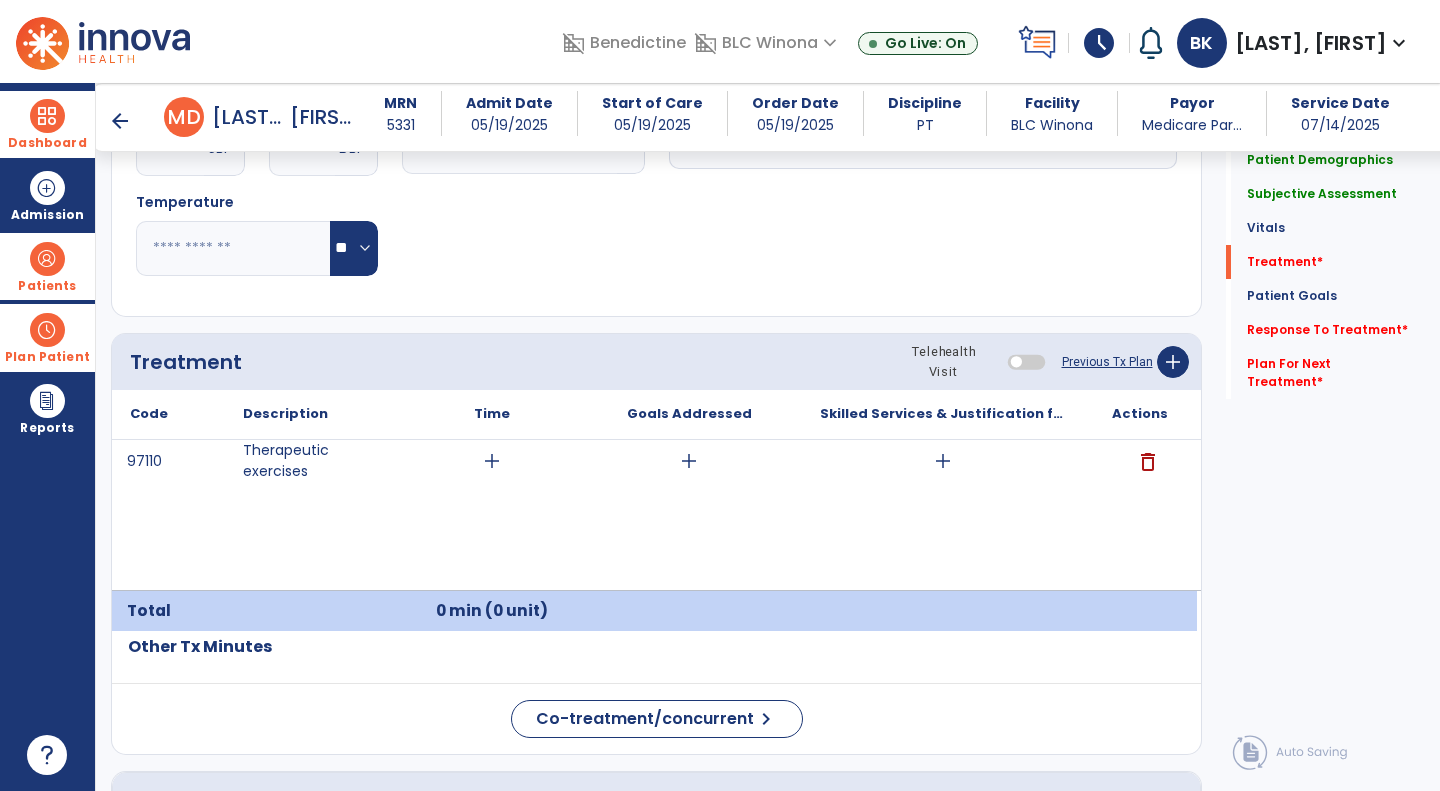 scroll, scrollTop: 1025, scrollLeft: 0, axis: vertical 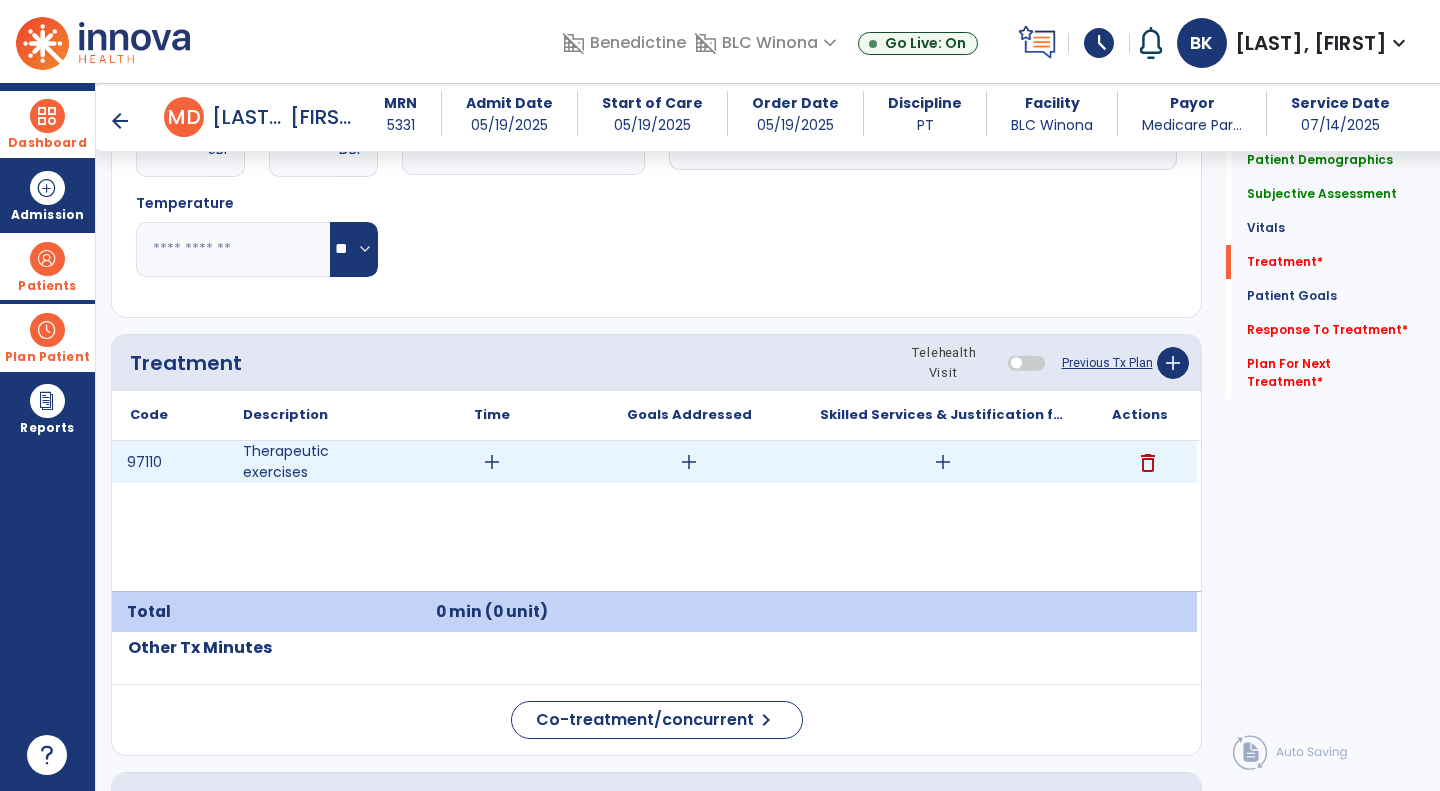 click on "add" at bounding box center (492, 462) 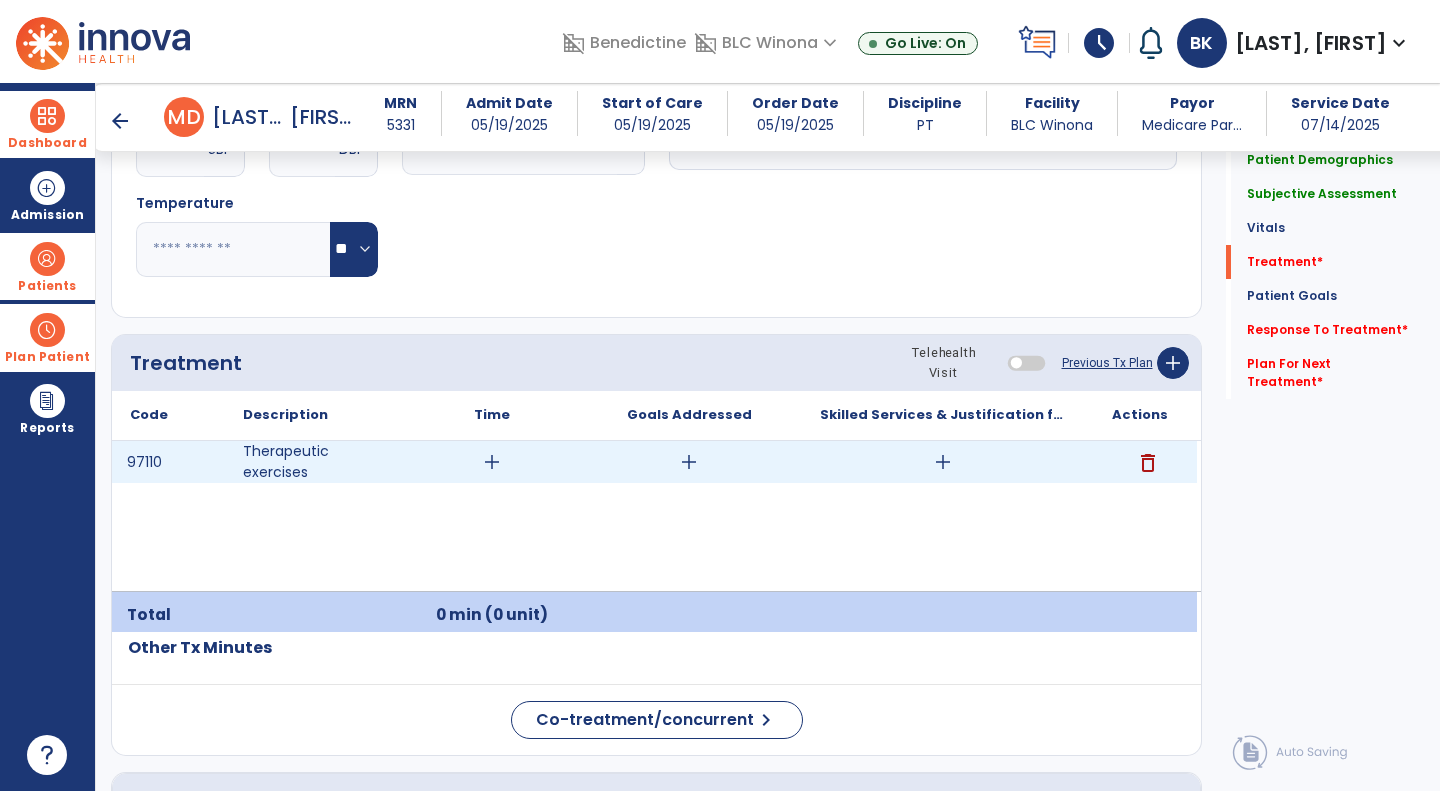 click on "delete" at bounding box center (1148, 463) 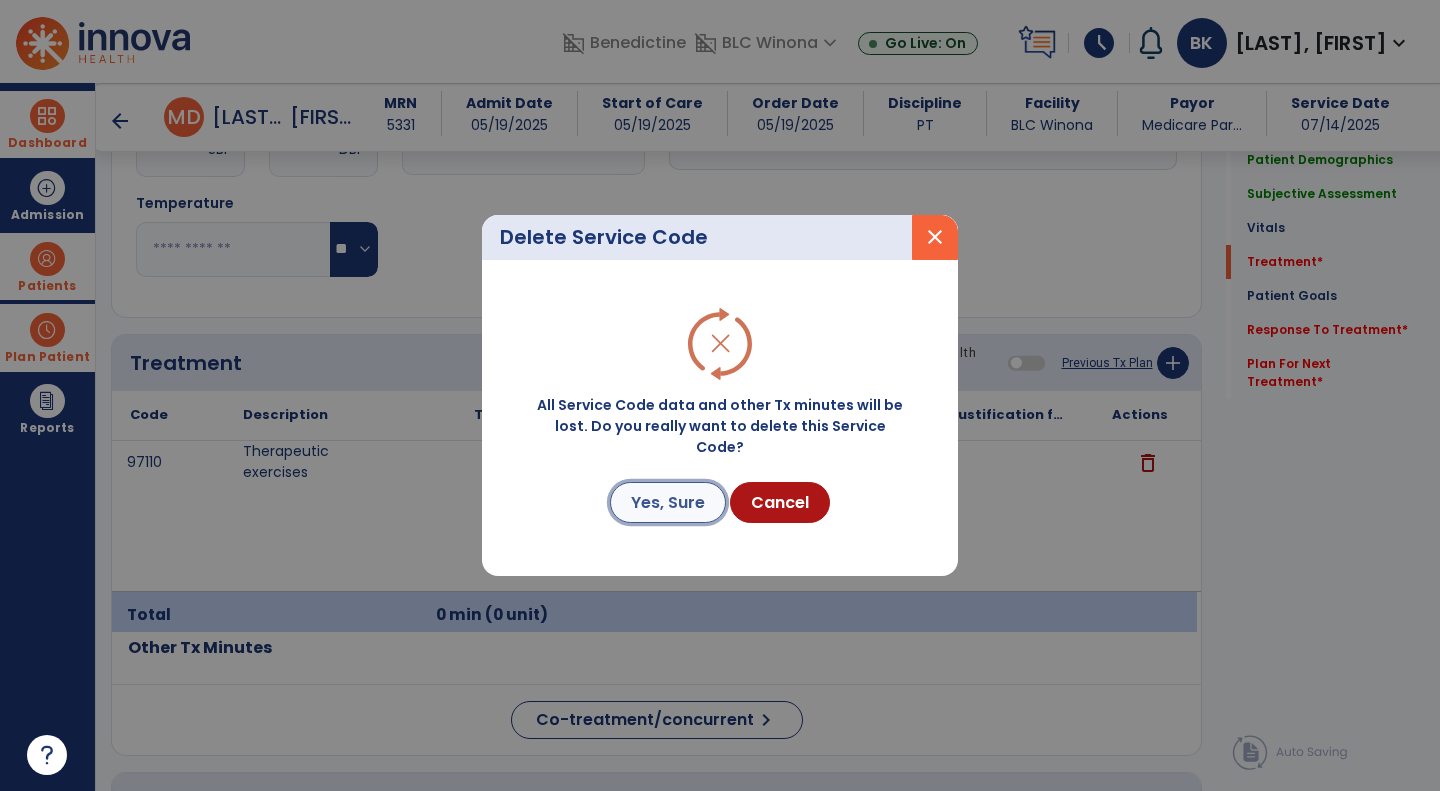 click on "Yes, Sure" at bounding box center [668, 502] 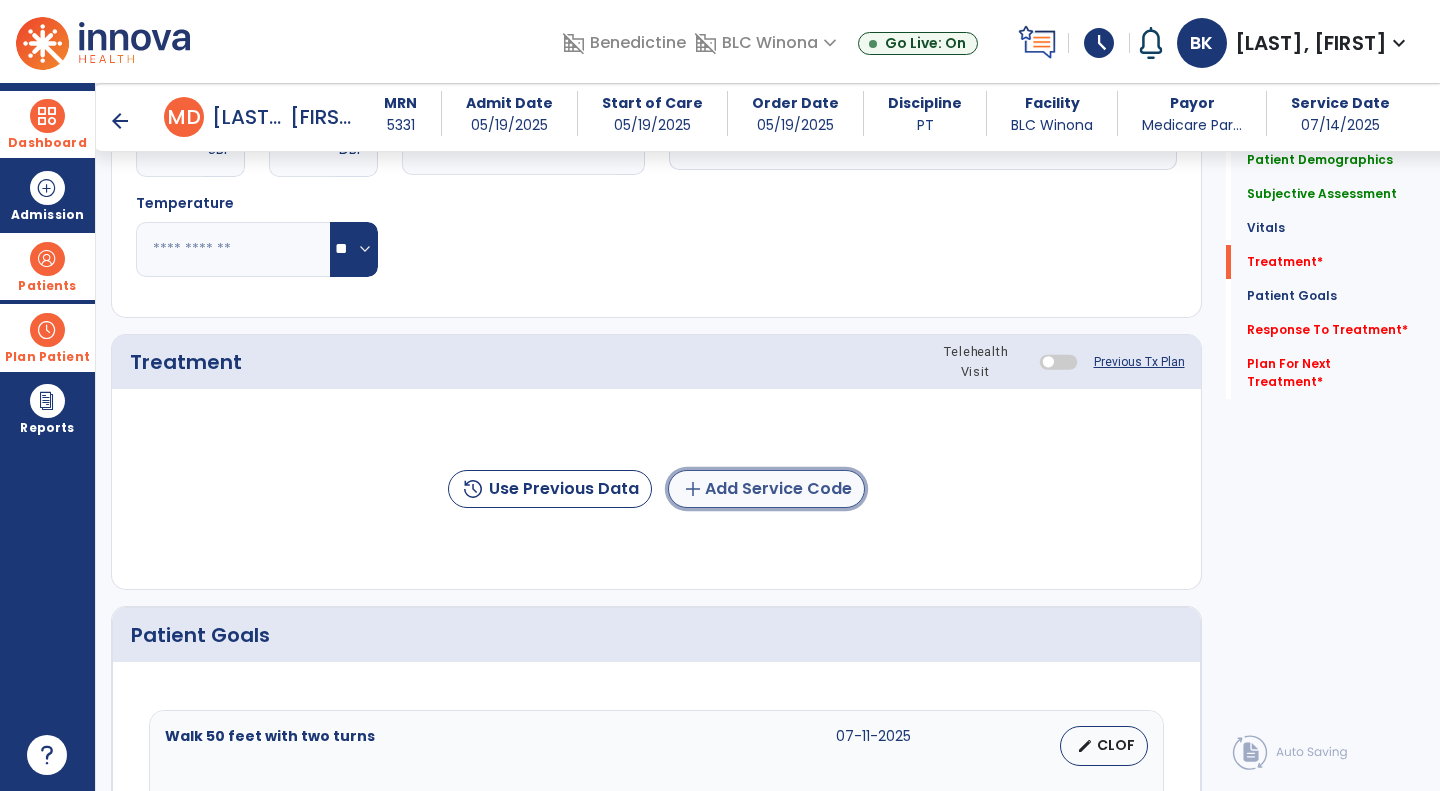 click on "add  Add Service Code" 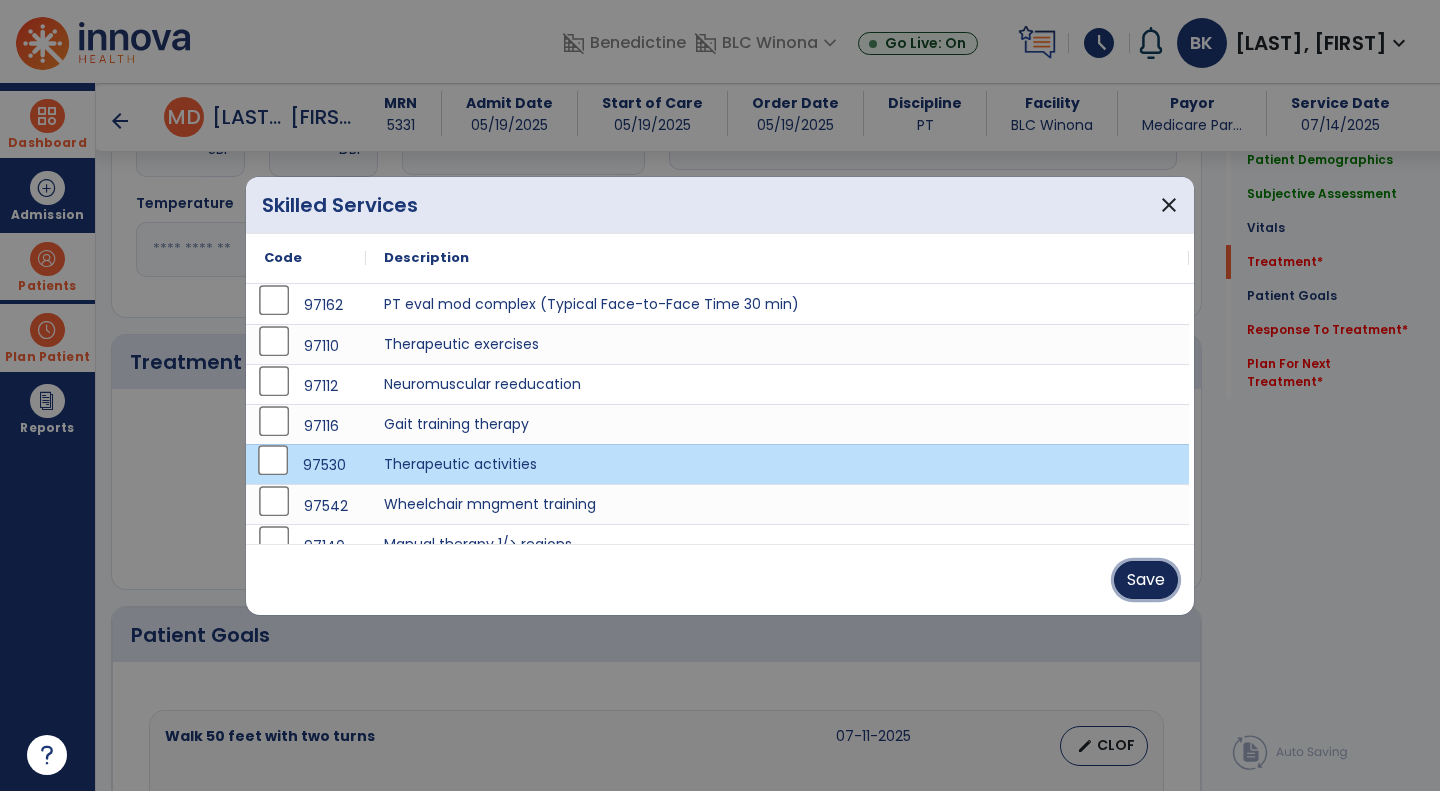 click on "Save" at bounding box center (1146, 580) 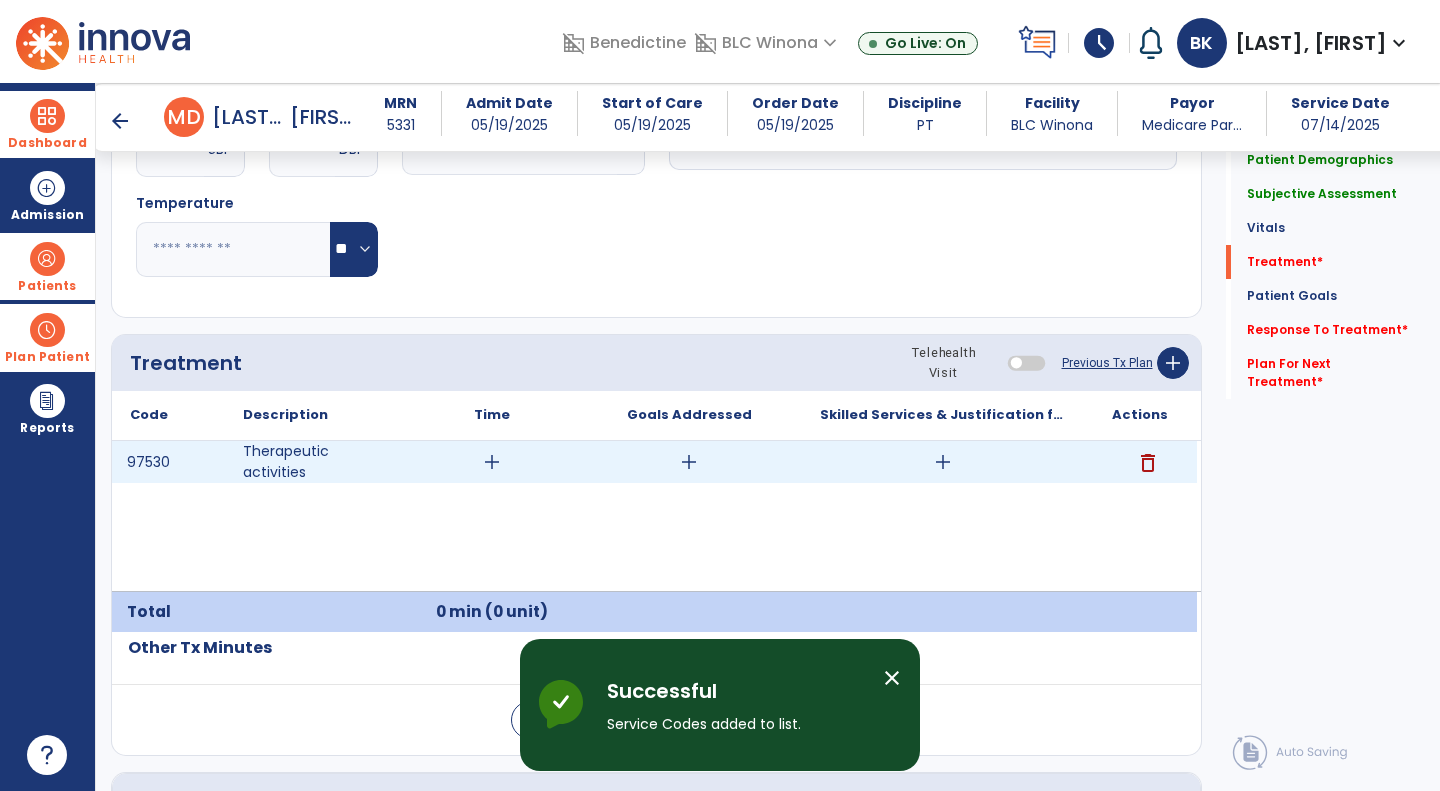 click on "add" at bounding box center [492, 462] 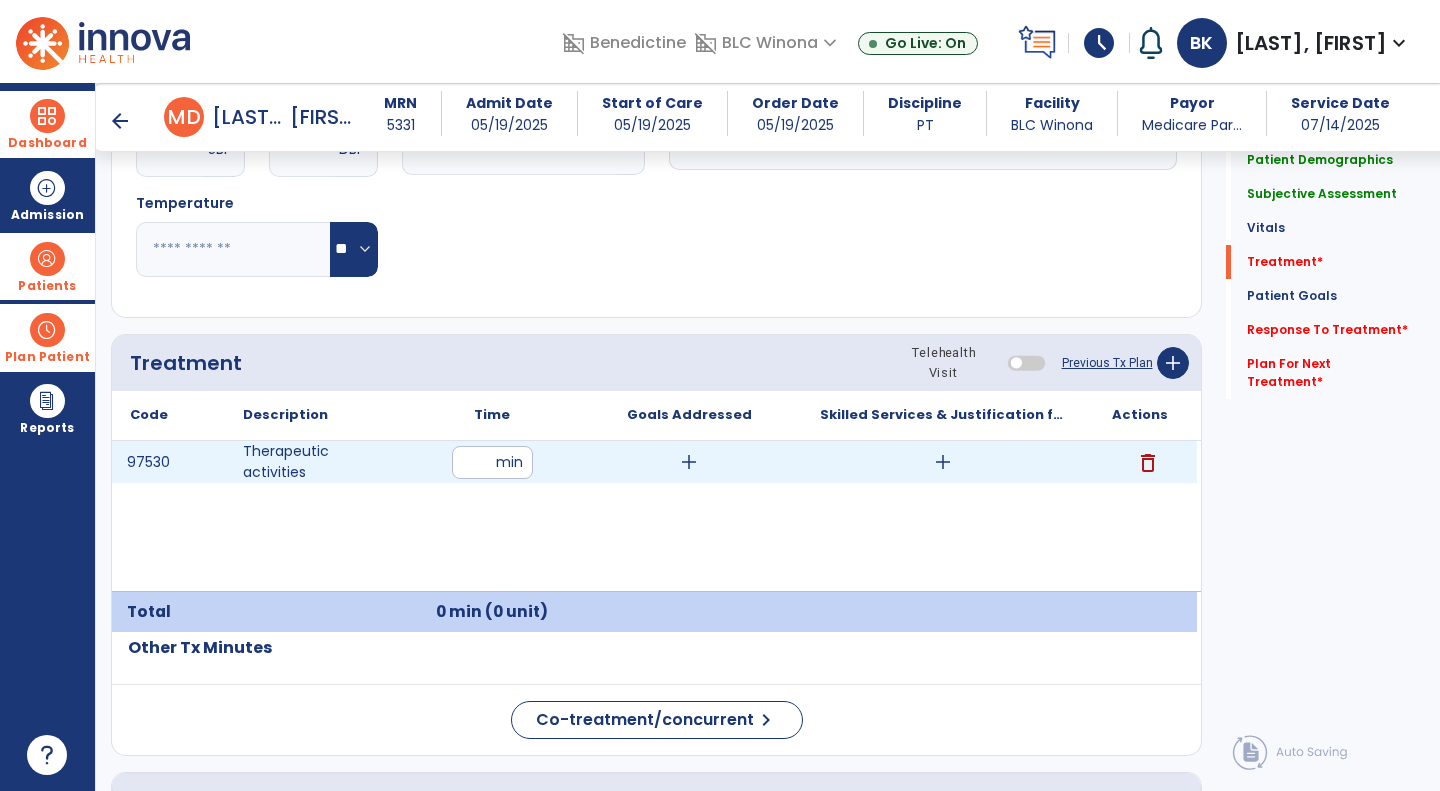 type on "*" 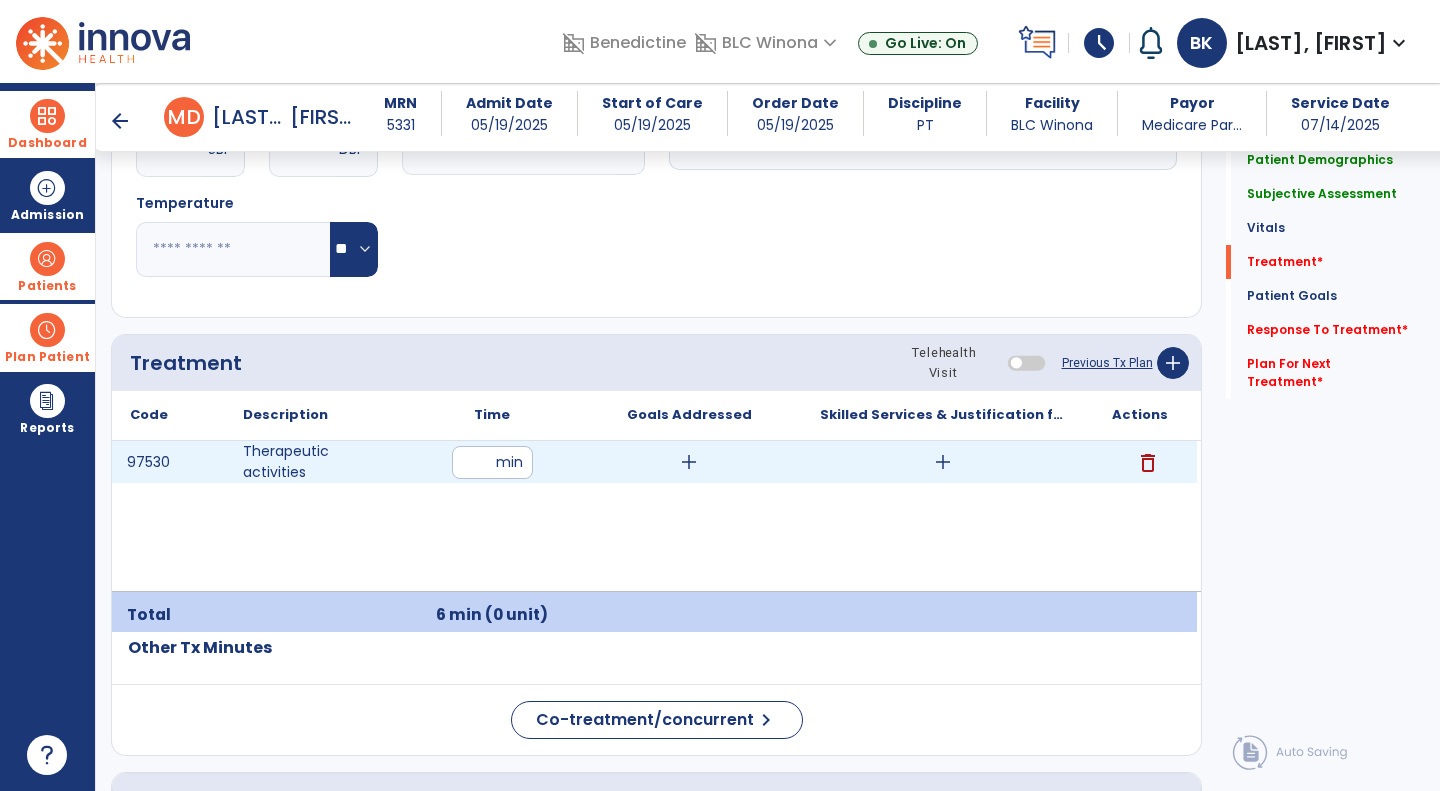 click on "add" at bounding box center [943, 462] 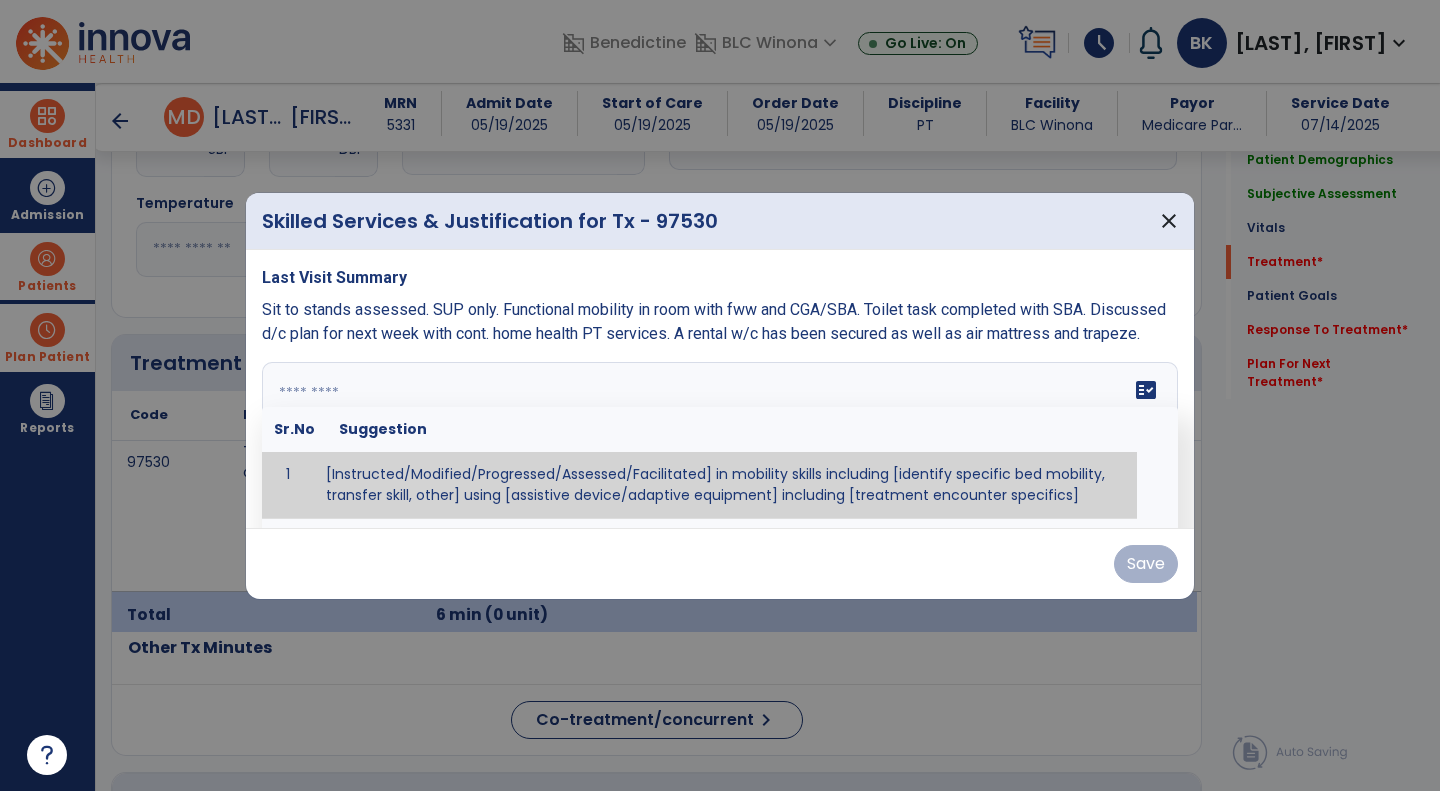 click on "fact_check  Sr.No Suggestion 1 [Instructed/Modified/Progressed/Assessed/Facilitated] in mobility skills including [identify specific bed mobility, transfer skill, other] using [assistive device/adaptive equipment] including [treatment encounter specifics]" at bounding box center (720, 437) 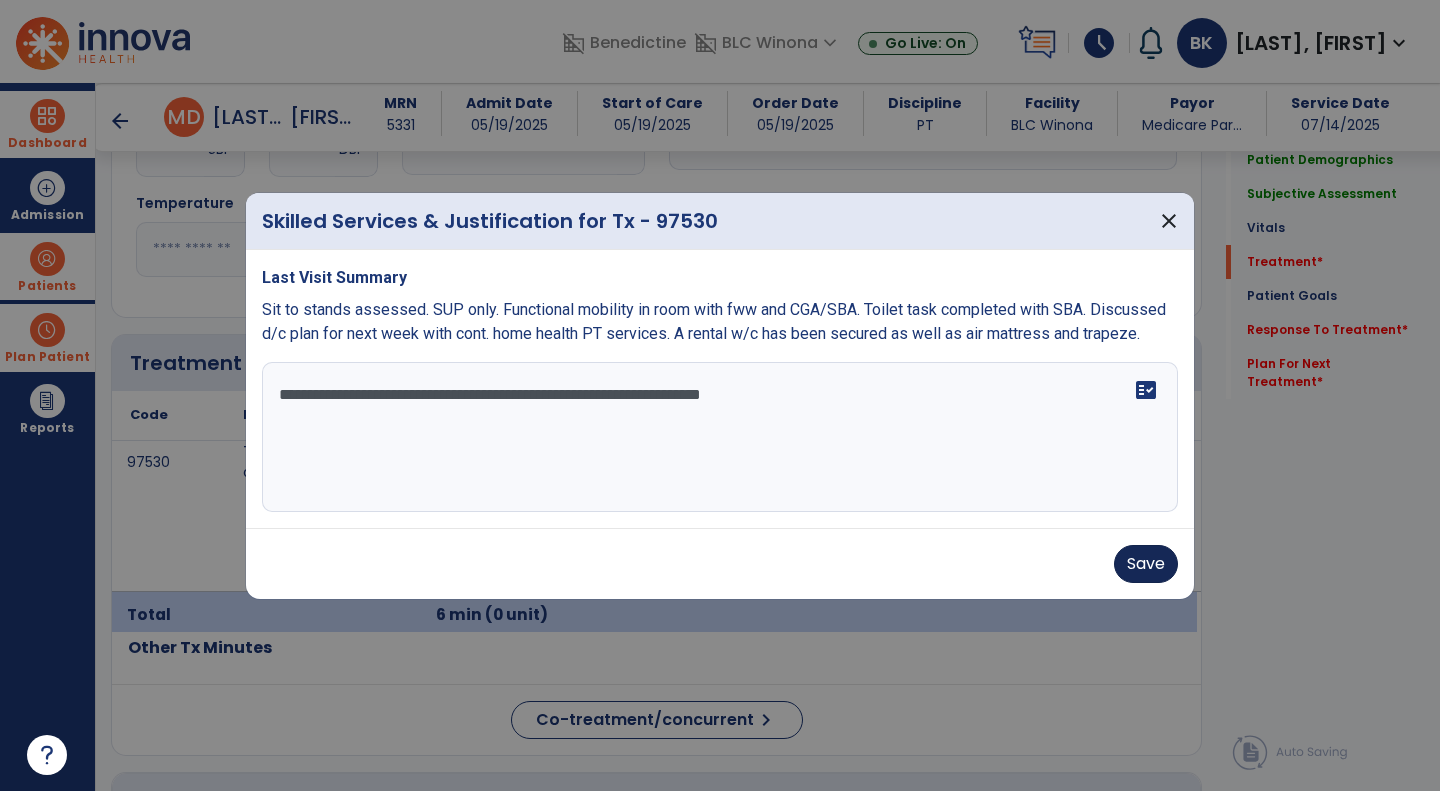 type on "**********" 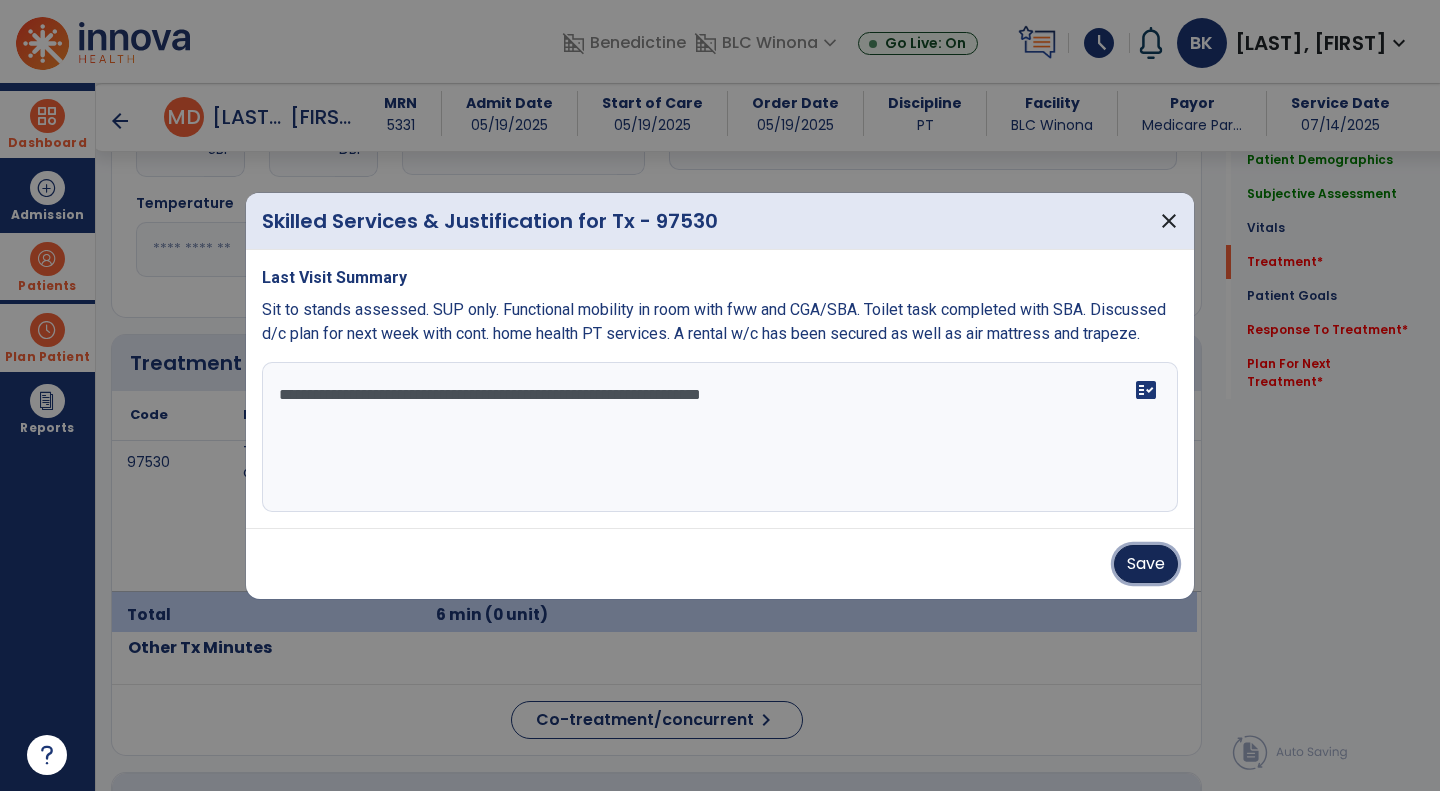 click on "Save" at bounding box center [1146, 564] 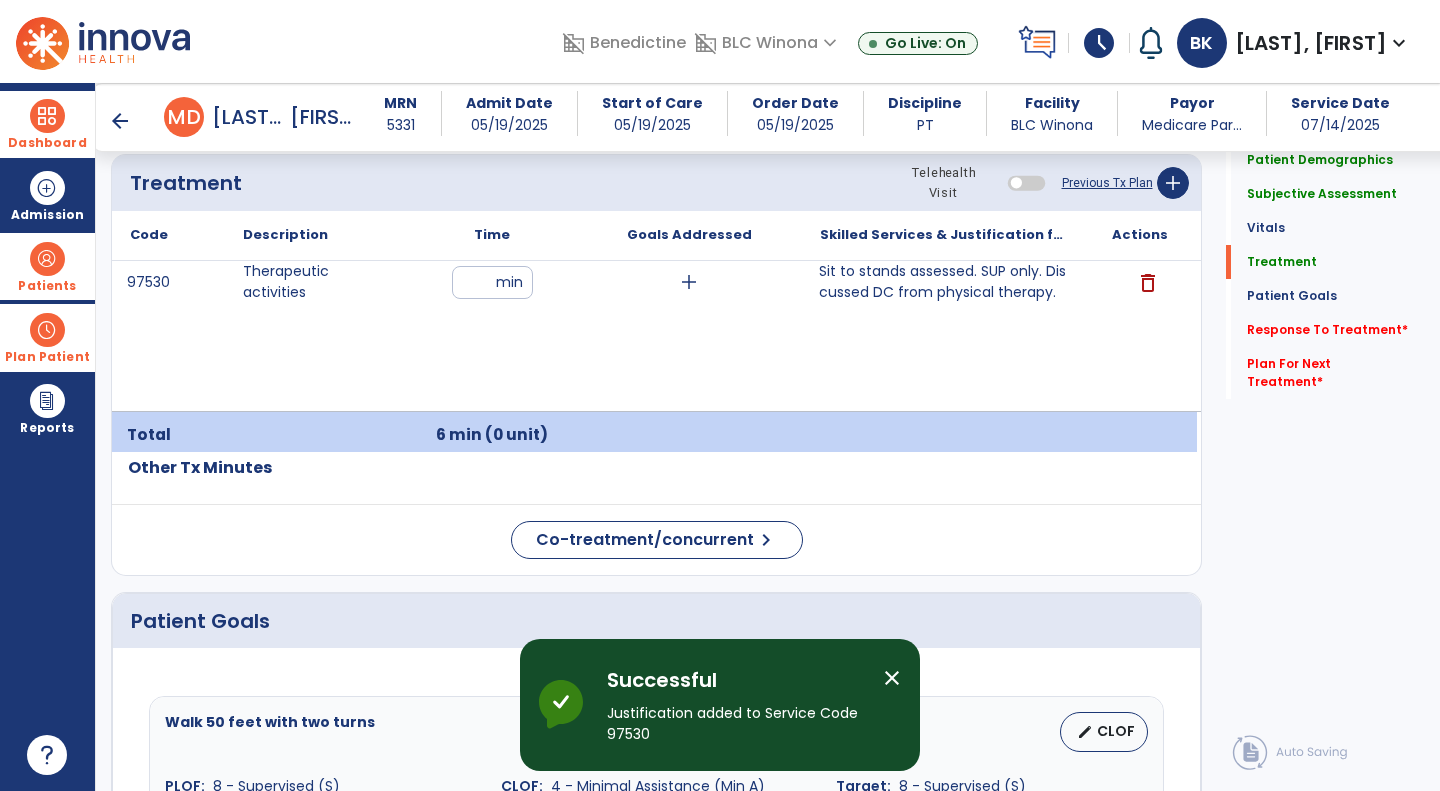 scroll, scrollTop: 1204, scrollLeft: 0, axis: vertical 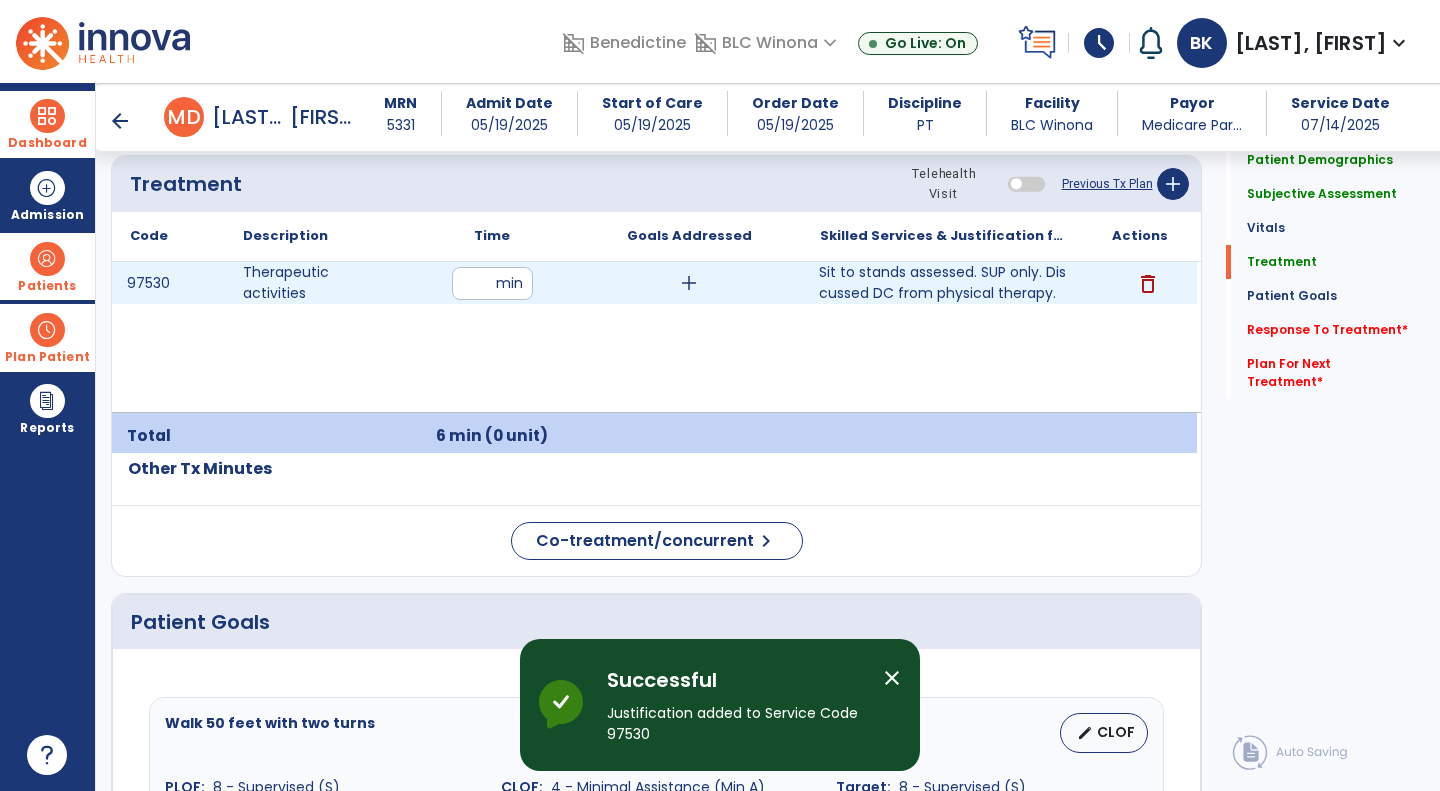 click on "add" at bounding box center (689, 283) 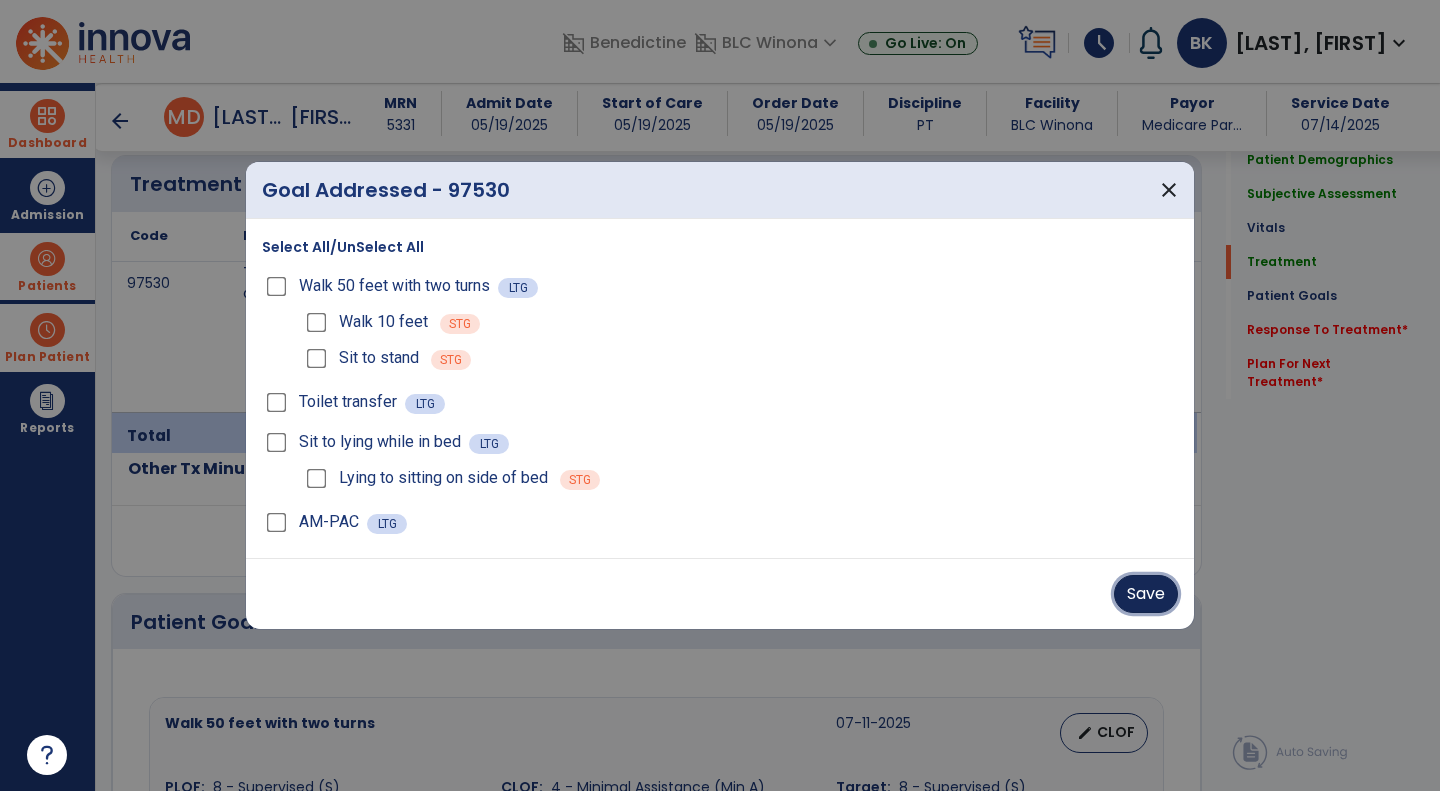 click on "Save" at bounding box center (1146, 594) 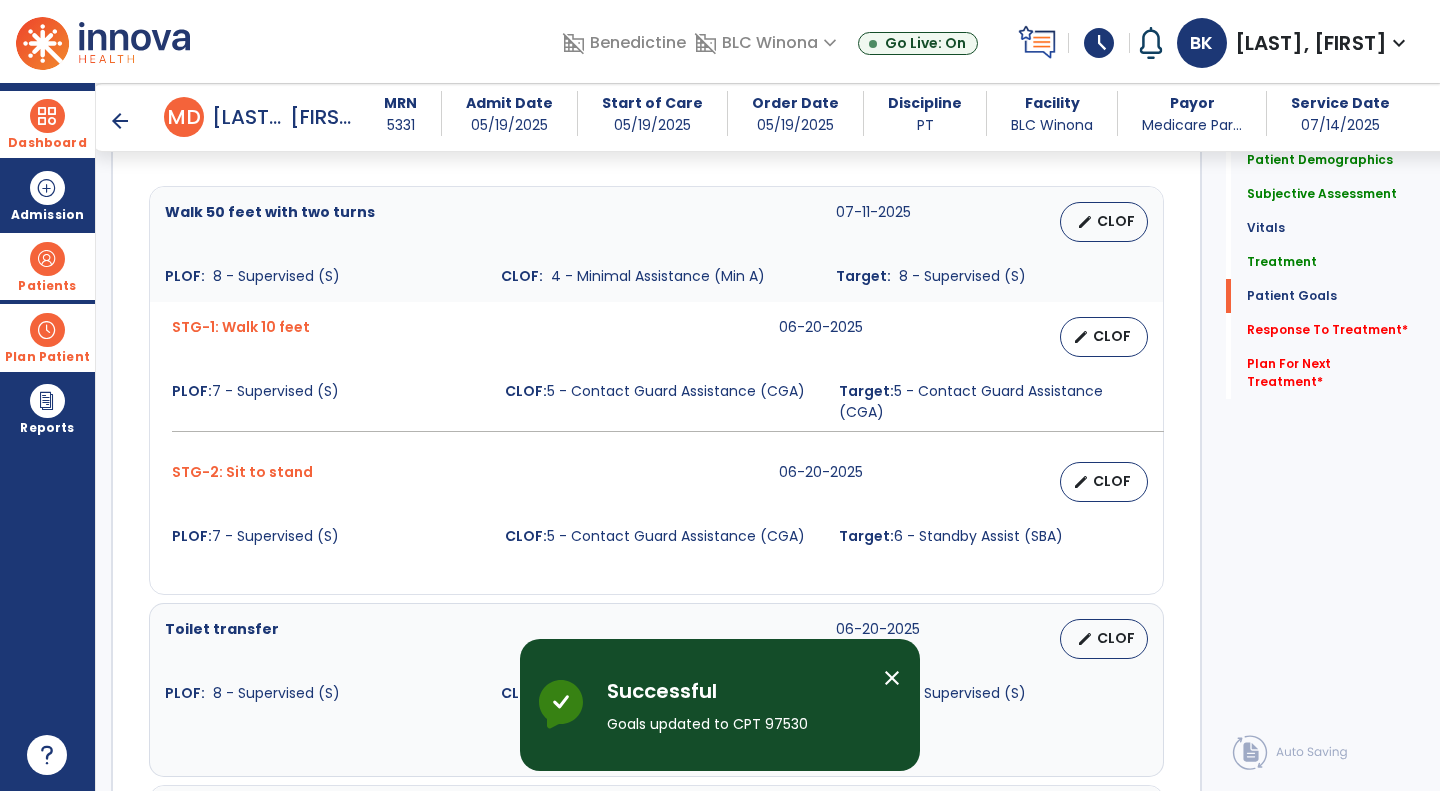 scroll, scrollTop: 1716, scrollLeft: 0, axis: vertical 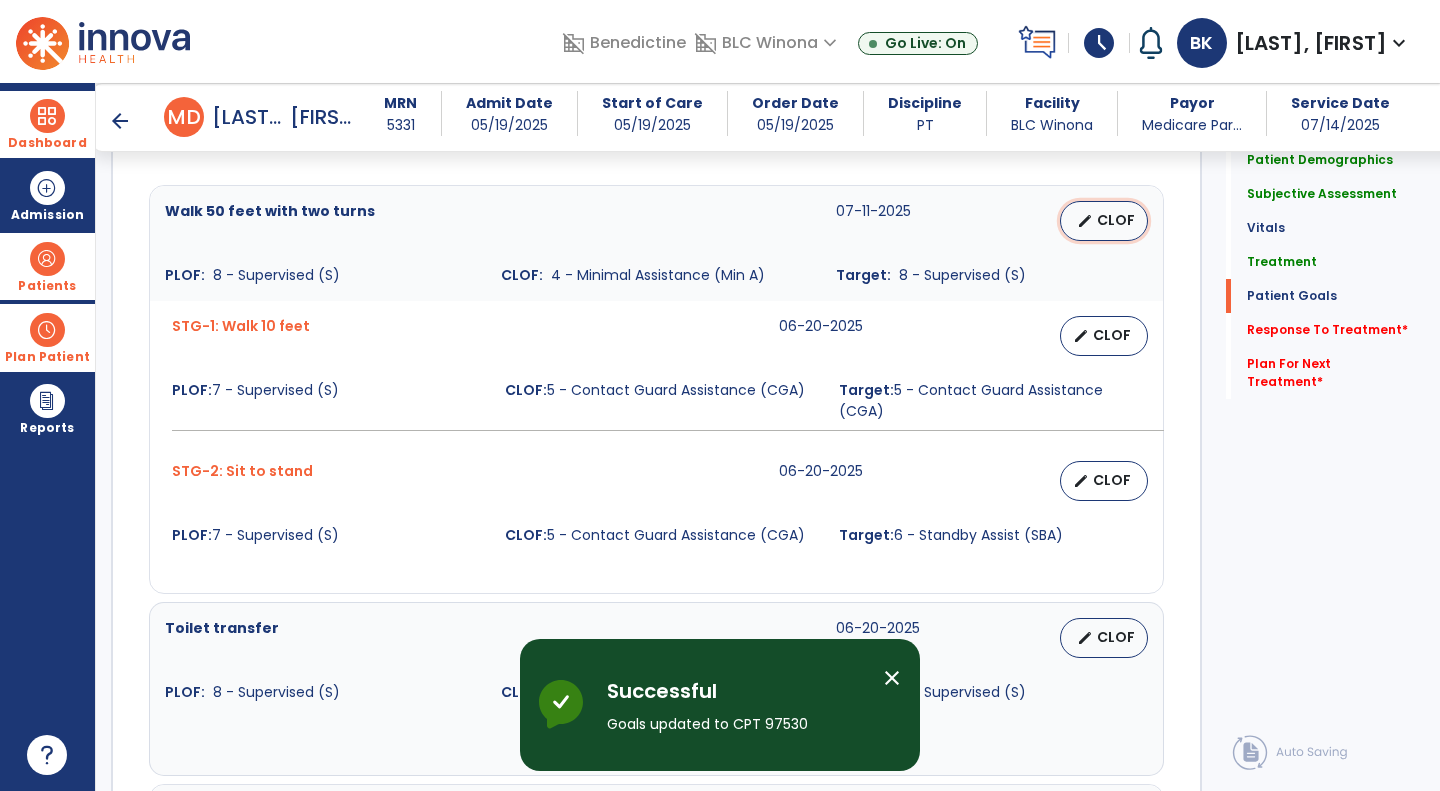 click on "edit" at bounding box center [1085, 221] 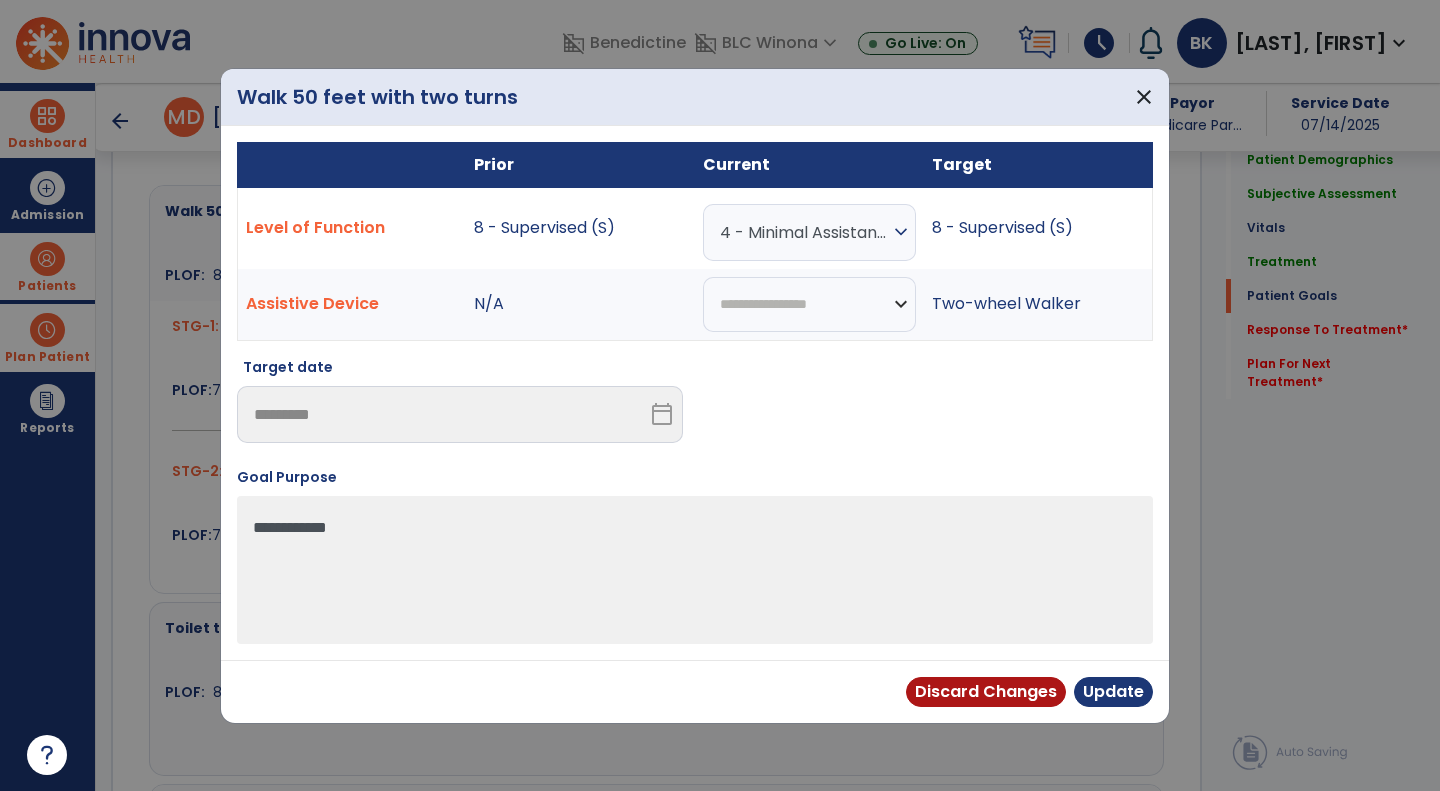 click on "4 - Minimal Assistance (Min A)" at bounding box center (804, 232) 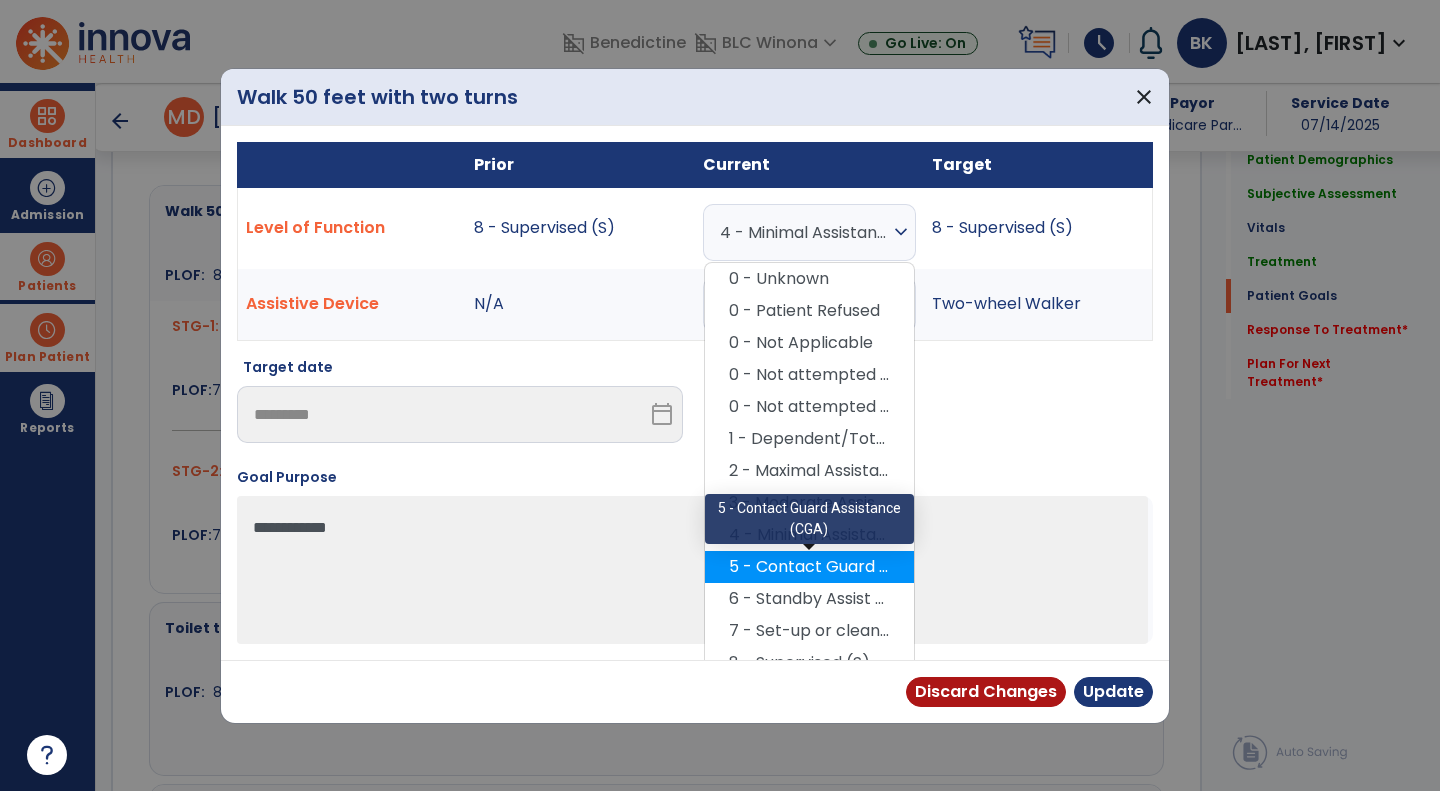 click on "5 - Contact Guard Assistance (CGA)" at bounding box center [809, 567] 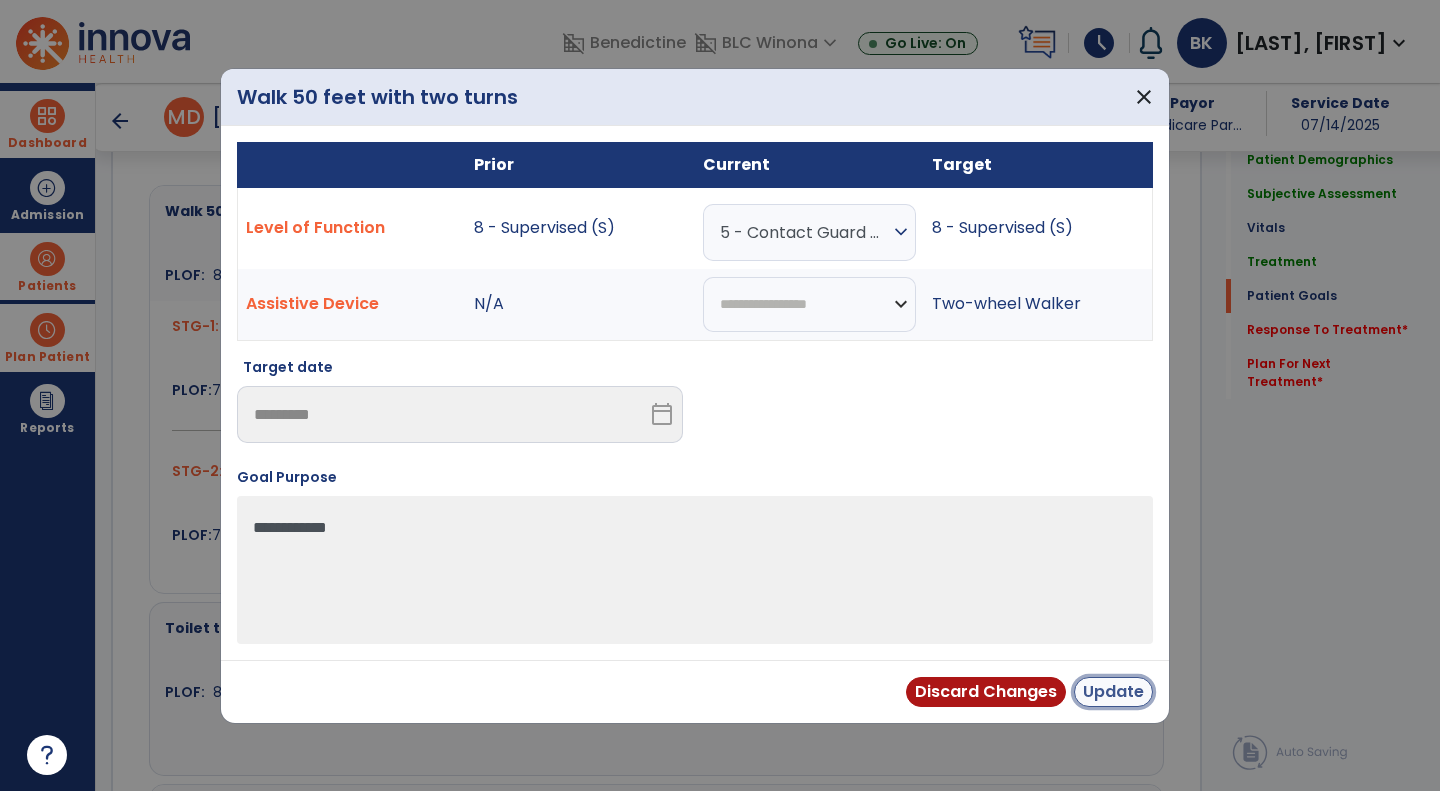 click on "Update" at bounding box center [1113, 692] 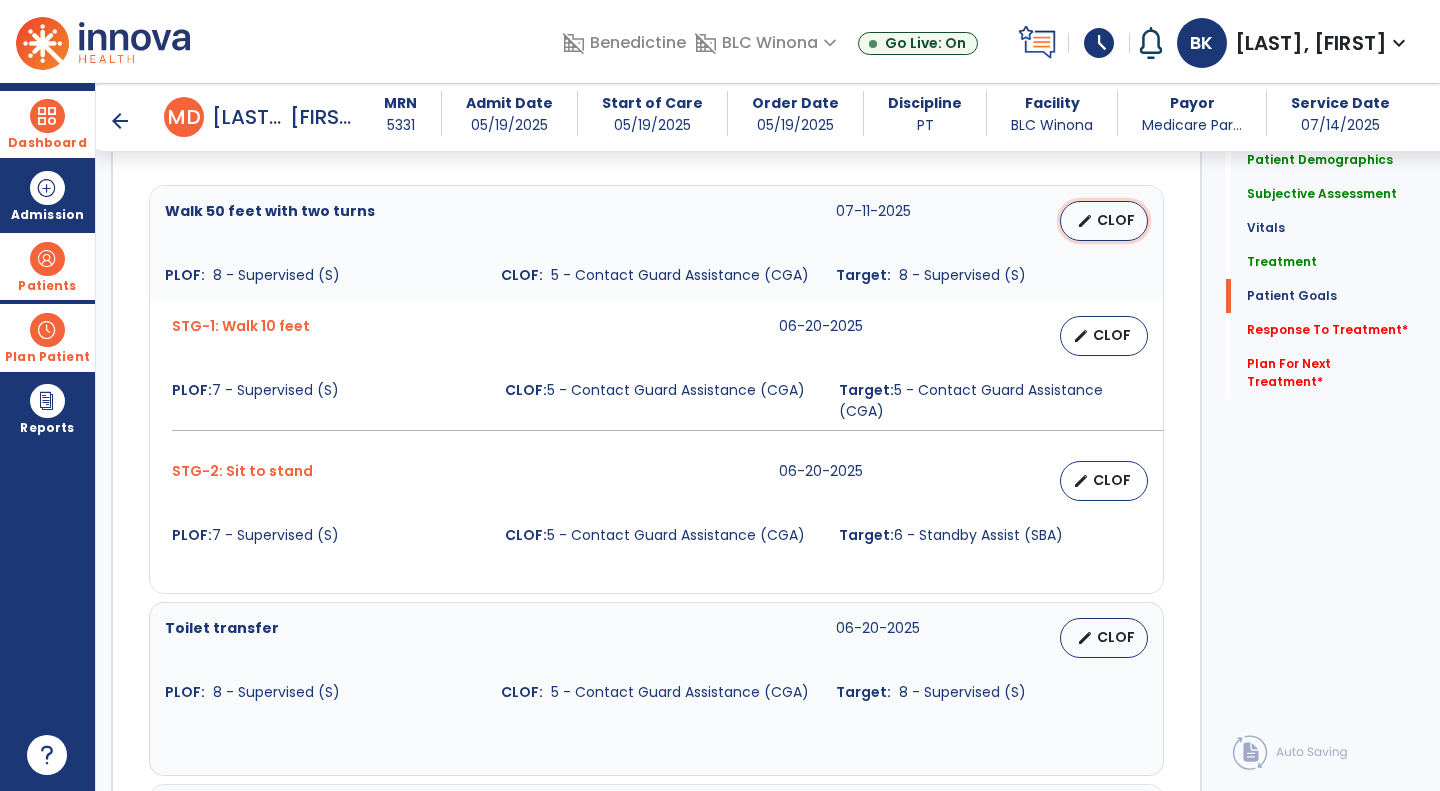 click on "CLOF" at bounding box center (1116, 220) 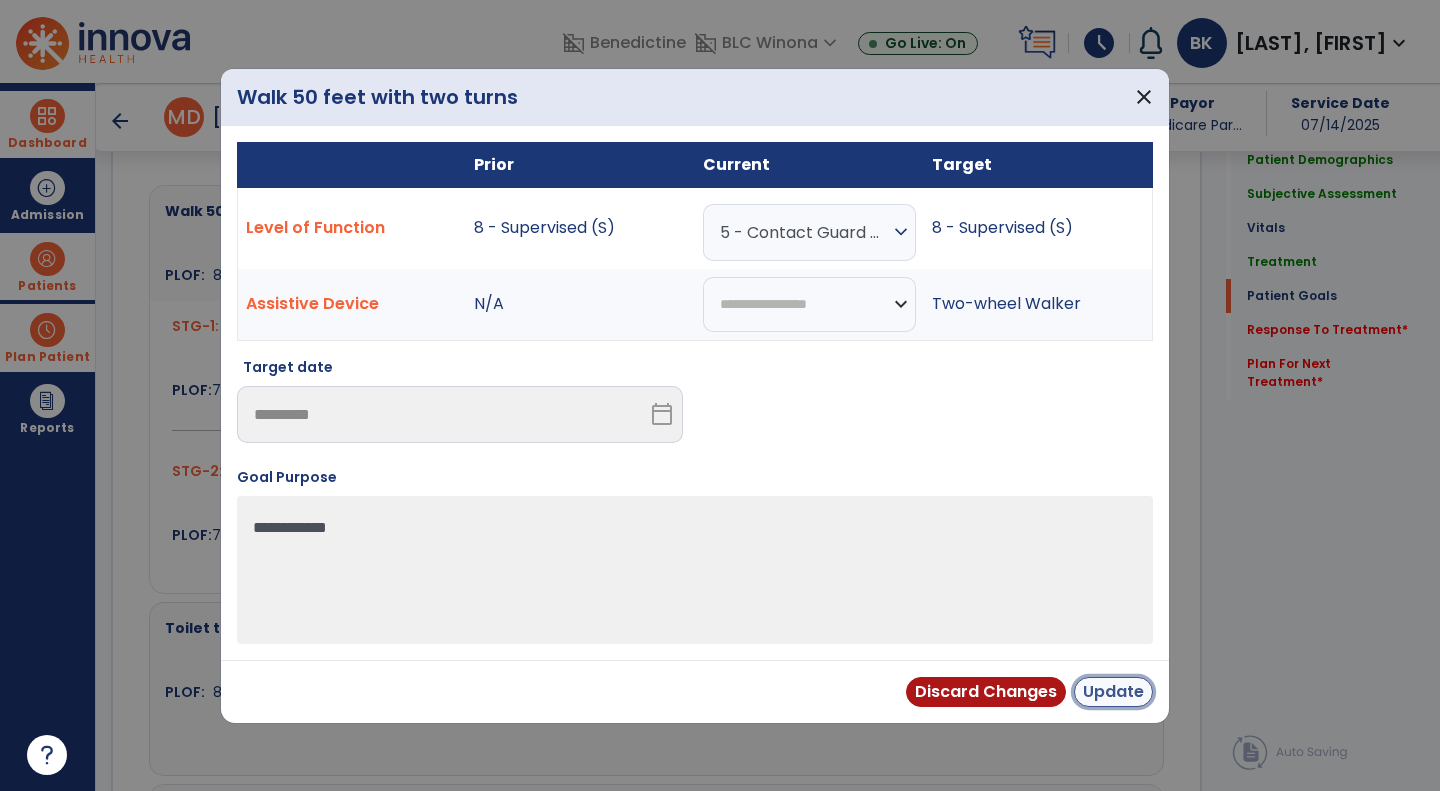 click on "Update" at bounding box center [1113, 692] 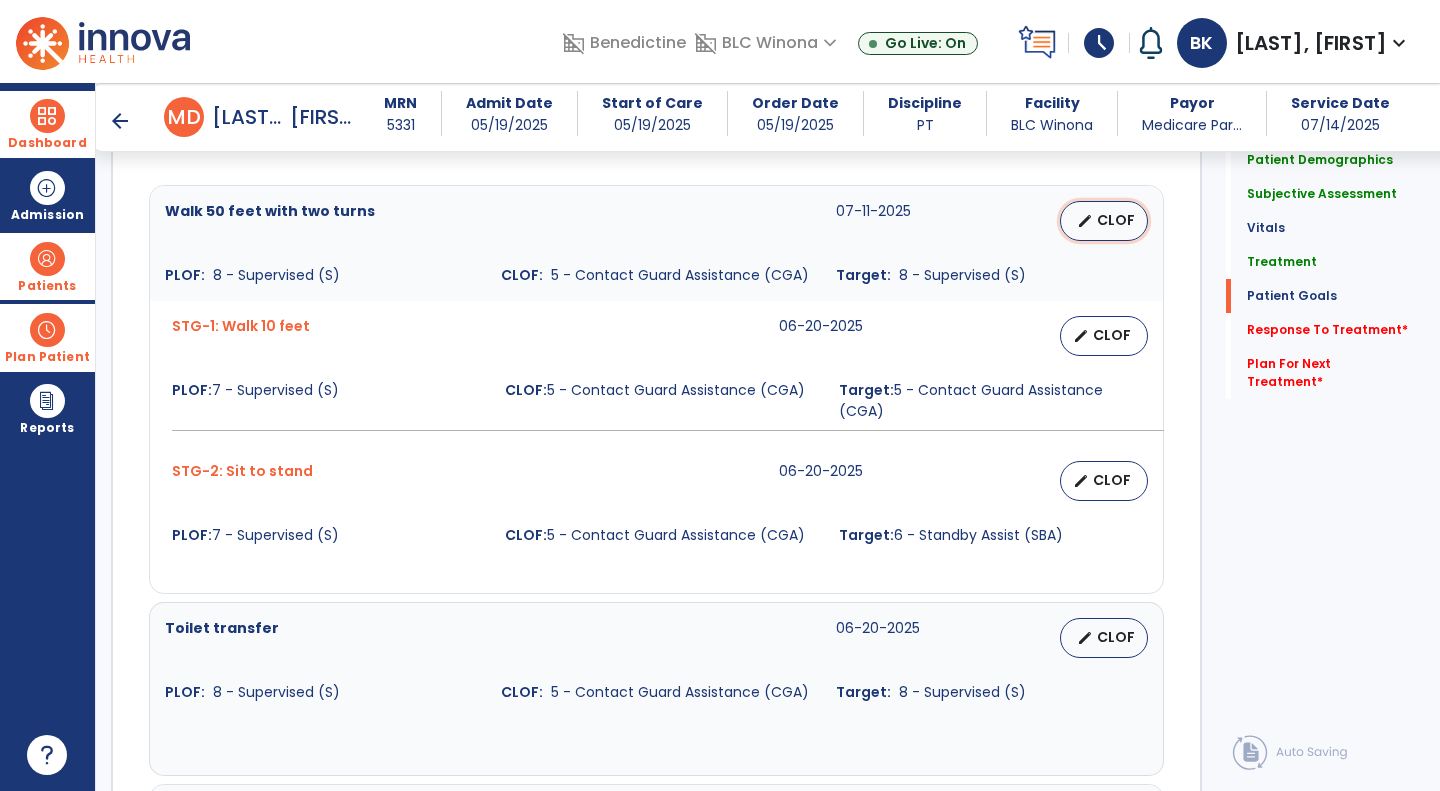 click on "CLOF" at bounding box center [1116, 220] 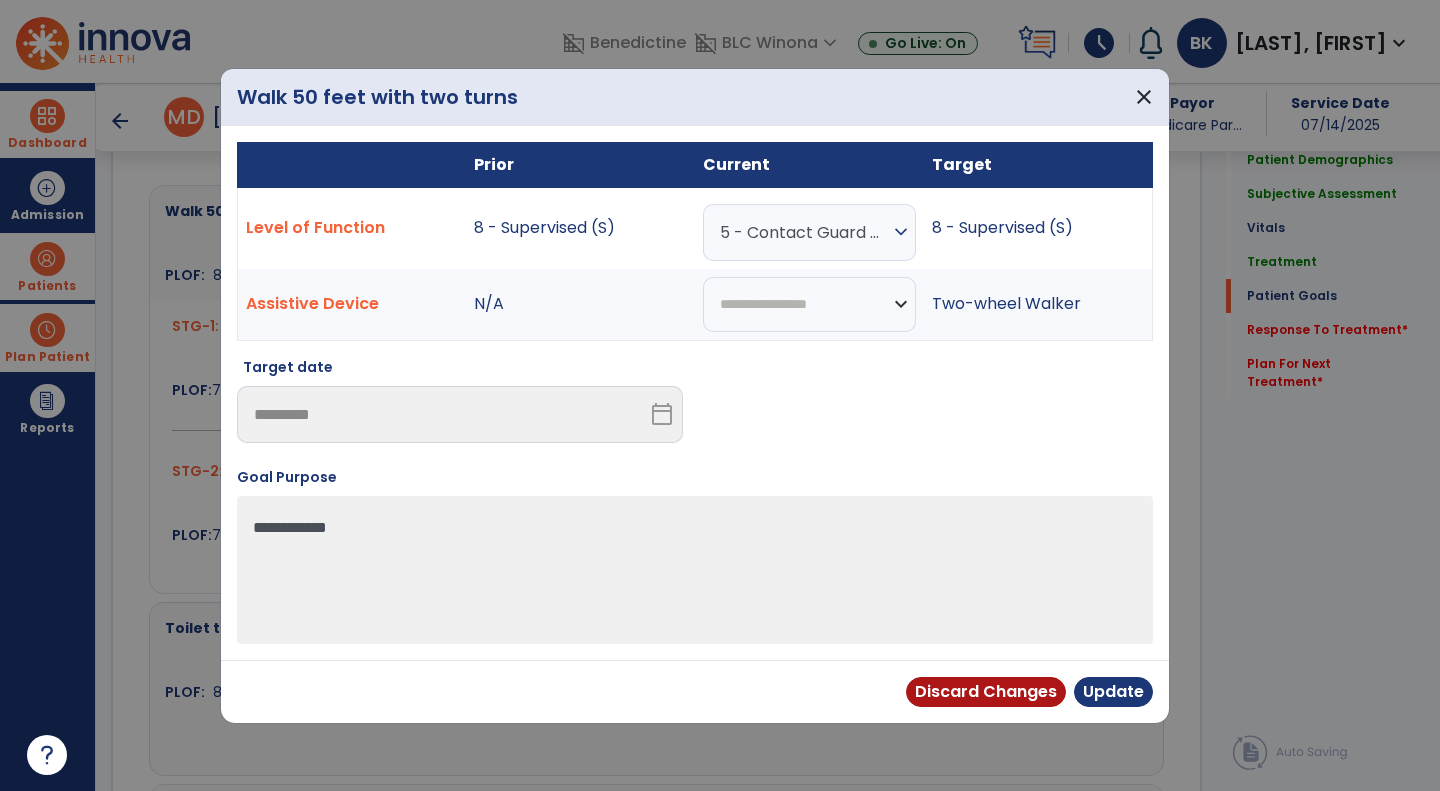 click on "5 - Contact Guard Assistance (CGA)" at bounding box center [804, 232] 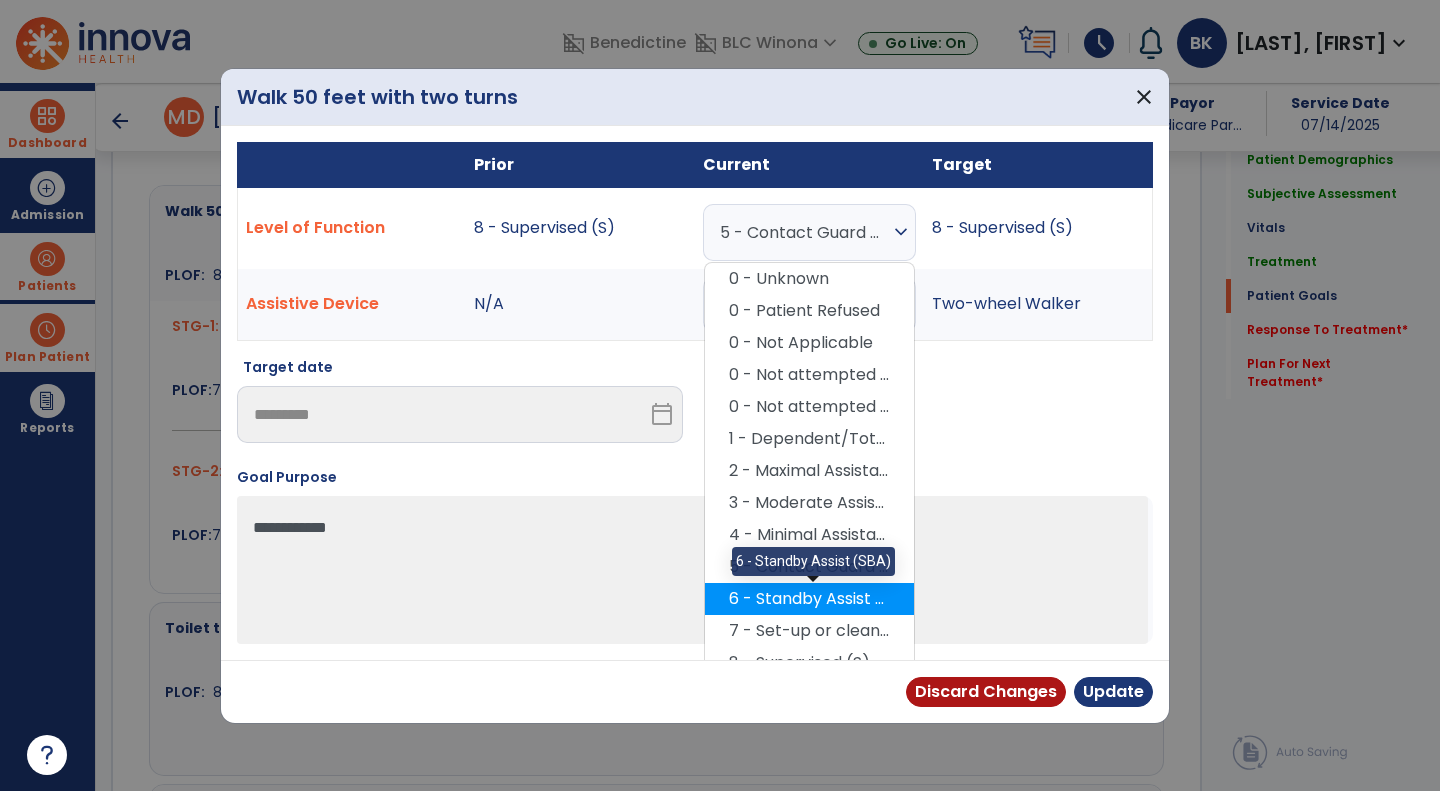 click on "6 - Standby Assist (SBA)" at bounding box center [809, 599] 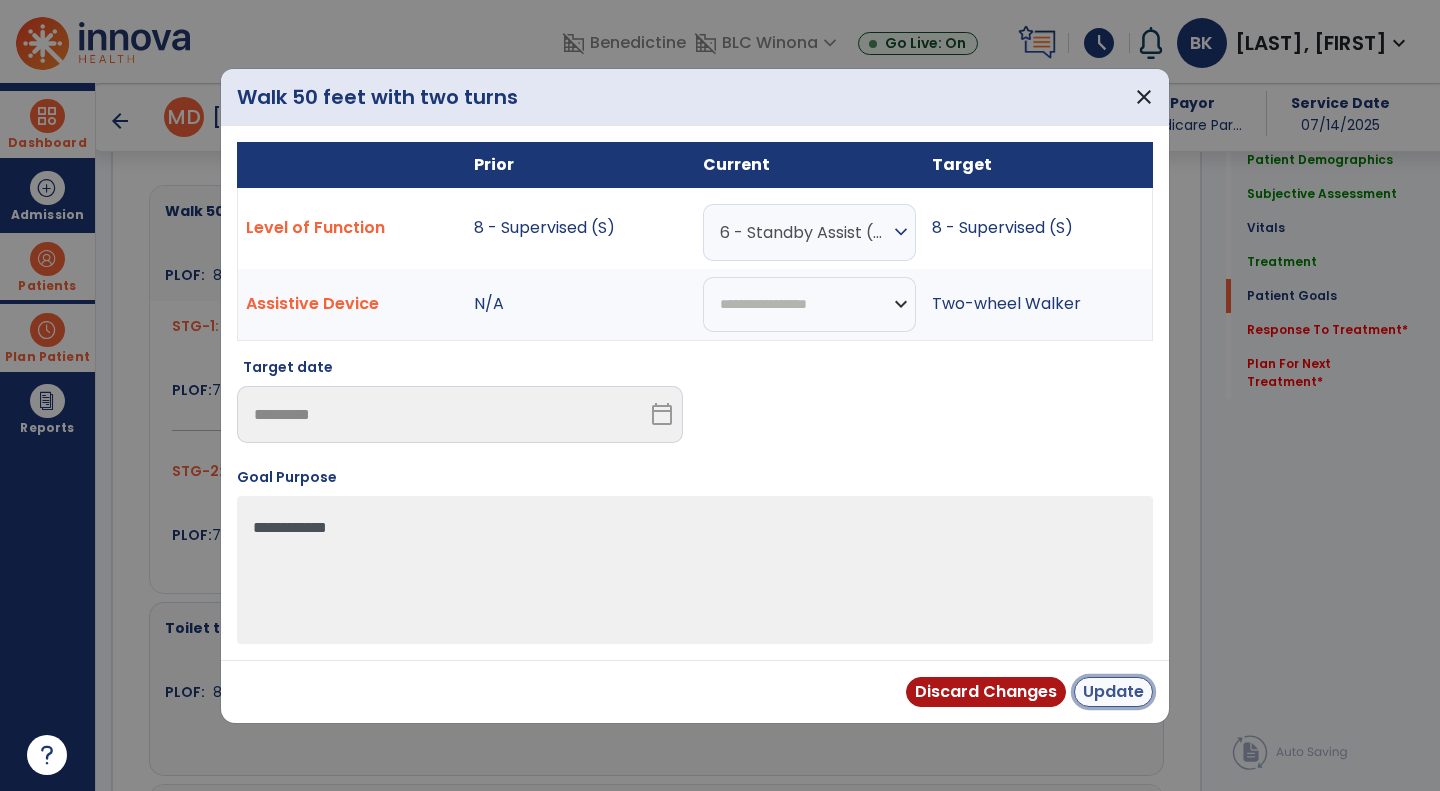 click on "Update" at bounding box center (1113, 692) 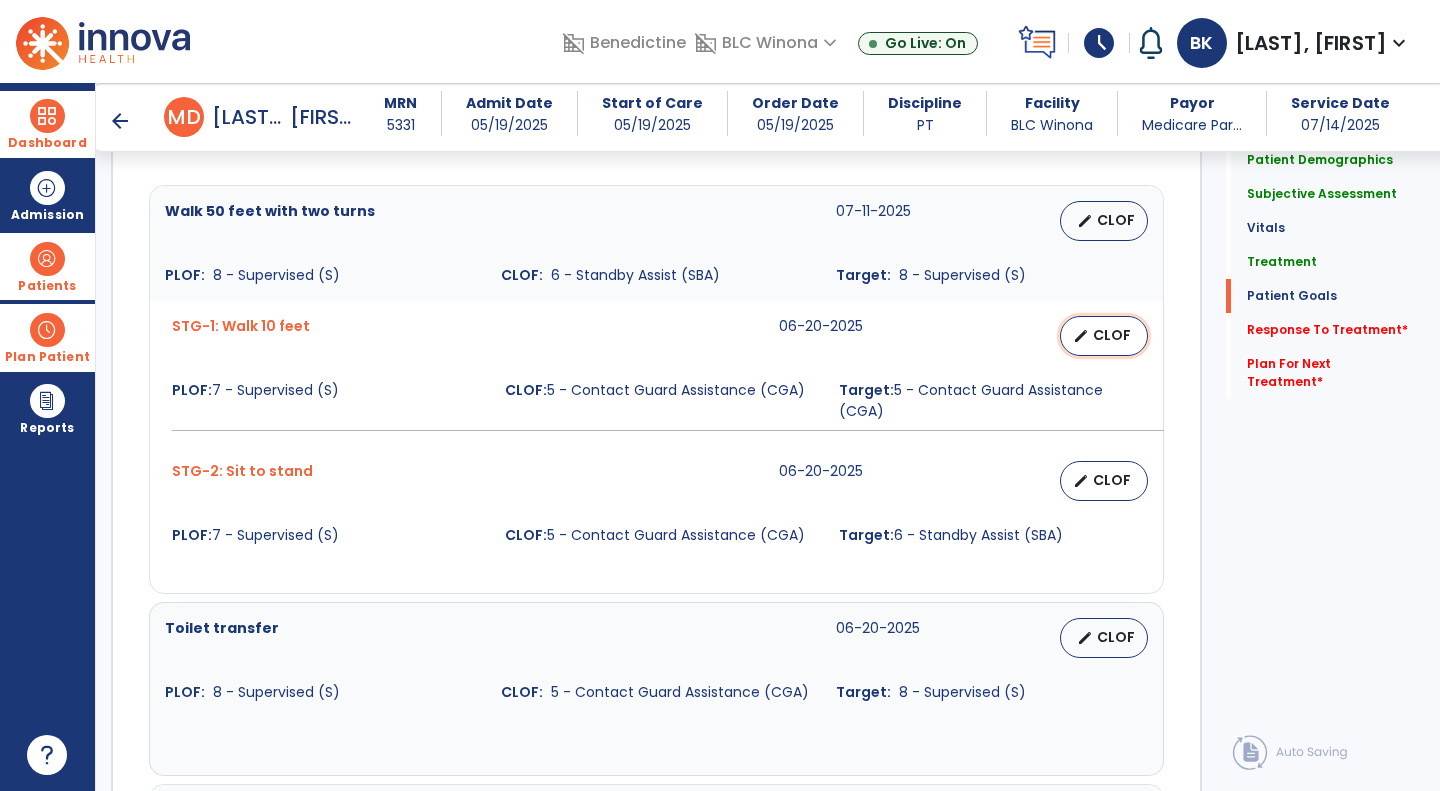 click on "CLOF" at bounding box center (1112, 335) 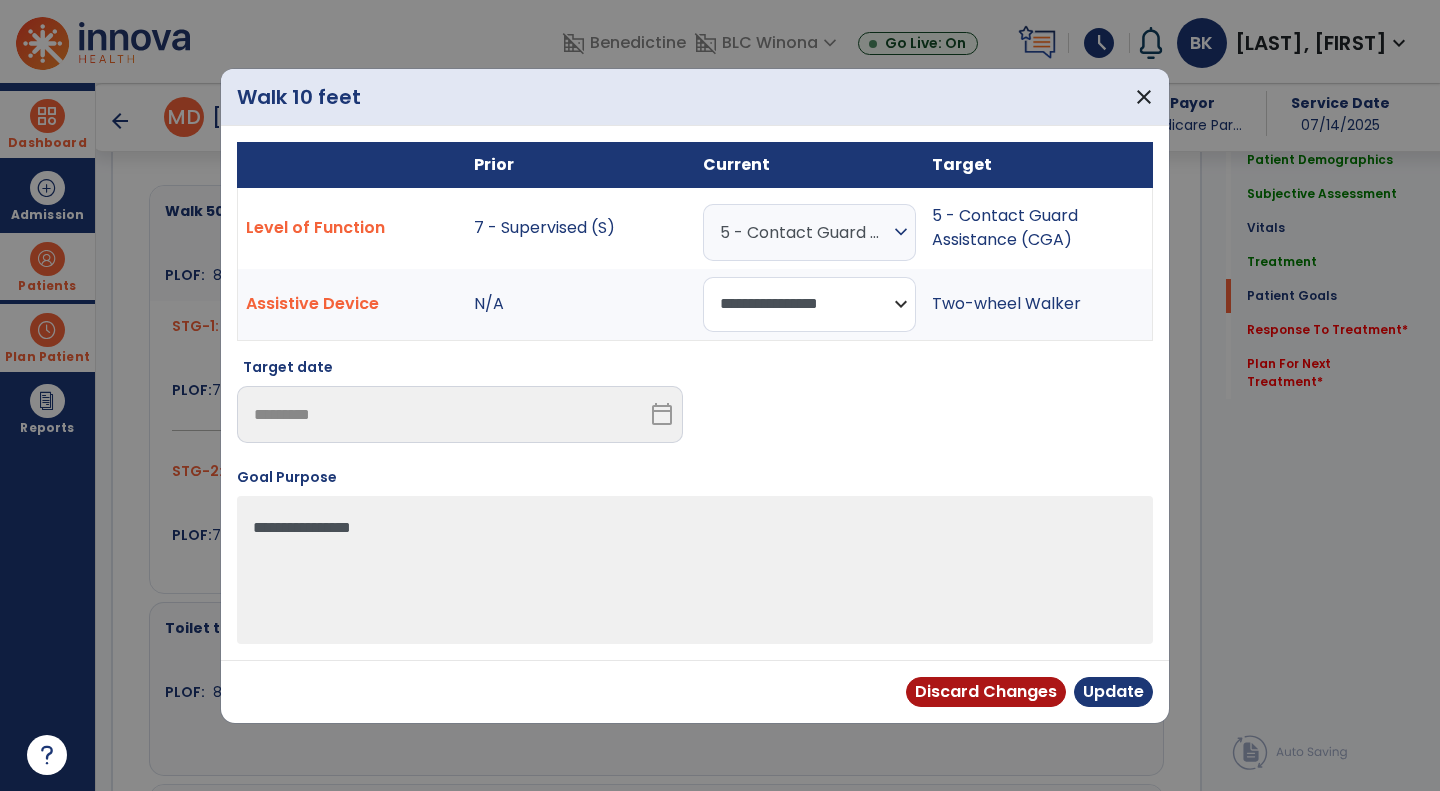 click on "**********" at bounding box center [809, 304] 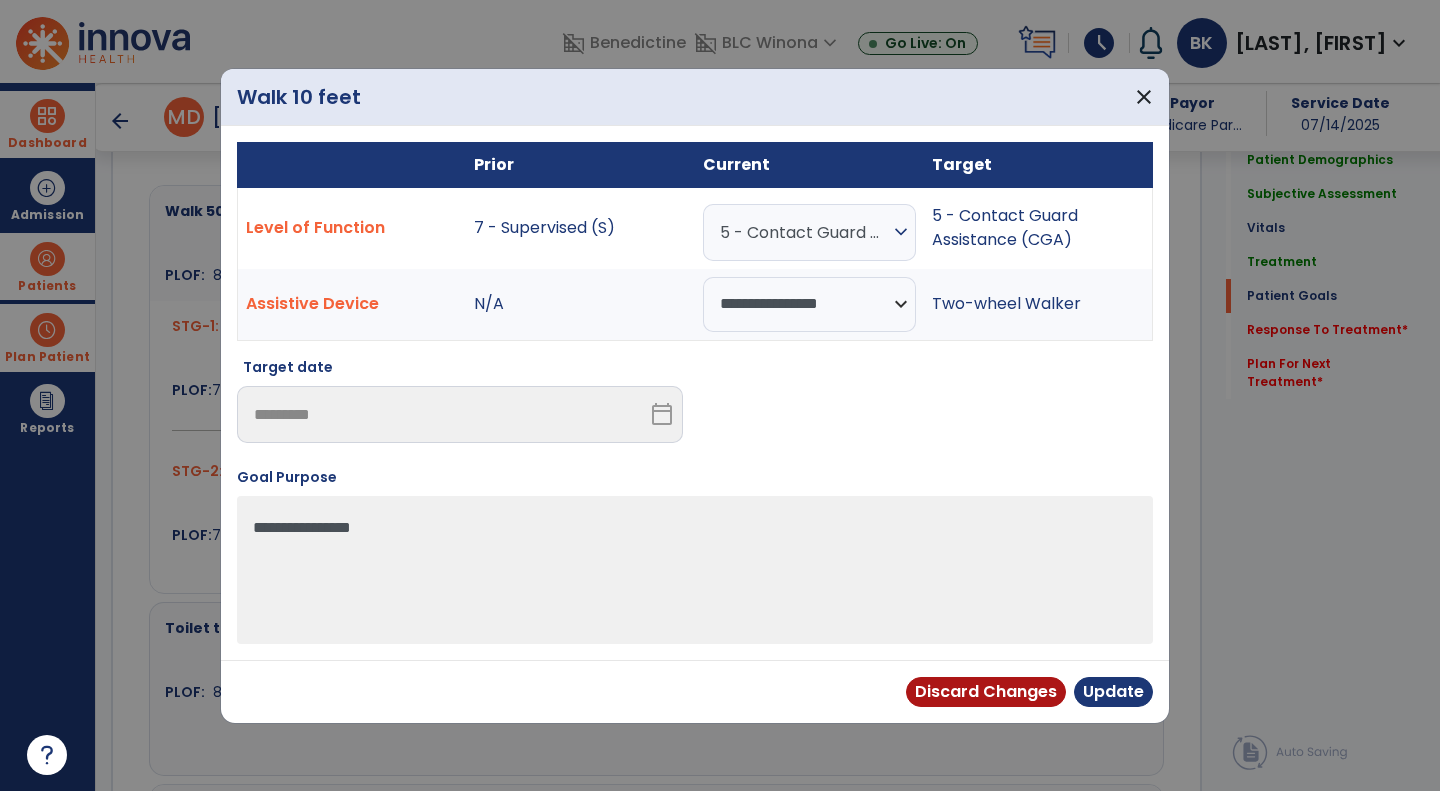 click on "Prior Current Target Level of Function 7 - Supervised (S) 5 - Contact Guard Assistance (CGA) expand_more 0 - Unknown 0 - Patient Refused 0 - Not Applicable 0 - Not attempted due to environmental limitation 0 - Not attempted due to medical condition or safety concerns 1 - Dependent/Total Assistance (D) 2 - Maximal Assistance (Max A) 3 - Moderate Assistance (Mod A) 4 - Minimal Assistance (Min A) 5 - Contact Guard Assistance (CGA) 6 - Standby Assist (SBA) 7 - Set-up or clean-up assistance 8 - Supervised (S) 9 - Modified Independent (Mod I) 10 - Independent (I) 5 - Contact Guard Assistance (CGA) Assistive Device N/A Two-wheel Walker Target date calendar_today" at bounding box center [695, 393] 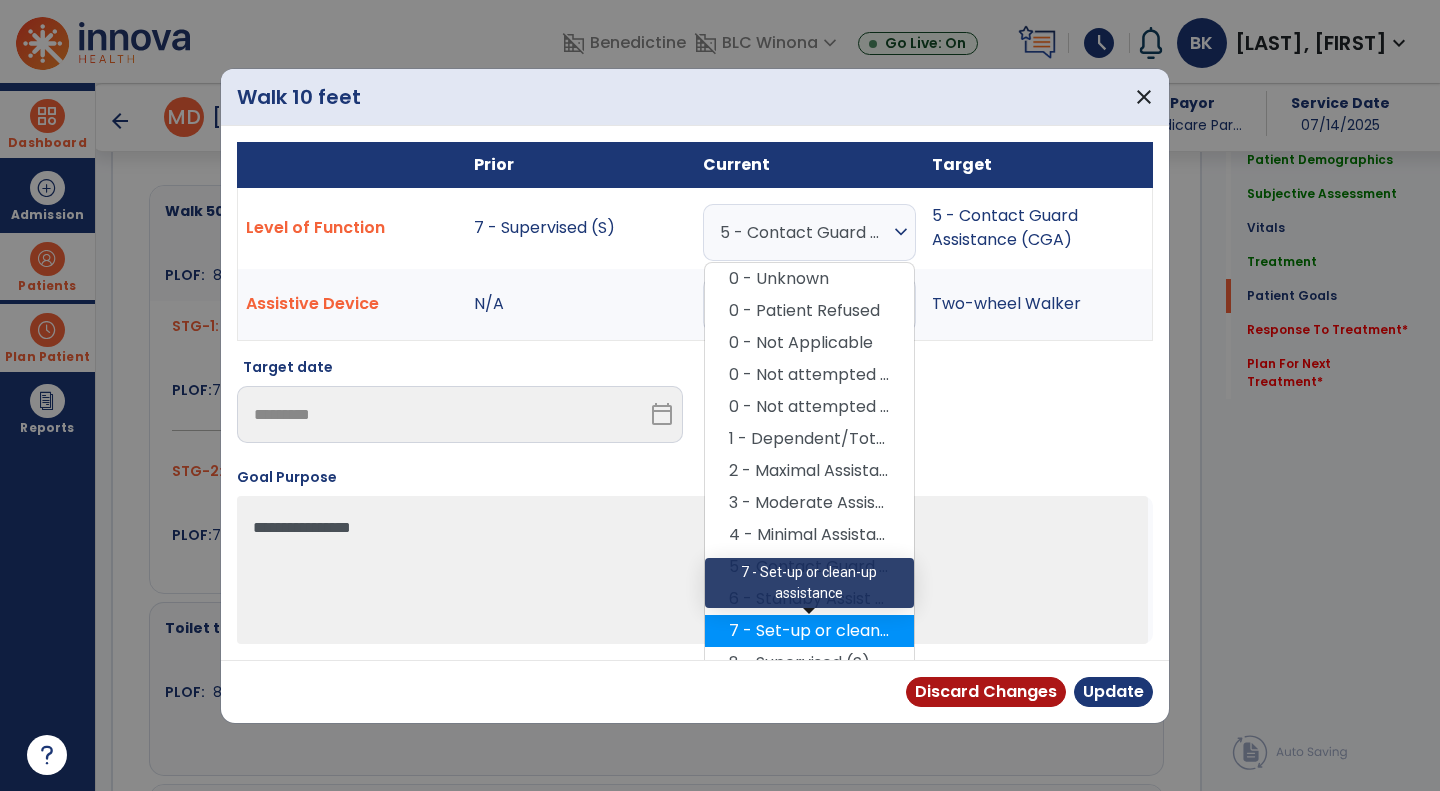 scroll, scrollTop: 84, scrollLeft: 0, axis: vertical 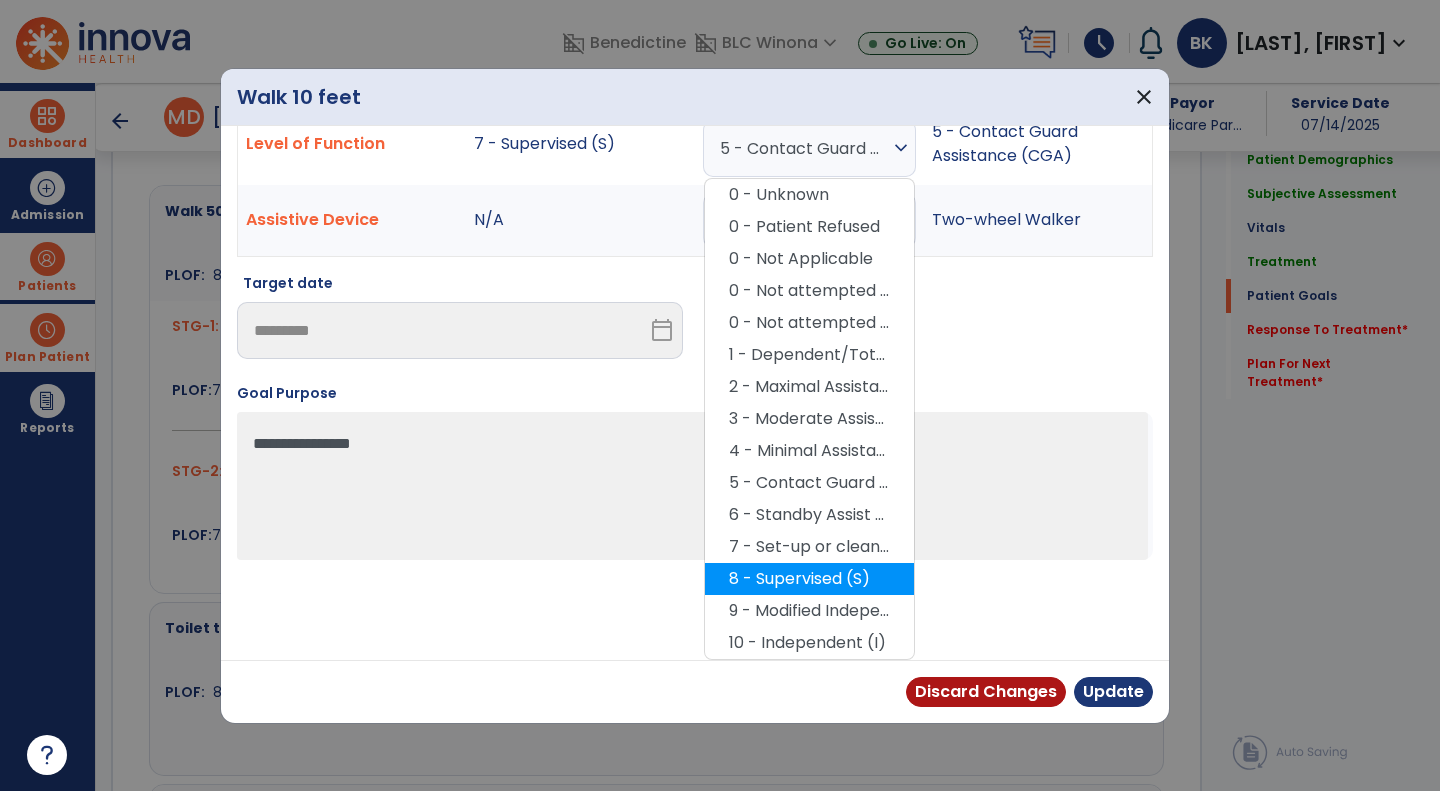 click on "8 - Supervised (S)" at bounding box center (809, 579) 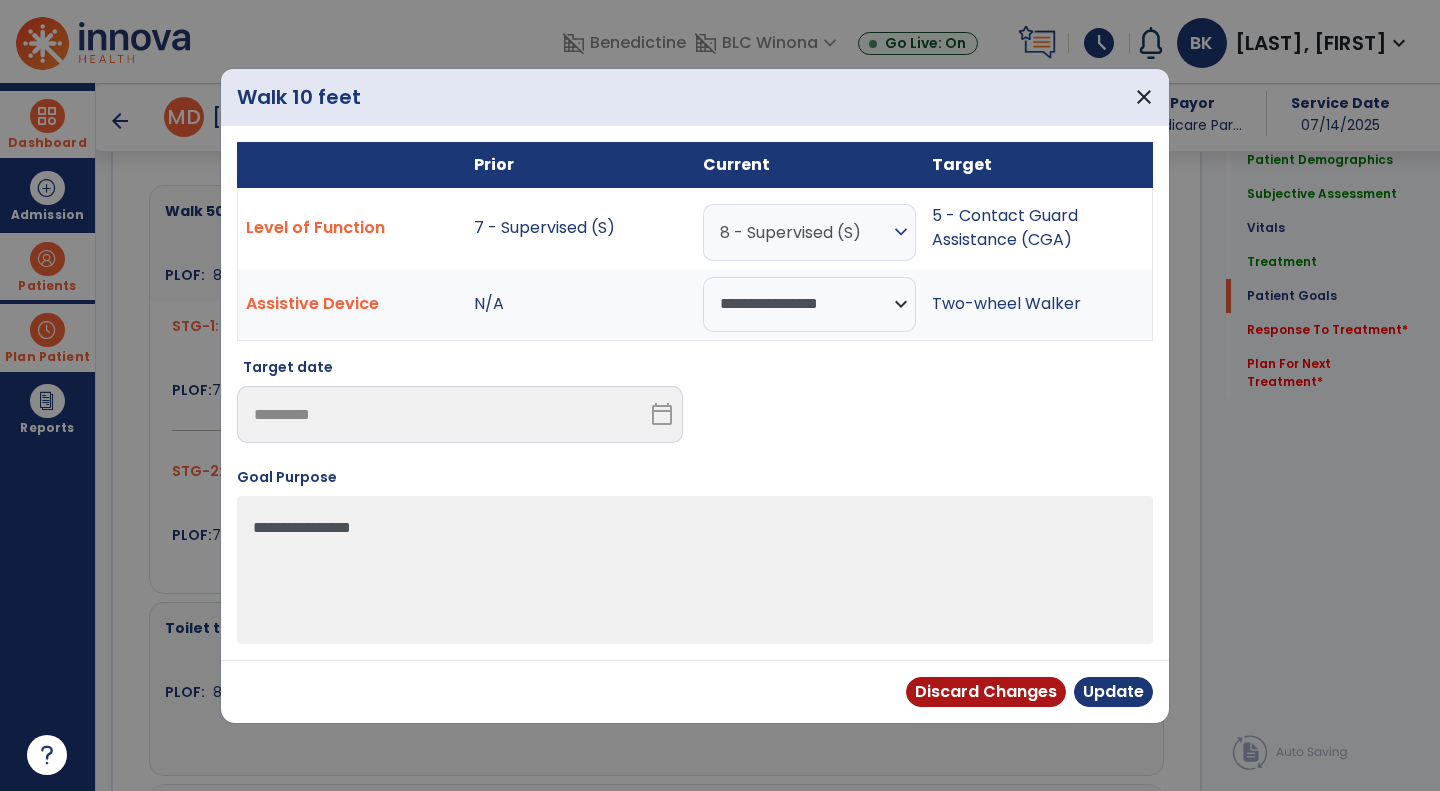 click on "Discard Changes  Update" at bounding box center (695, 691) 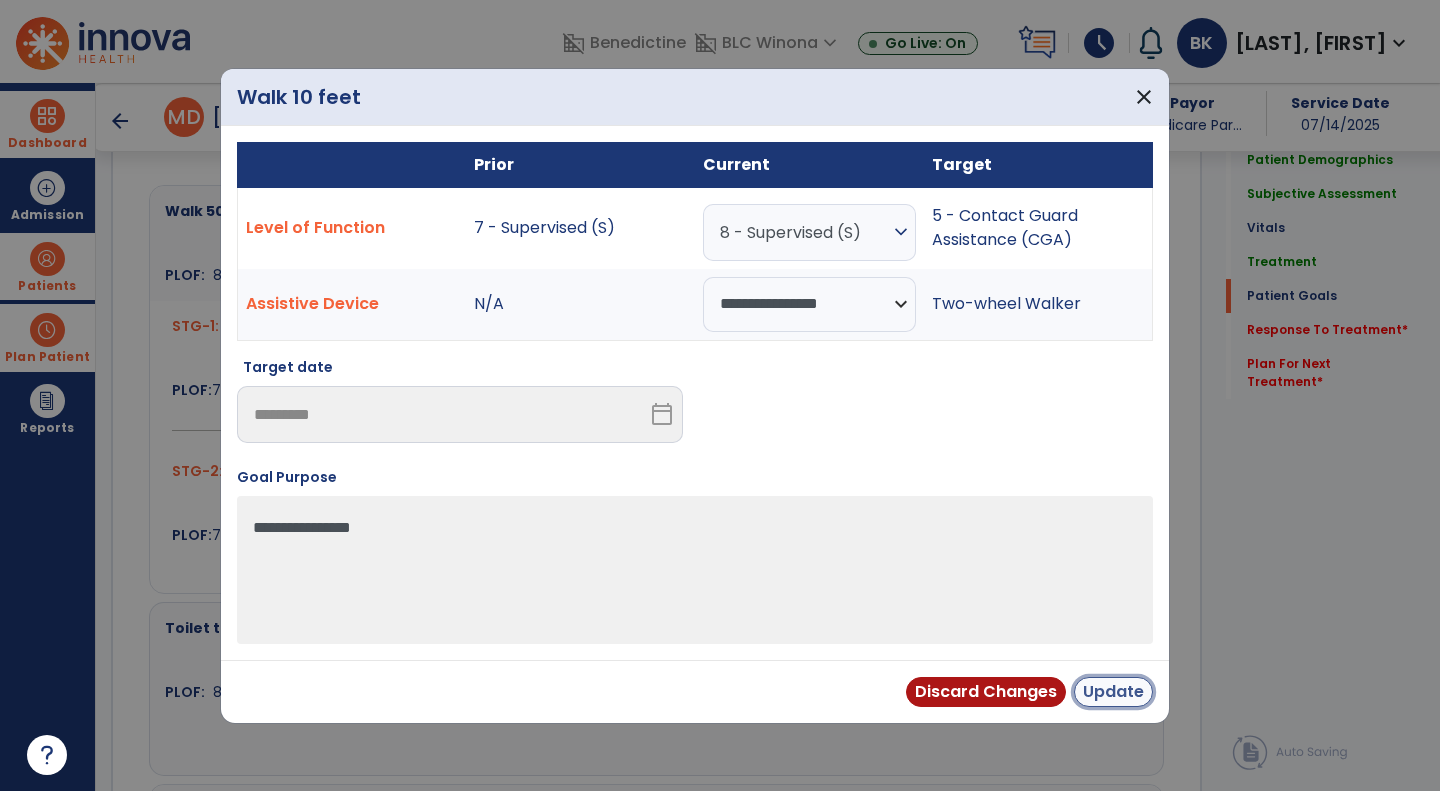 click on "Update" at bounding box center (1113, 692) 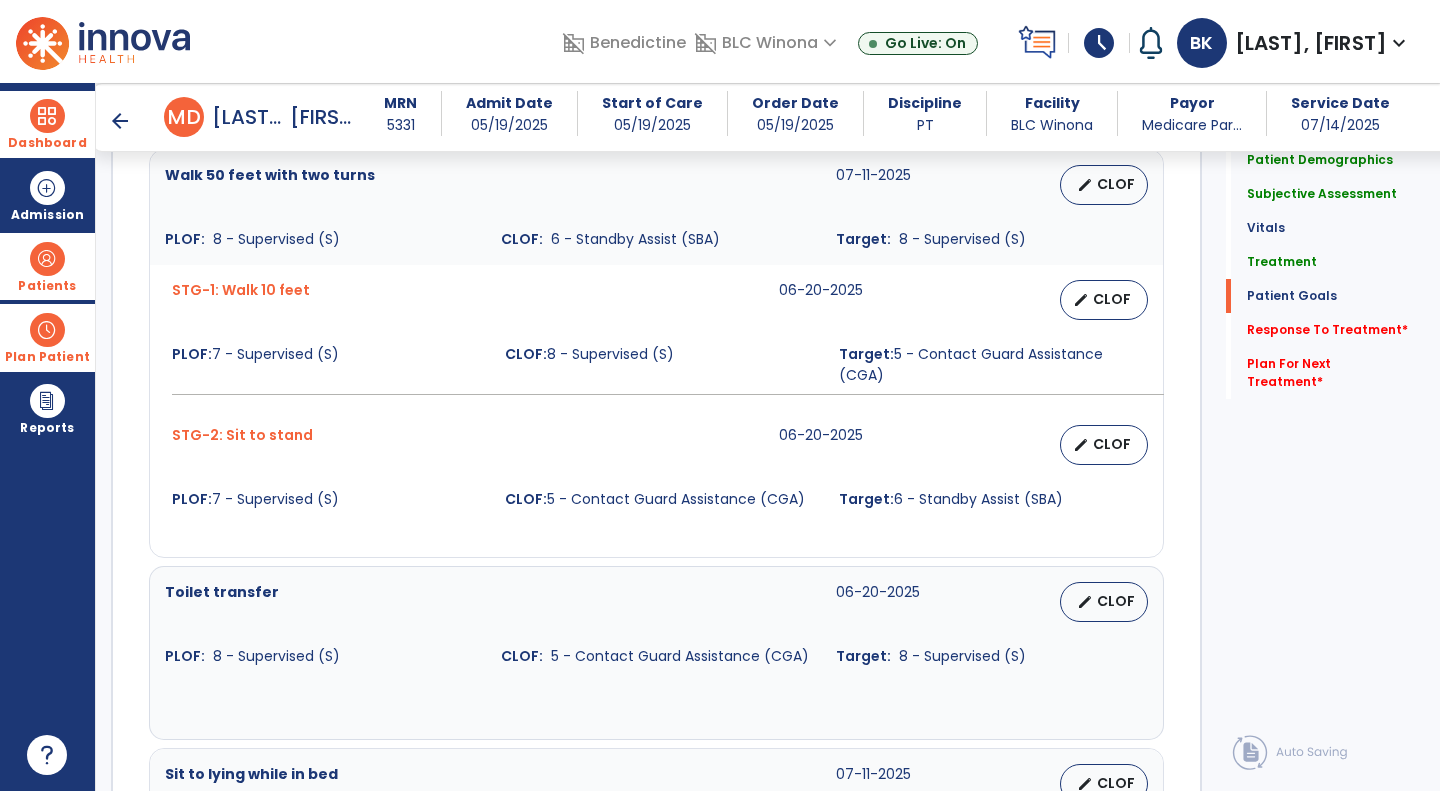 scroll, scrollTop: 1758, scrollLeft: 0, axis: vertical 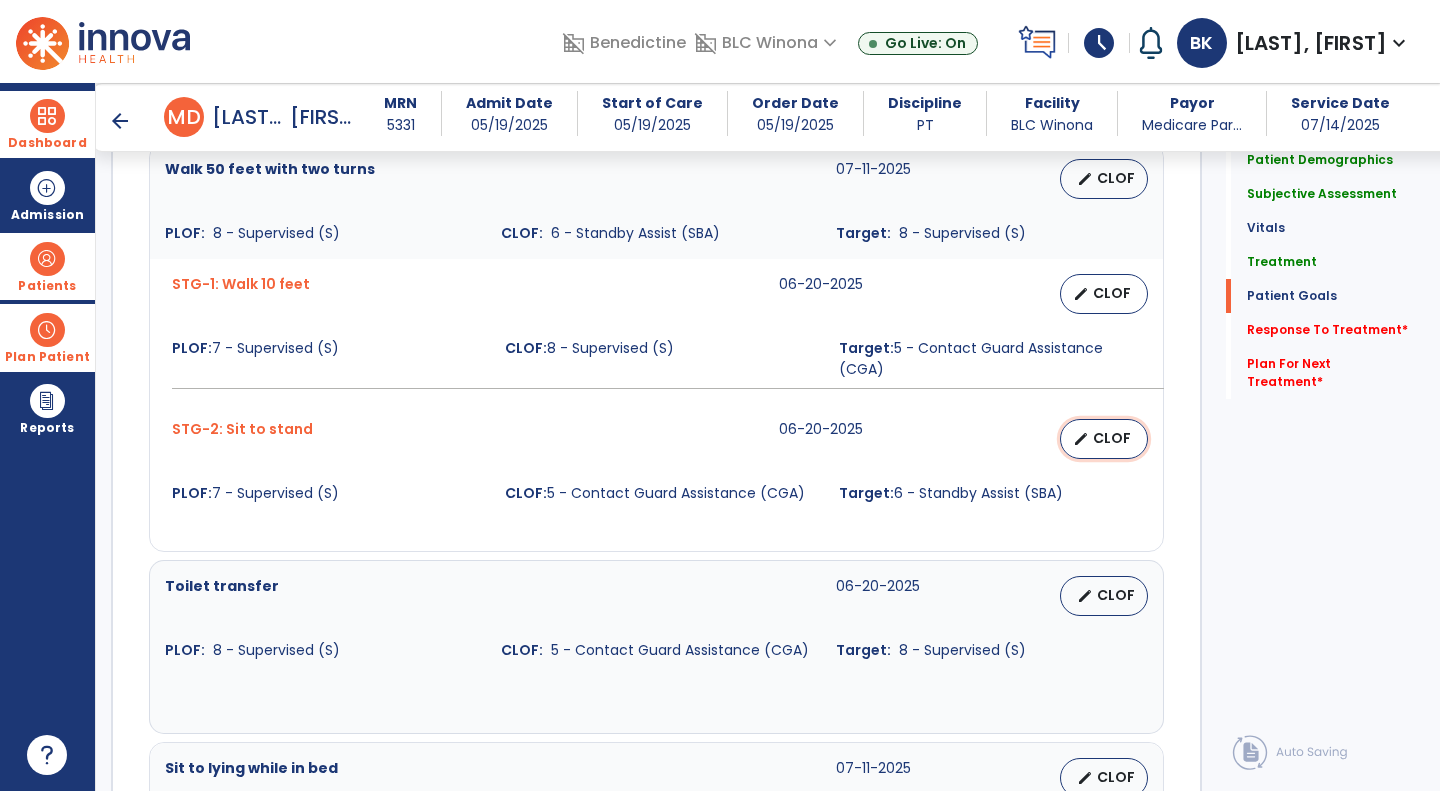 click on "CLOF" at bounding box center (1112, 438) 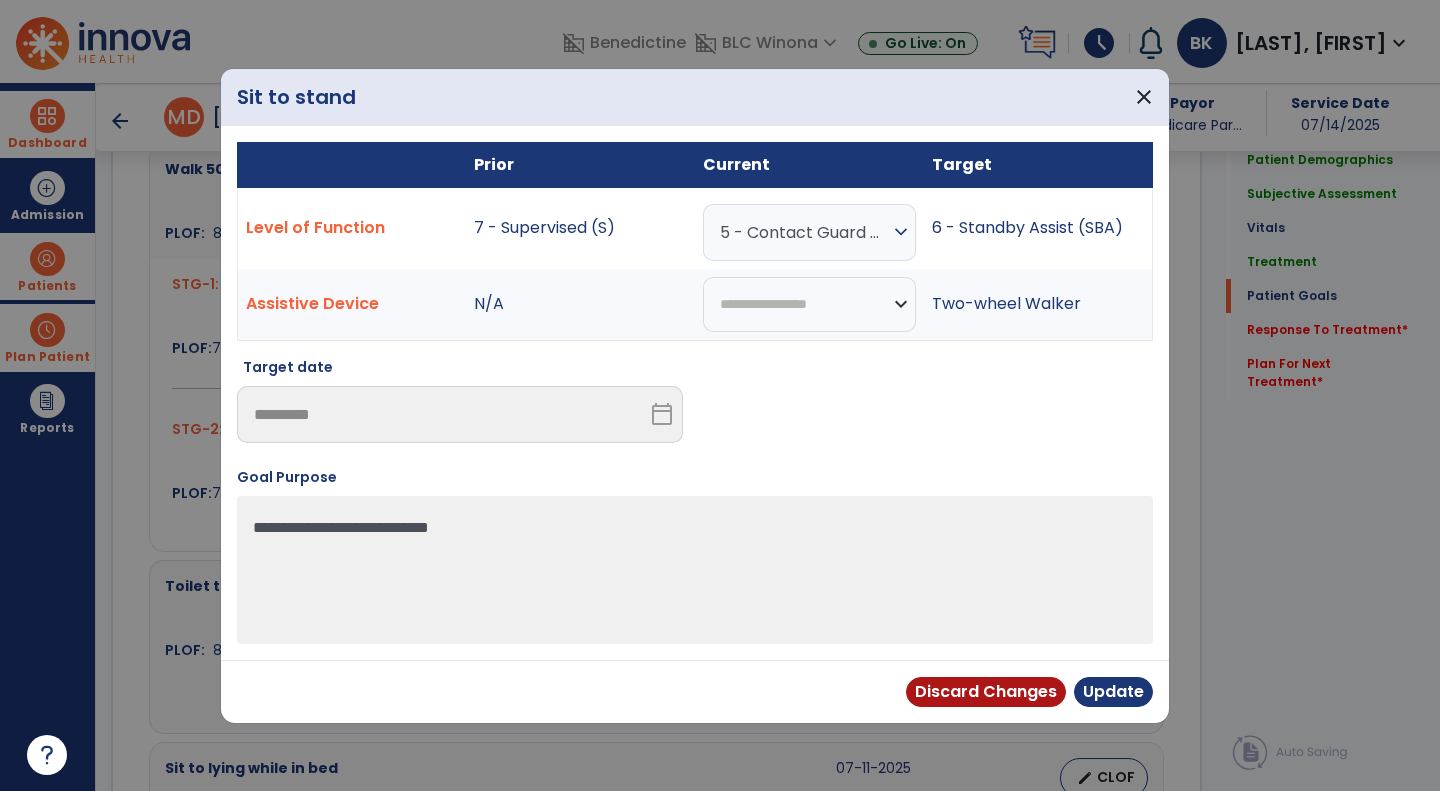 click on "5 - Contact Guard Assistance (CGA)" at bounding box center (804, 232) 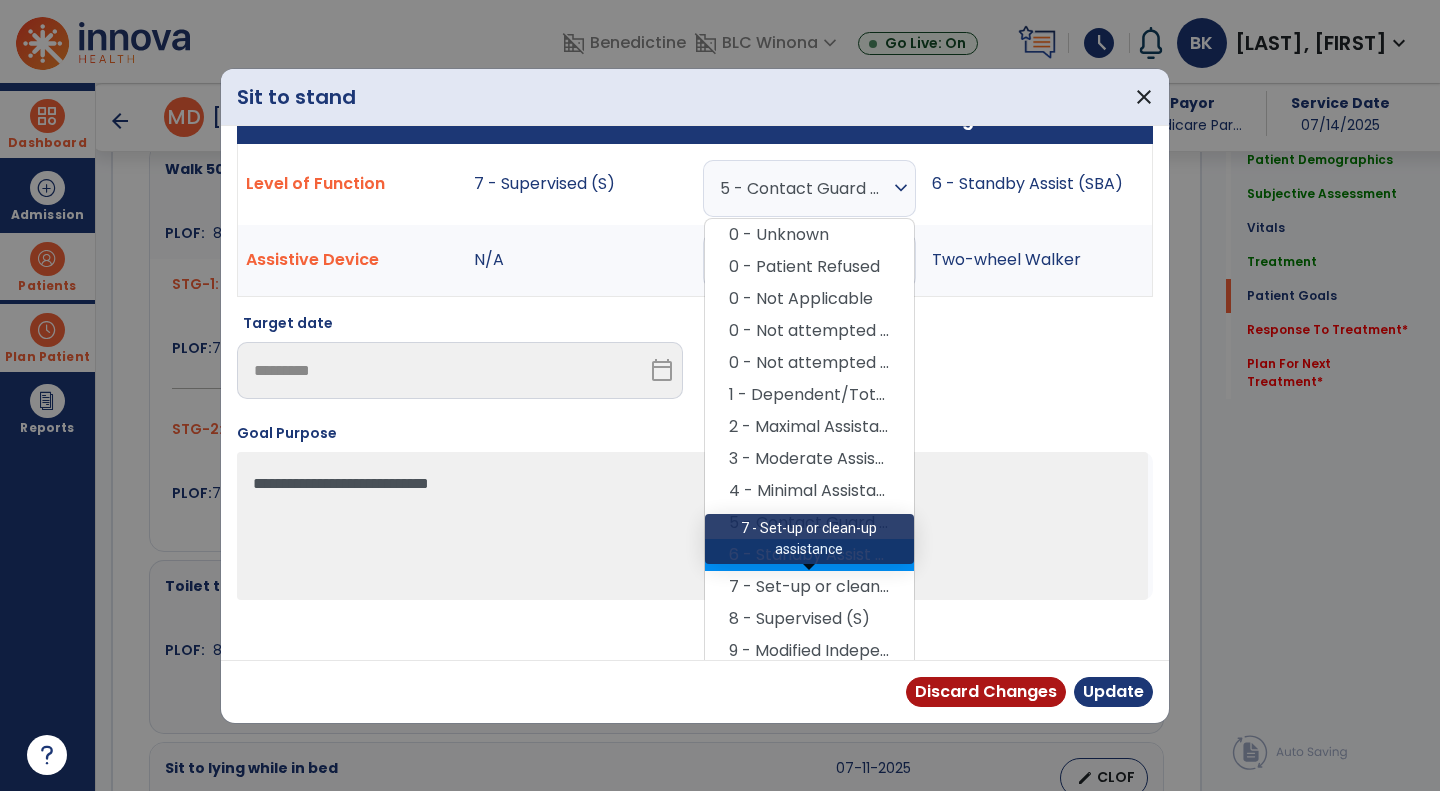 scroll, scrollTop: 45, scrollLeft: 0, axis: vertical 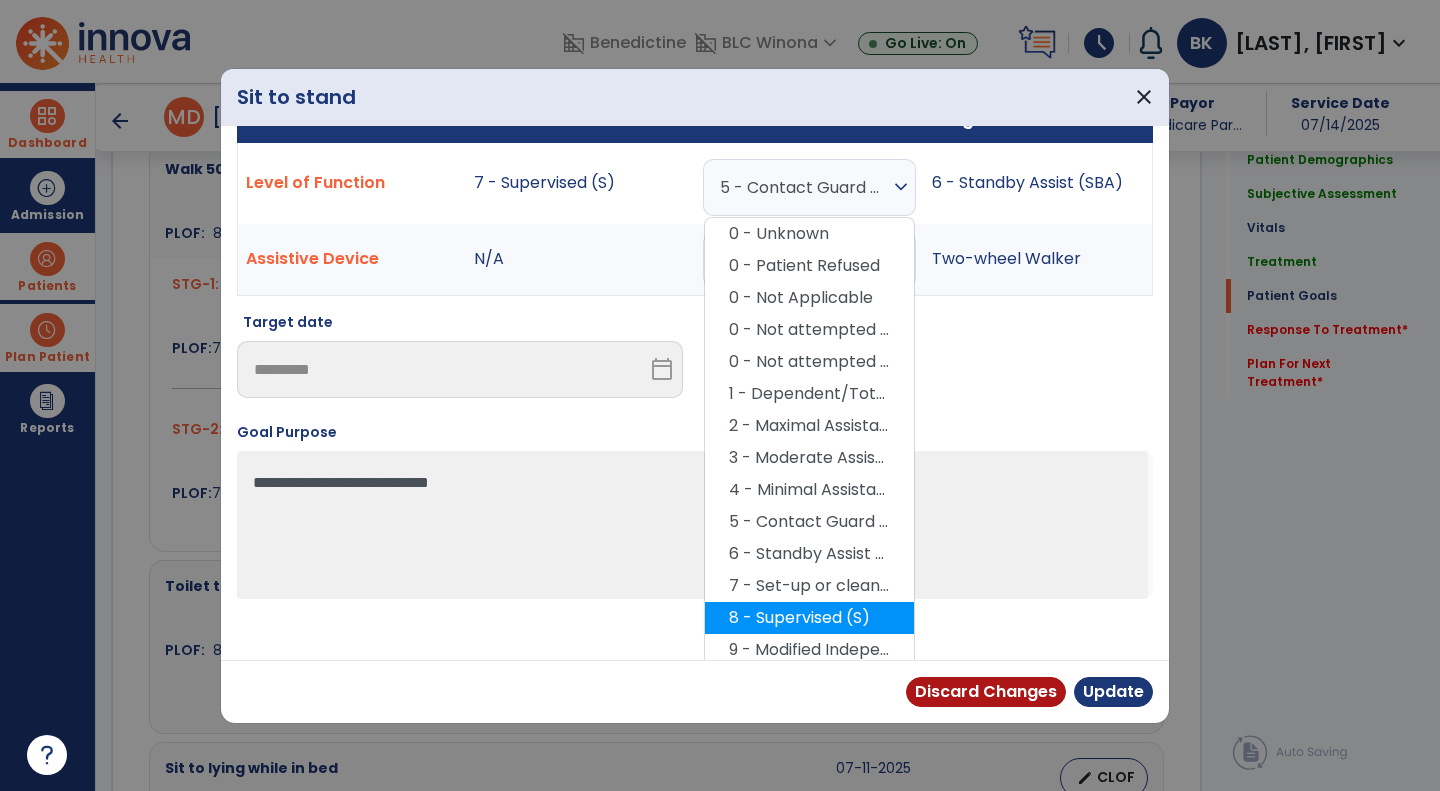 click on "8 - Supervised (S)" at bounding box center [809, 618] 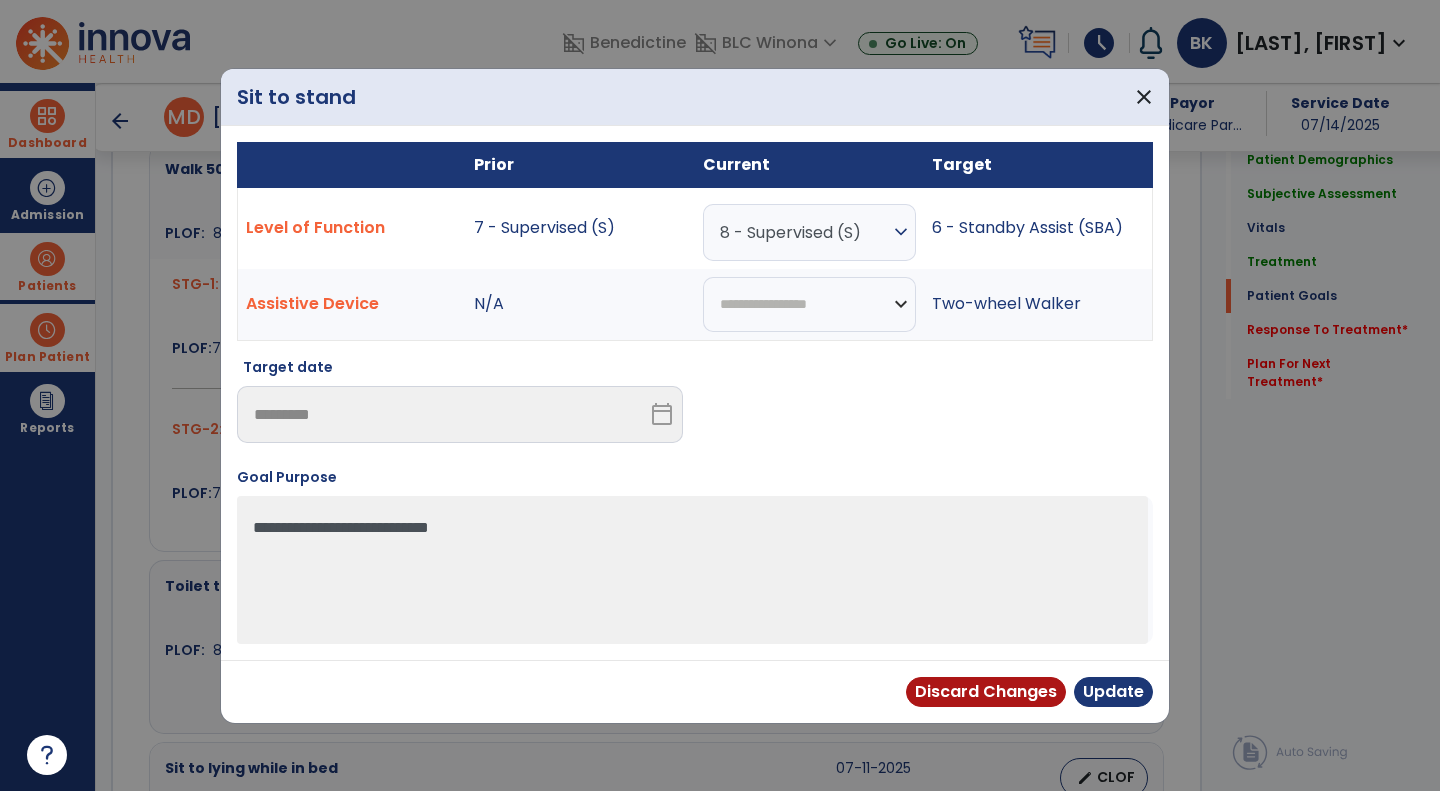 scroll, scrollTop: 0, scrollLeft: 0, axis: both 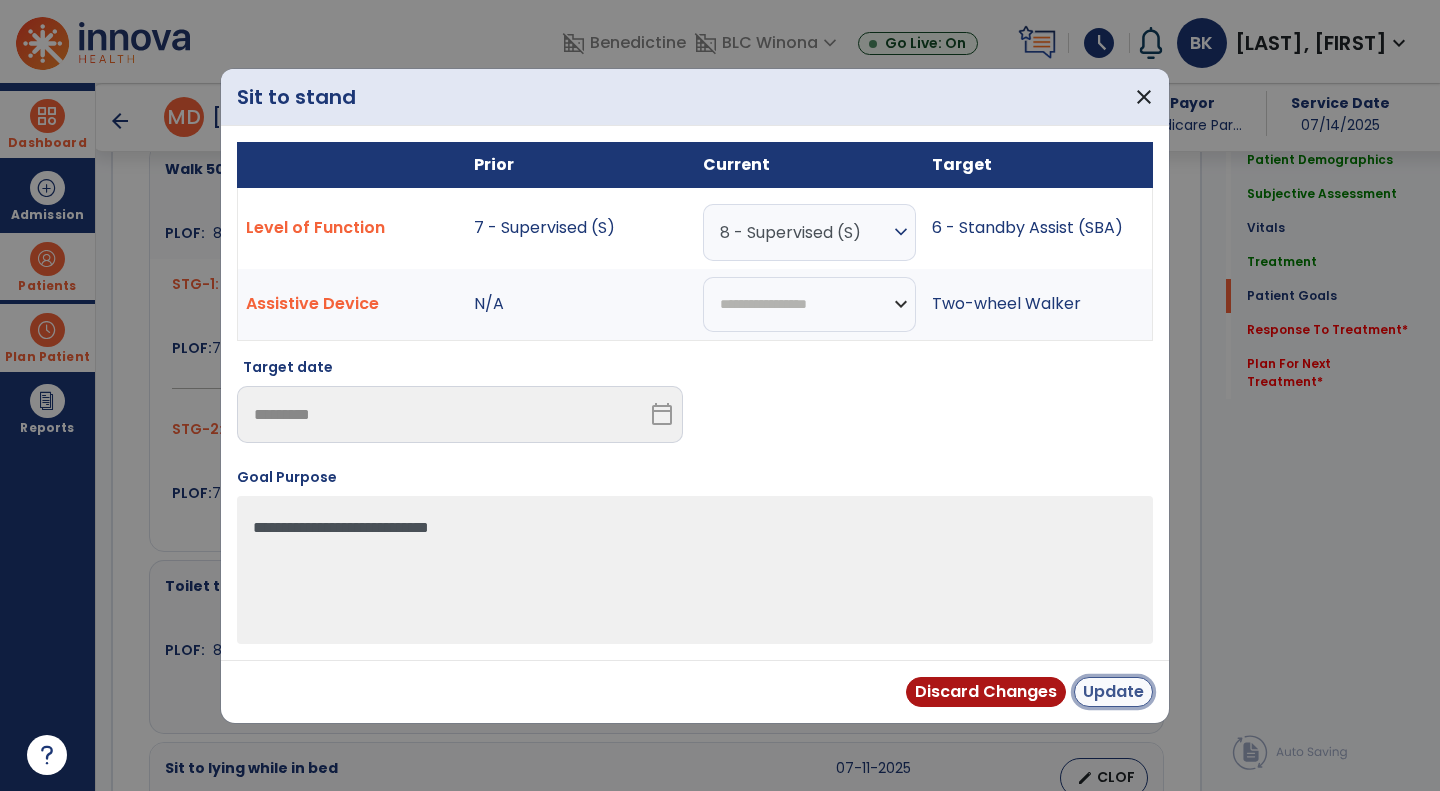 click on "Update" at bounding box center (1113, 692) 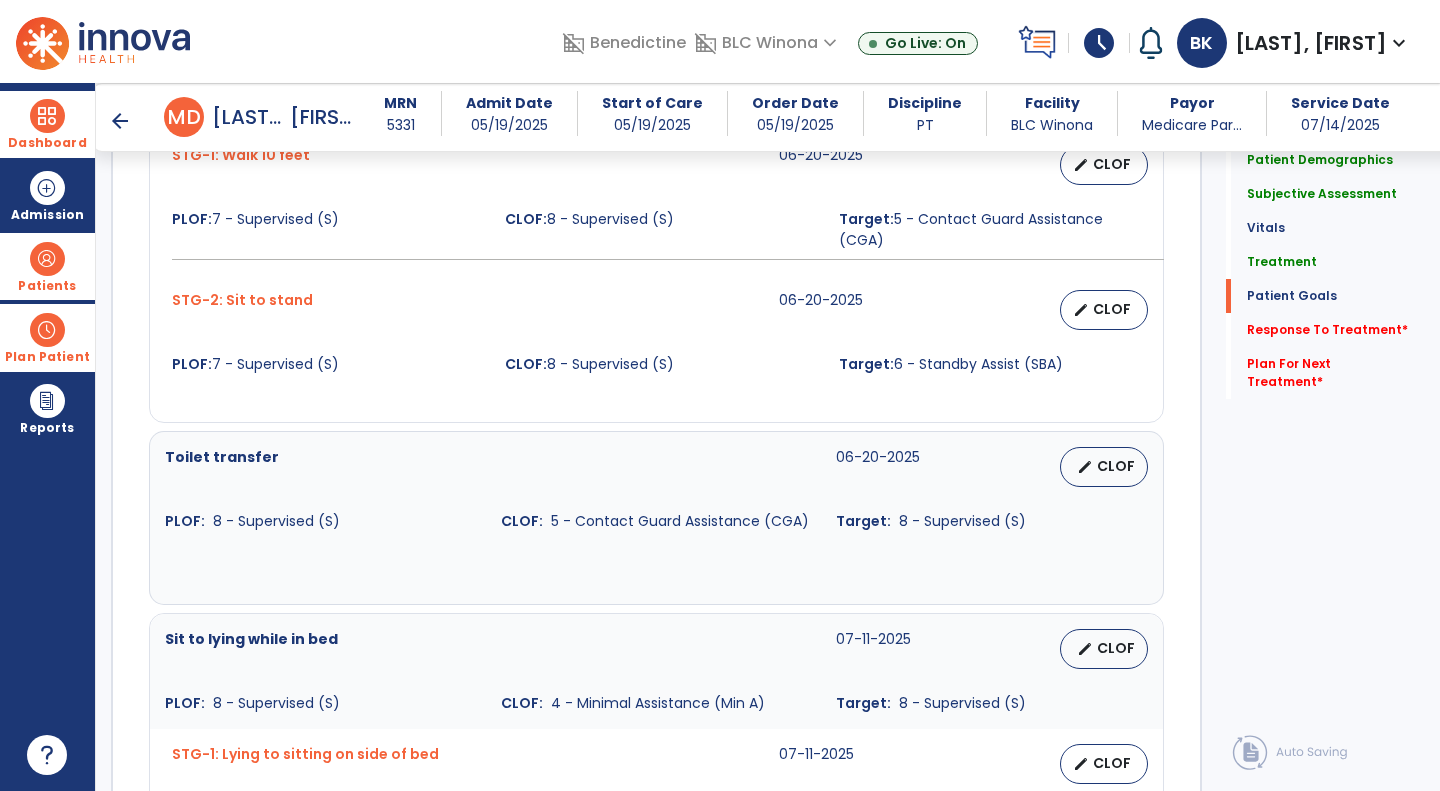 scroll, scrollTop: 1888, scrollLeft: 0, axis: vertical 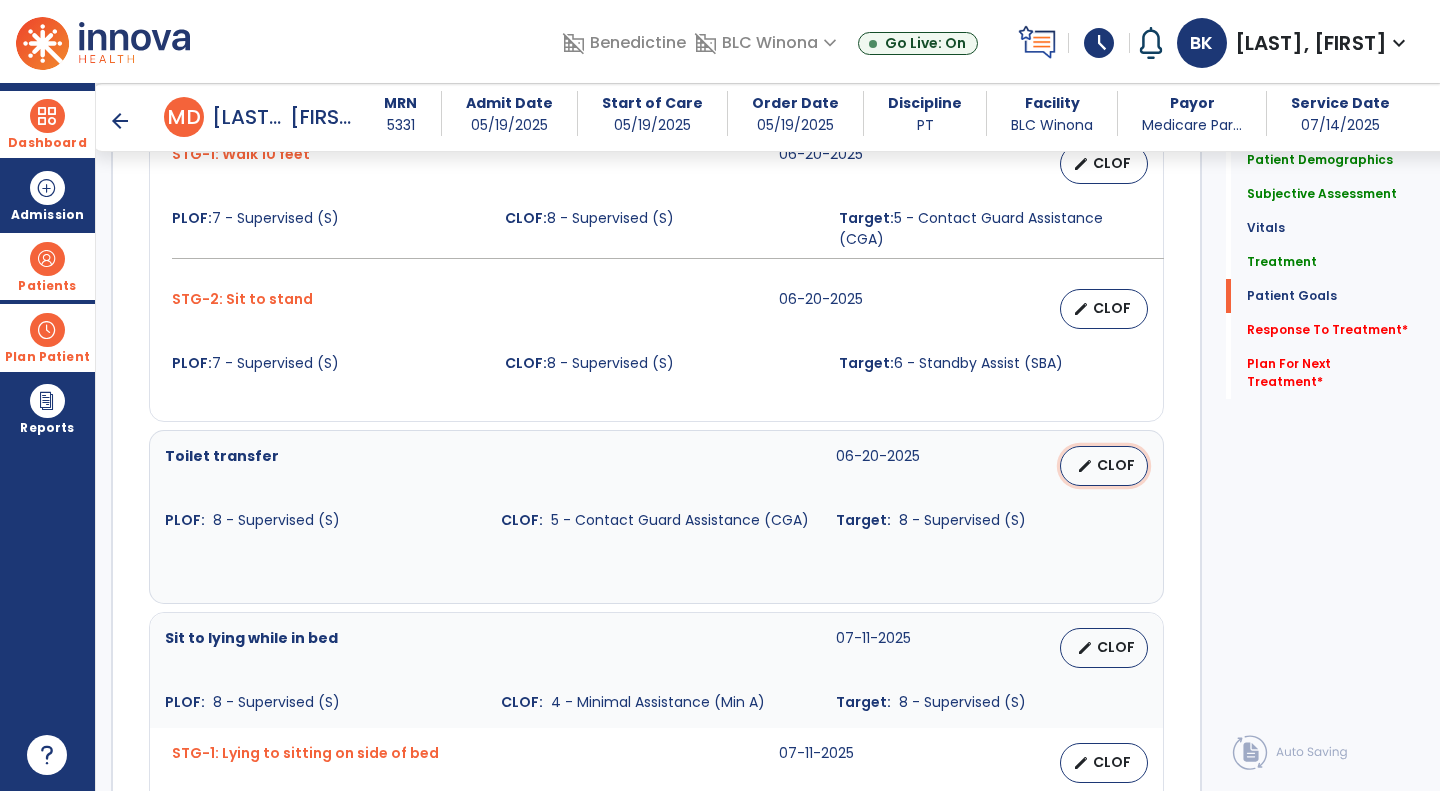 click on "edit   CLOF" at bounding box center (1104, 466) 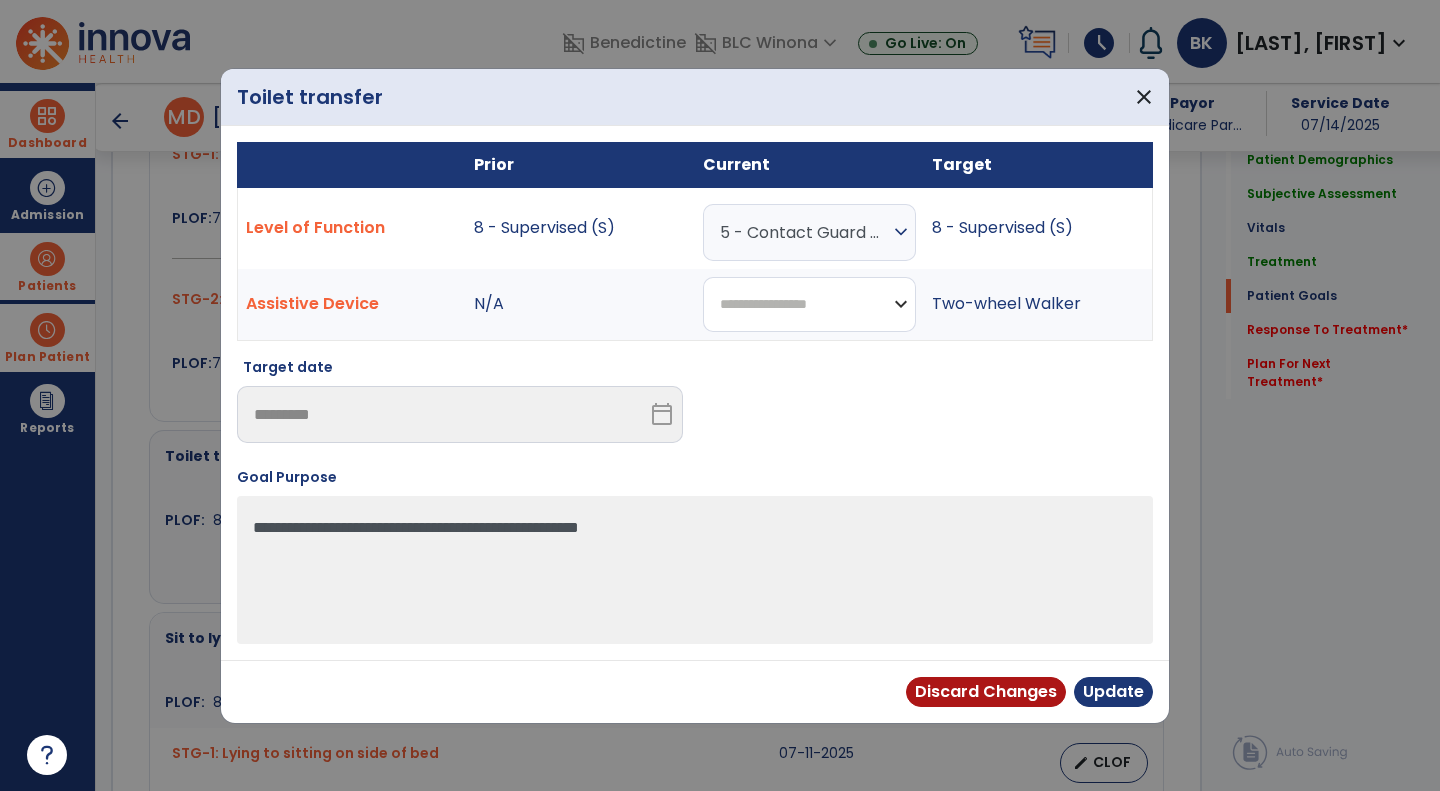 click on "**********" at bounding box center (809, 304) 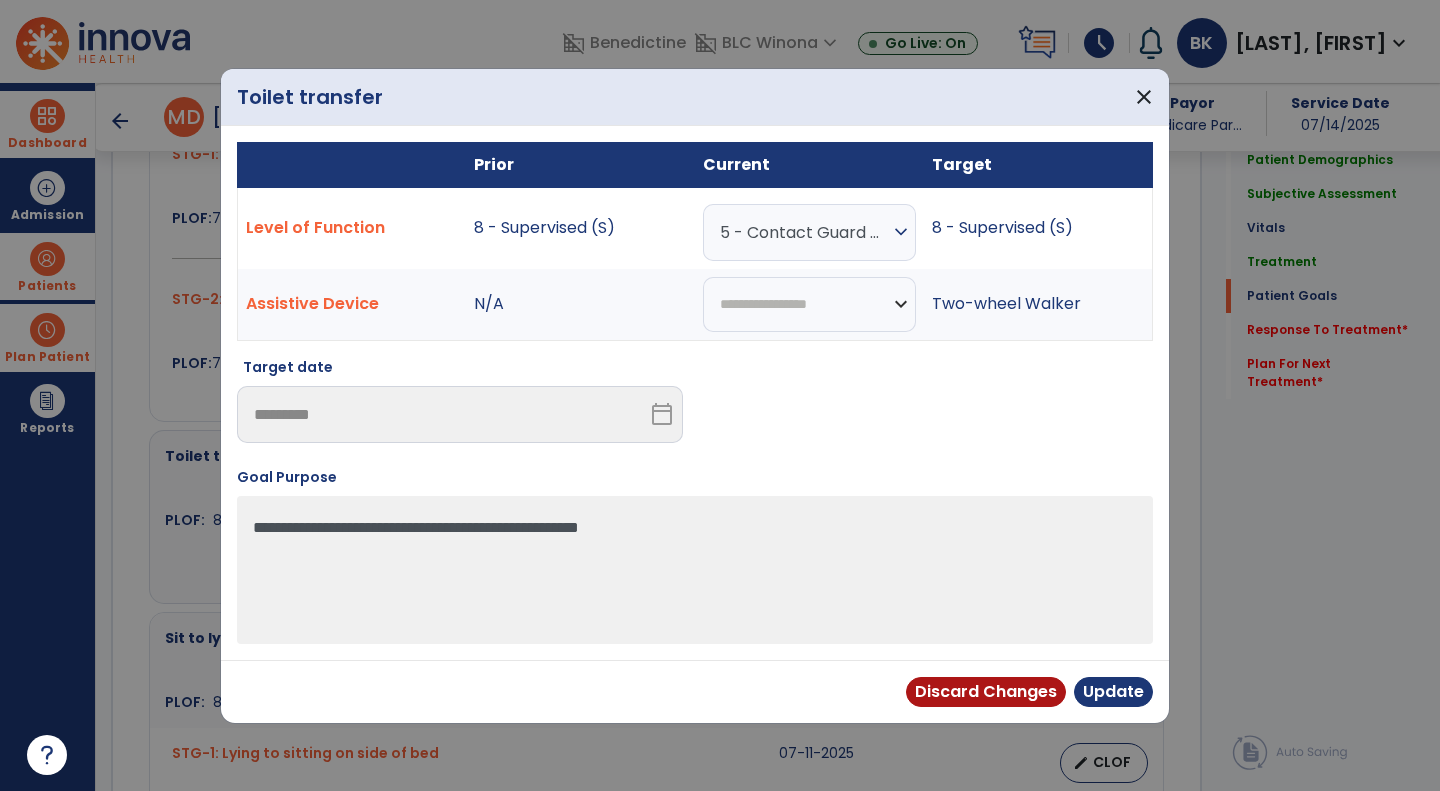 click on "5 - Contact Guard Assistance (CGA)" at bounding box center [804, 232] 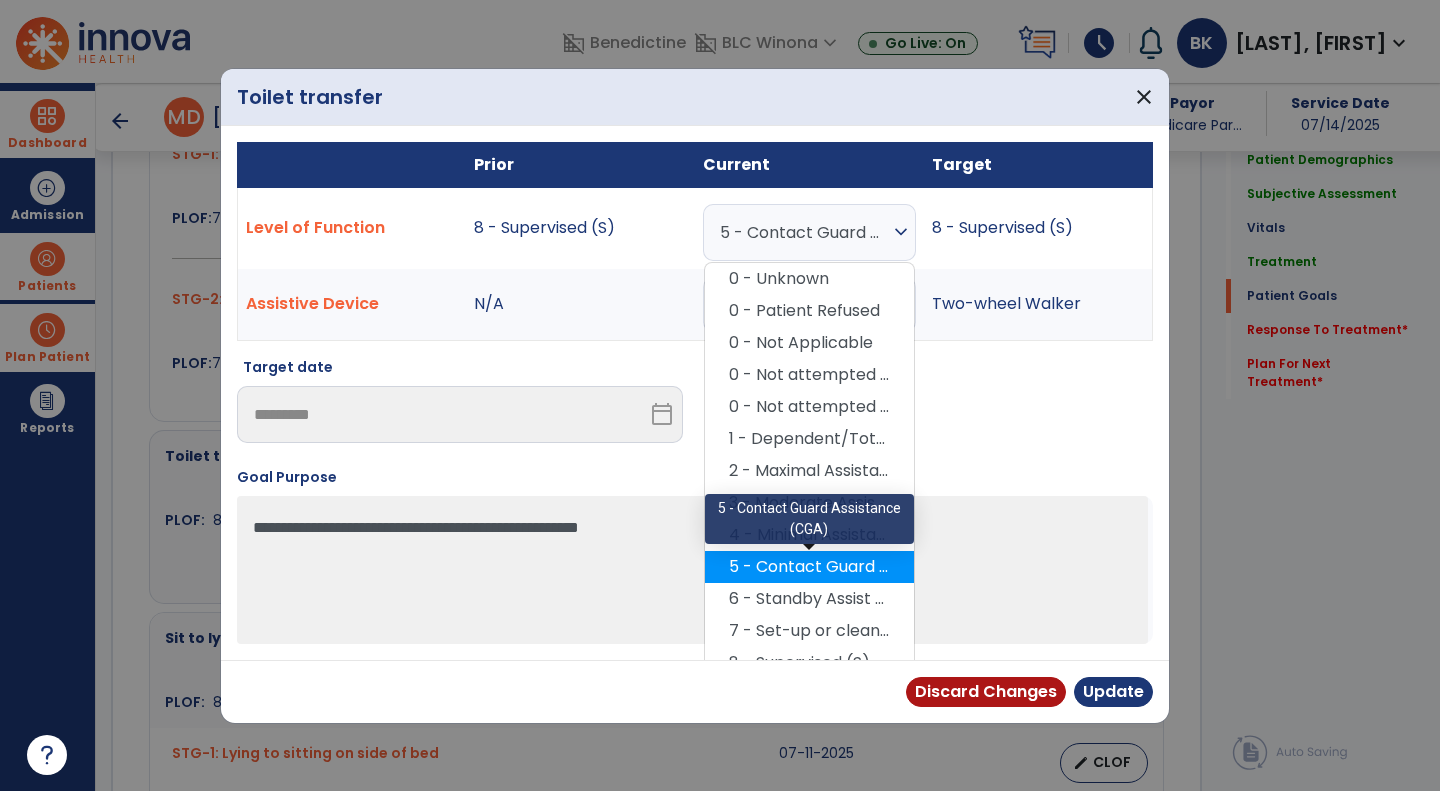 scroll, scrollTop: 46, scrollLeft: 0, axis: vertical 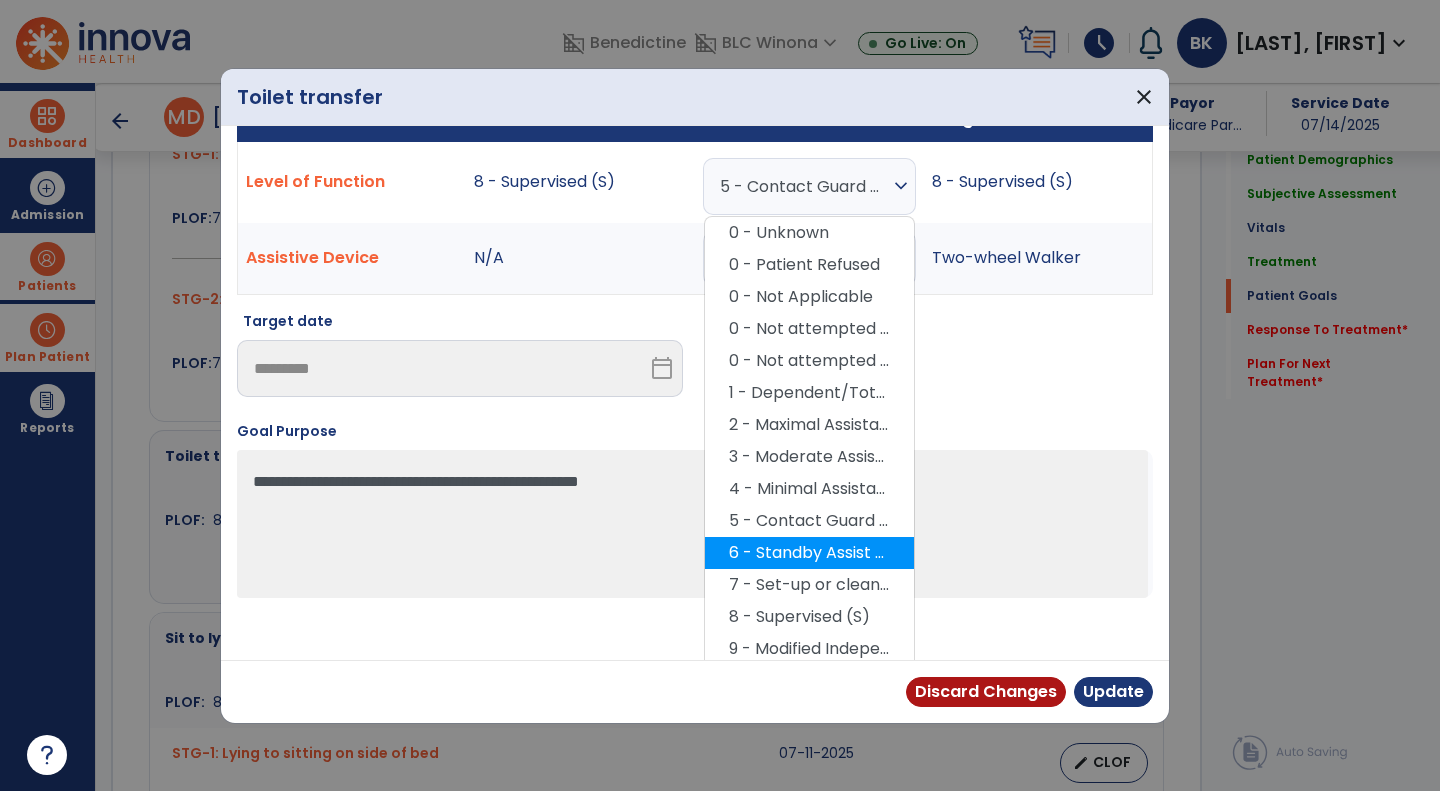 click on "6 - Standby Assist (SBA)" at bounding box center (809, 553) 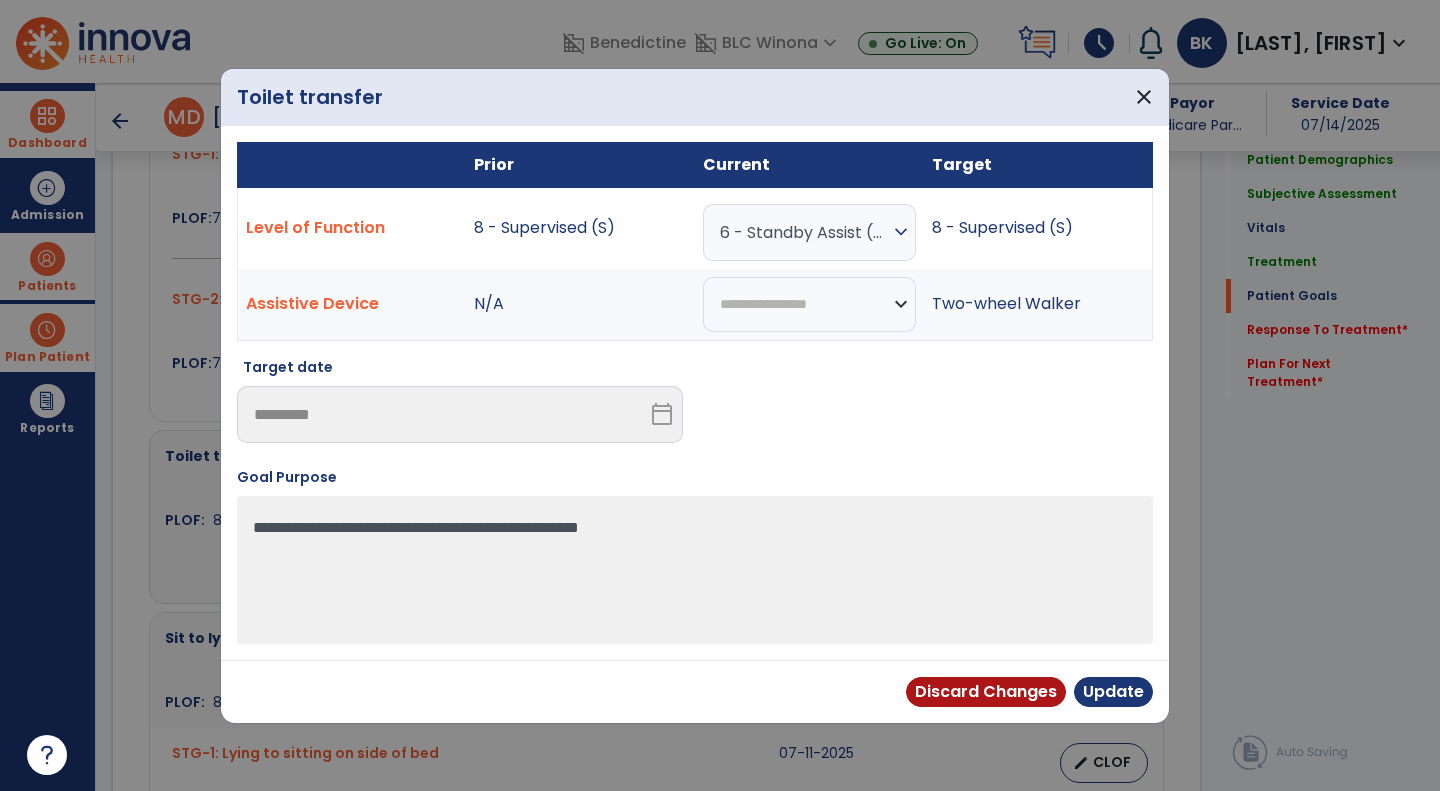 scroll, scrollTop: 0, scrollLeft: 0, axis: both 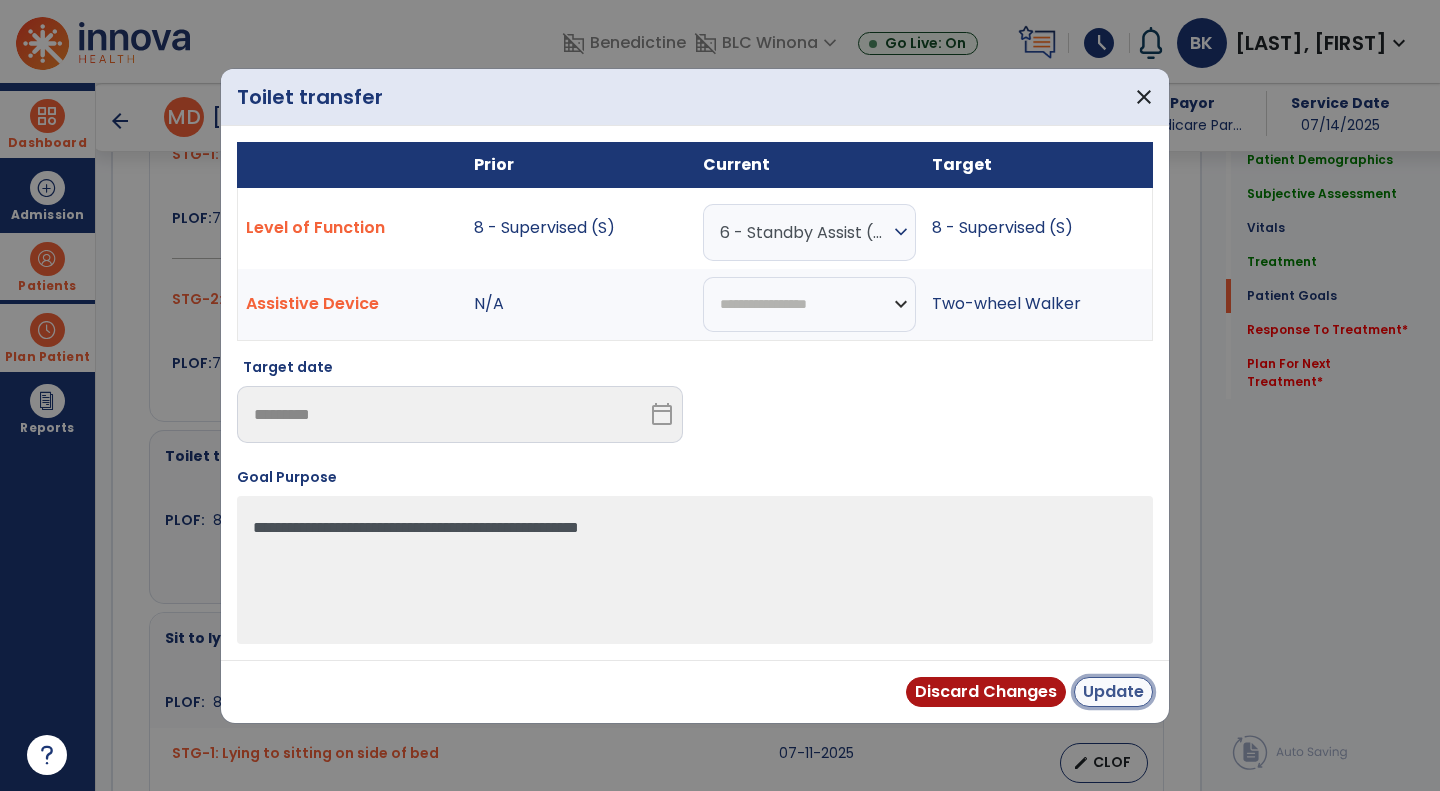 click on "Update" at bounding box center (1113, 692) 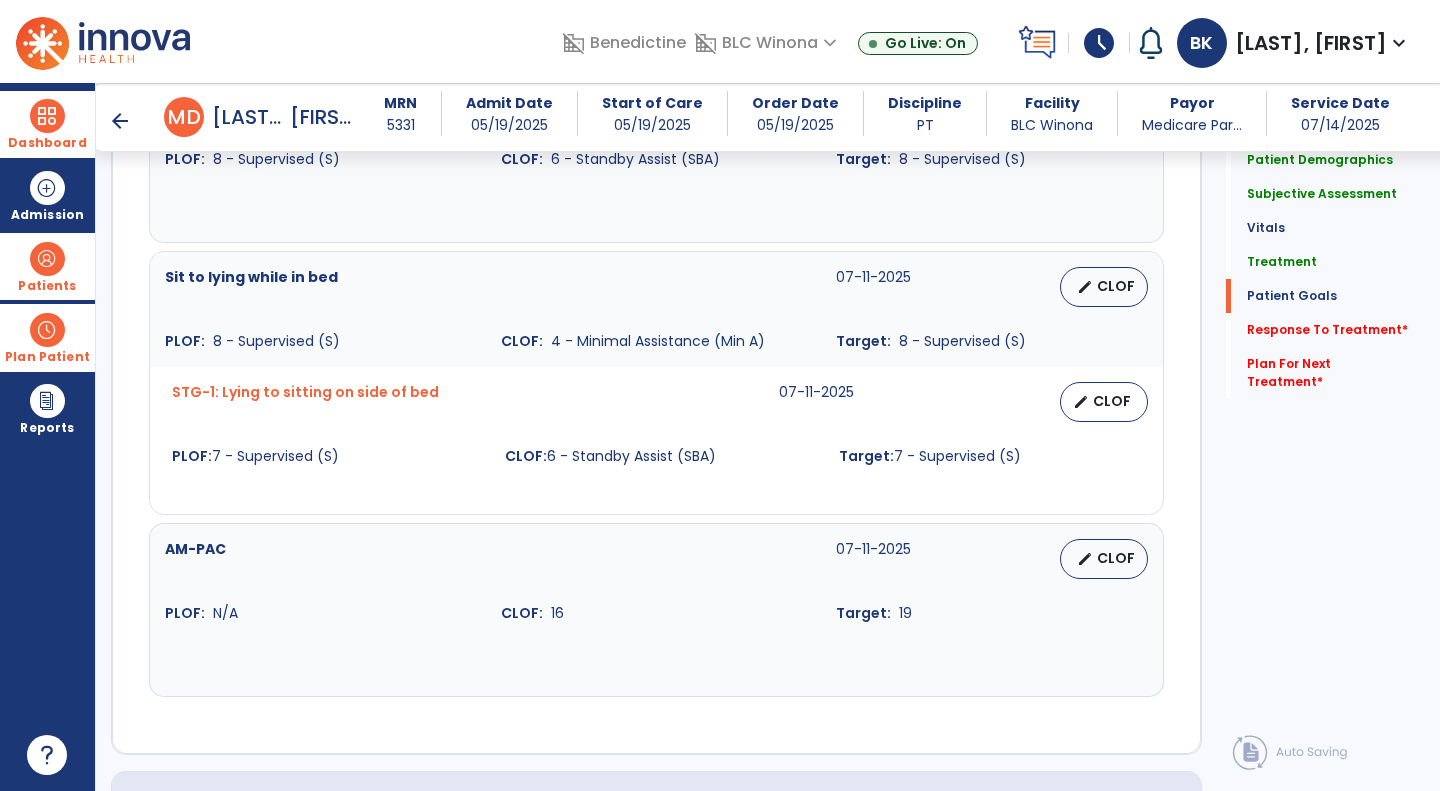 scroll, scrollTop: 2255, scrollLeft: 0, axis: vertical 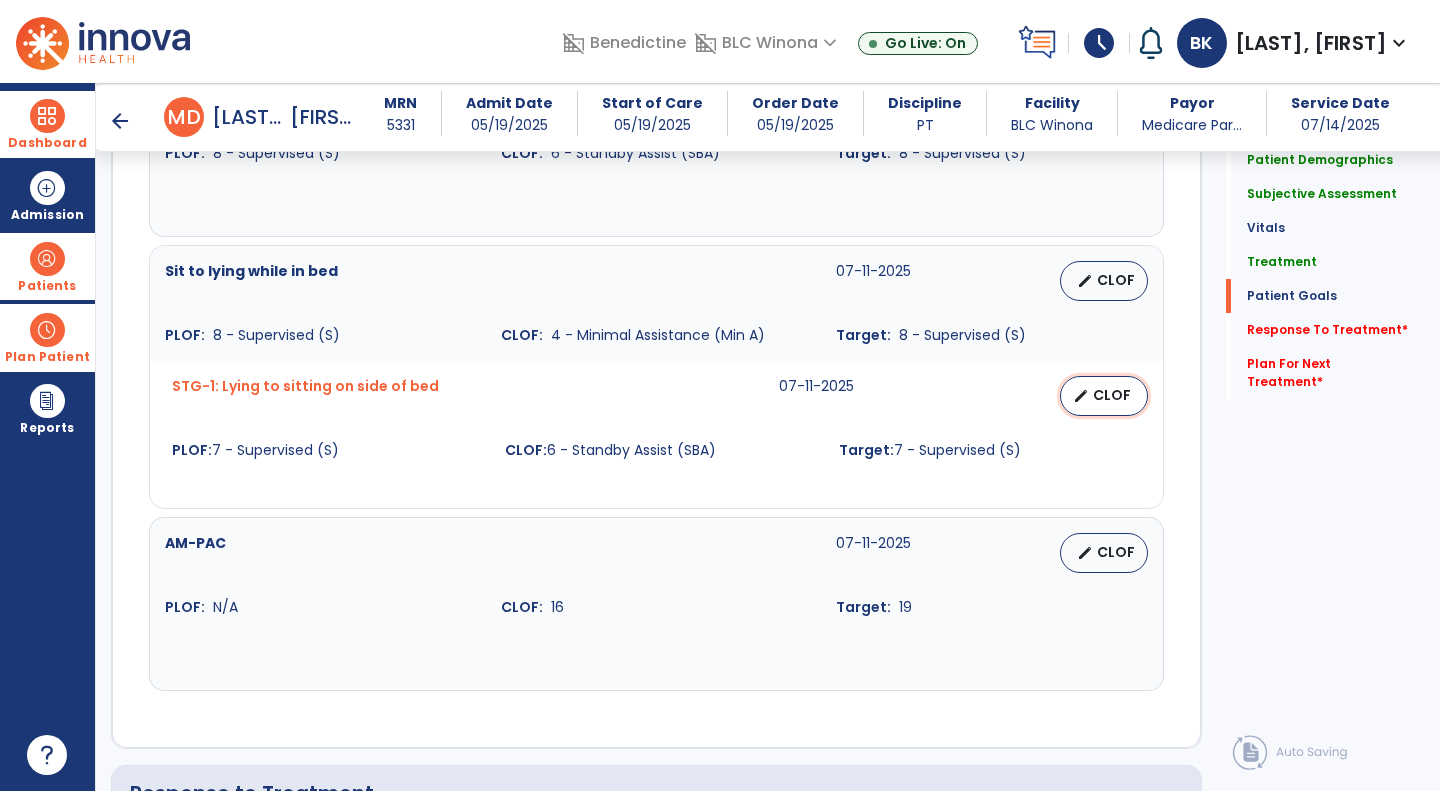 click on "CLOF" at bounding box center (1112, 395) 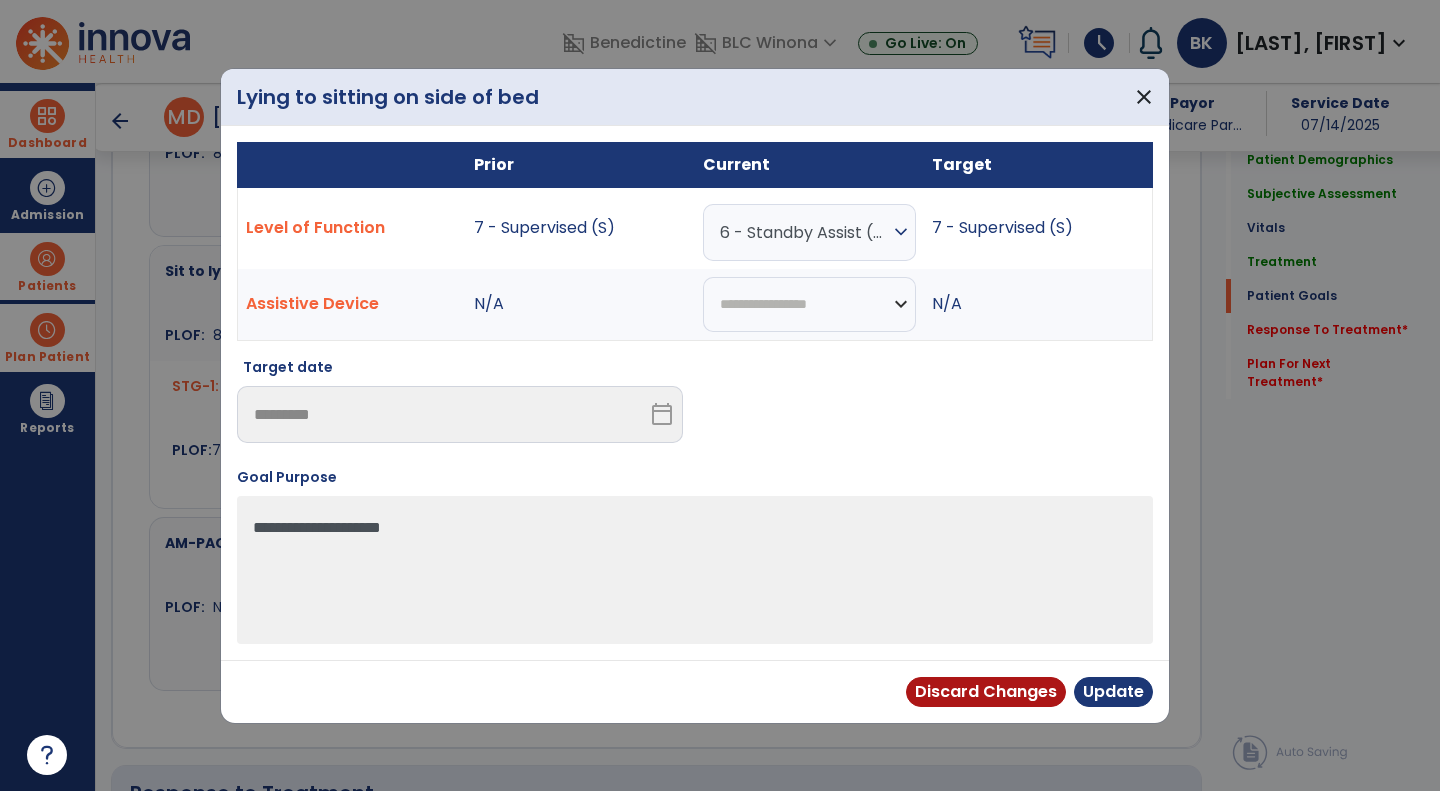 click on "6 - Standby Assist (SBA)" at bounding box center [804, 232] 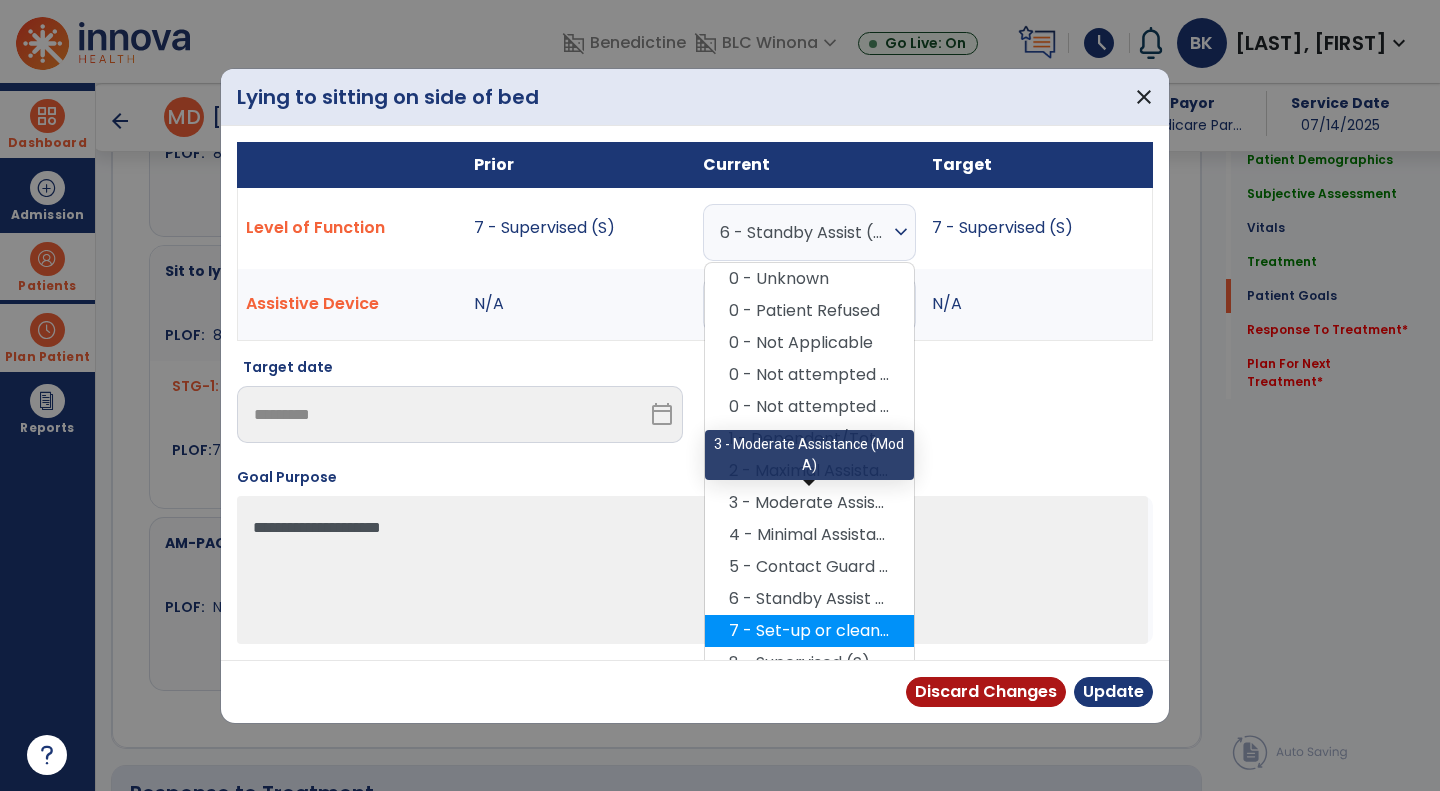 drag, startPoint x: 848, startPoint y: 492, endPoint x: 828, endPoint y: 620, distance: 129.55309 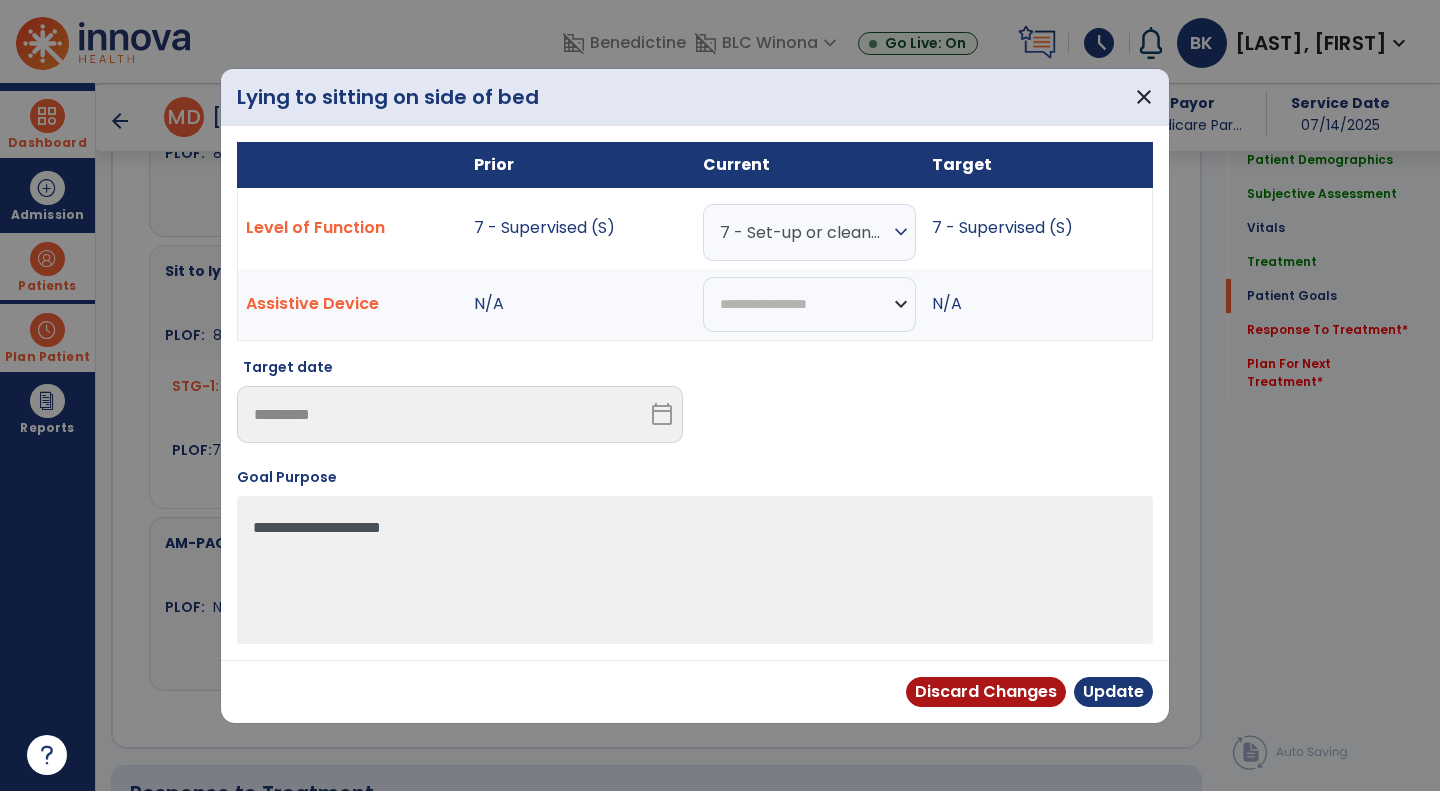 click on "7 - Set-up or clean-up assistance" at bounding box center (804, 232) 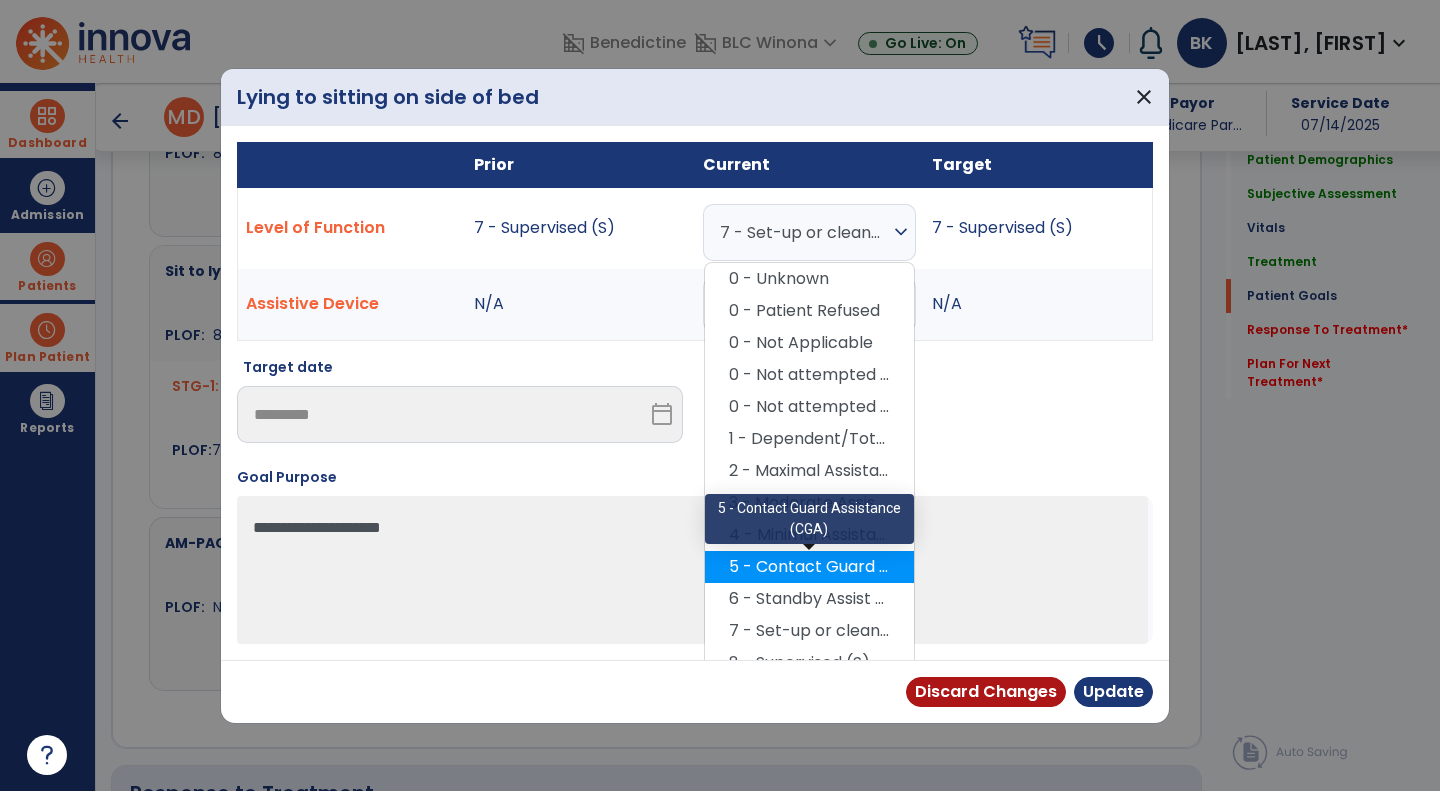 scroll, scrollTop: 70, scrollLeft: 0, axis: vertical 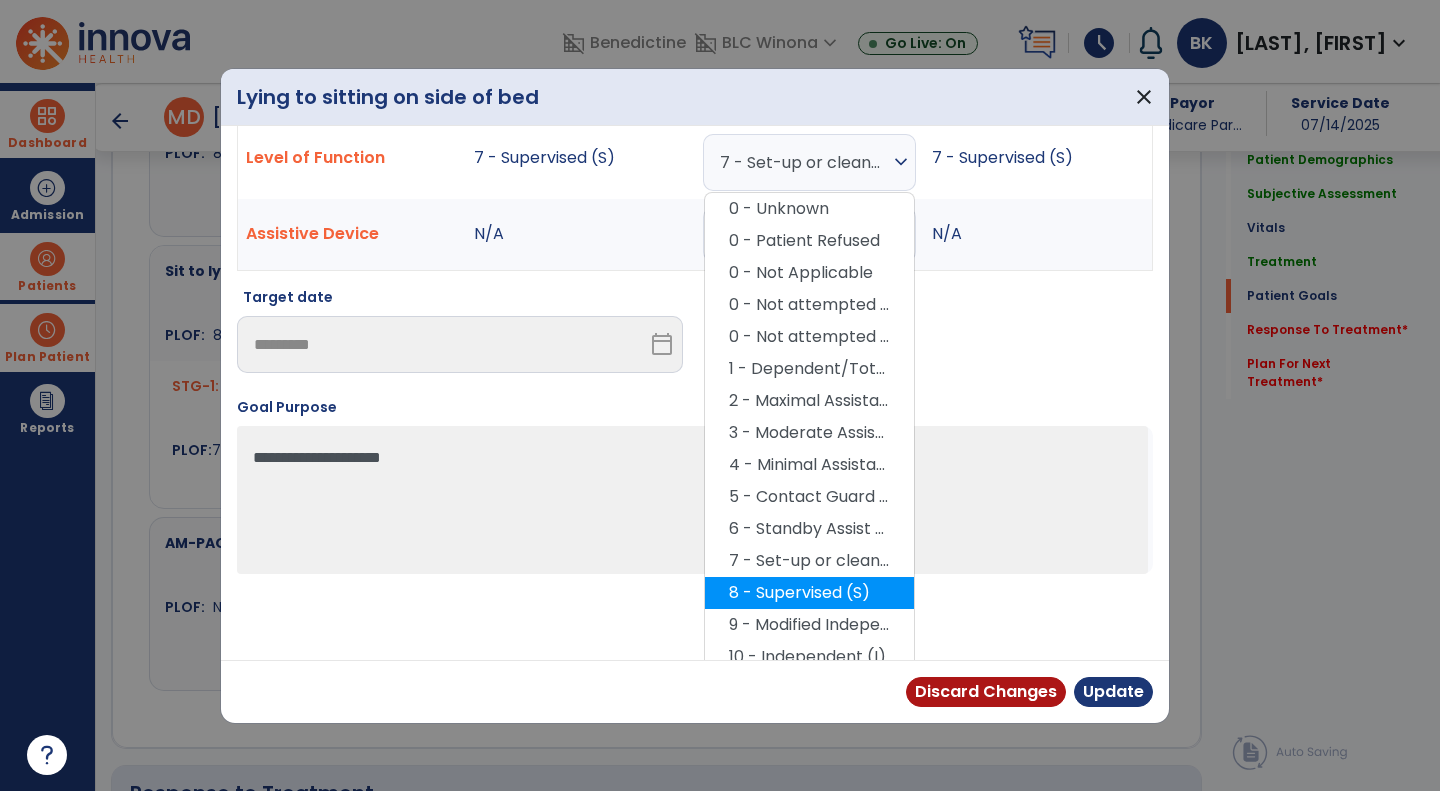 click on "8 - Supervised (S)" at bounding box center (809, 593) 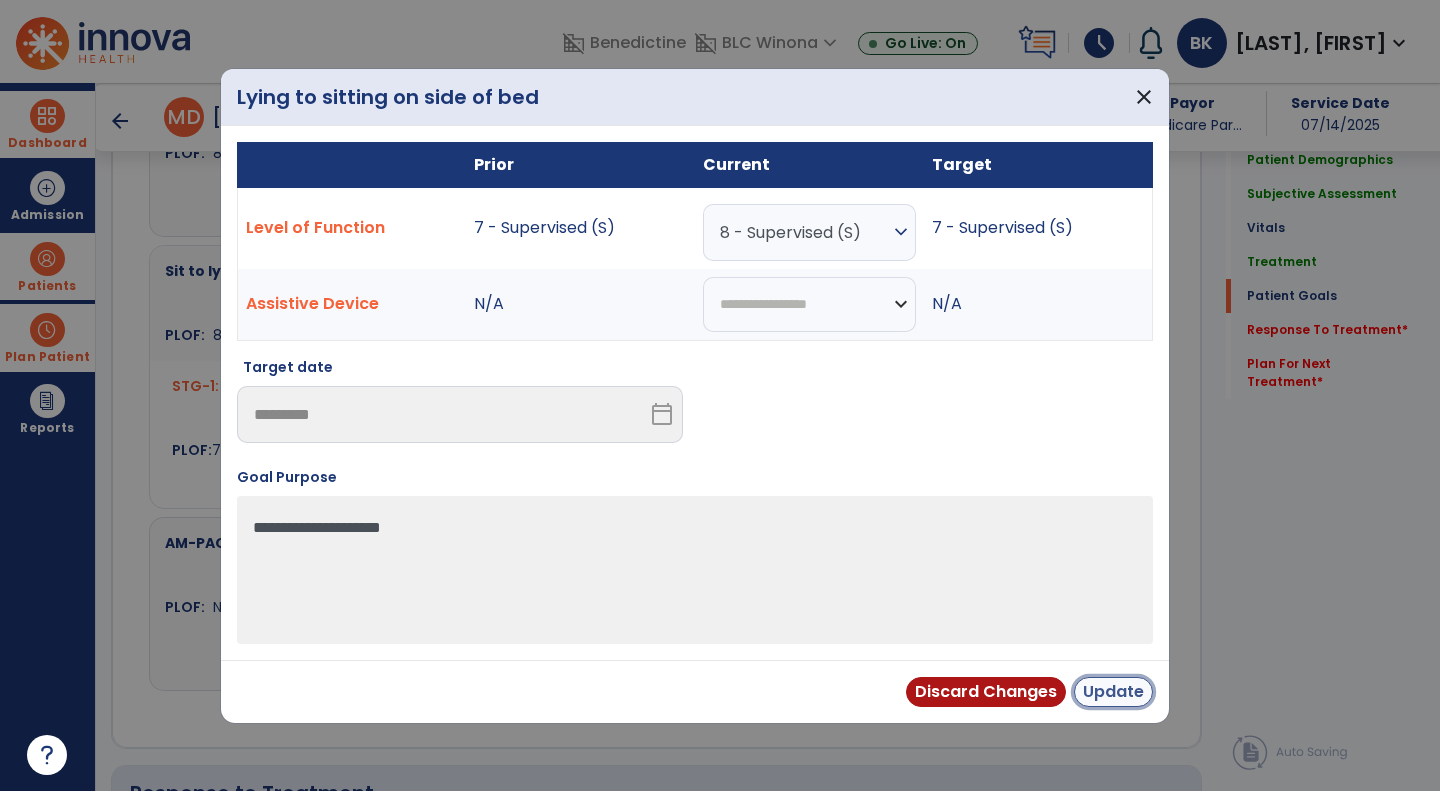 click on "Update" at bounding box center (1113, 692) 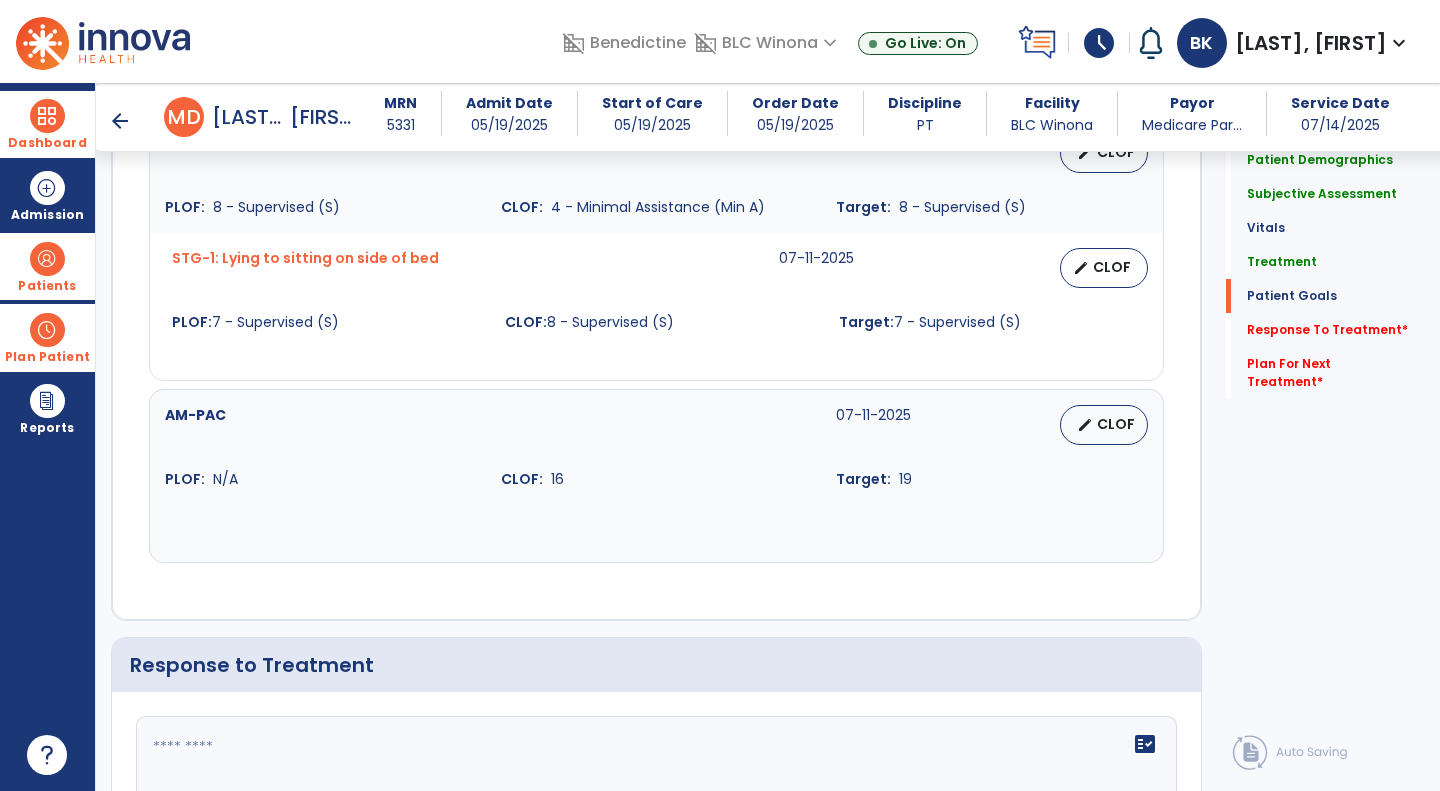 scroll, scrollTop: 2401, scrollLeft: 0, axis: vertical 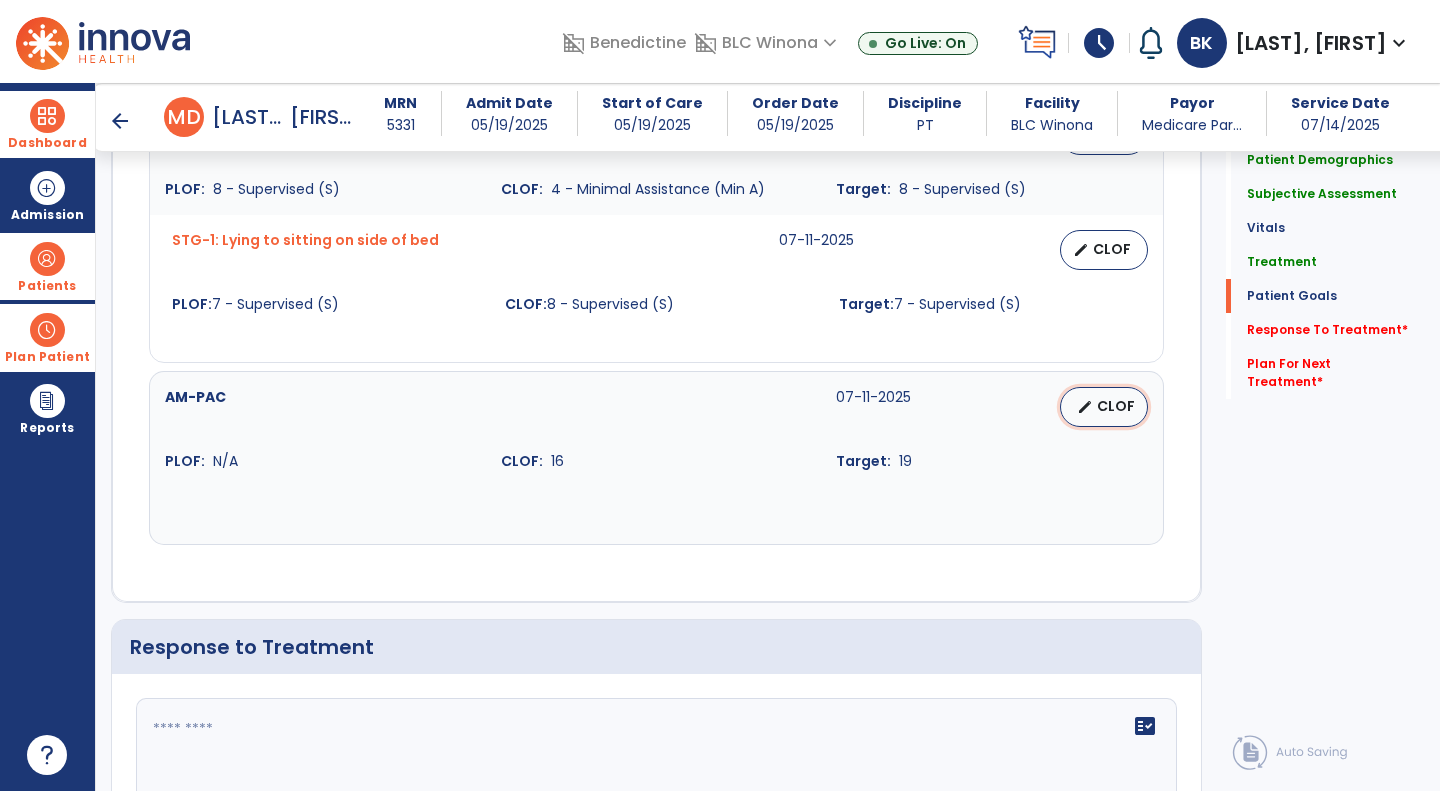 click on "CLOF" at bounding box center [1116, 406] 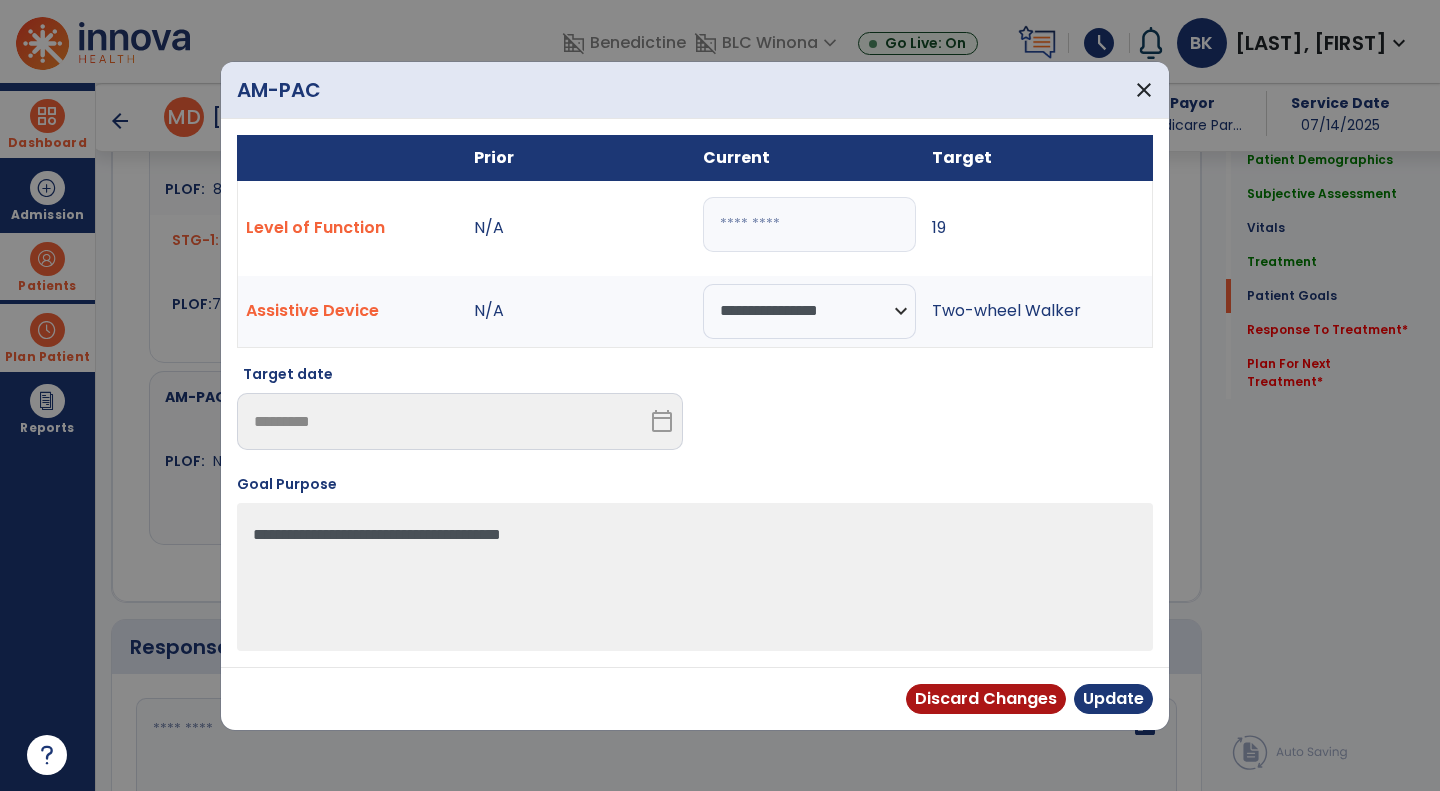 drag, startPoint x: 794, startPoint y: 228, endPoint x: 492, endPoint y: 183, distance: 305.33423 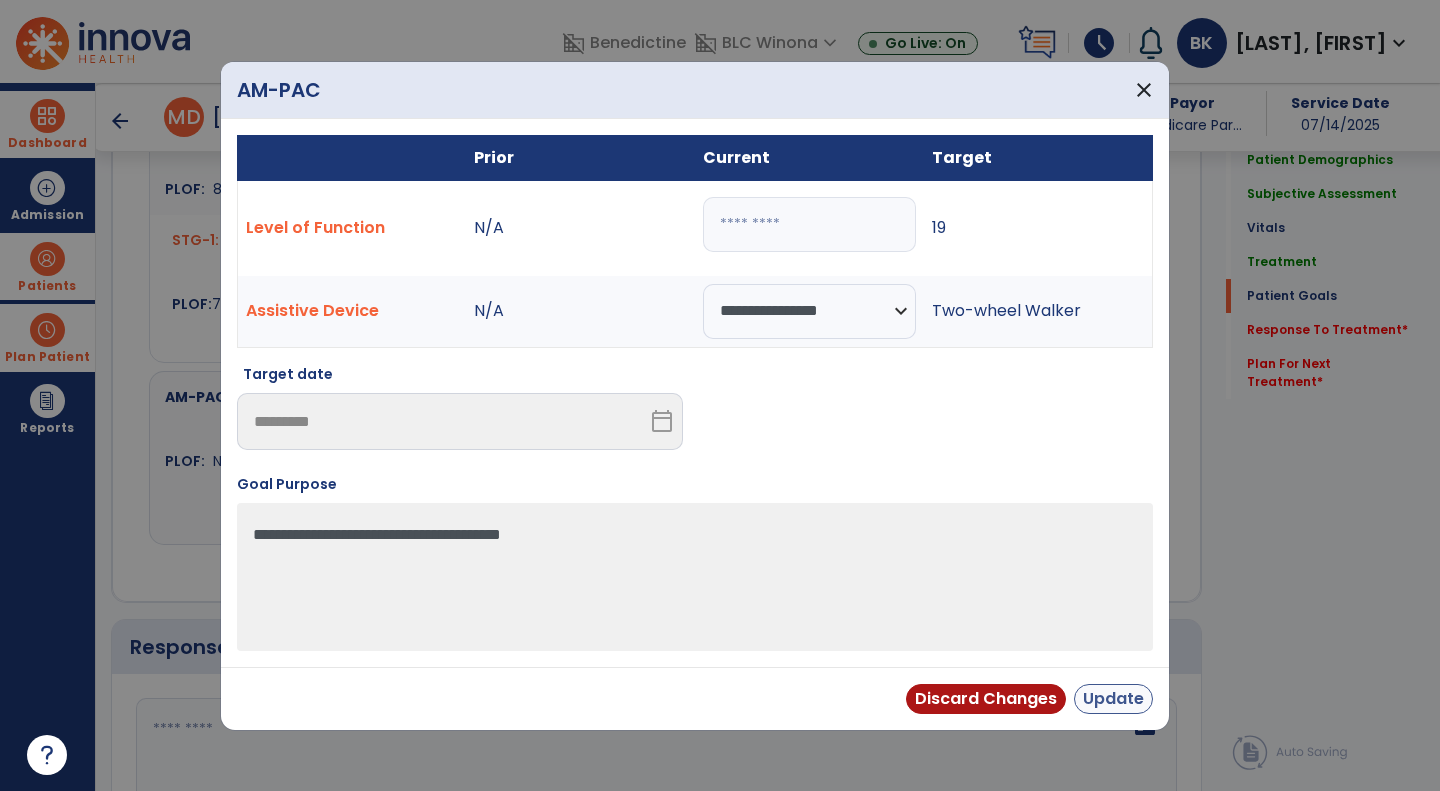 type on "**" 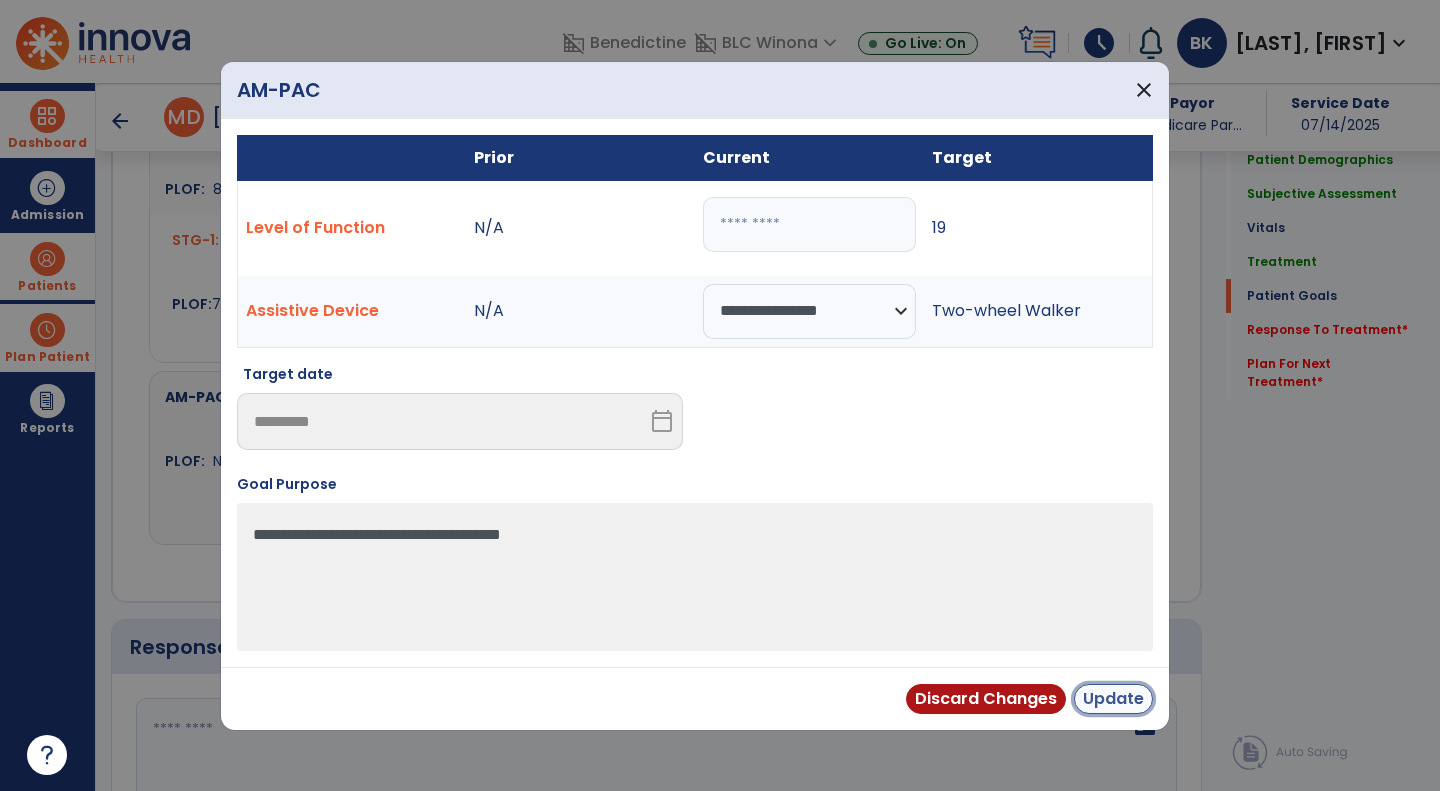 click on "Update" at bounding box center [1113, 699] 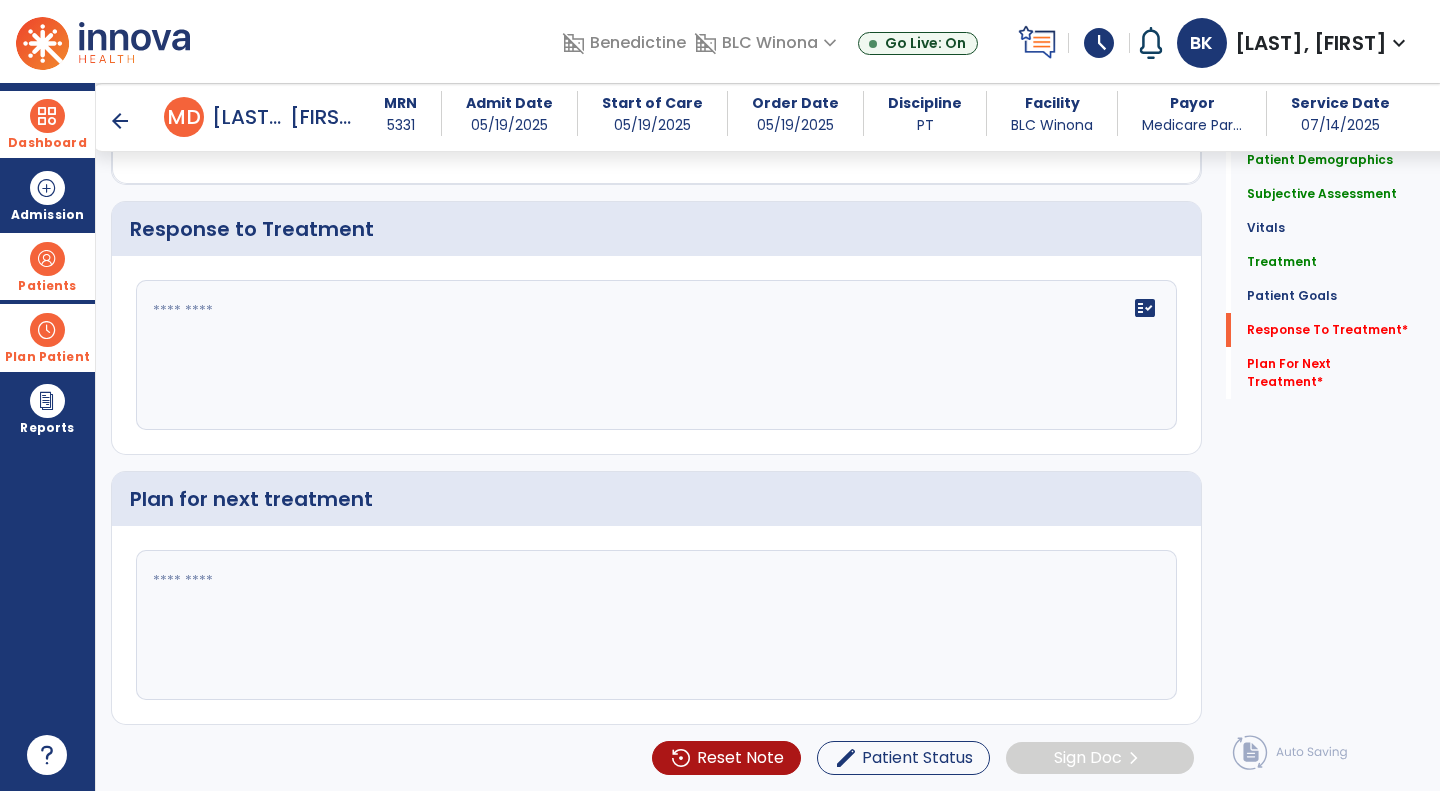 scroll, scrollTop: 2820, scrollLeft: 0, axis: vertical 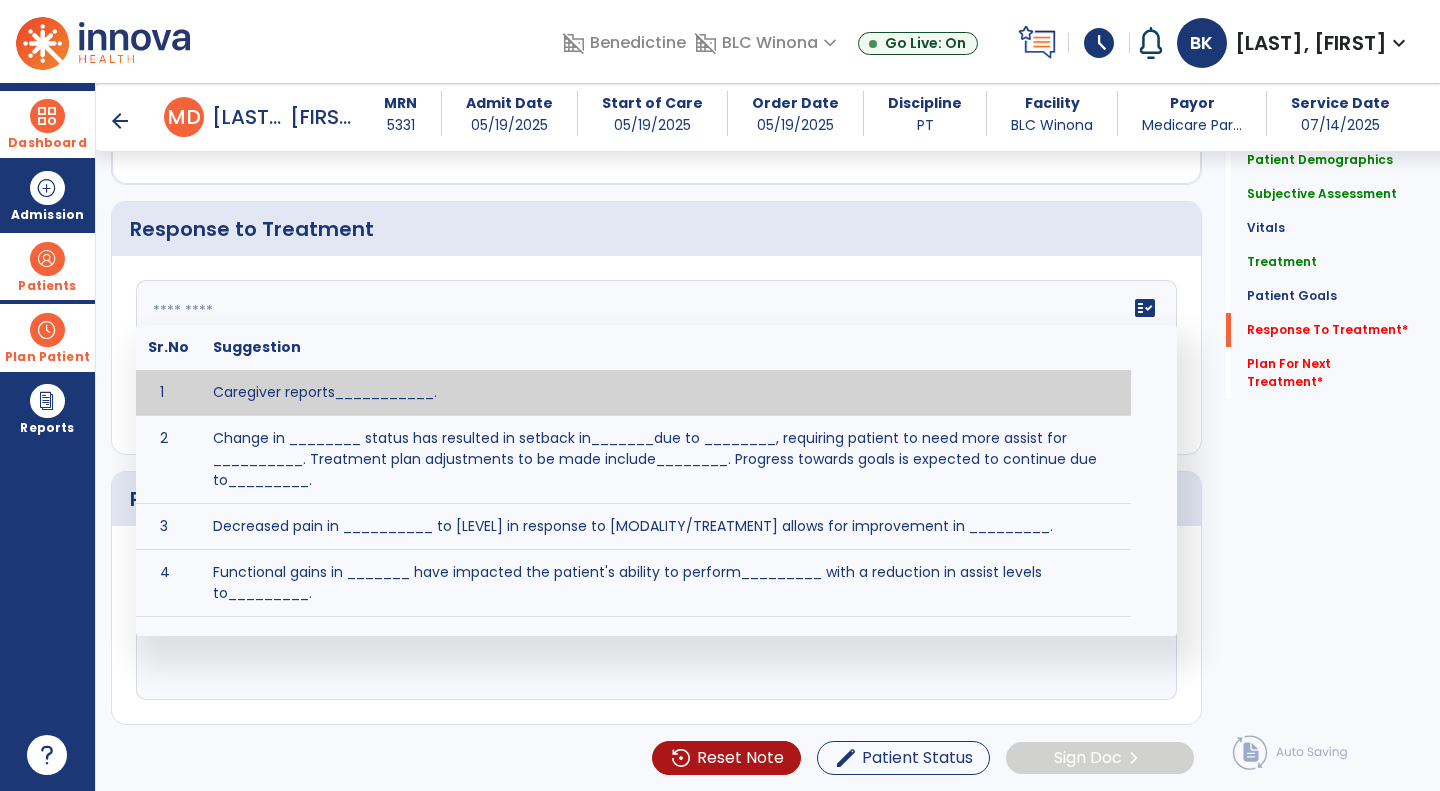 click on "fact_check  Sr.No Suggestion 1 Caregiver reports___________. 2 Change in ________ status has resulted in setback in_______due to ________, requiring patient to need more assist for __________.   Treatment plan adjustments to be made include________.  Progress towards goals is expected to continue due to_________. 3 Decreased pain in __________ to [LEVEL] in response to [MODALITY/TREATMENT] allows for improvement in _________. 4 Functional gains in _______ have impacted the patient's ability to perform_________ with a reduction in assist levels to_________. 5 Functional progress this week has been significant due to__________. 6 Gains in ________ have improved the patient's ability to perform ______with decreased levels of assist to___________. 7 Improvement in ________allows patient to tolerate higher levels of challenges in_________. 8 Pain in [AREA] has decreased to [LEVEL] in response to [TREATMENT/MODALITY], allowing fore ease in completing__________. 9 10 11 12 13 14 15 16 17 18 19 20 21" 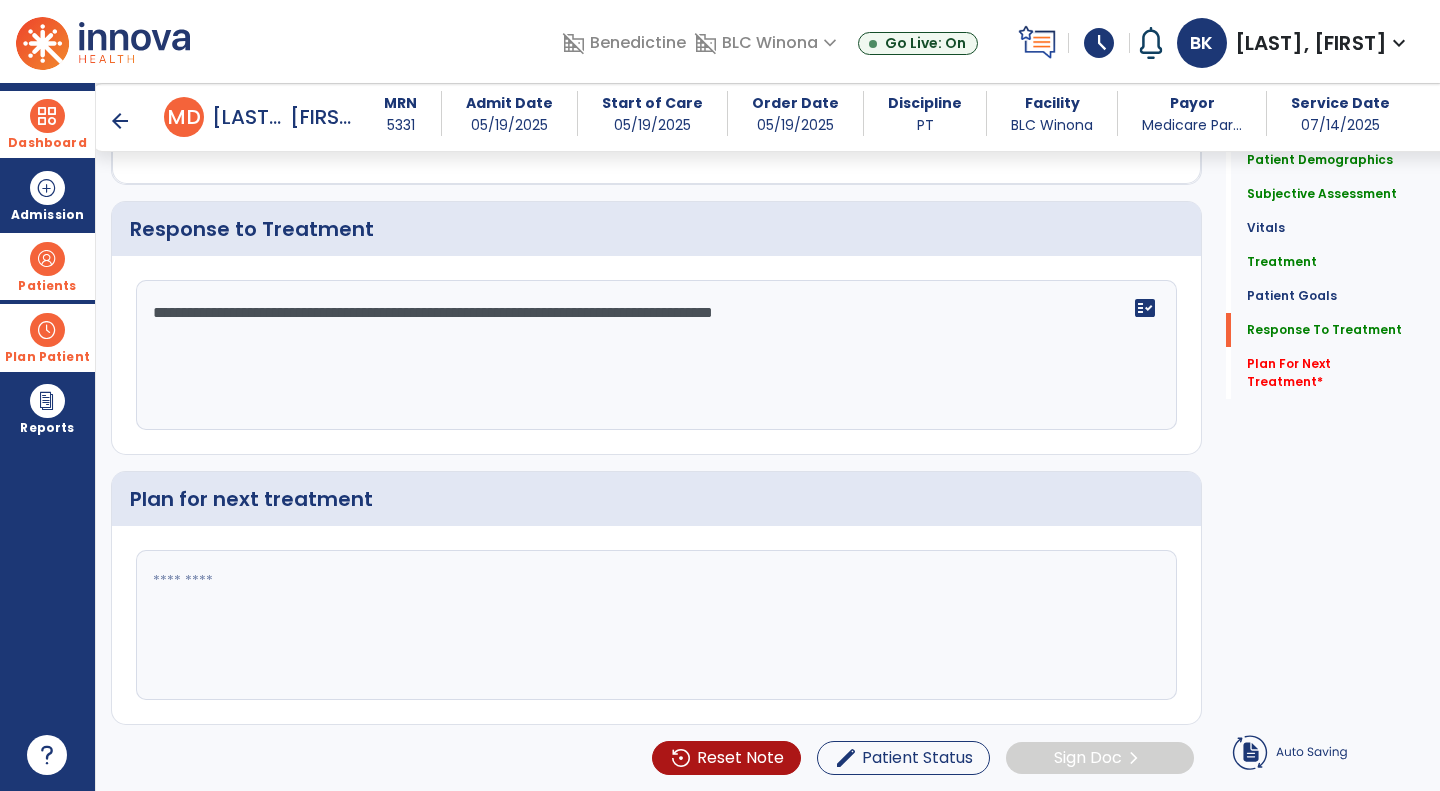 click on "**********" 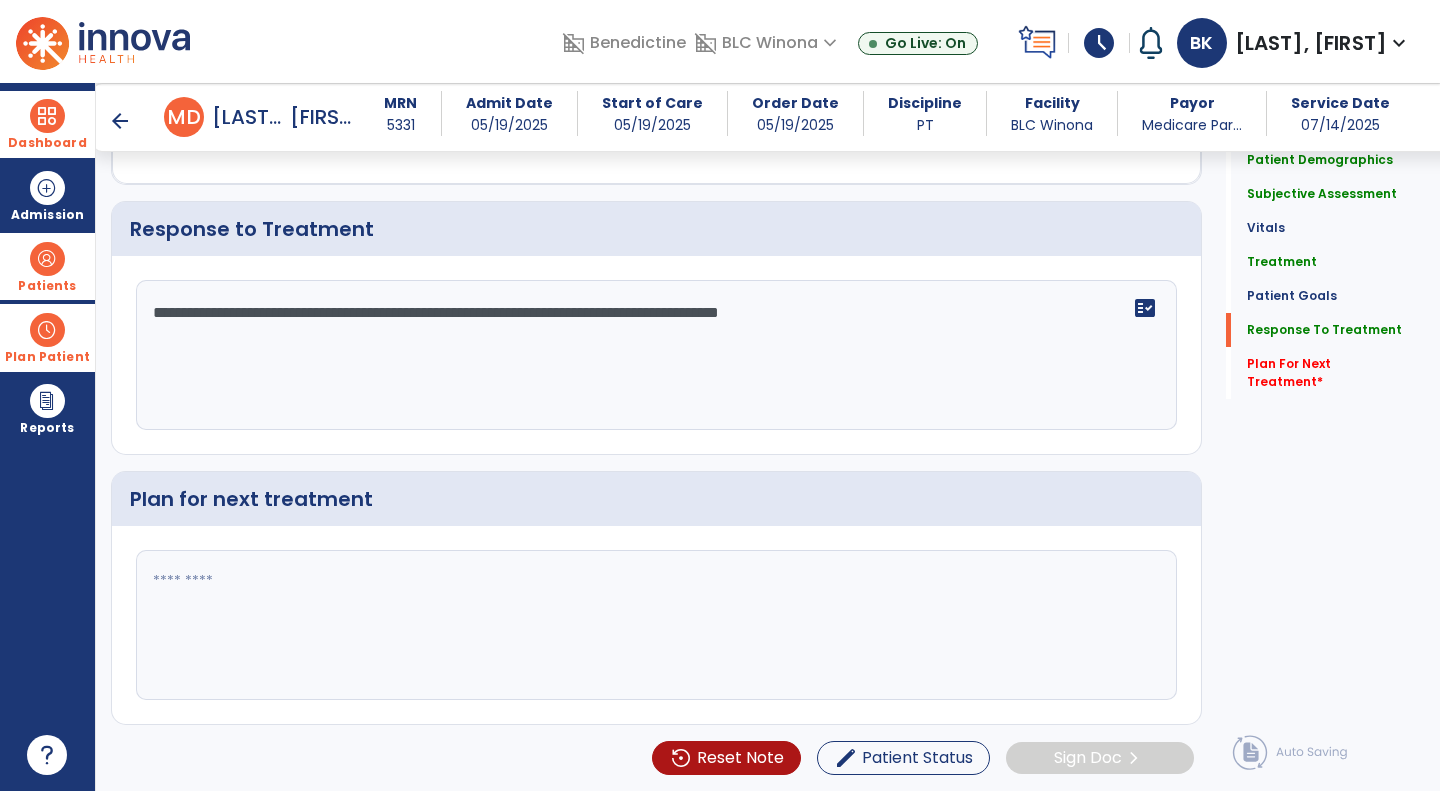 click on "**********" 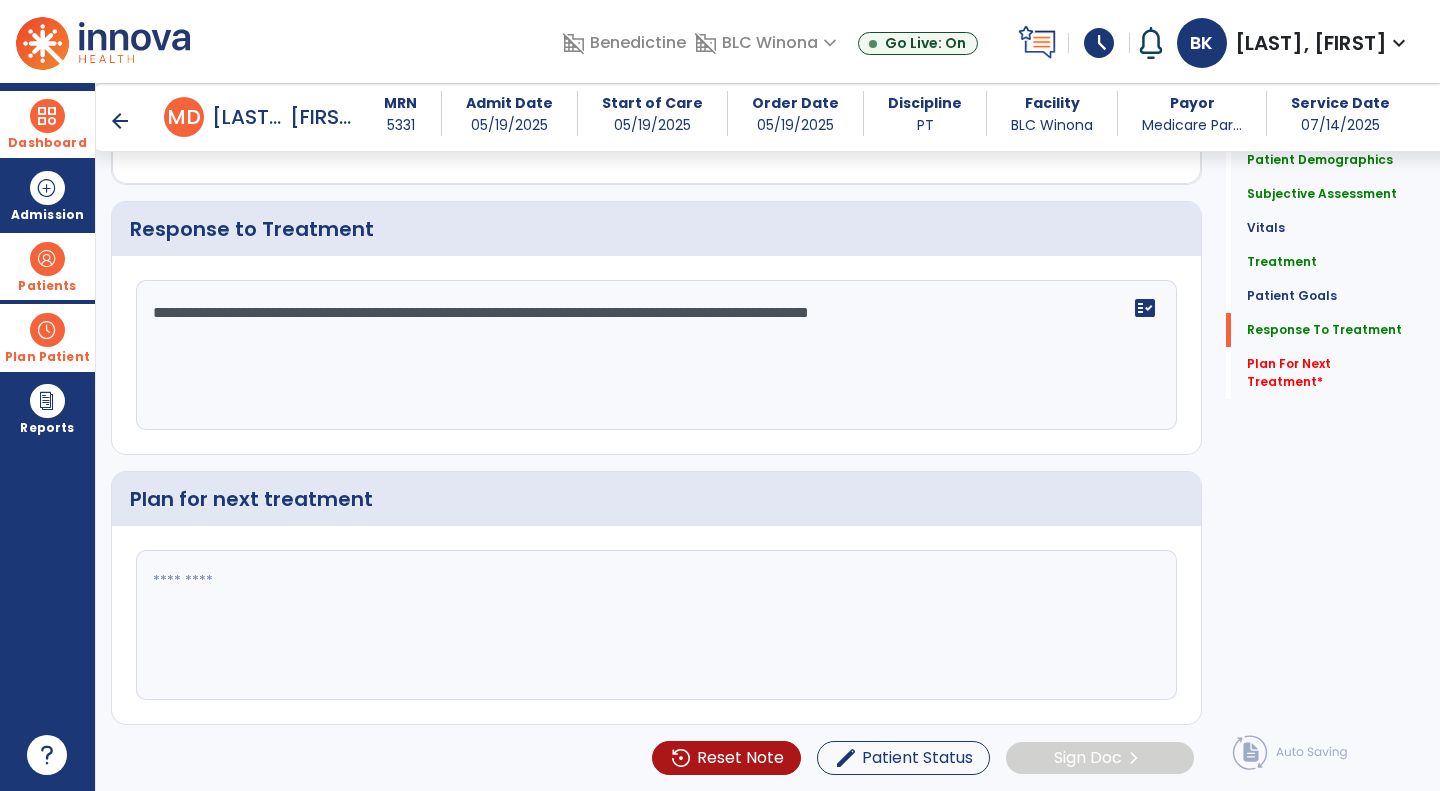 type on "**********" 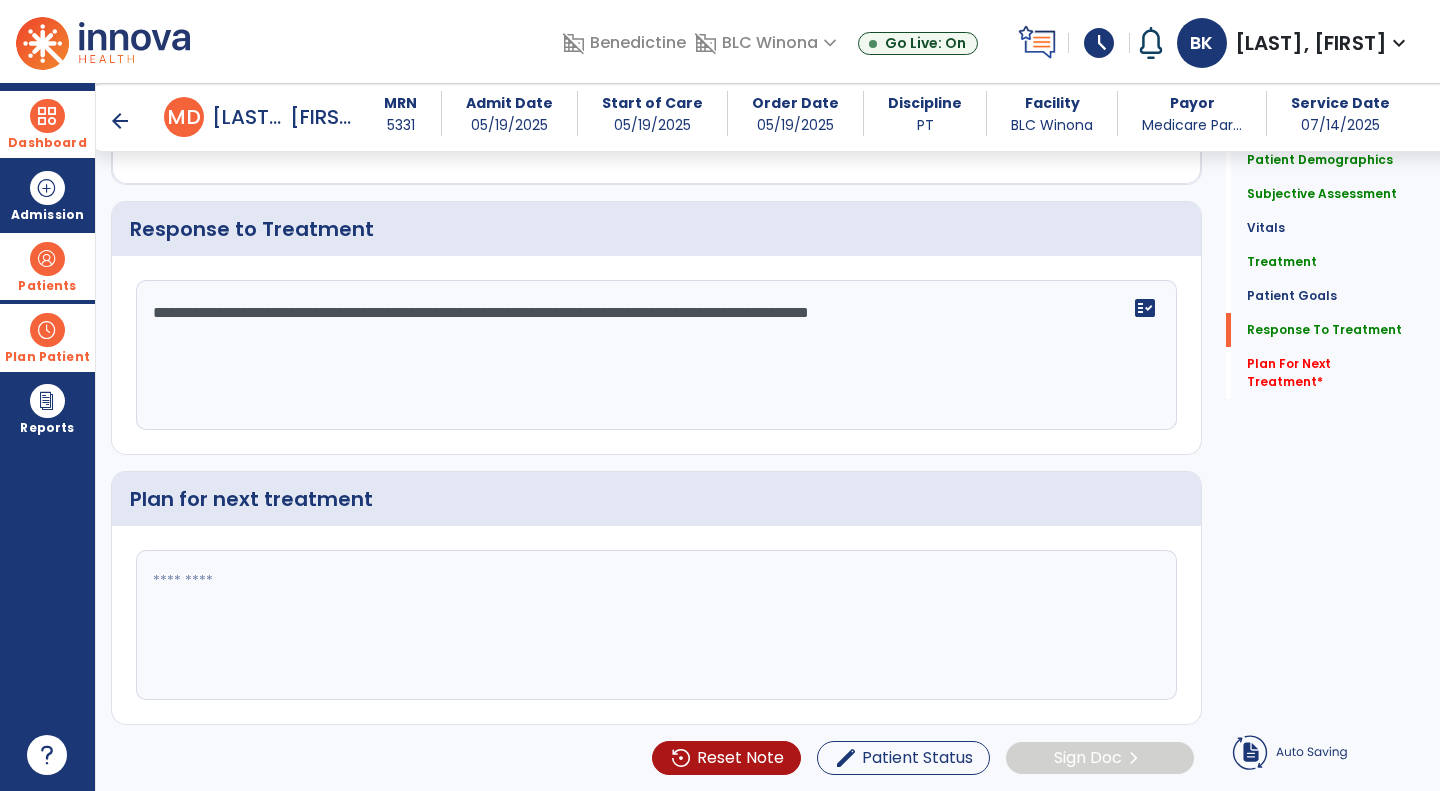 click 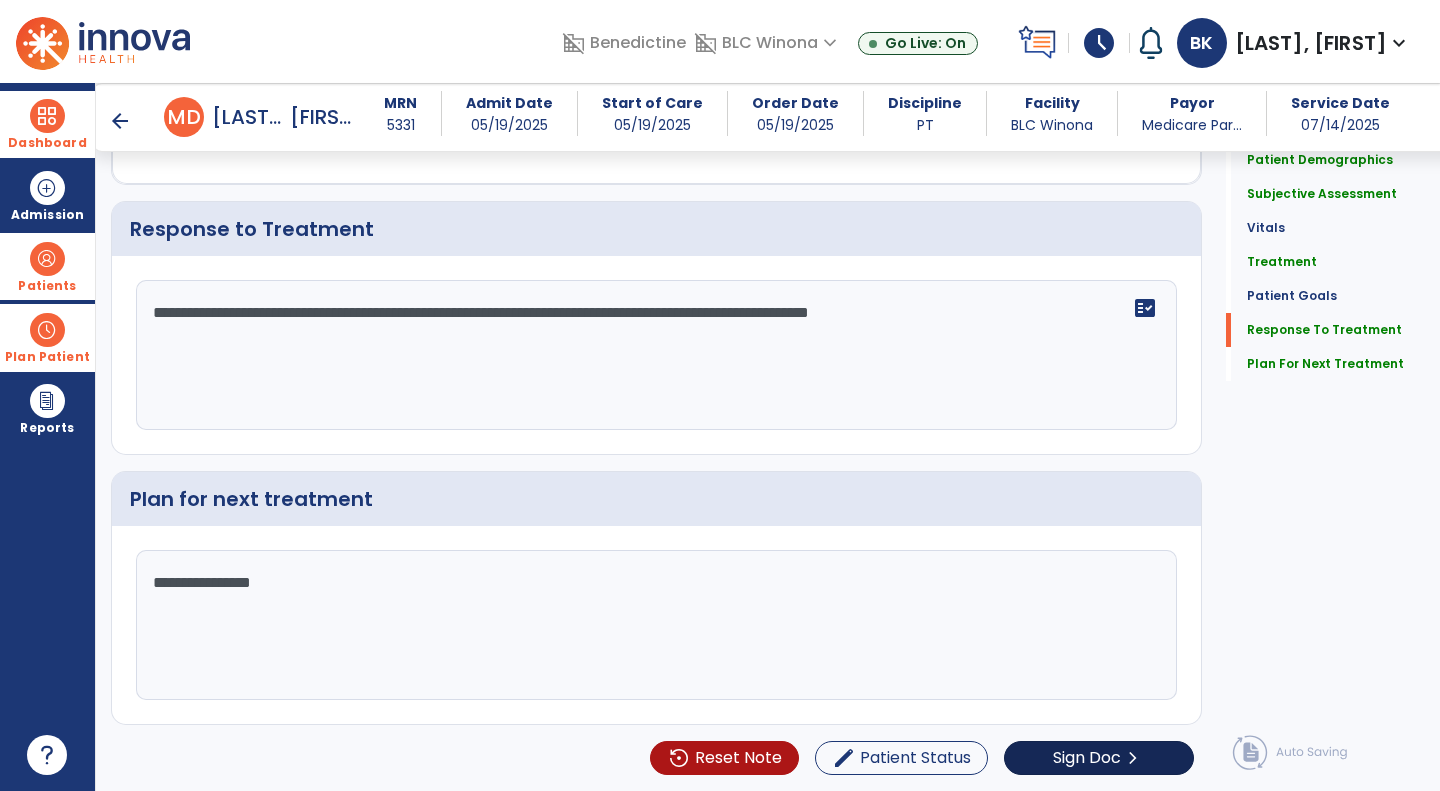 type on "**********" 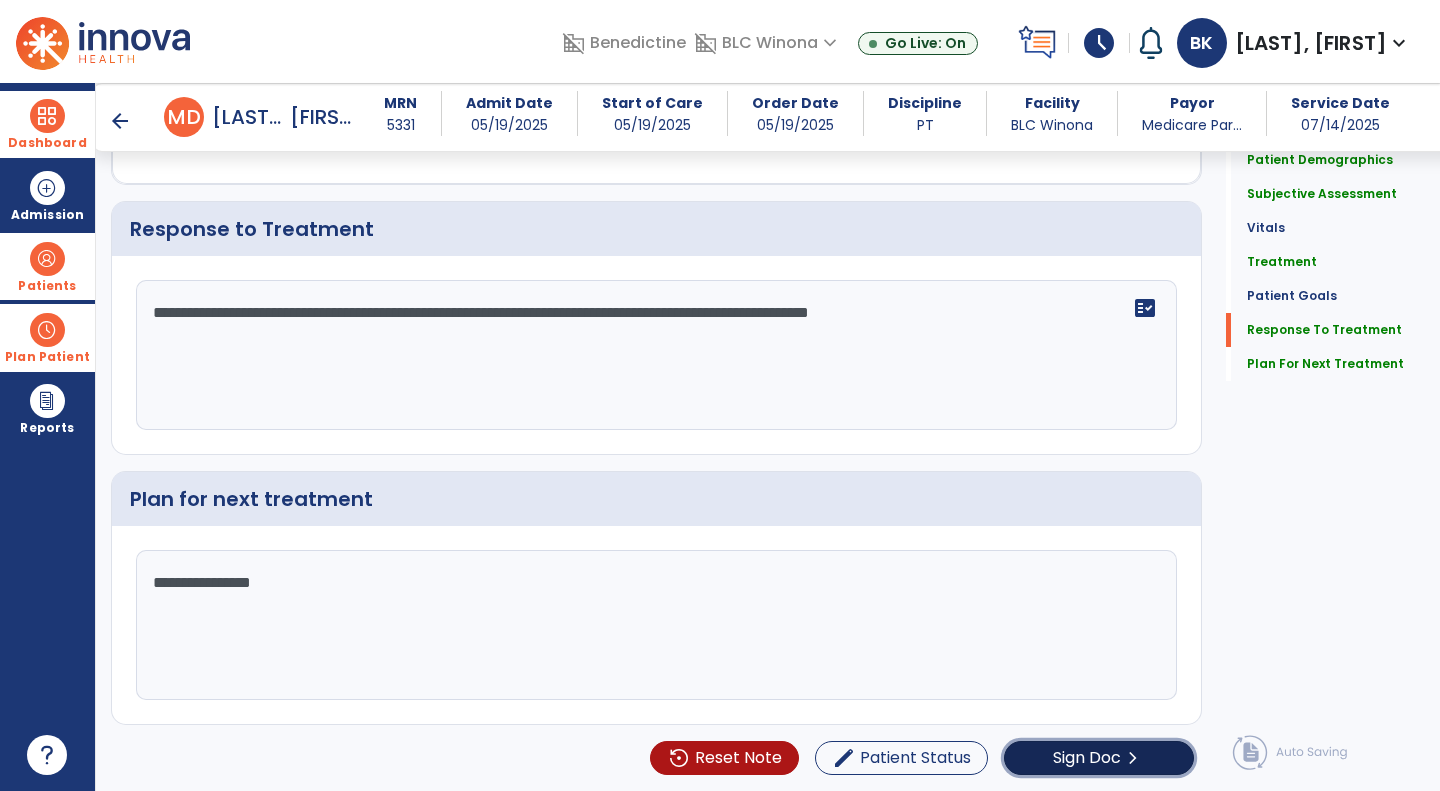 click on "Sign Doc" 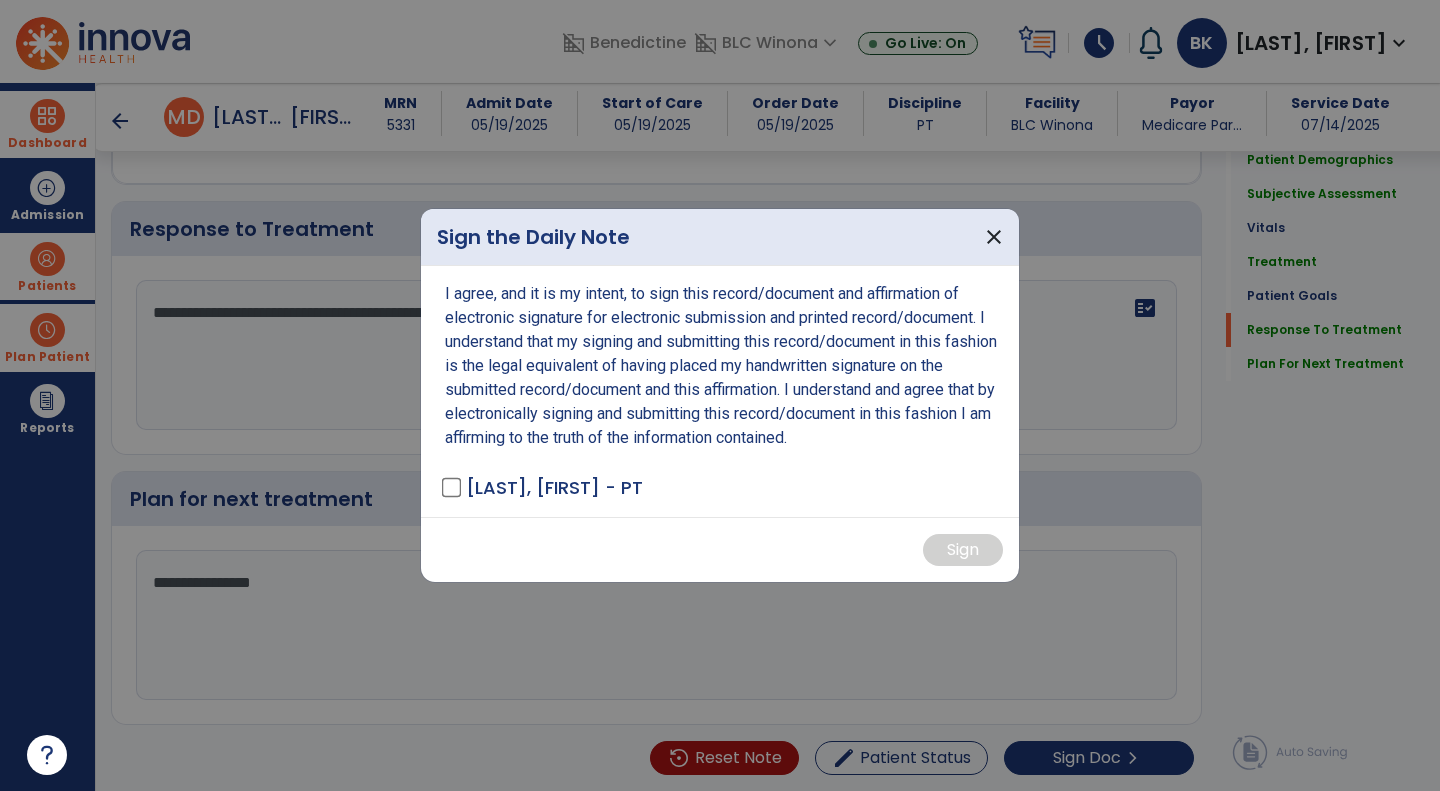 click on "I agree, and it is my intent, to sign this record/document and affirmation of electronic signature for electronic submission and printed record/document. I understand that my signing and submitting this record/document in this fashion is the legal equivalent of having placed my handwritten signature on the submitted record/document and this affirmation. I understand and agree that by electronically signing and submitting this record/document in this fashion I am affirming to the truth of the information contained. [LAST], [FIRST] - PT" at bounding box center (720, 391) 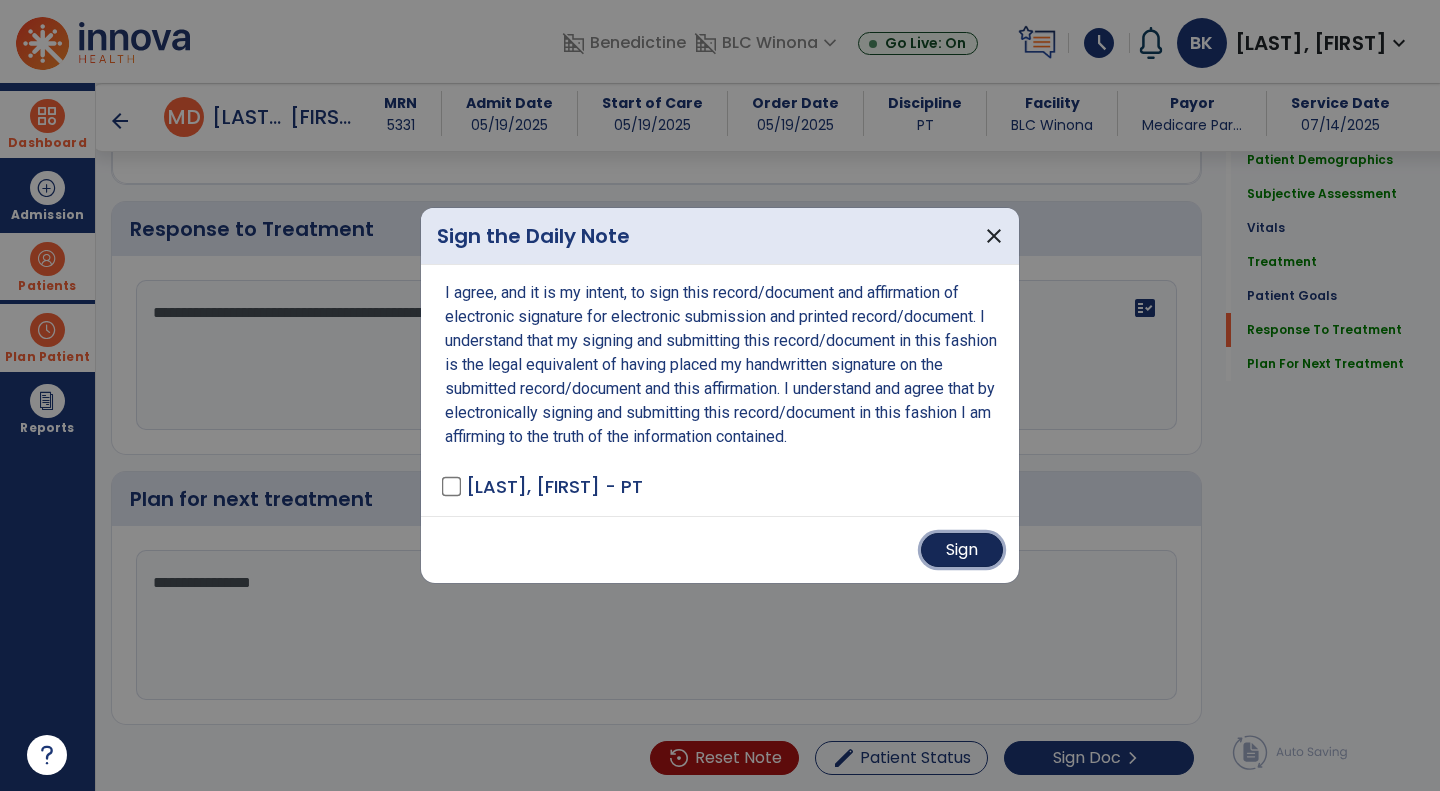 click on "Sign" at bounding box center [962, 550] 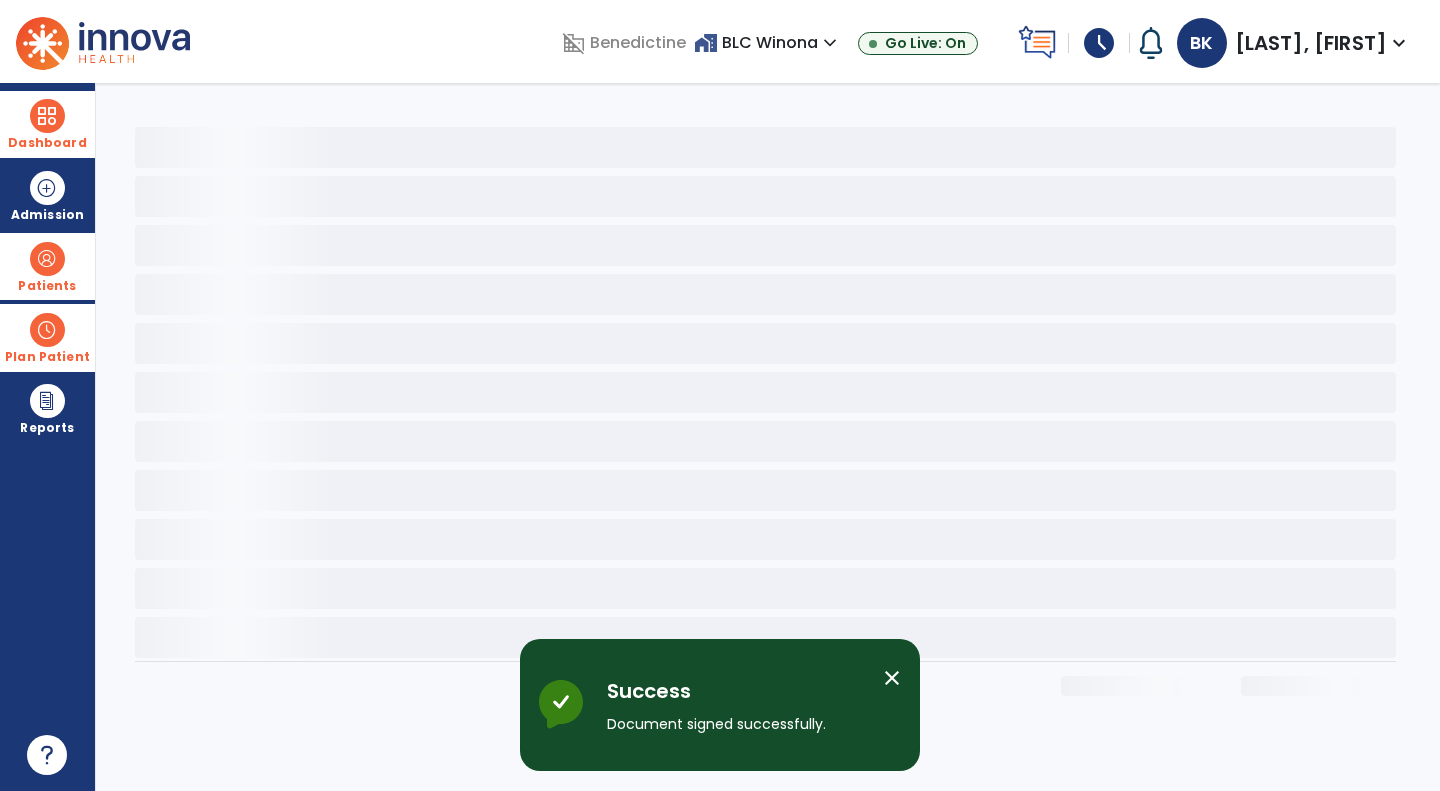scroll, scrollTop: 0, scrollLeft: 0, axis: both 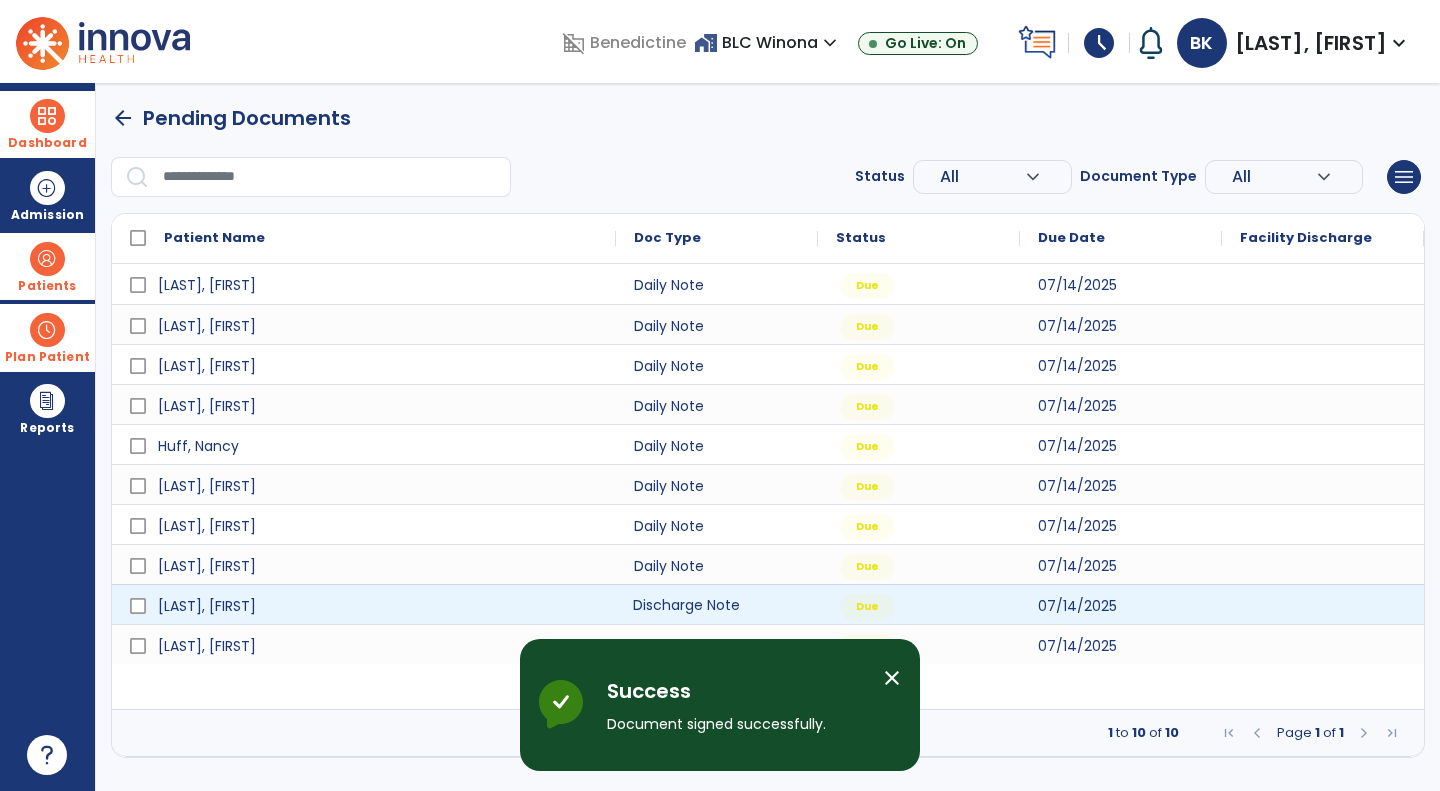 click on "Discharge Note" at bounding box center [717, 604] 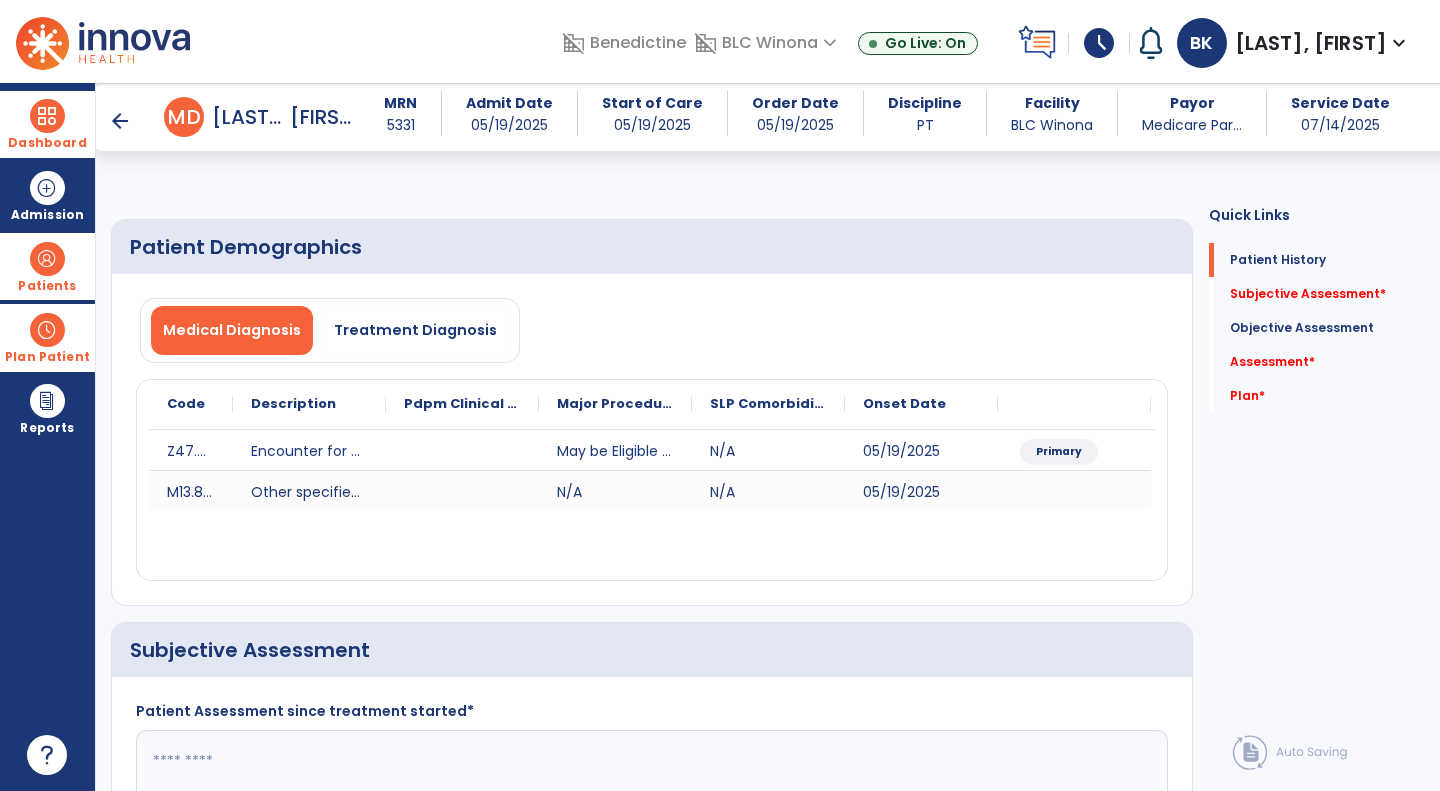scroll, scrollTop: 334, scrollLeft: 0, axis: vertical 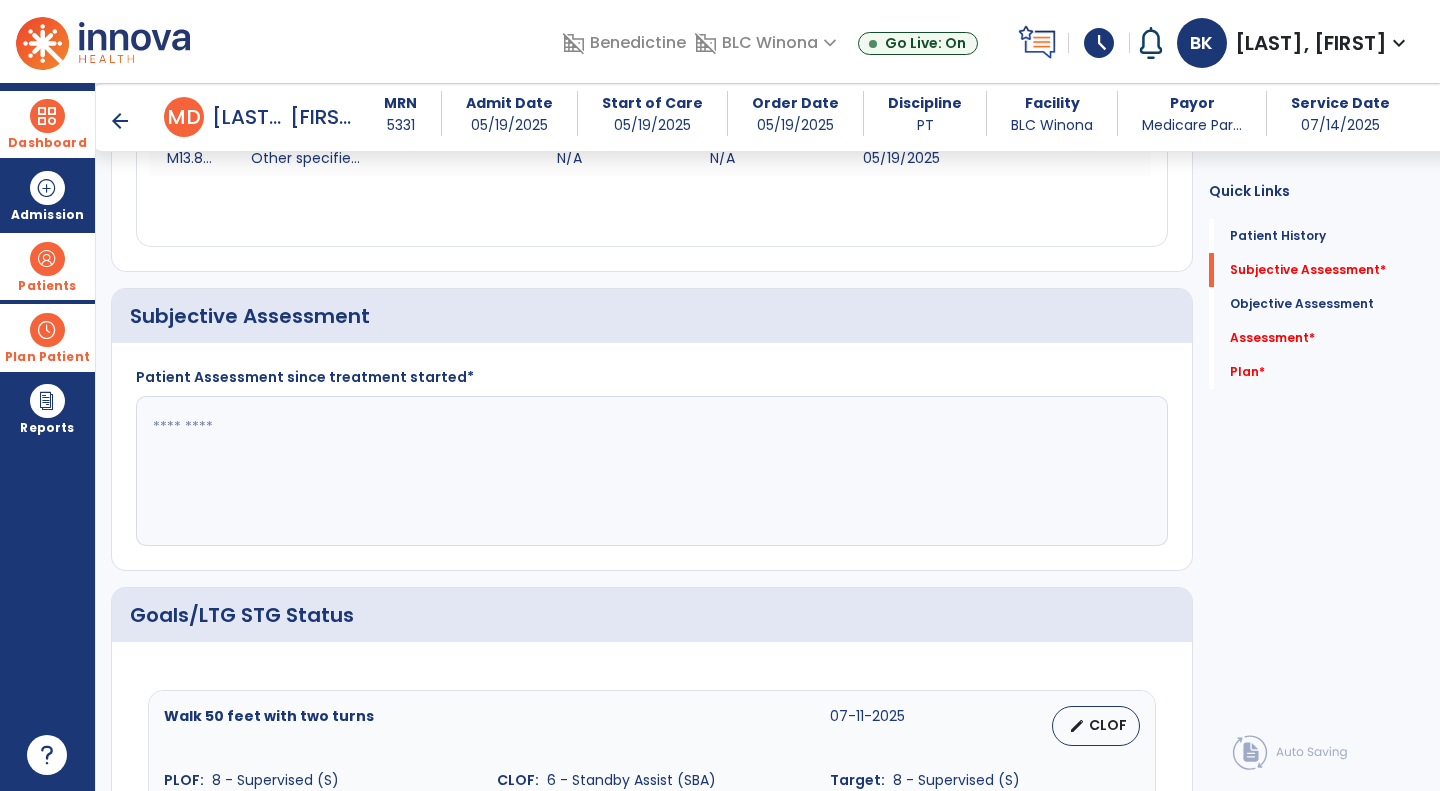 click 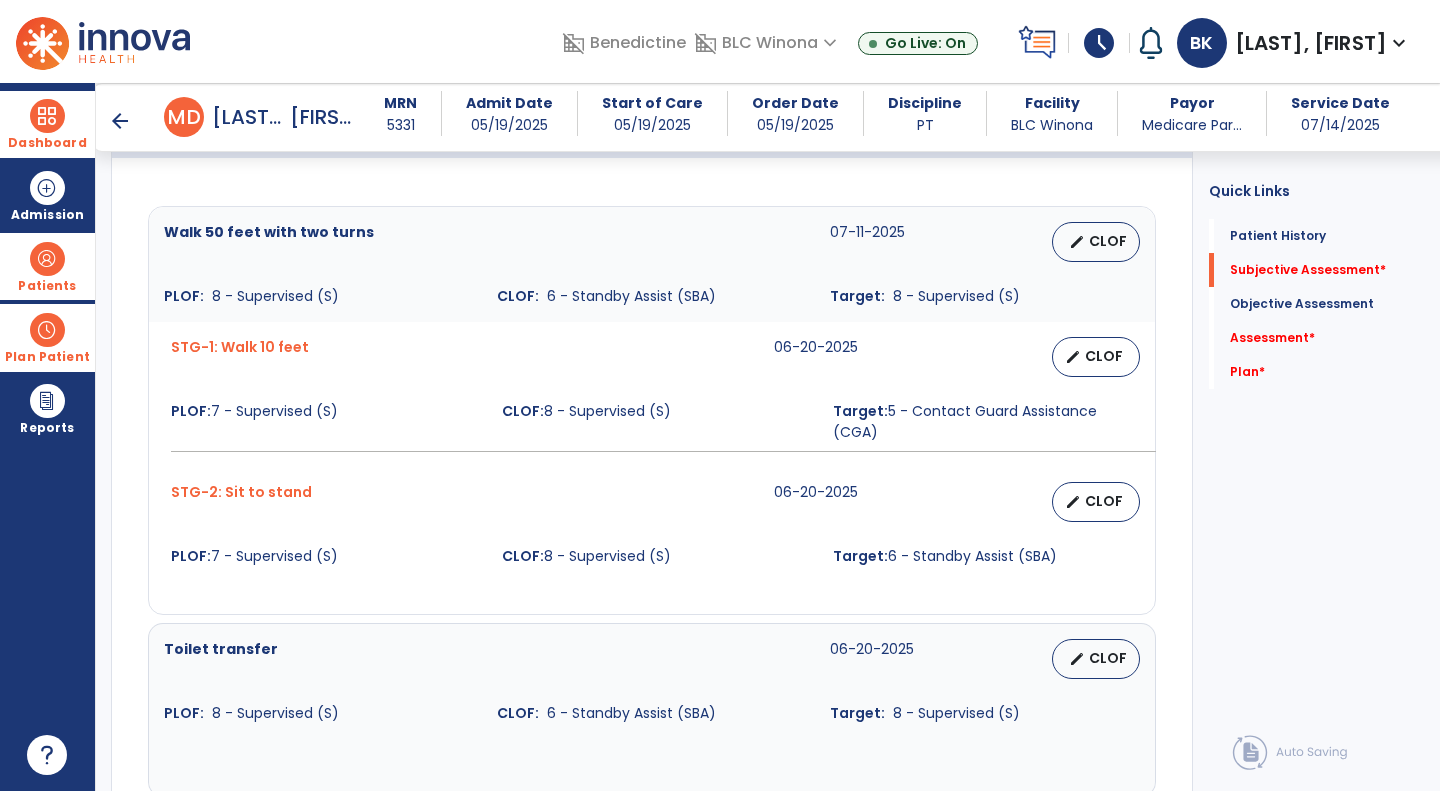 scroll, scrollTop: 821, scrollLeft: 0, axis: vertical 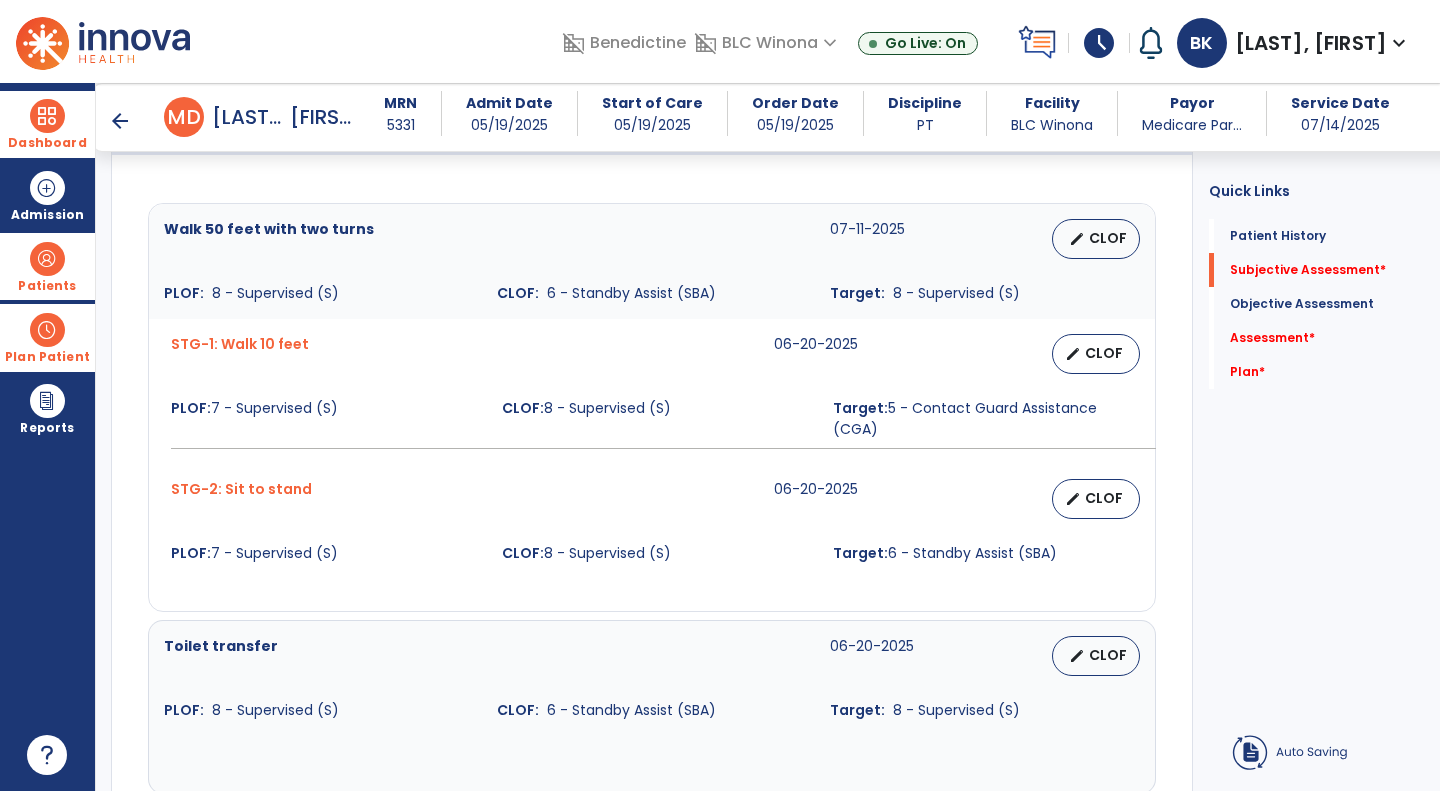 type on "**********" 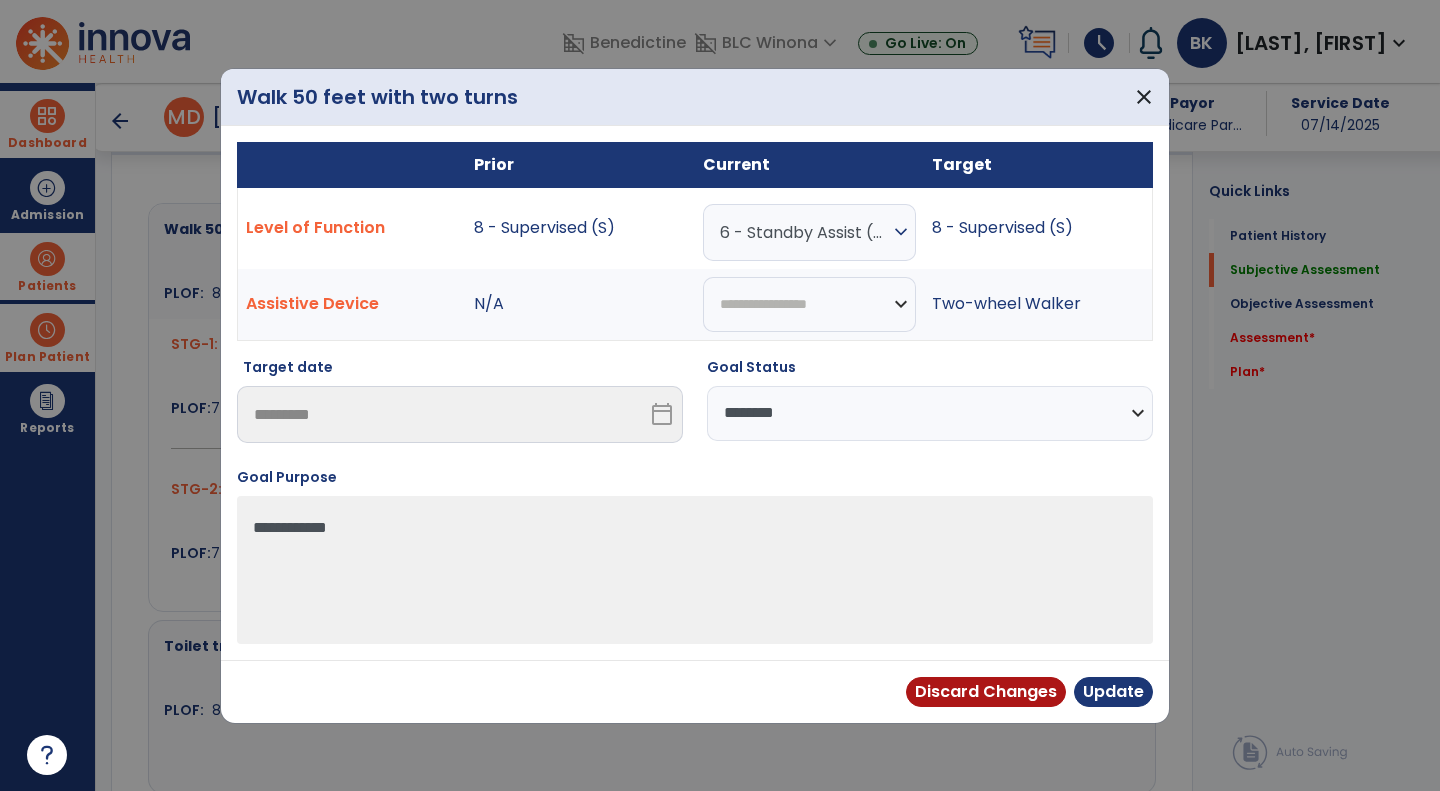 click on "**********" at bounding box center (930, 413) 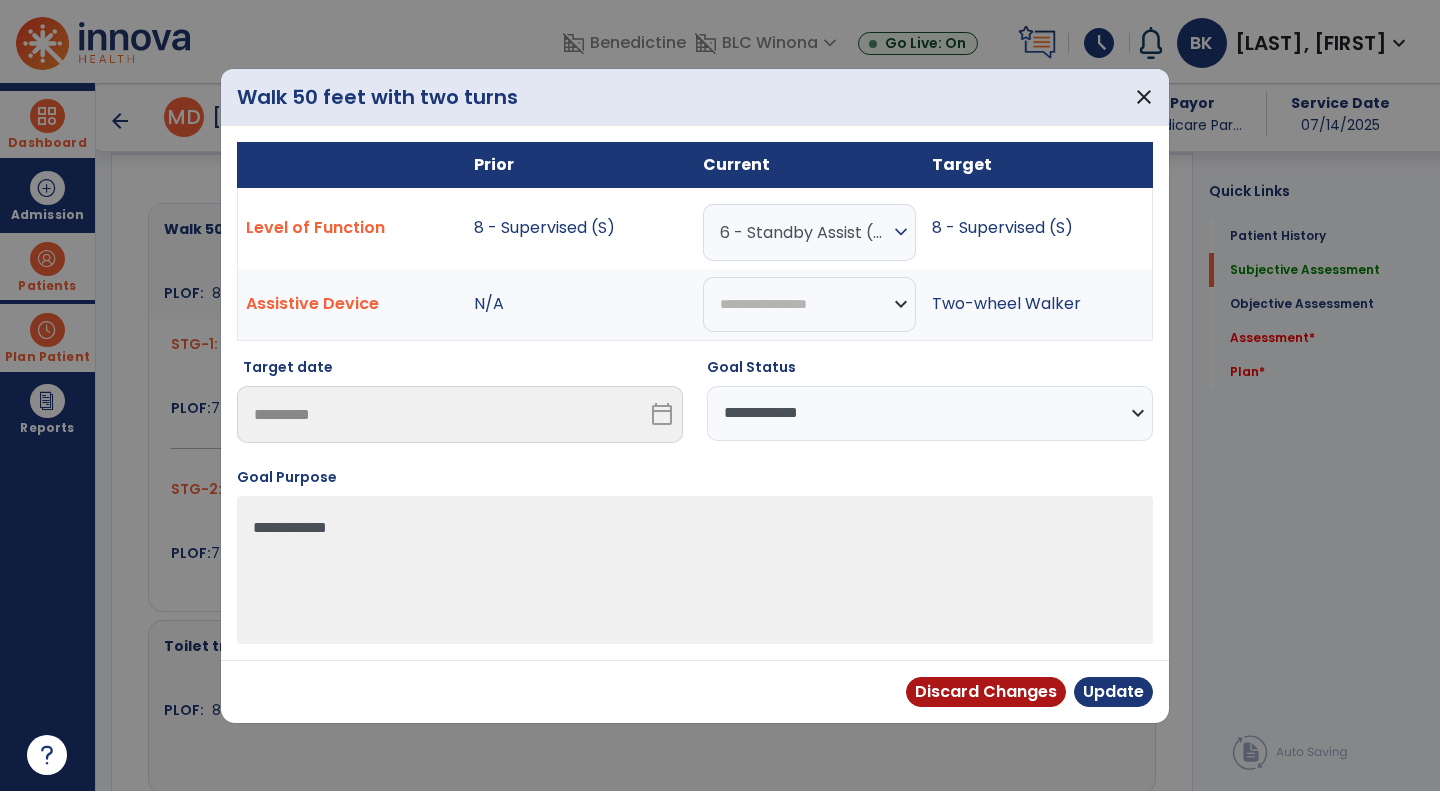 click on "**********" at bounding box center (930, 413) 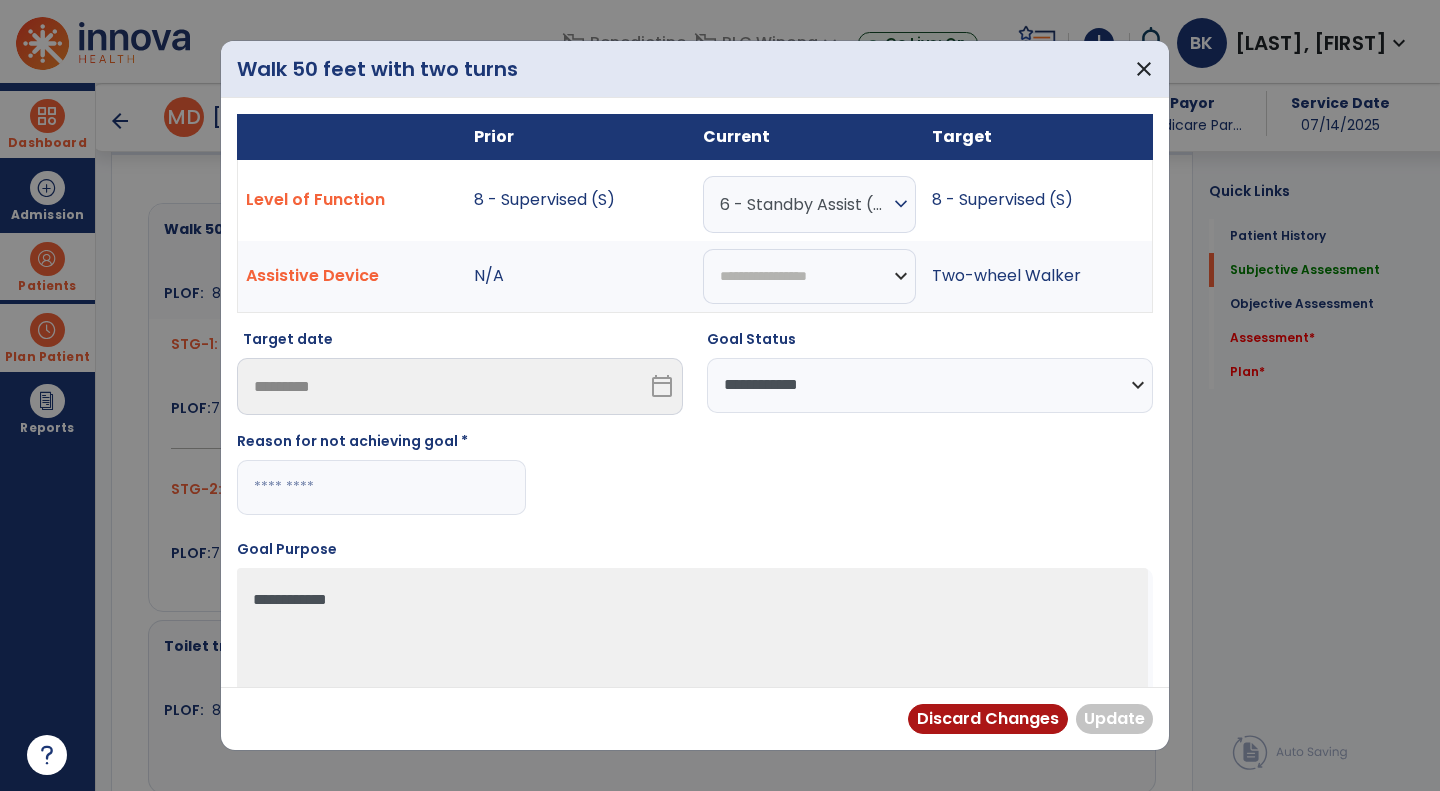 click at bounding box center (381, 487) 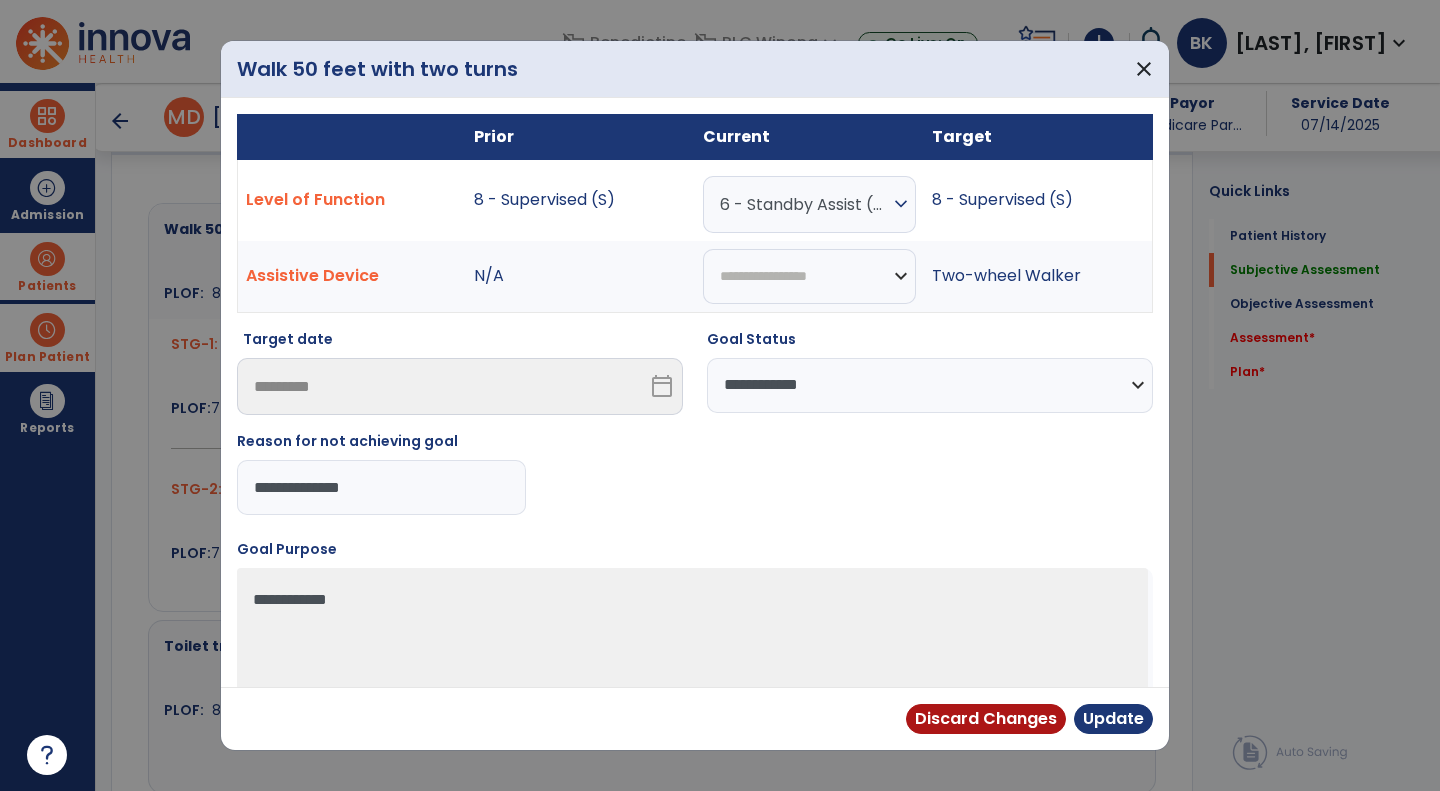 drag, startPoint x: 402, startPoint y: 479, endPoint x: 159, endPoint y: 497, distance: 243.66576 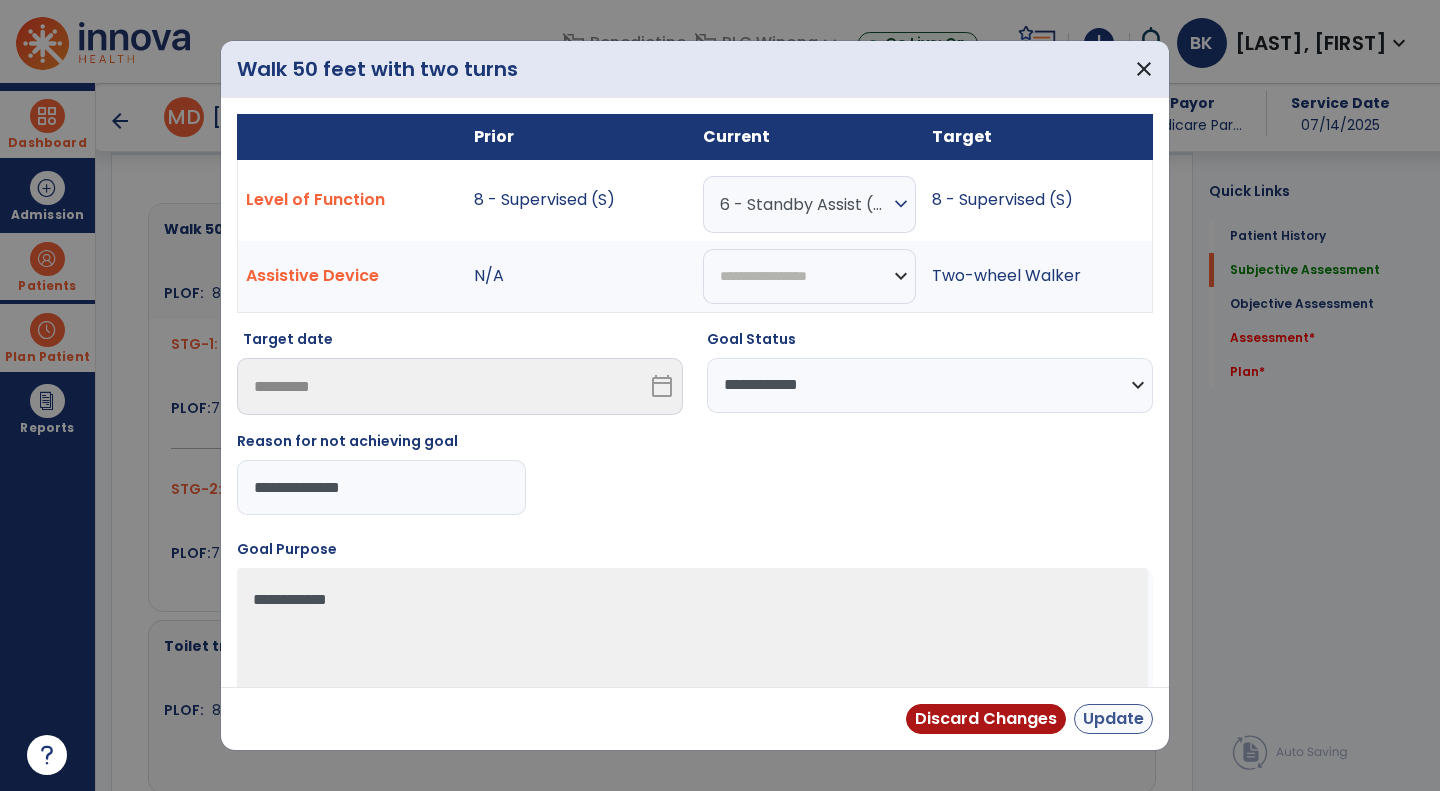 type on "**********" 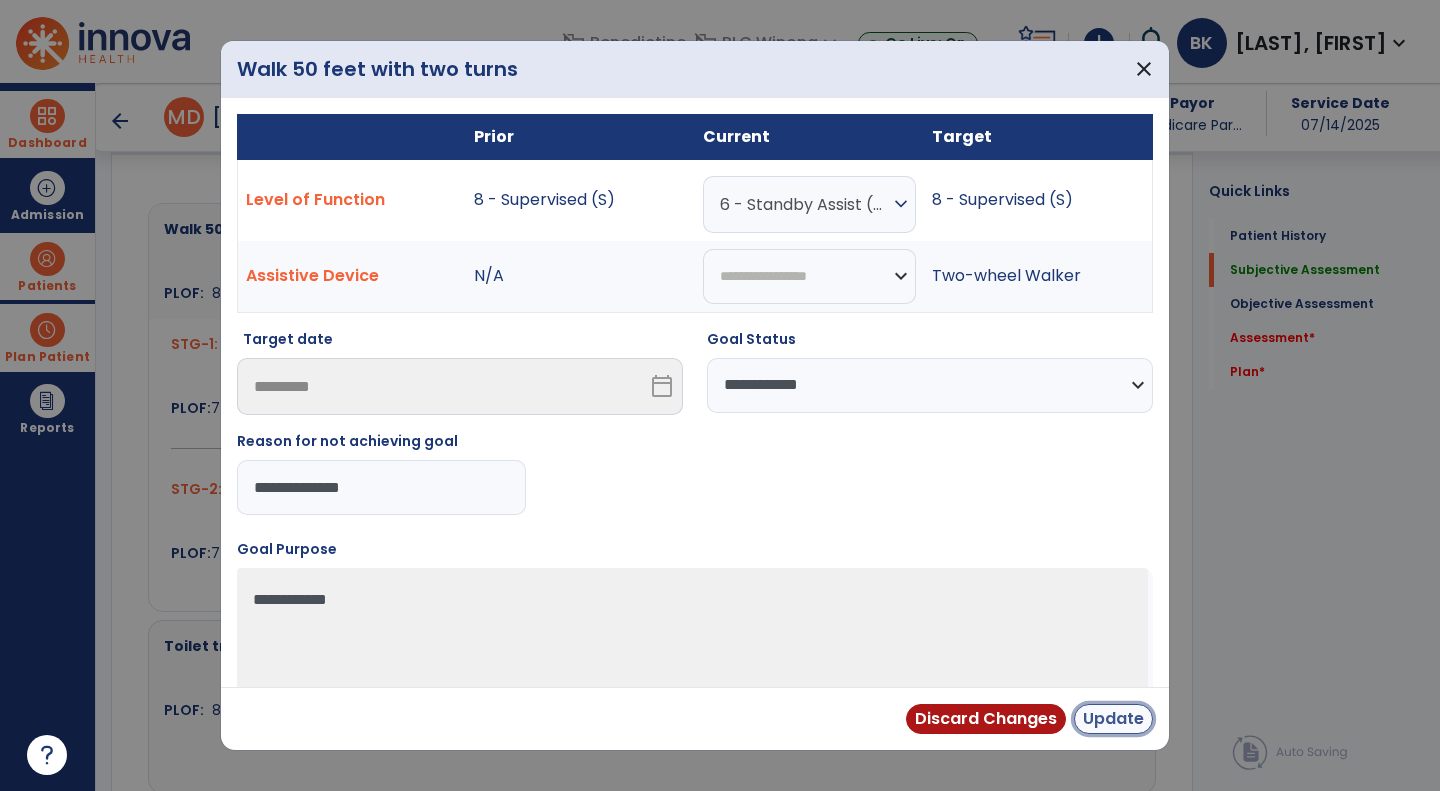 click on "Update" at bounding box center (1113, 719) 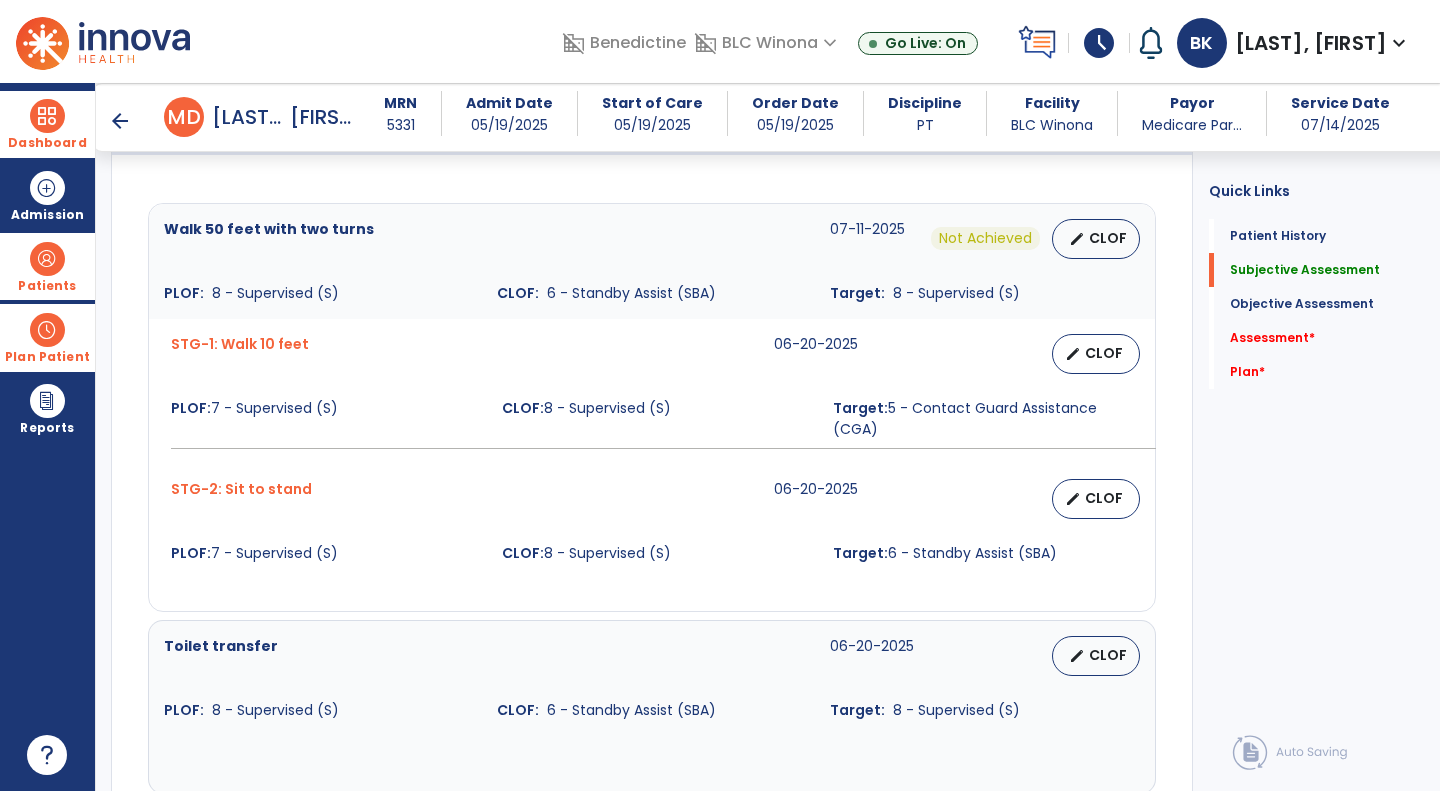 scroll, scrollTop: 892, scrollLeft: 0, axis: vertical 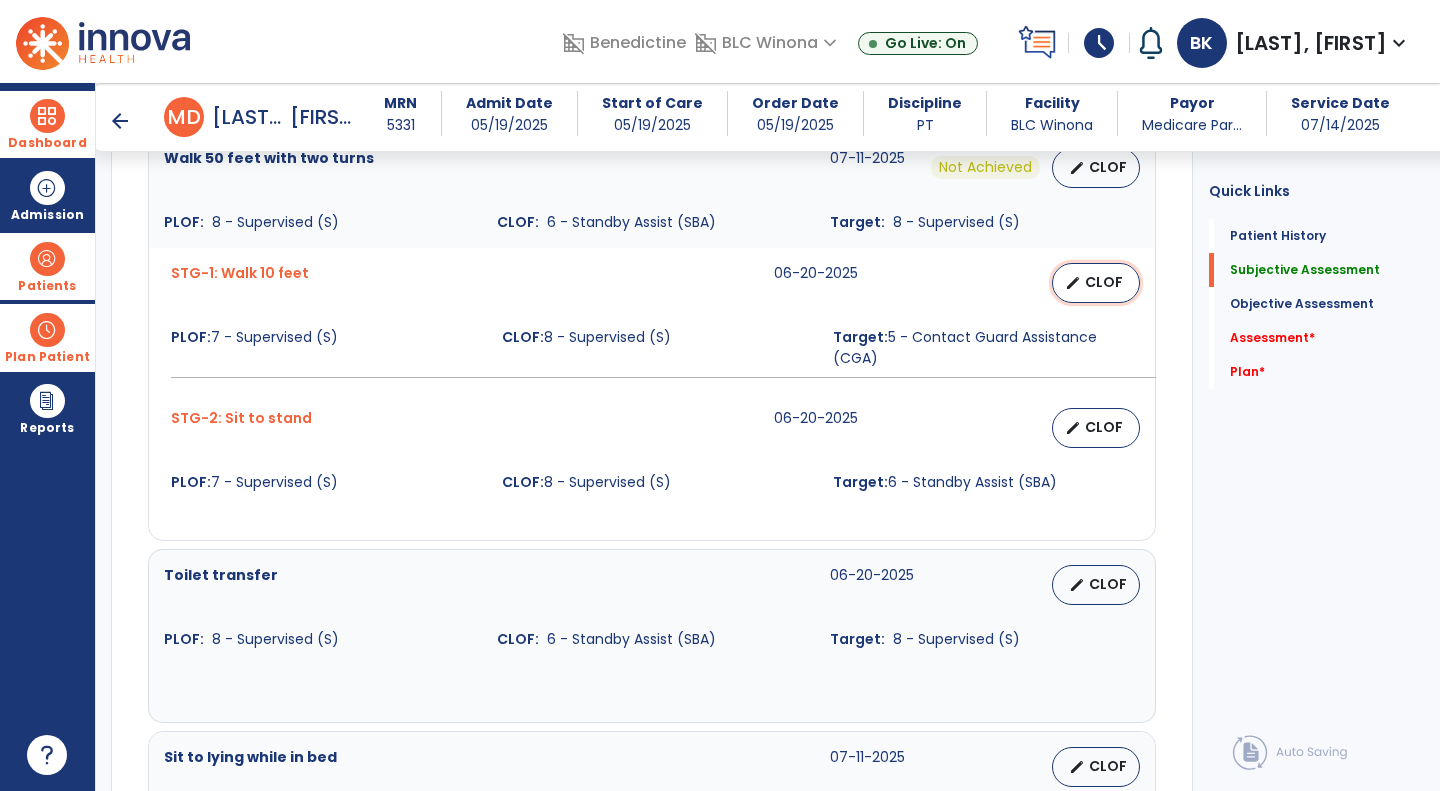 click on "CLOF" at bounding box center [1104, 282] 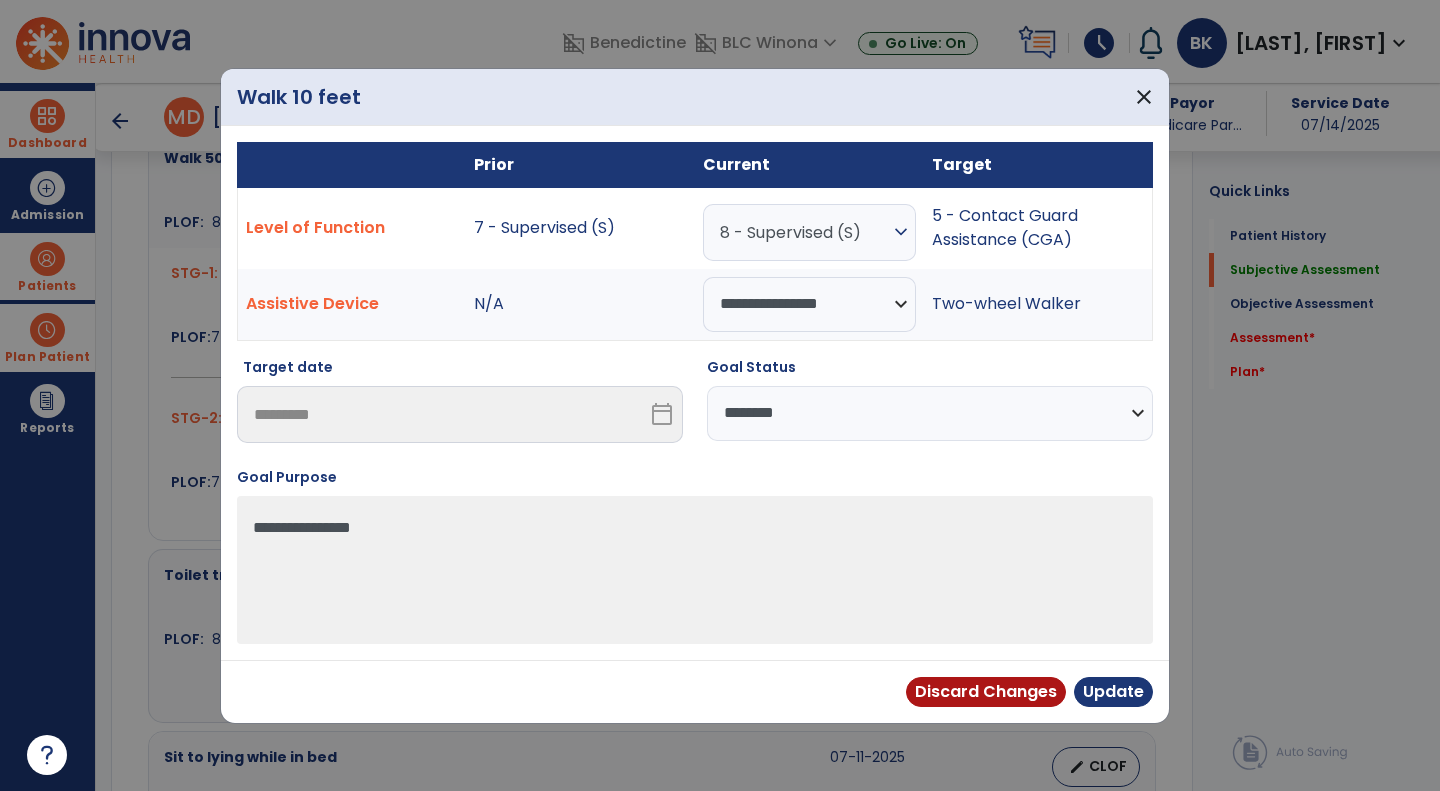 click on "**********" at bounding box center [930, 413] 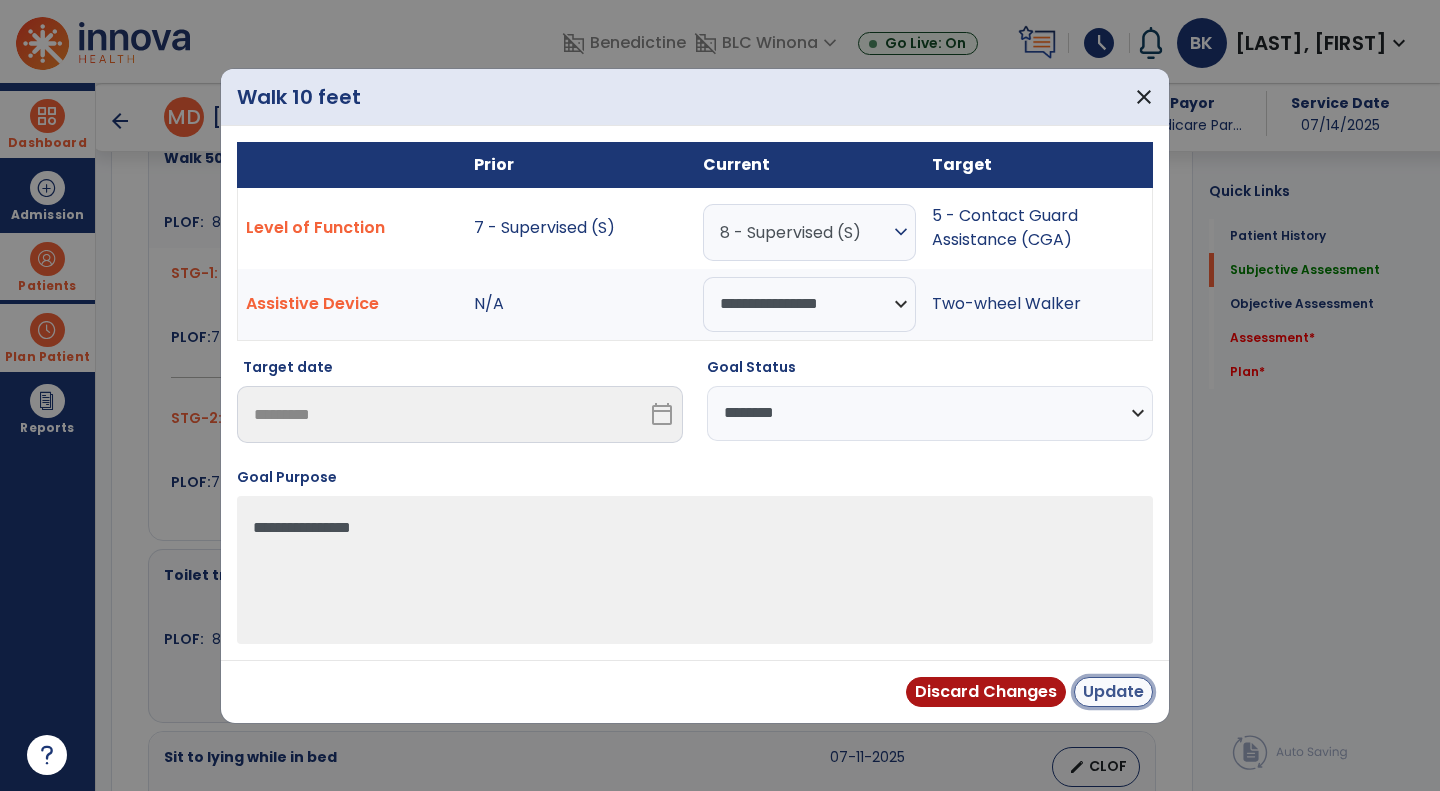 click on "Update" at bounding box center (1113, 692) 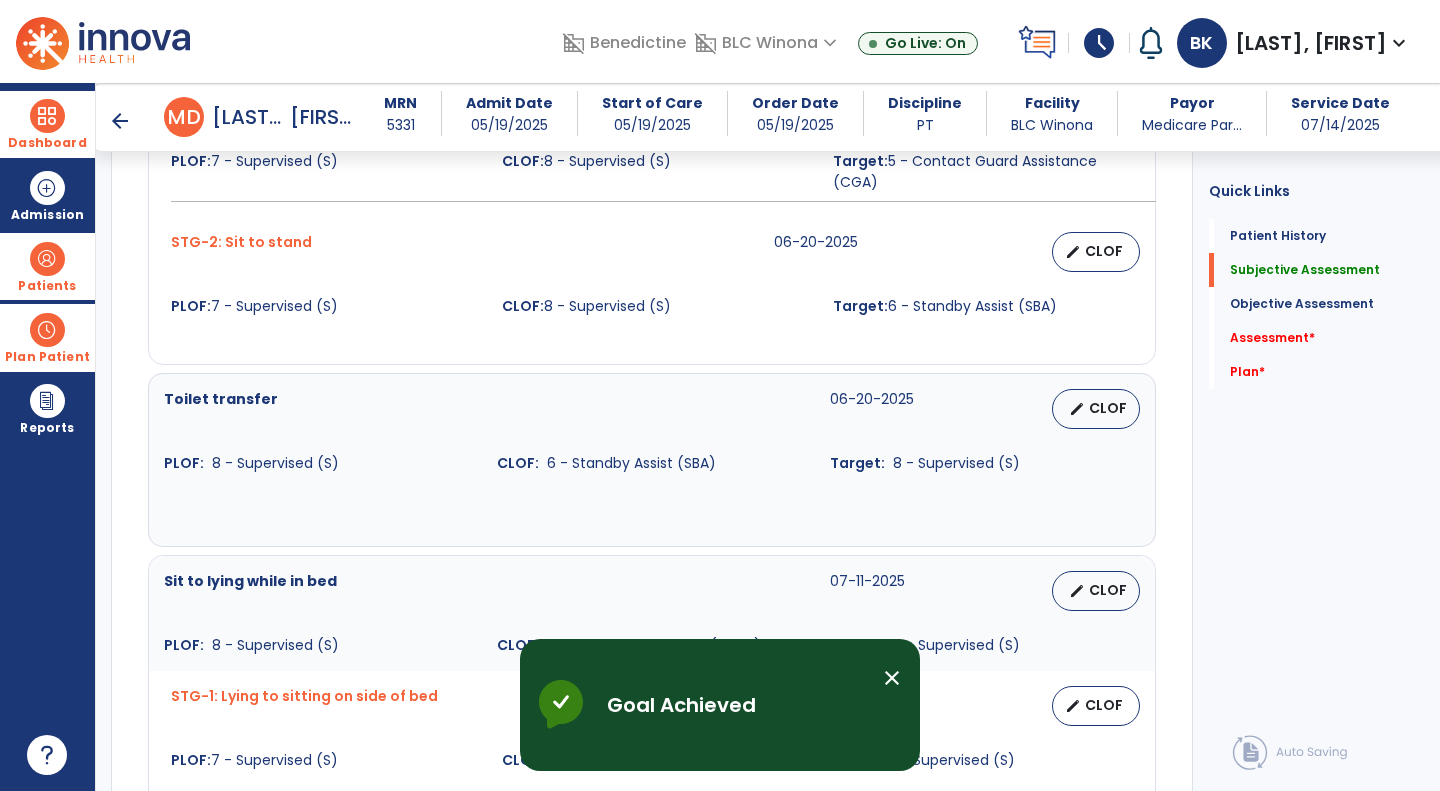 scroll, scrollTop: 1069, scrollLeft: 0, axis: vertical 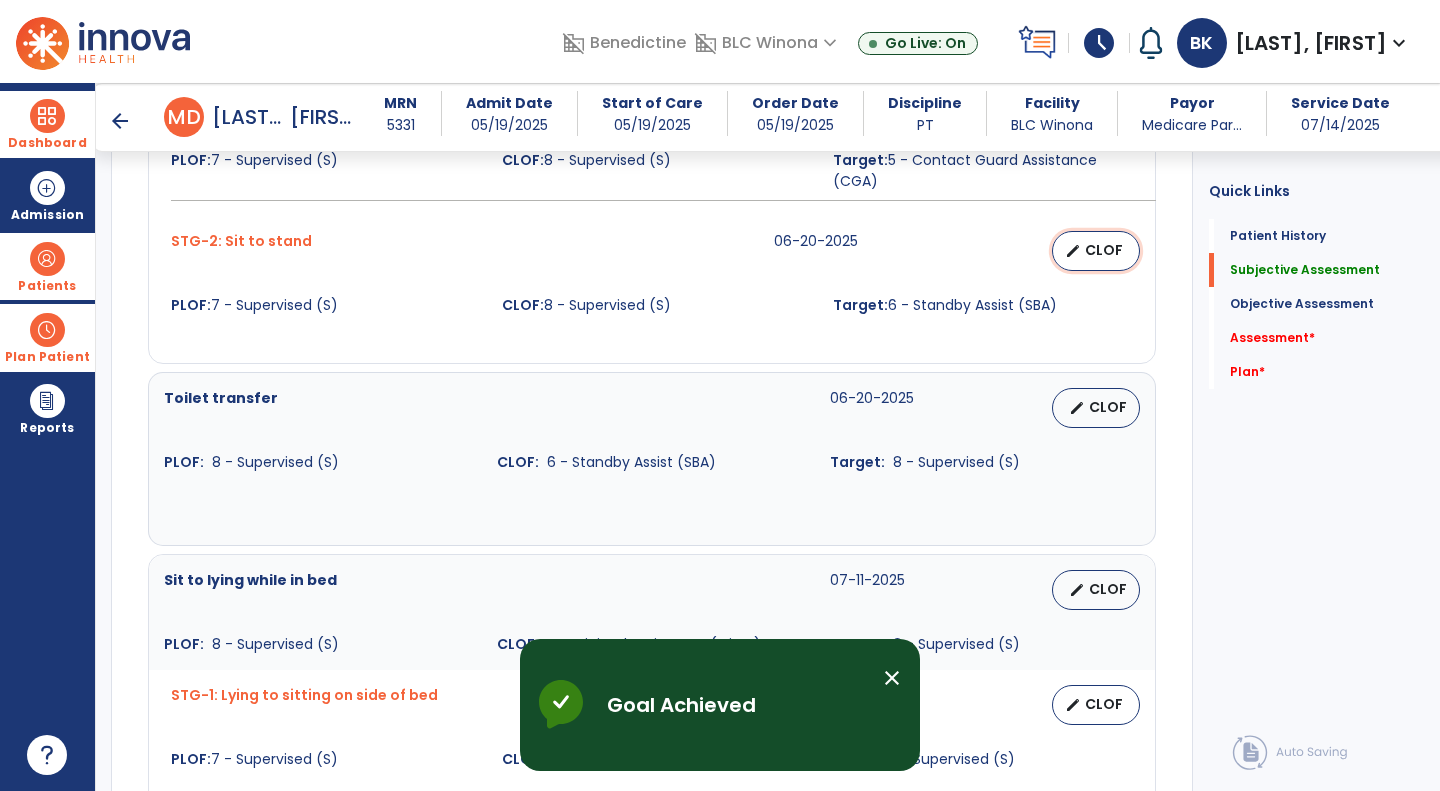 click on "CLOF" at bounding box center (1104, 250) 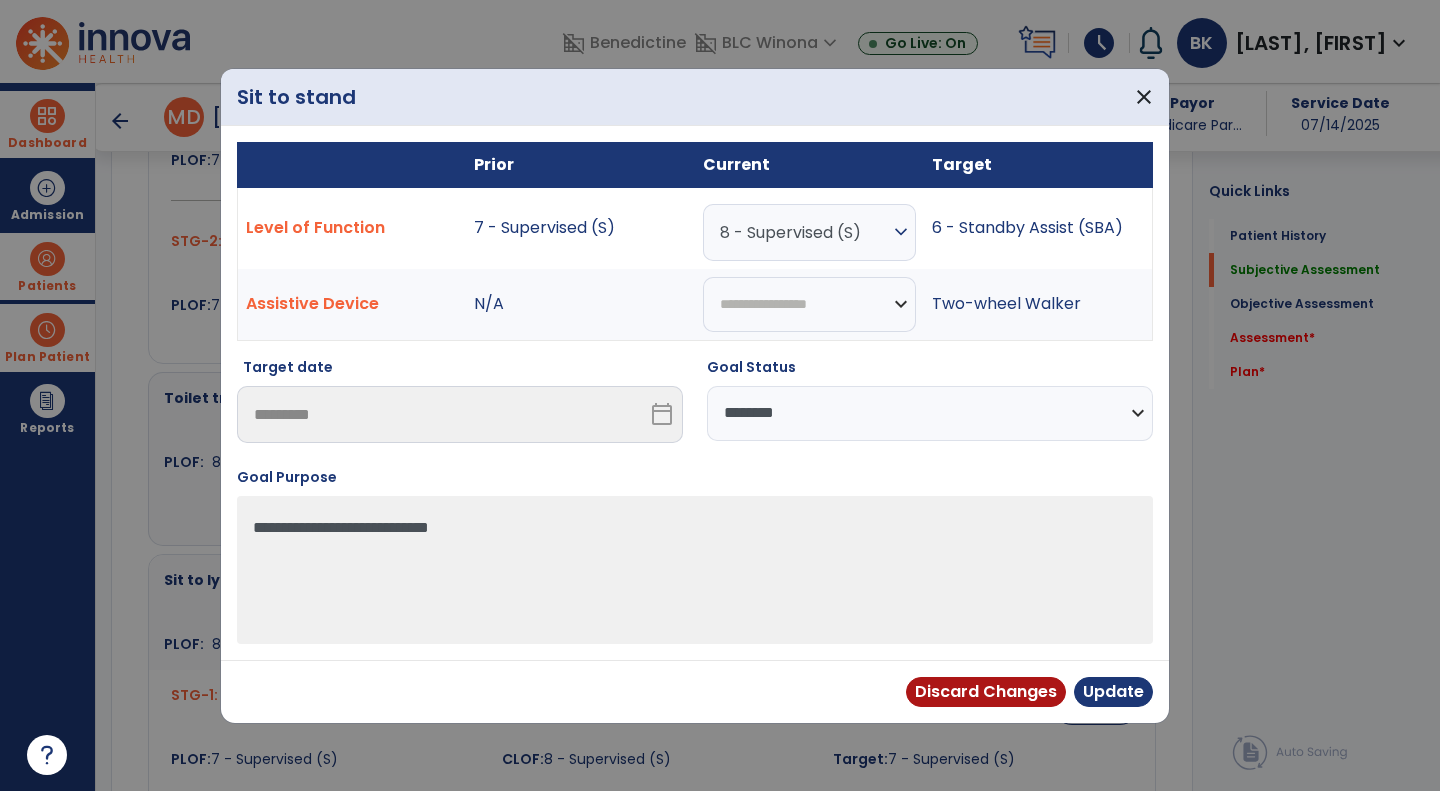 click on "**********" at bounding box center (930, 413) 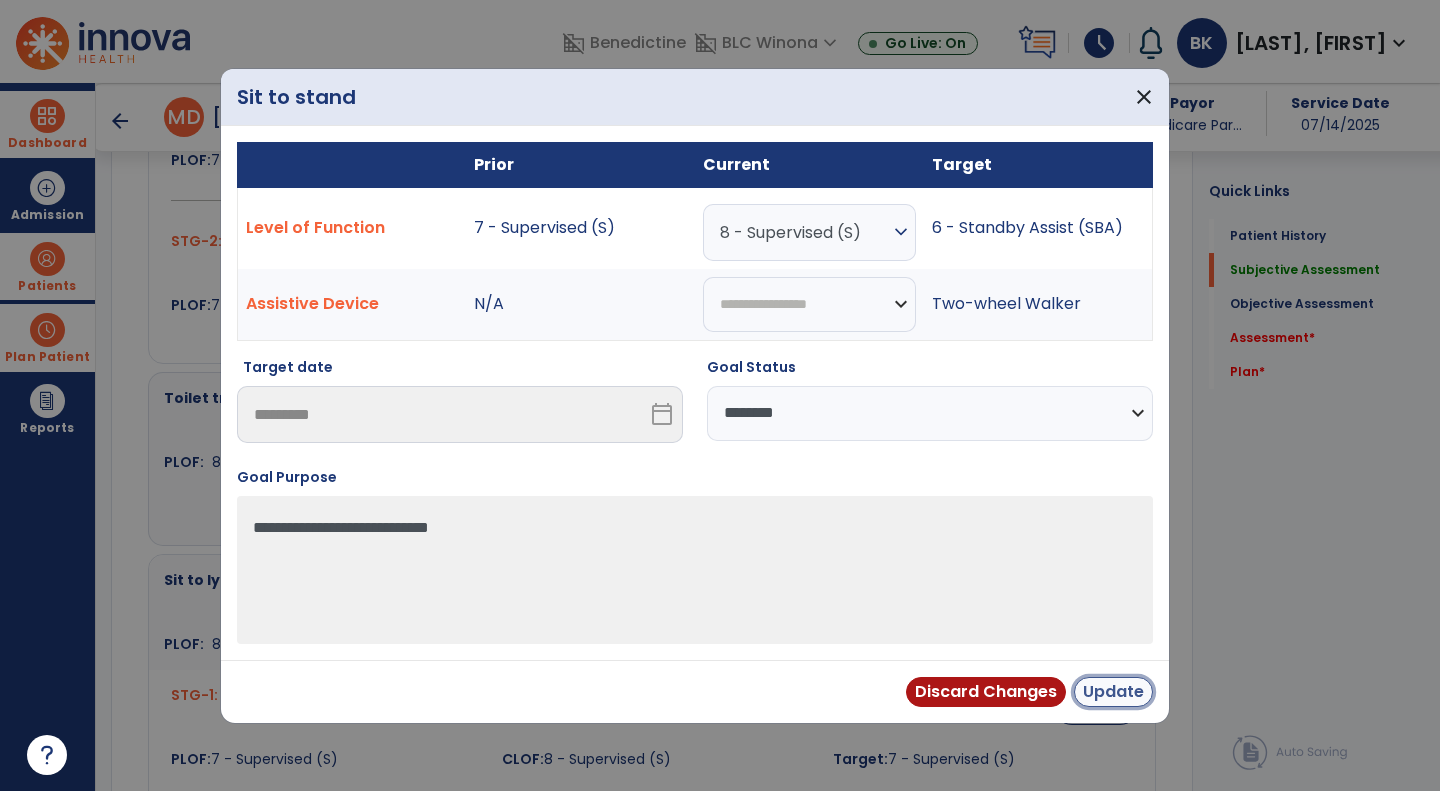 click on "Update" at bounding box center [1113, 692] 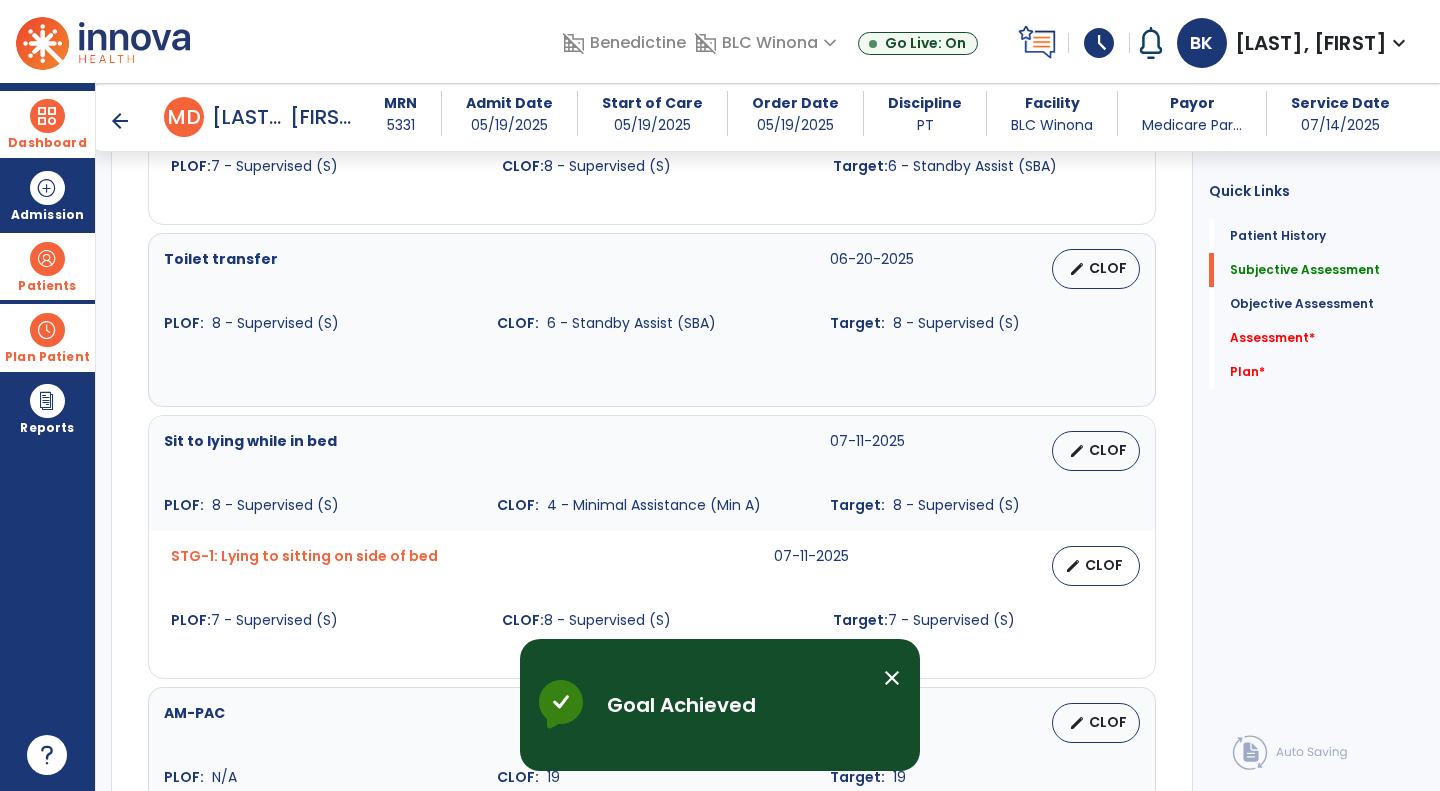 scroll, scrollTop: 1219, scrollLeft: 0, axis: vertical 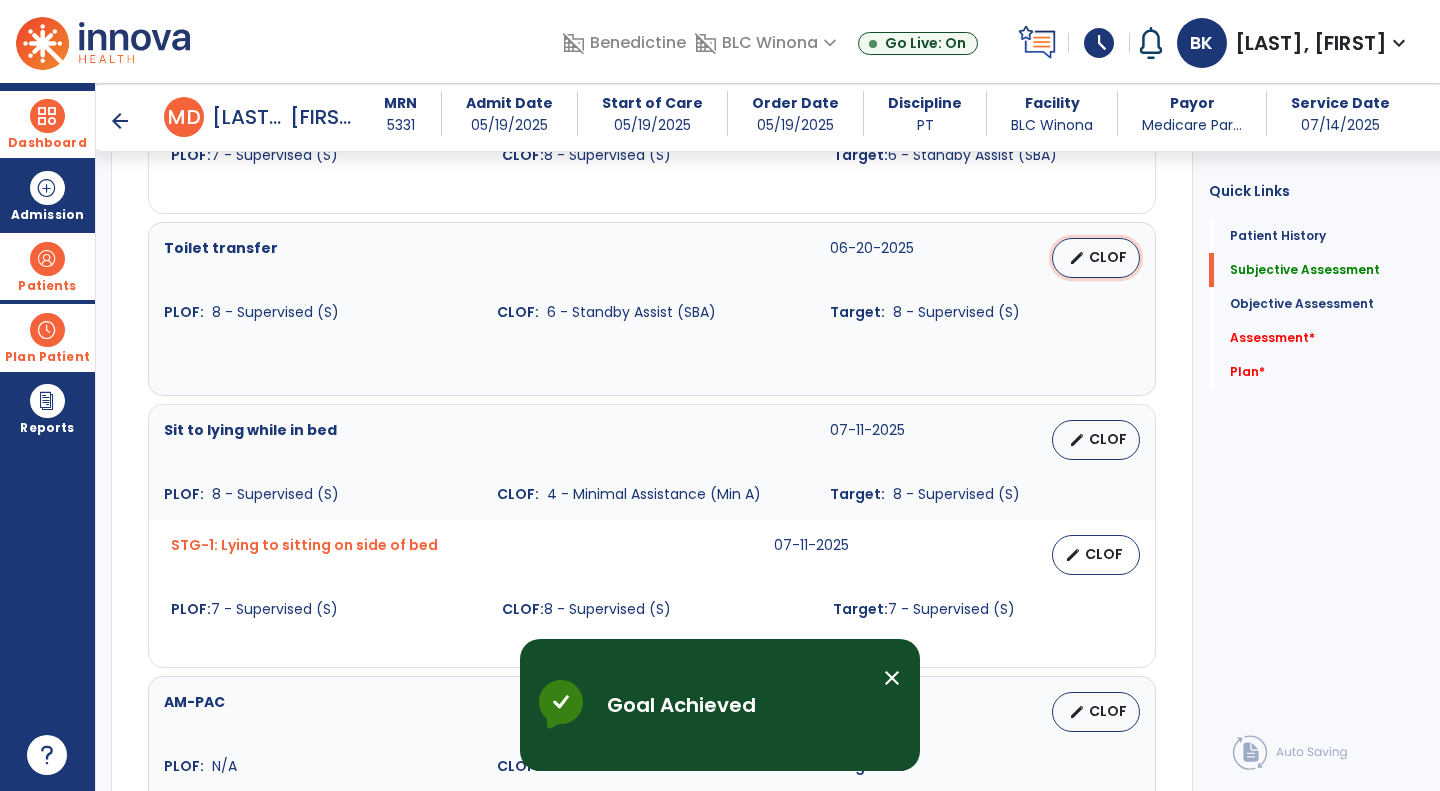 click on "edit   CLOF" at bounding box center [1096, 258] 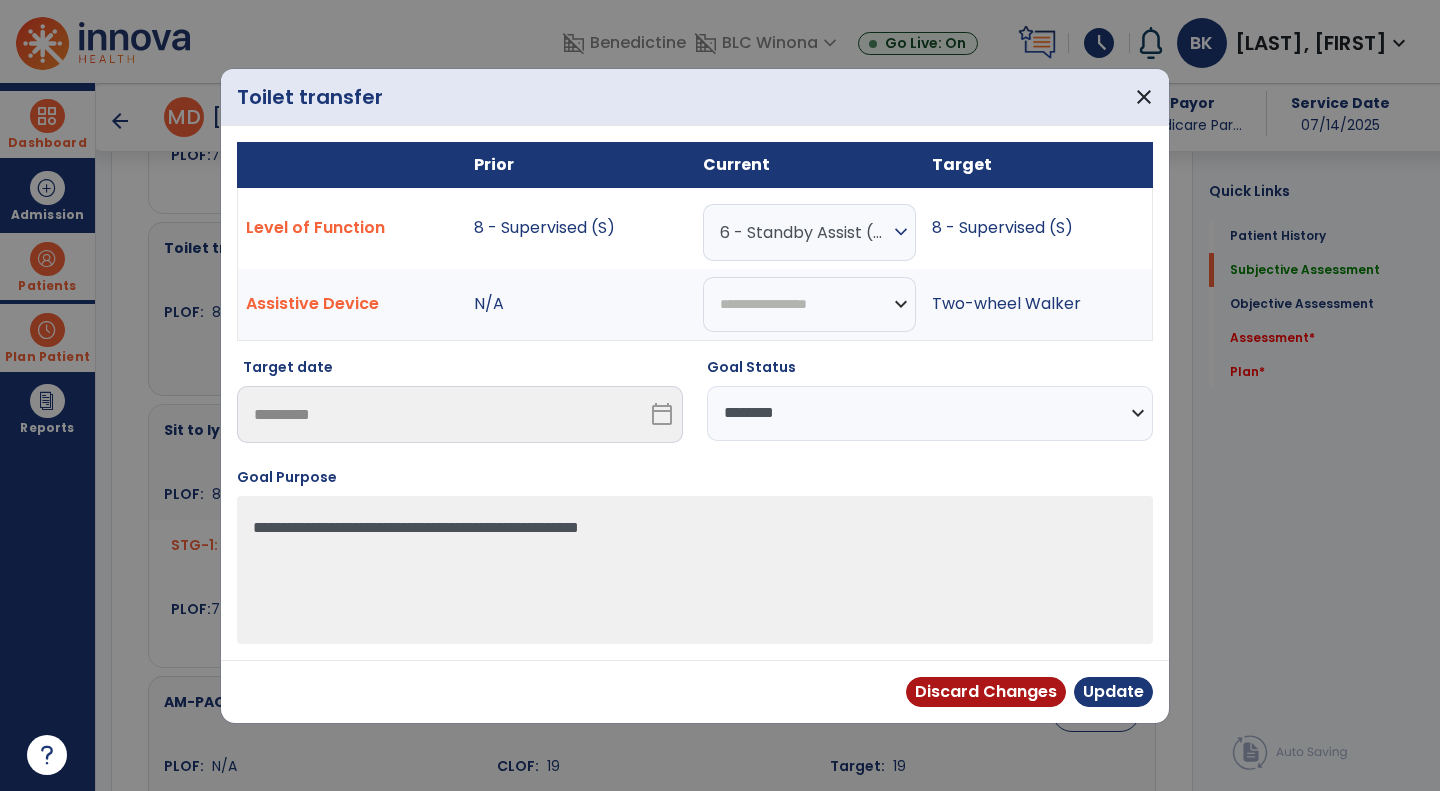 click on "**********" at bounding box center [930, 413] 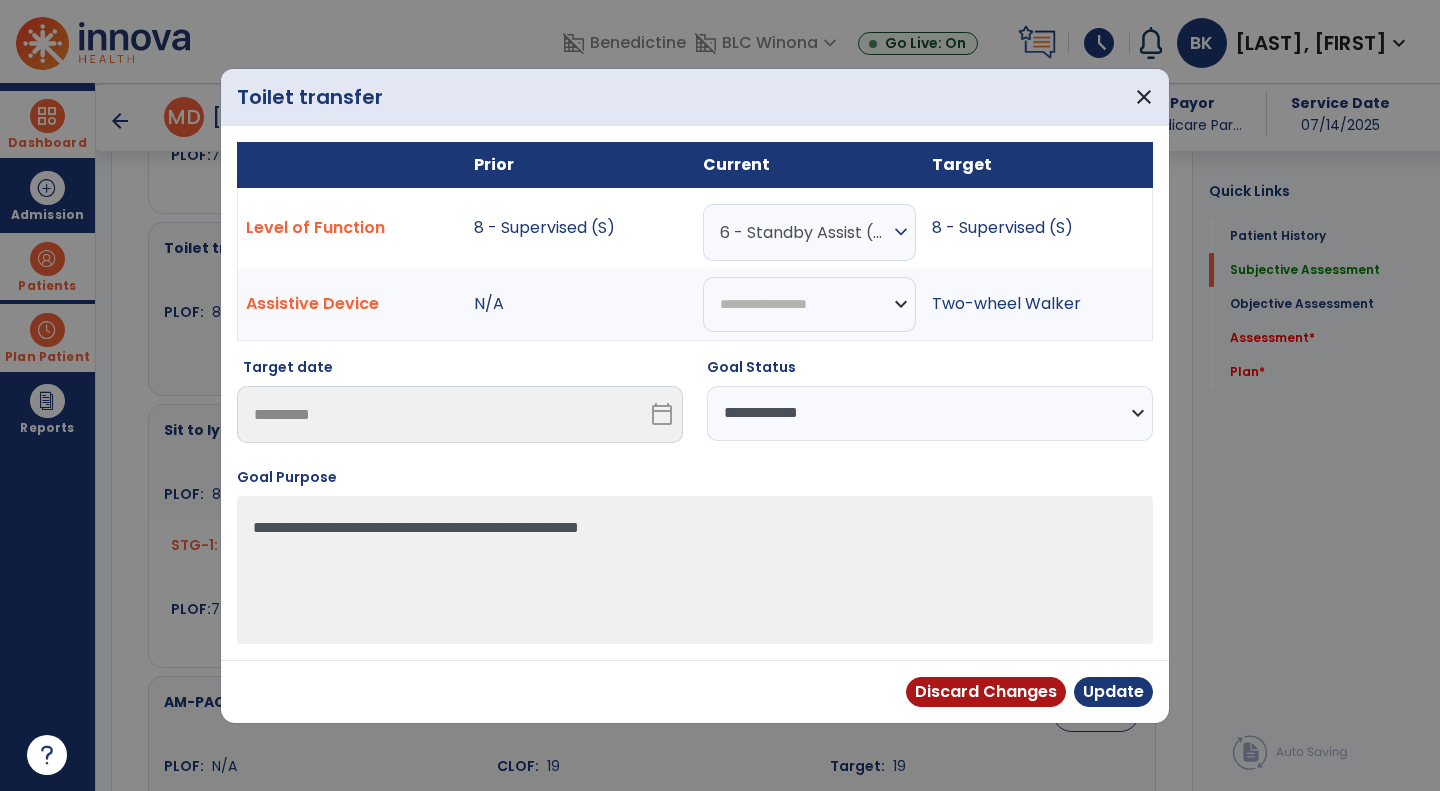 click on "**********" at bounding box center [930, 413] 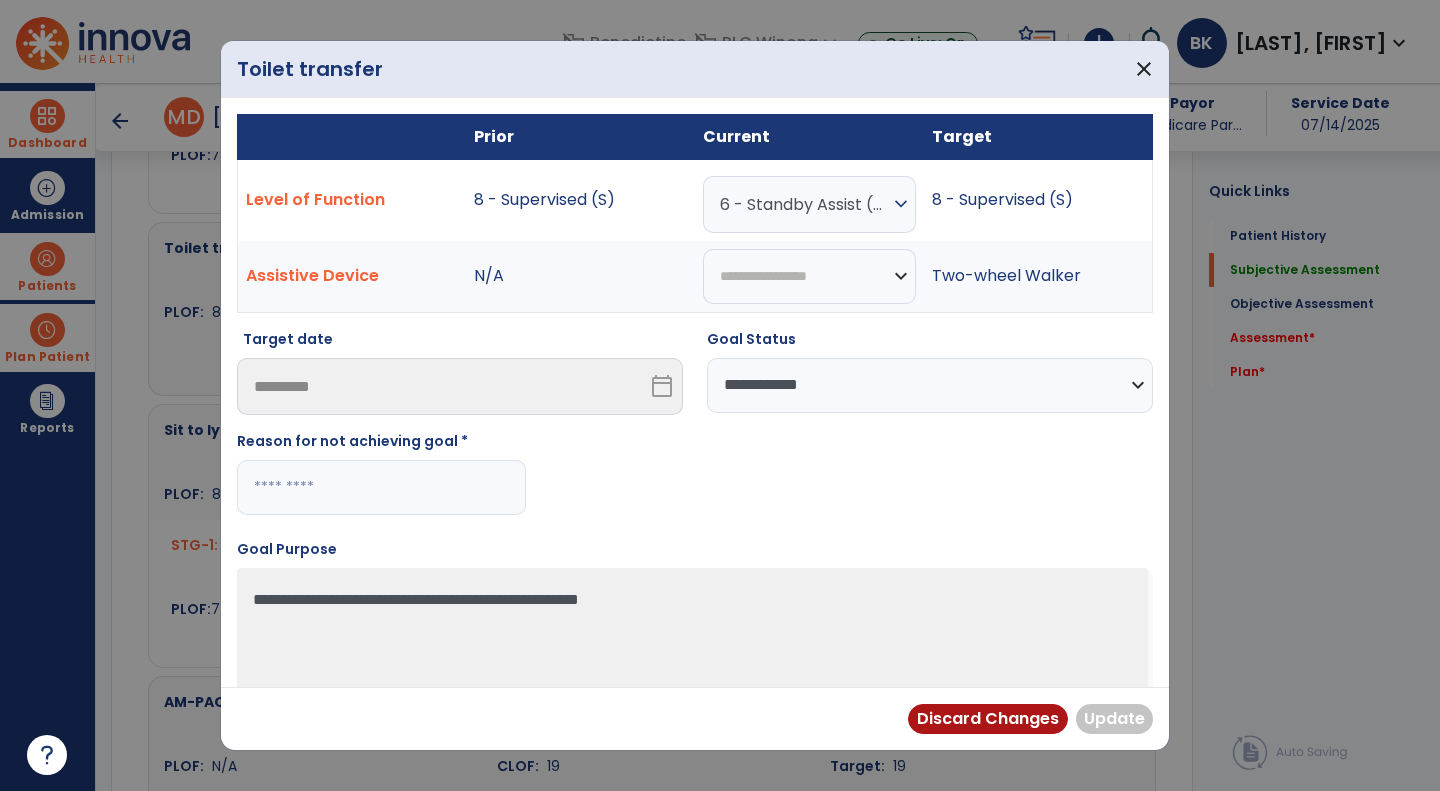 click at bounding box center (381, 487) 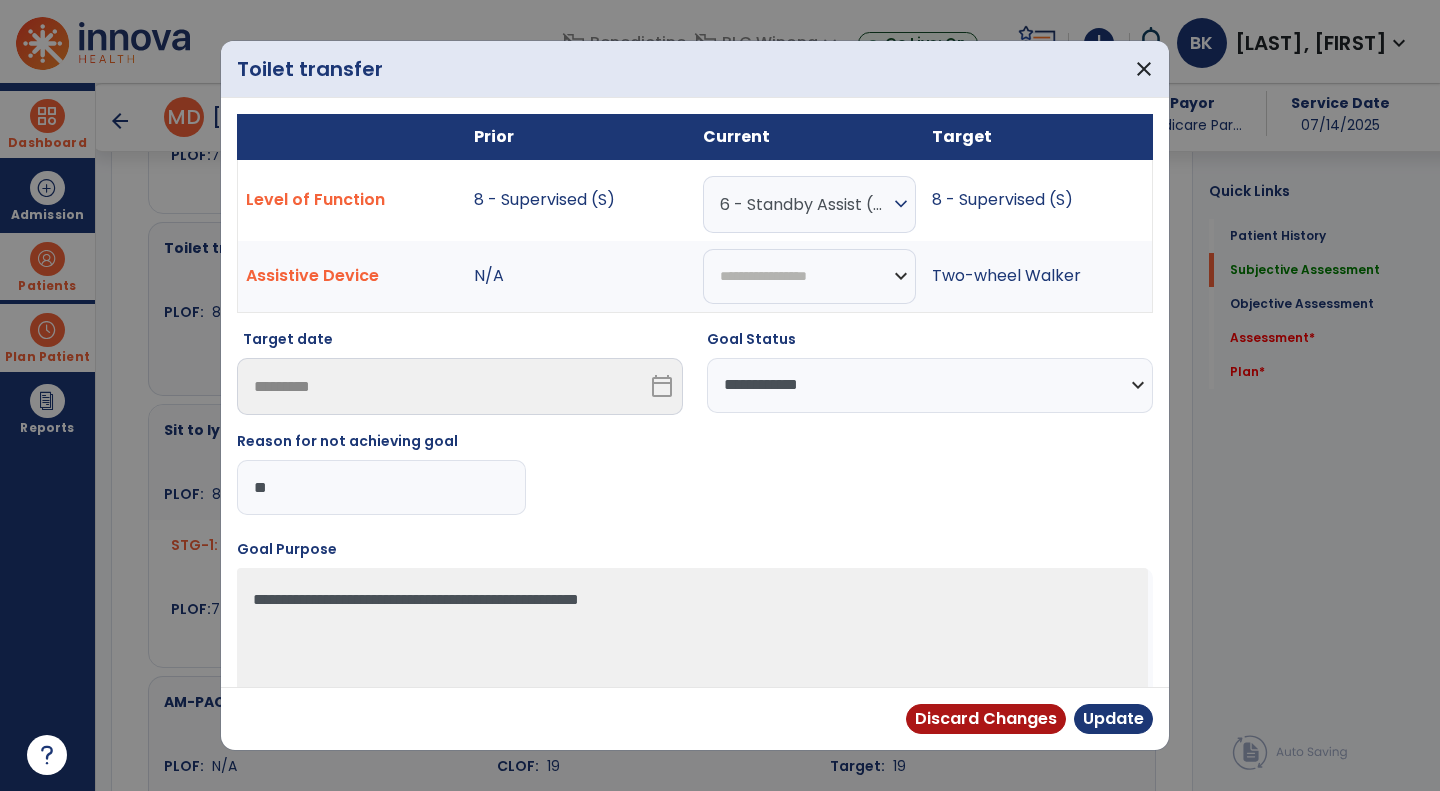 type on "*" 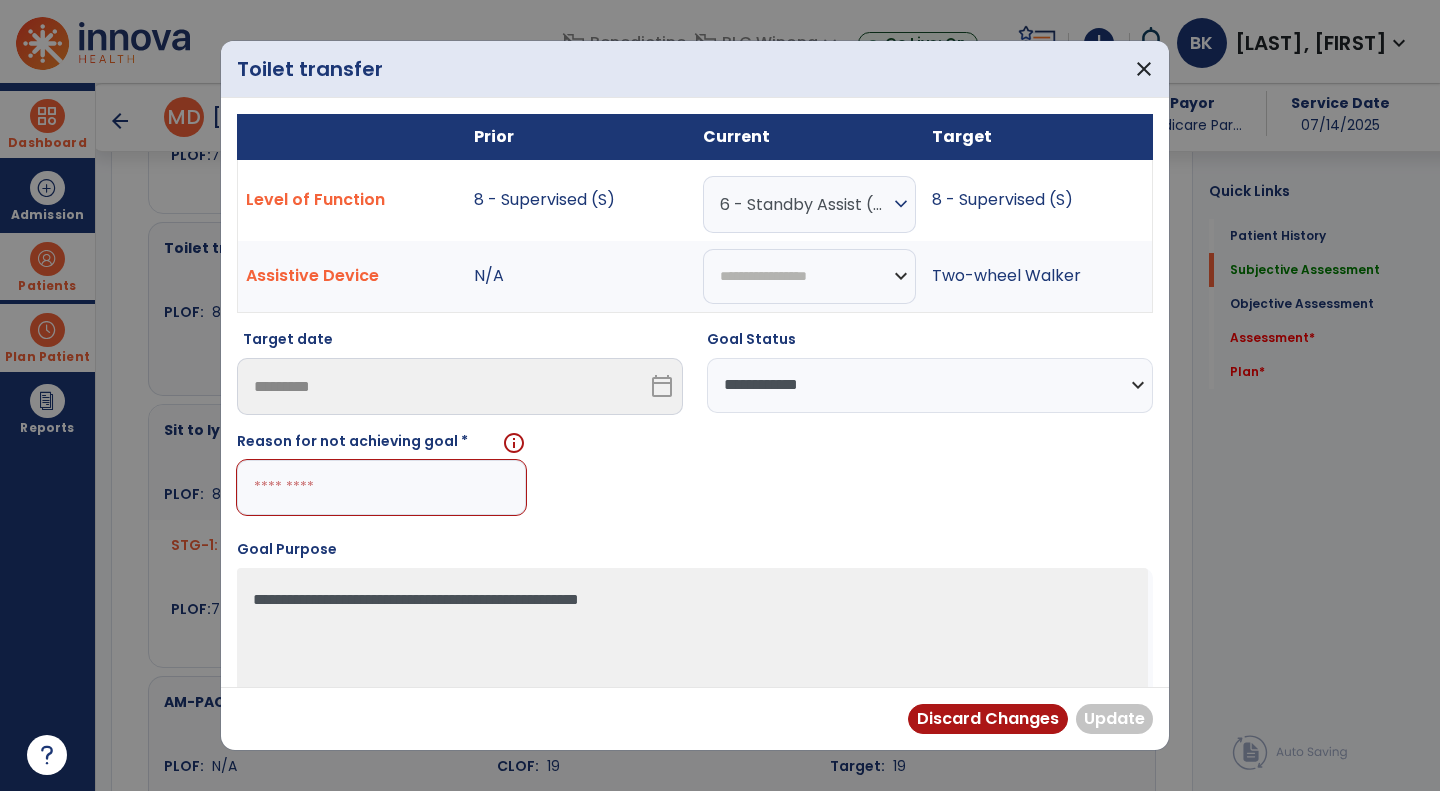 type on "*" 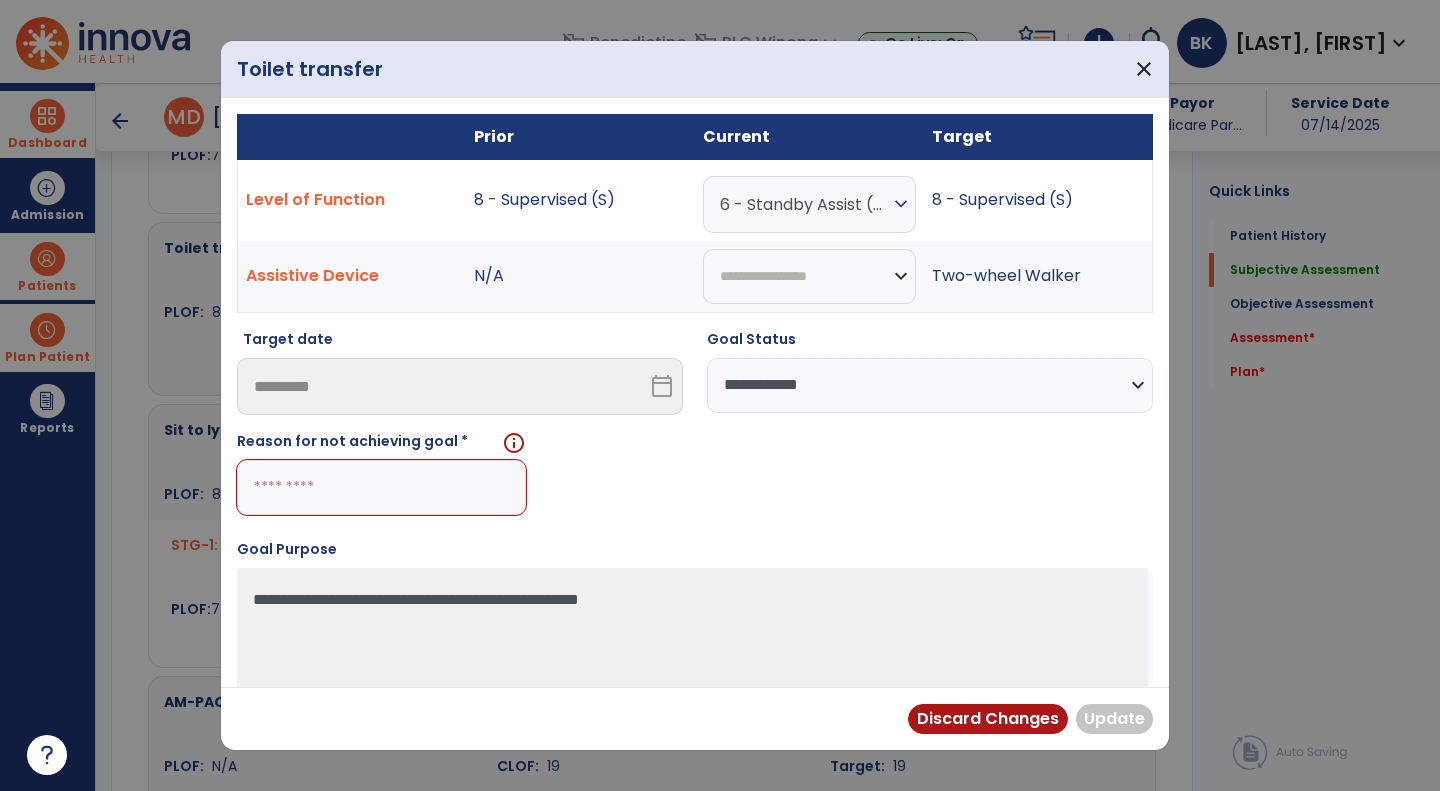 paste on "**********" 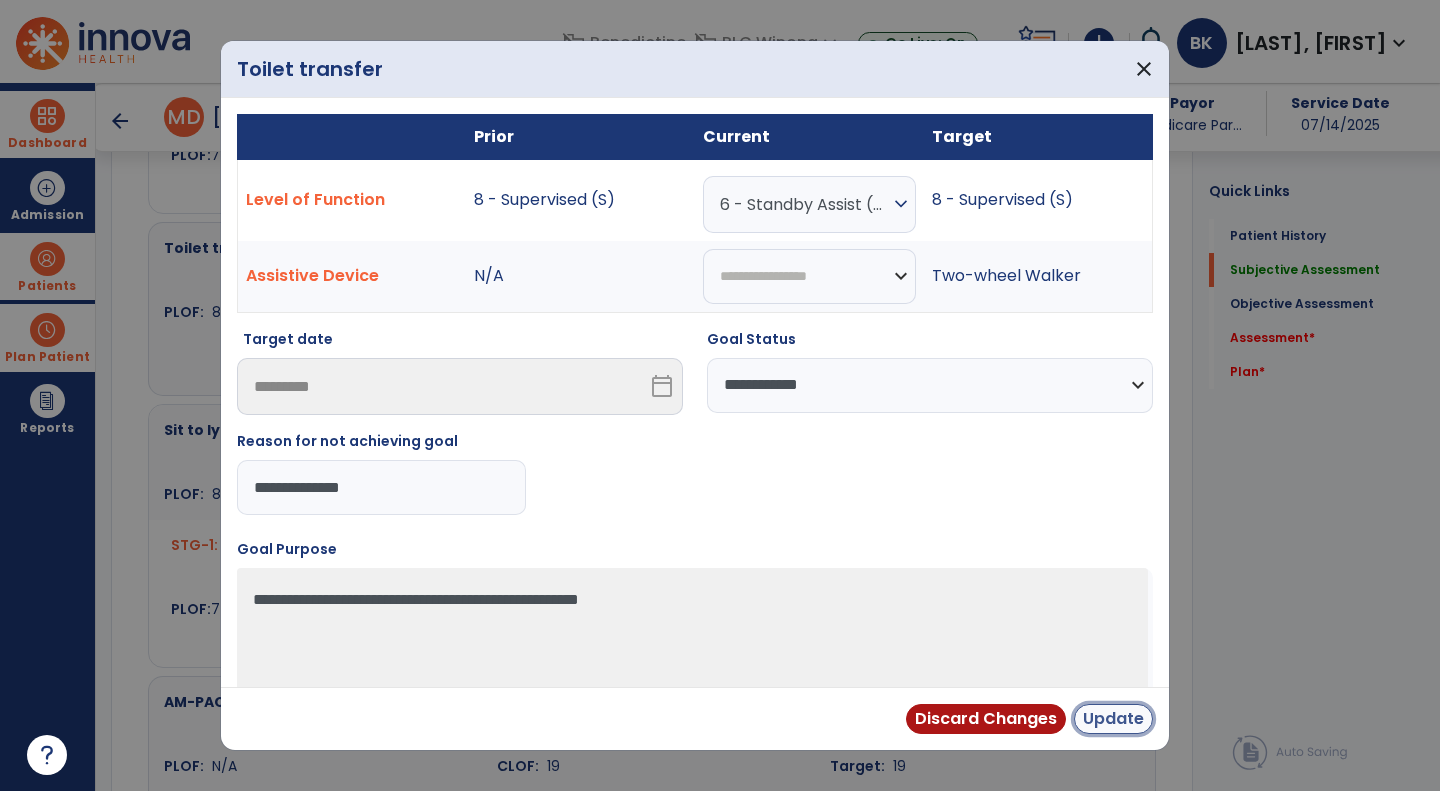 click on "Update" at bounding box center [1113, 719] 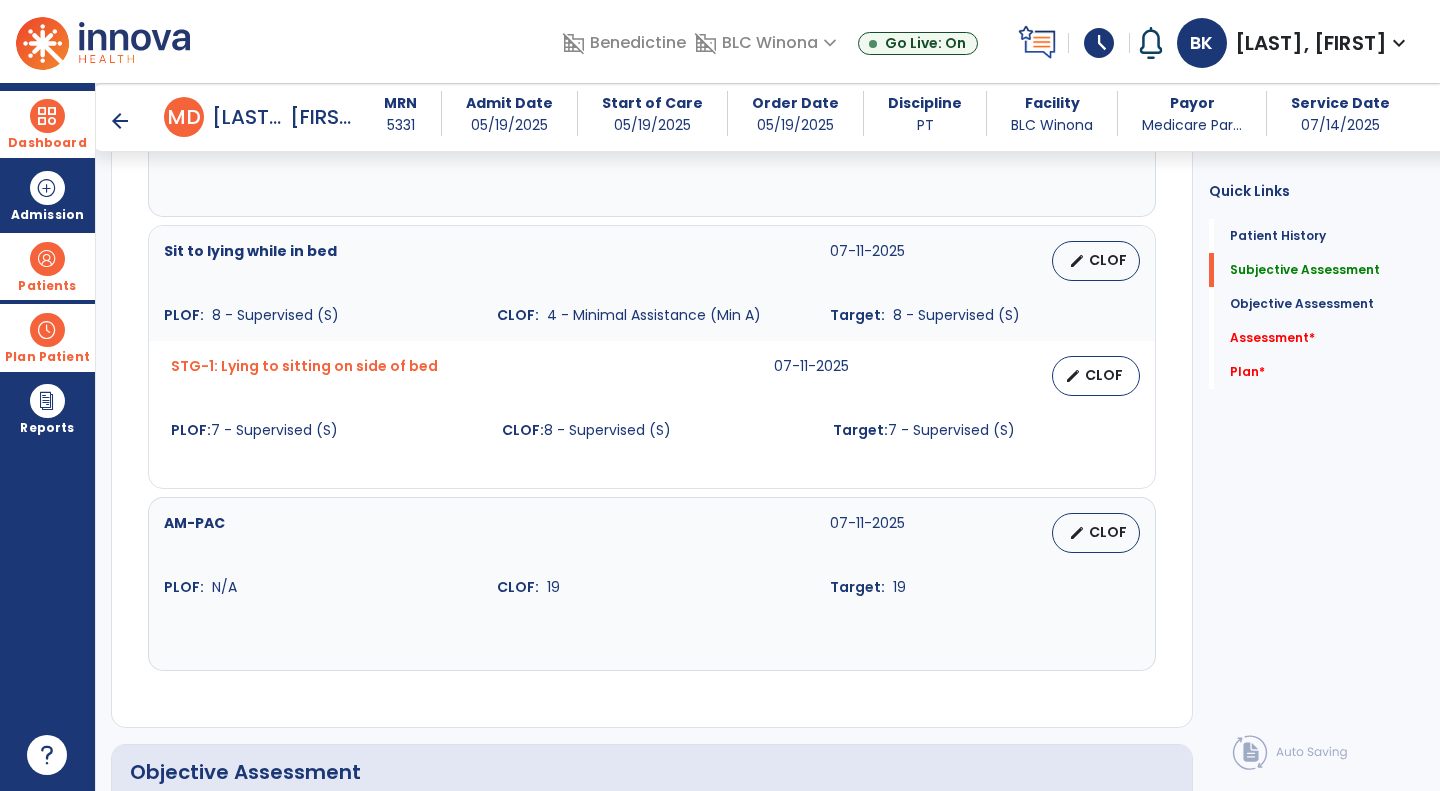 scroll, scrollTop: 1400, scrollLeft: 0, axis: vertical 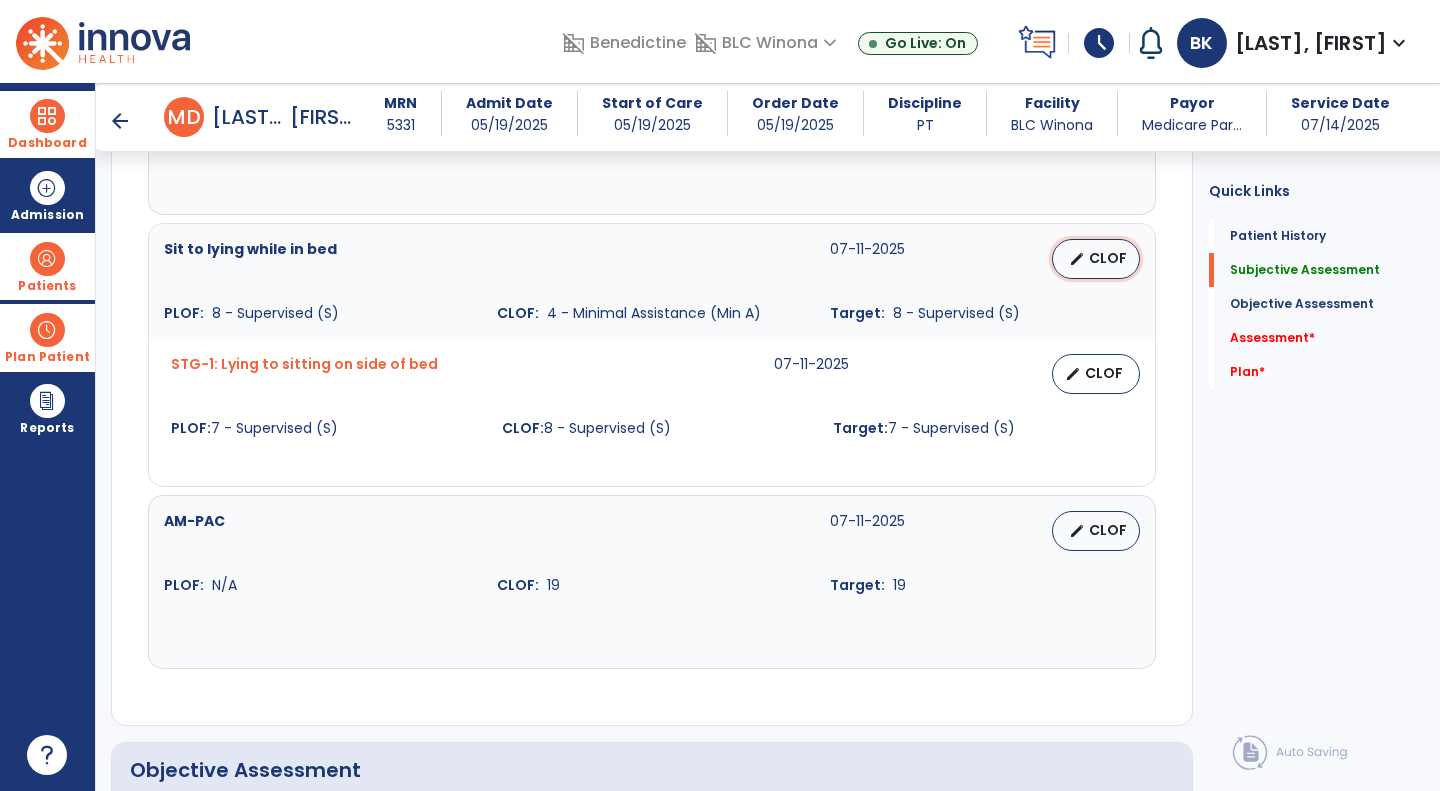 click on "edit   CLOF" at bounding box center [1096, 259] 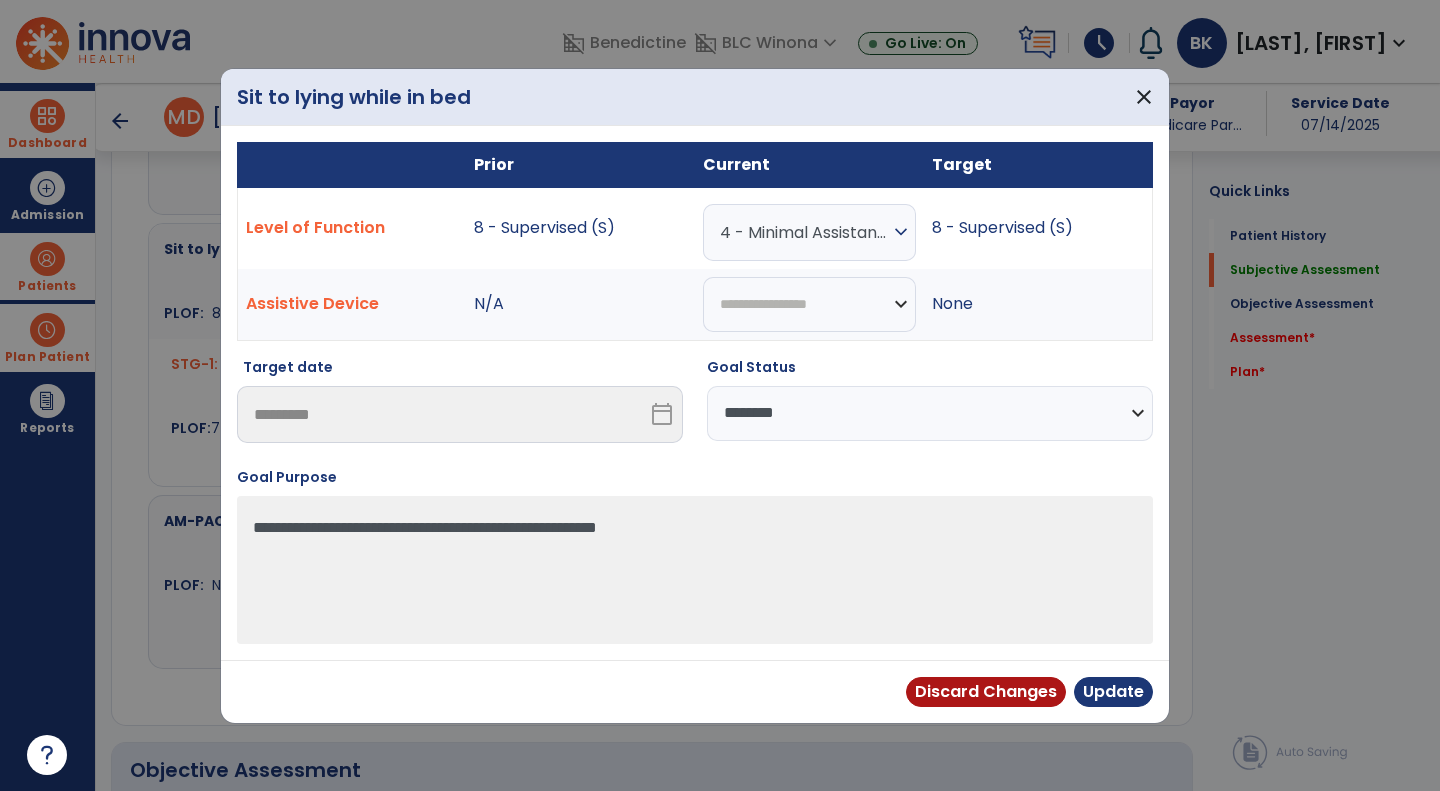 click on "**********" at bounding box center [930, 413] 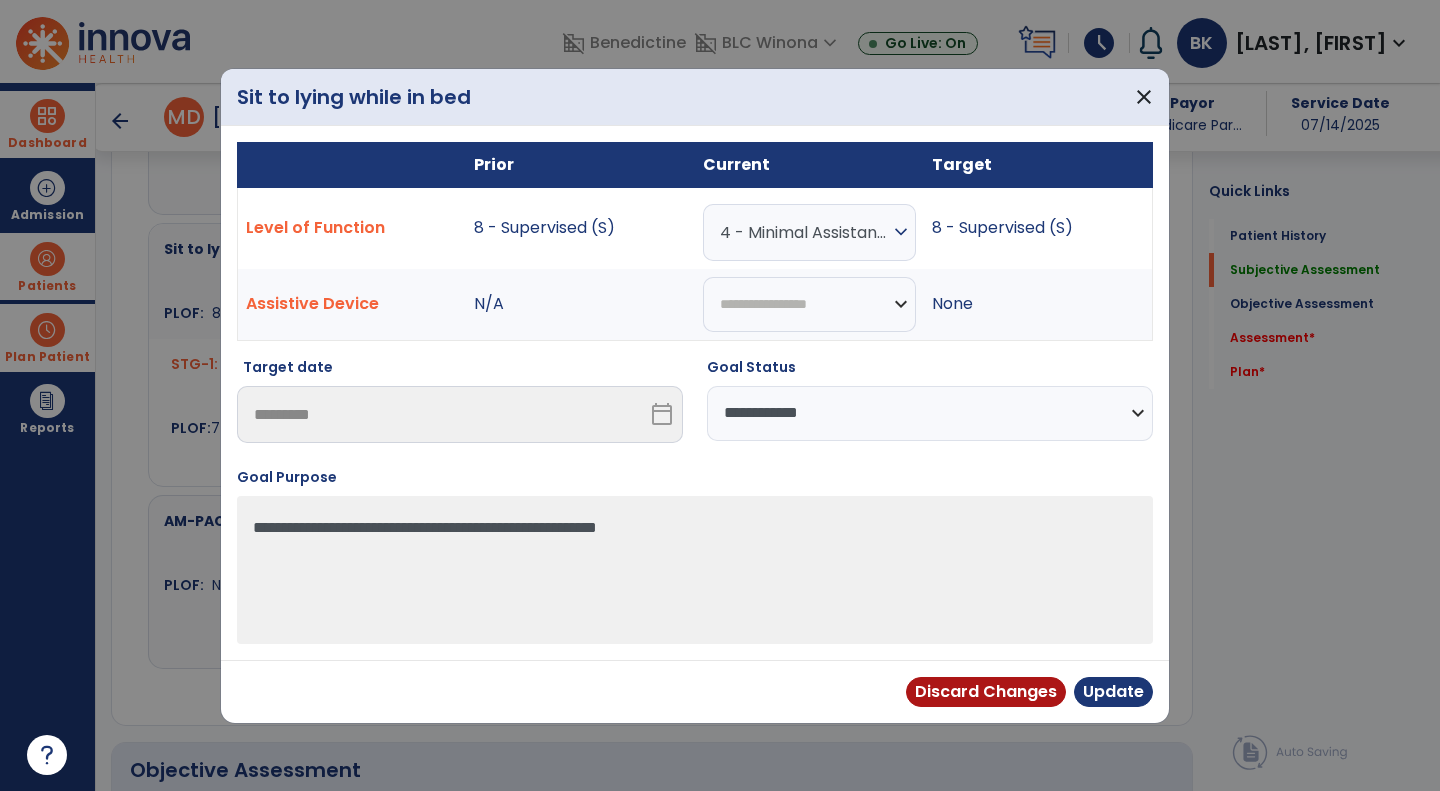 click on "**********" at bounding box center [930, 413] 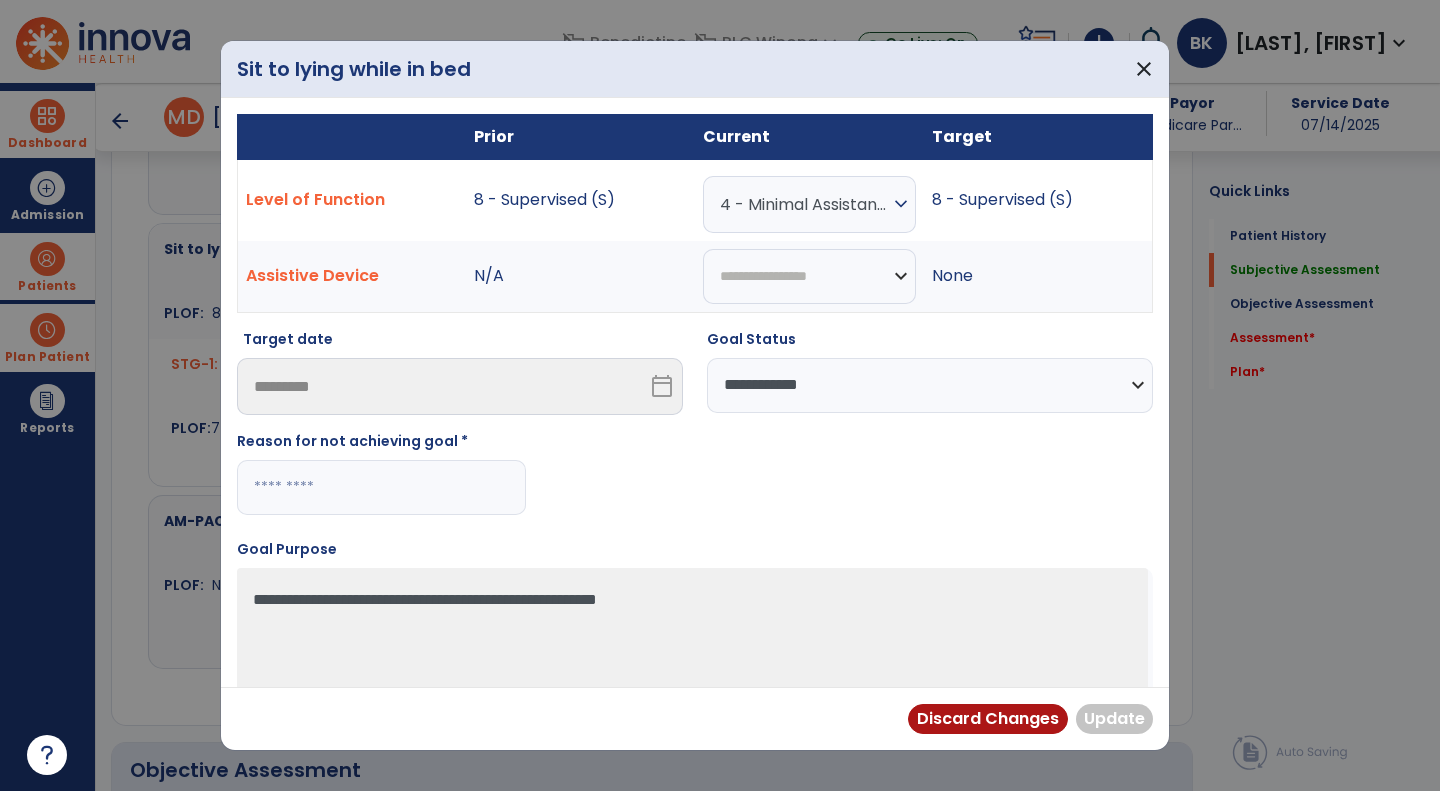 click at bounding box center [381, 487] 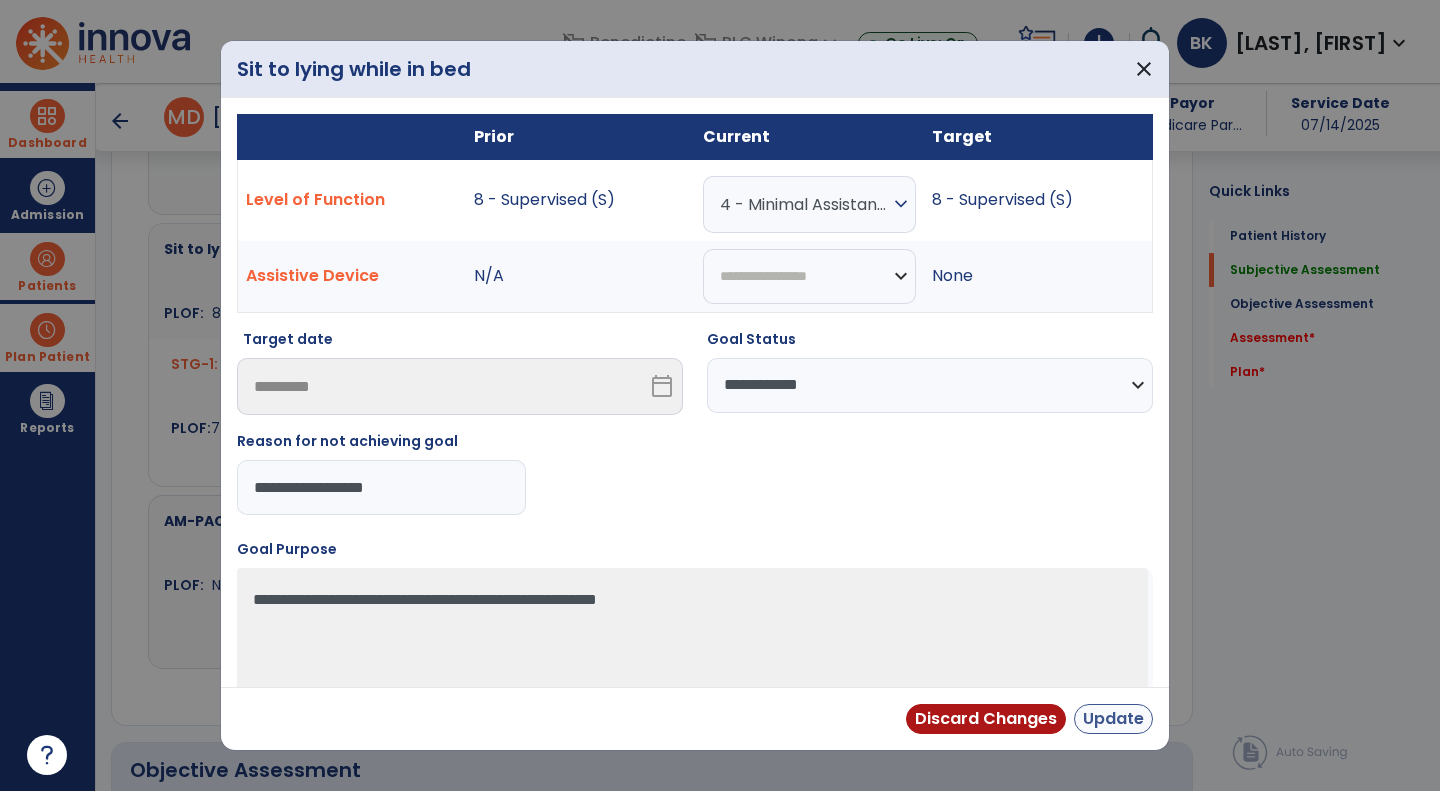 type on "**********" 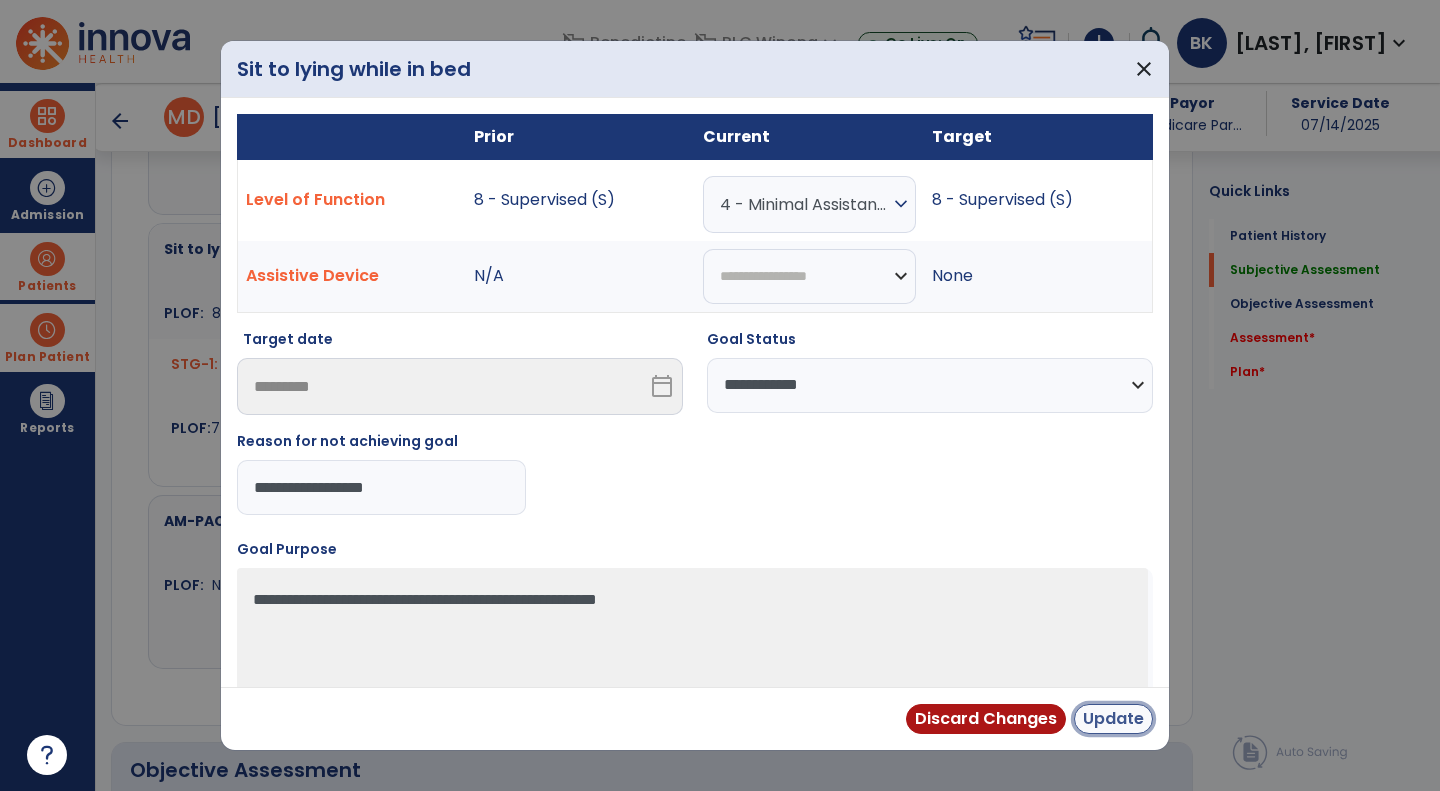 click on "Update" at bounding box center (1113, 719) 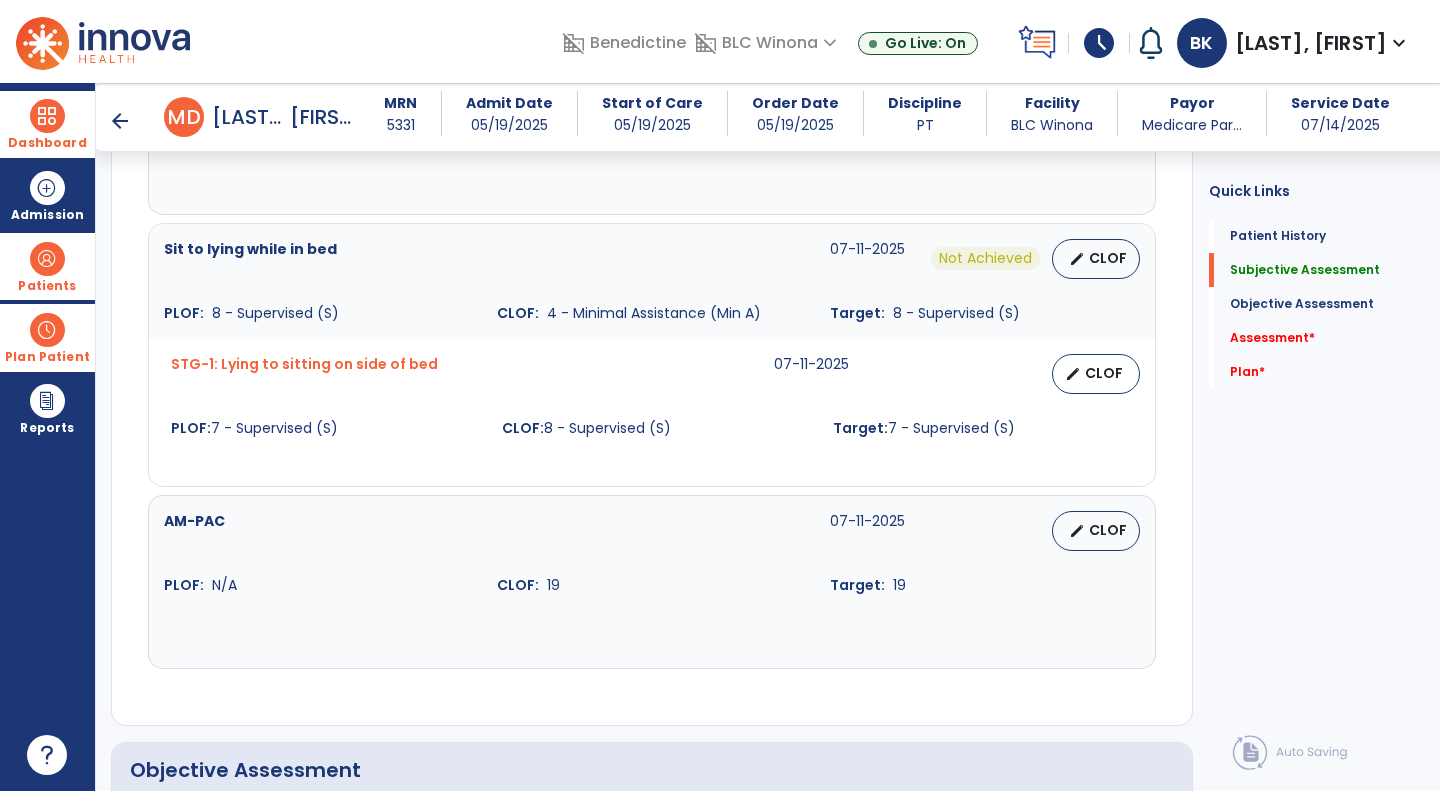 scroll, scrollTop: 1436, scrollLeft: 0, axis: vertical 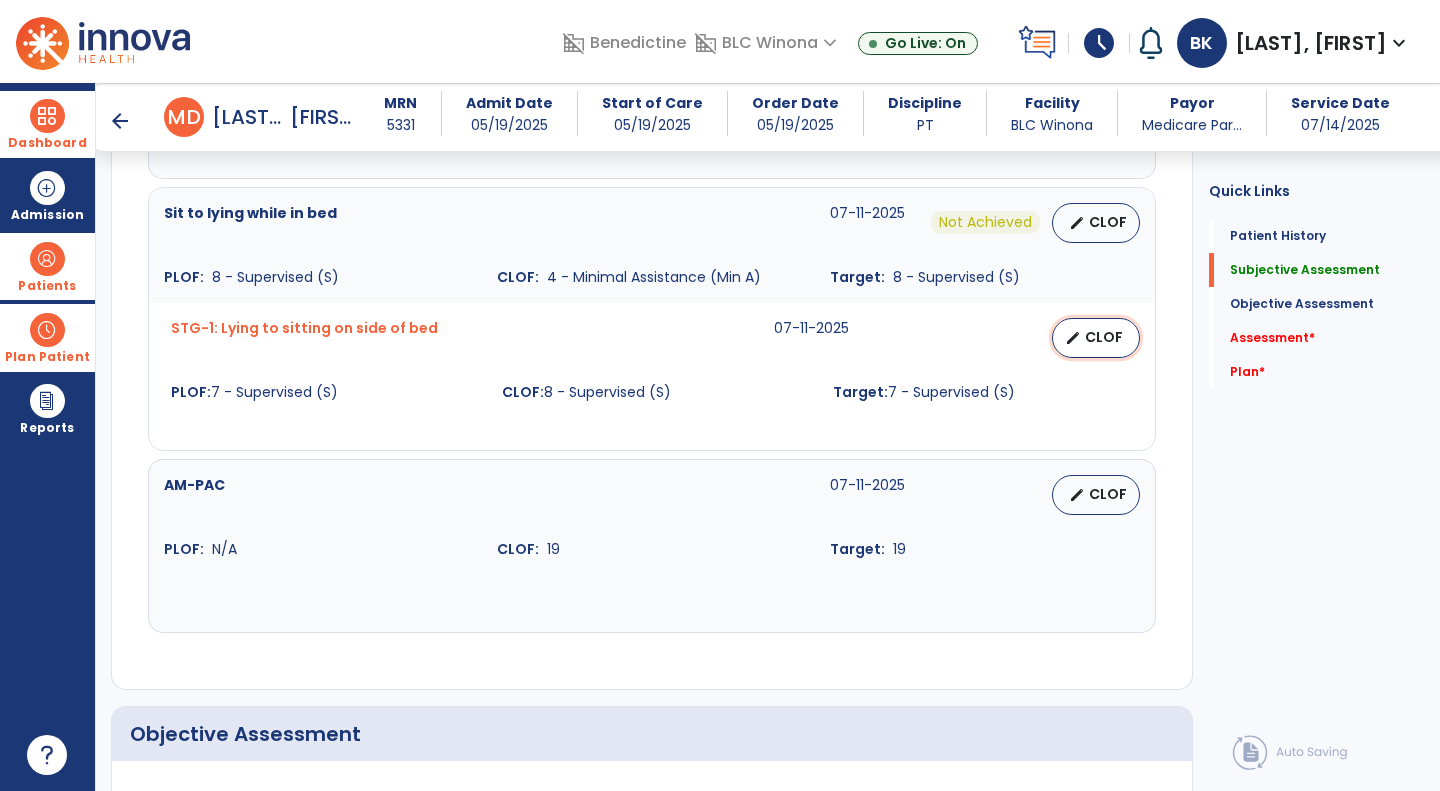 click on "CLOF" at bounding box center (1104, 337) 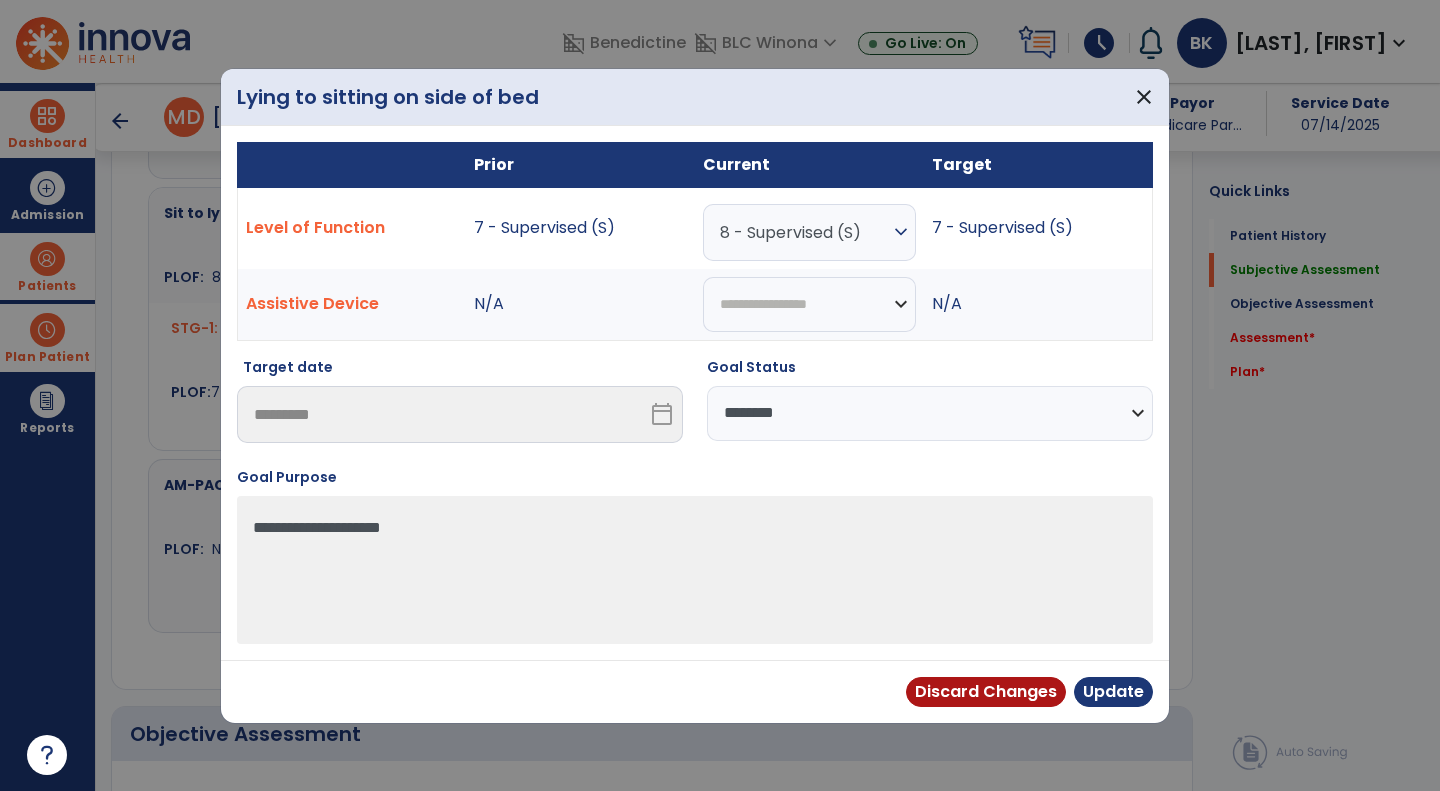 click on "**********" at bounding box center (930, 413) 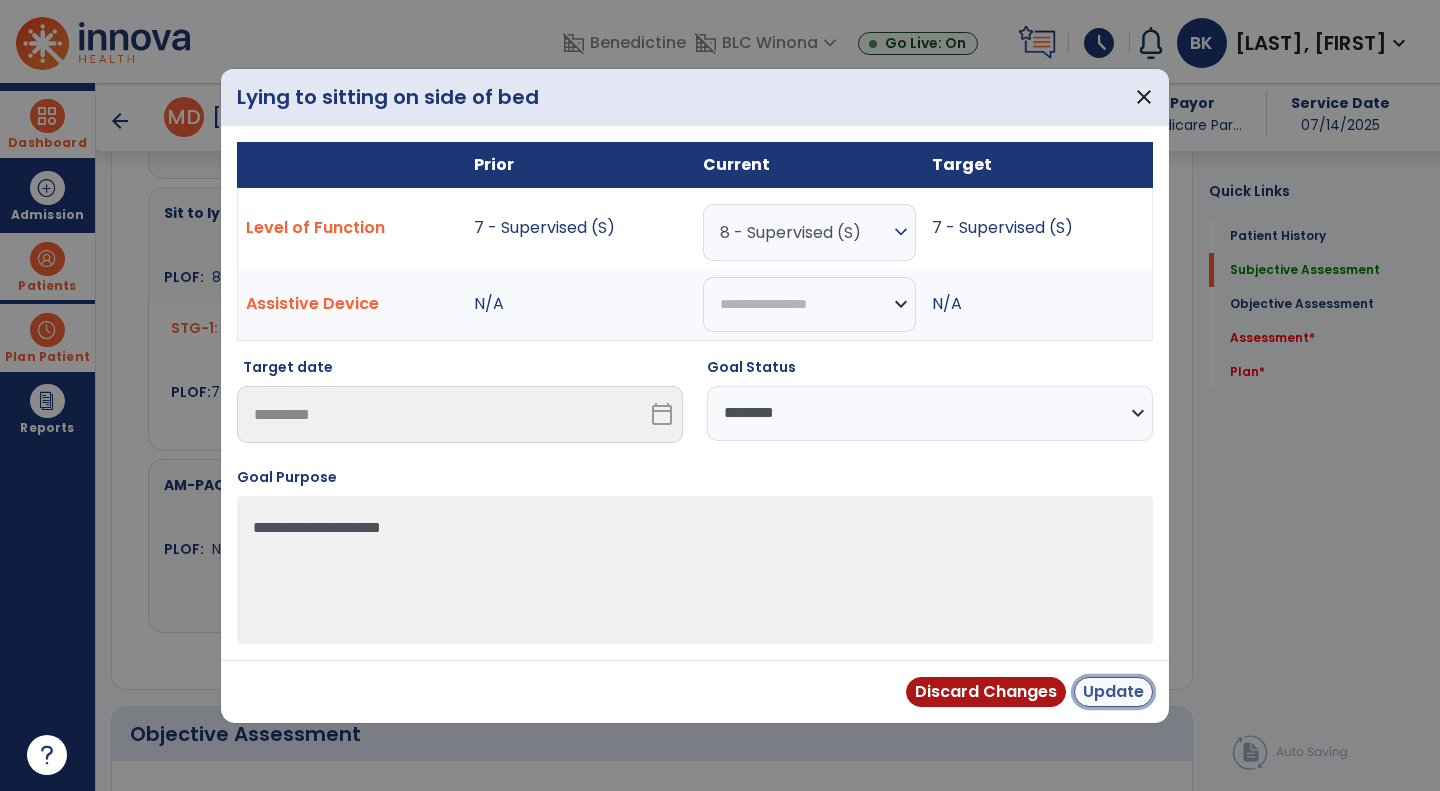click on "Update" at bounding box center (1113, 692) 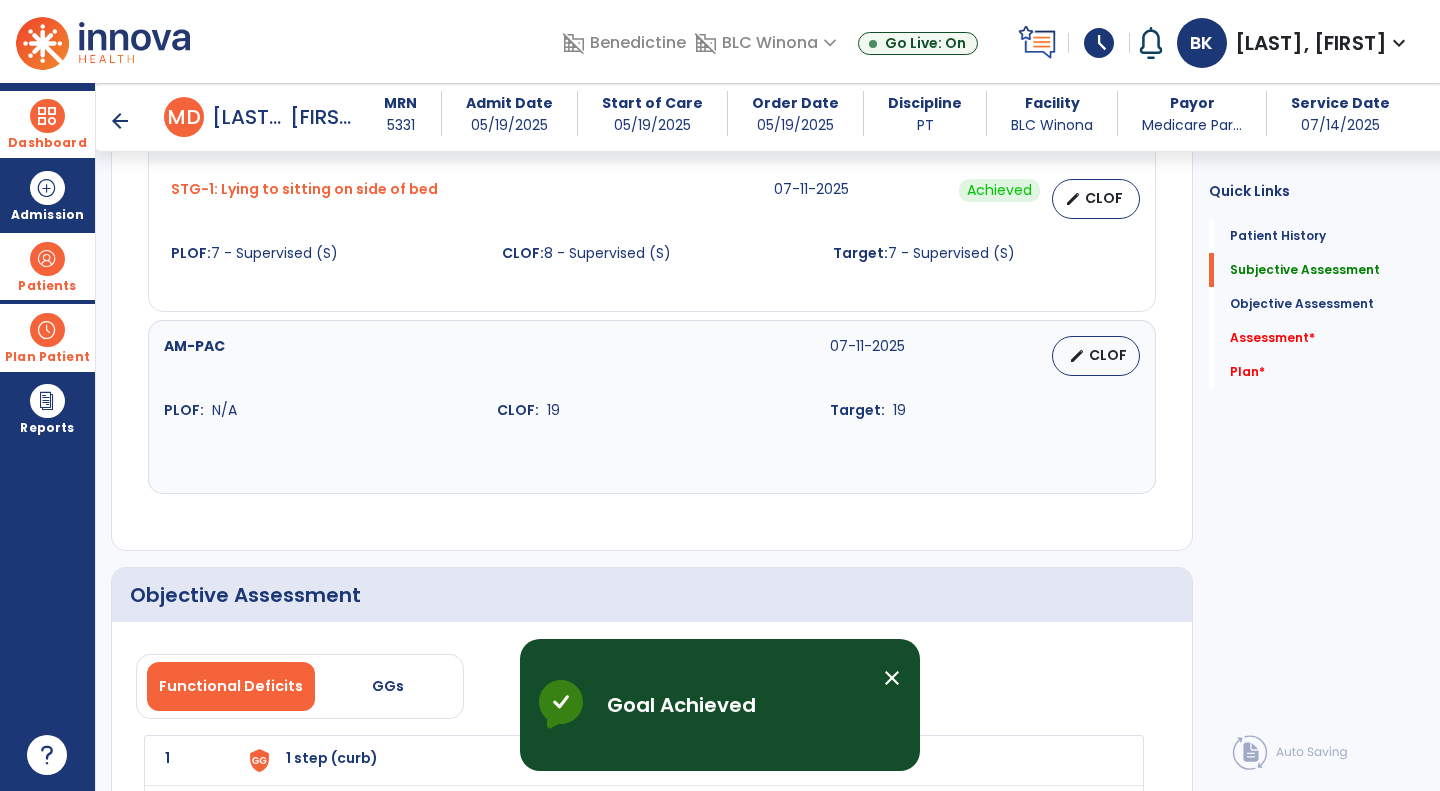 scroll, scrollTop: 1576, scrollLeft: 0, axis: vertical 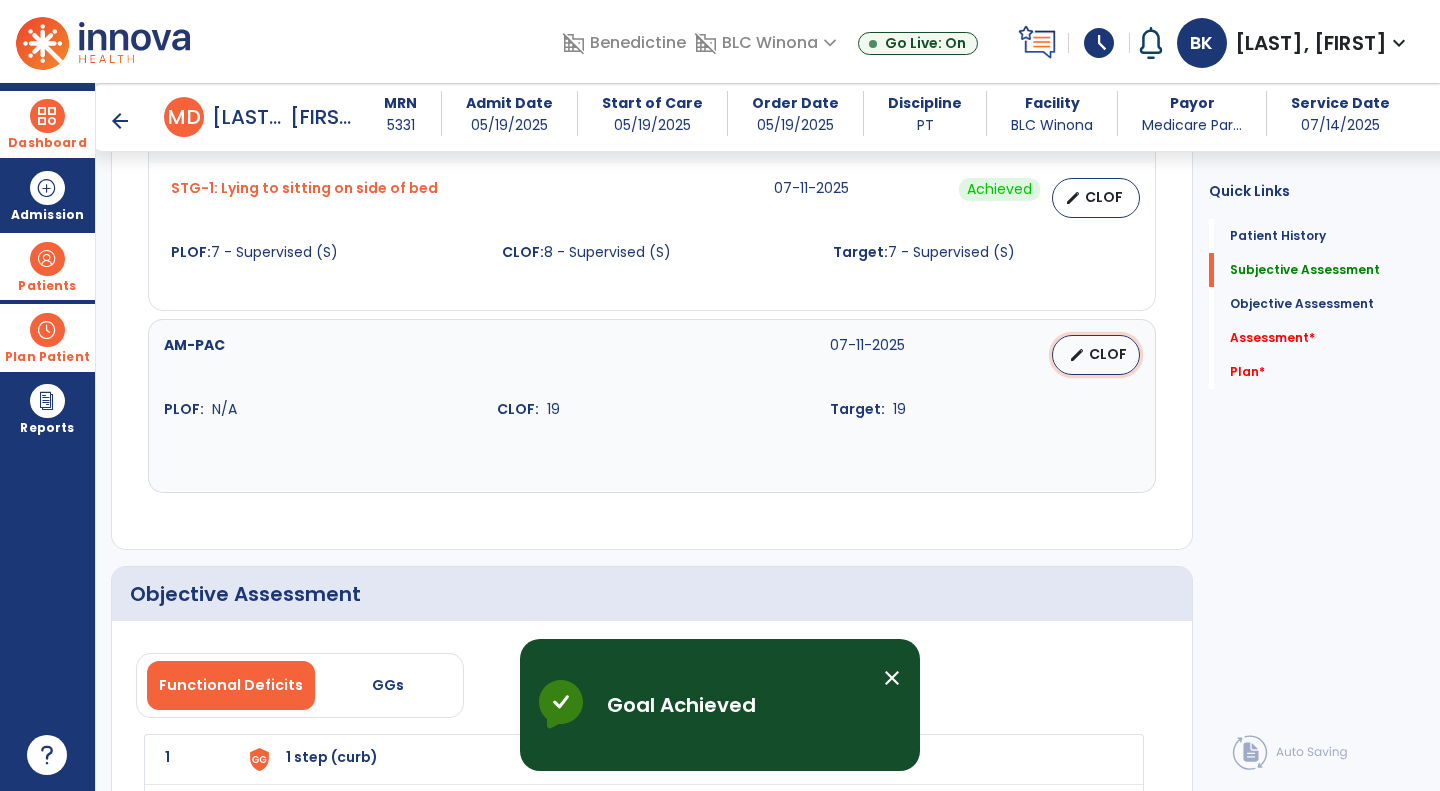 click on "edit   CLOF" at bounding box center (1096, 355) 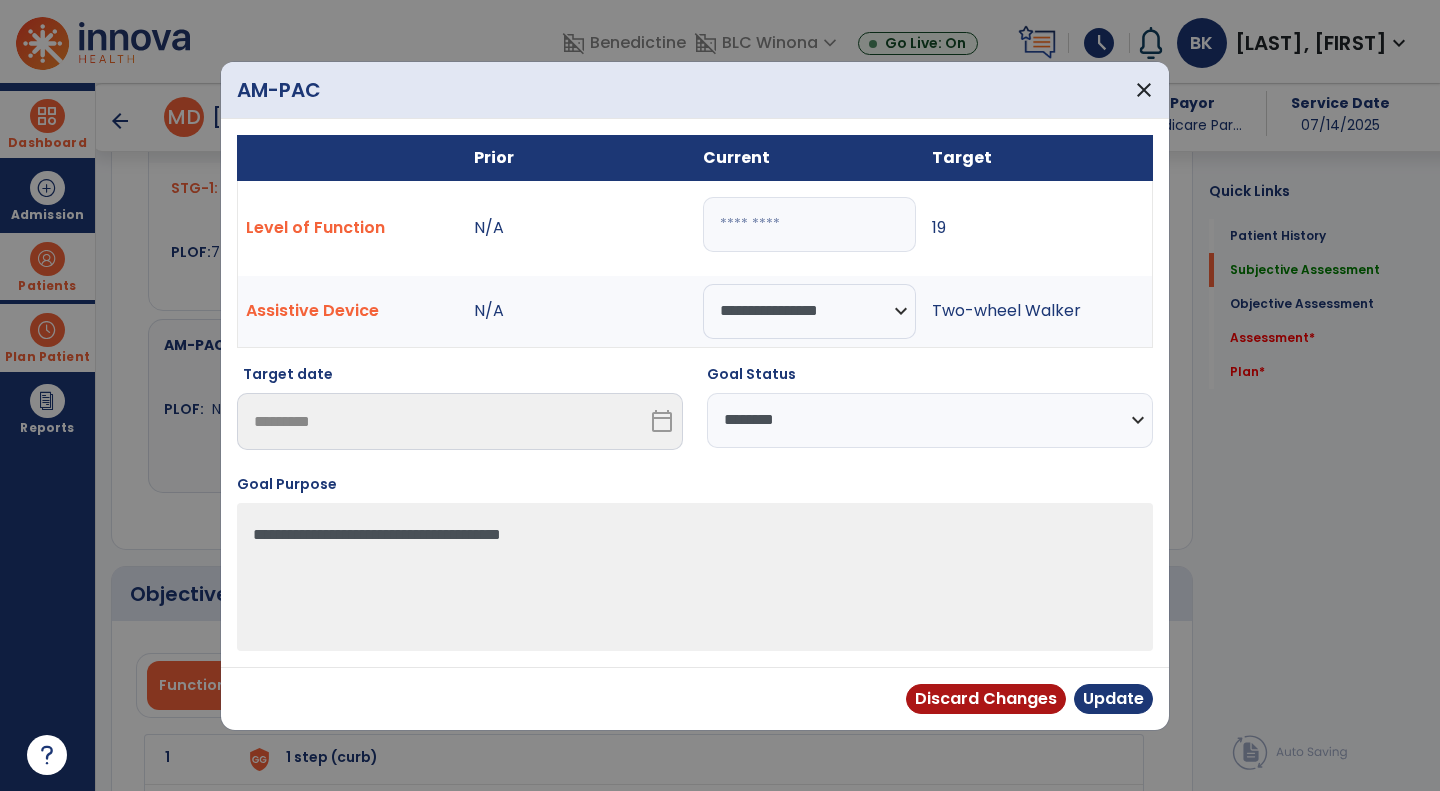 click on "**********" at bounding box center [930, 420] 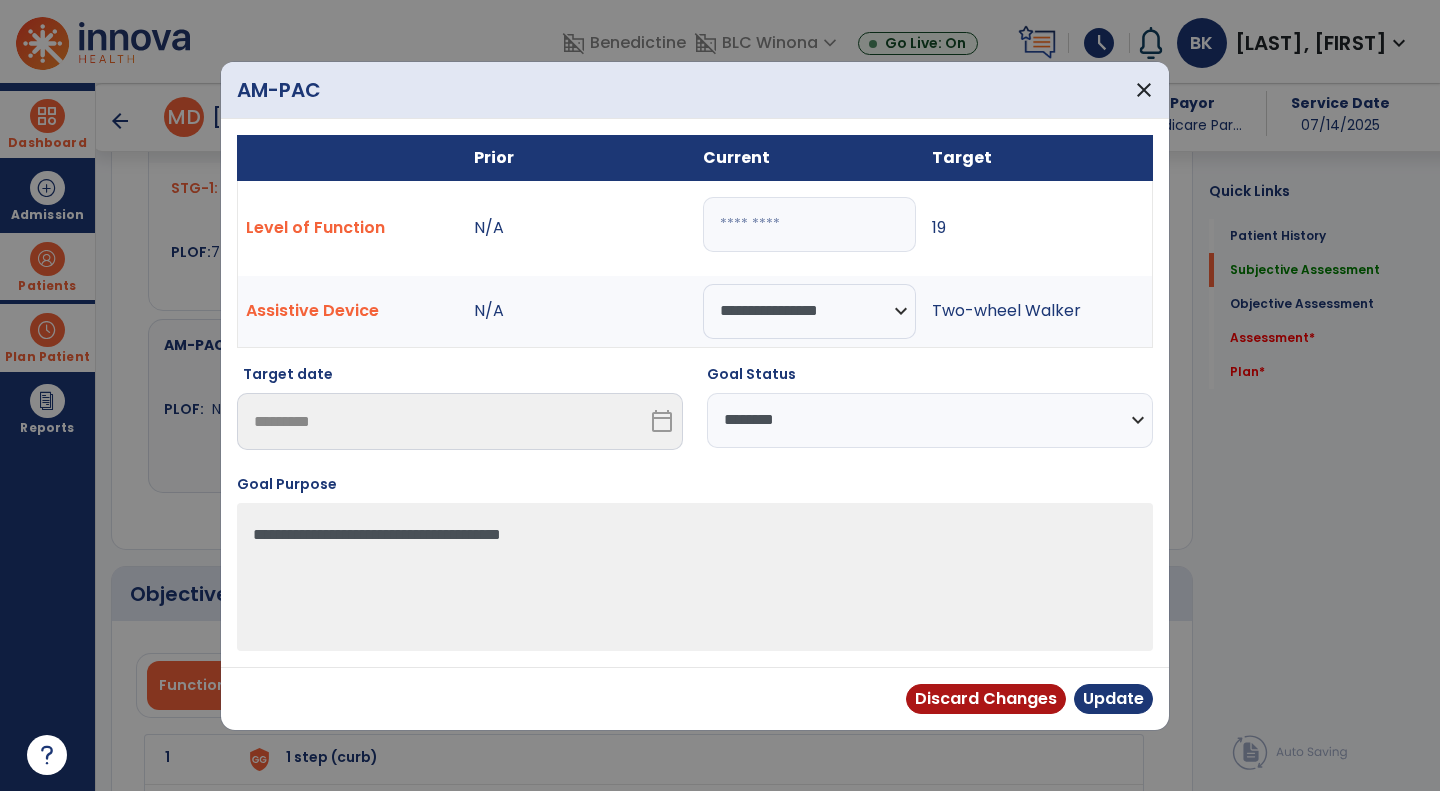 select on "********" 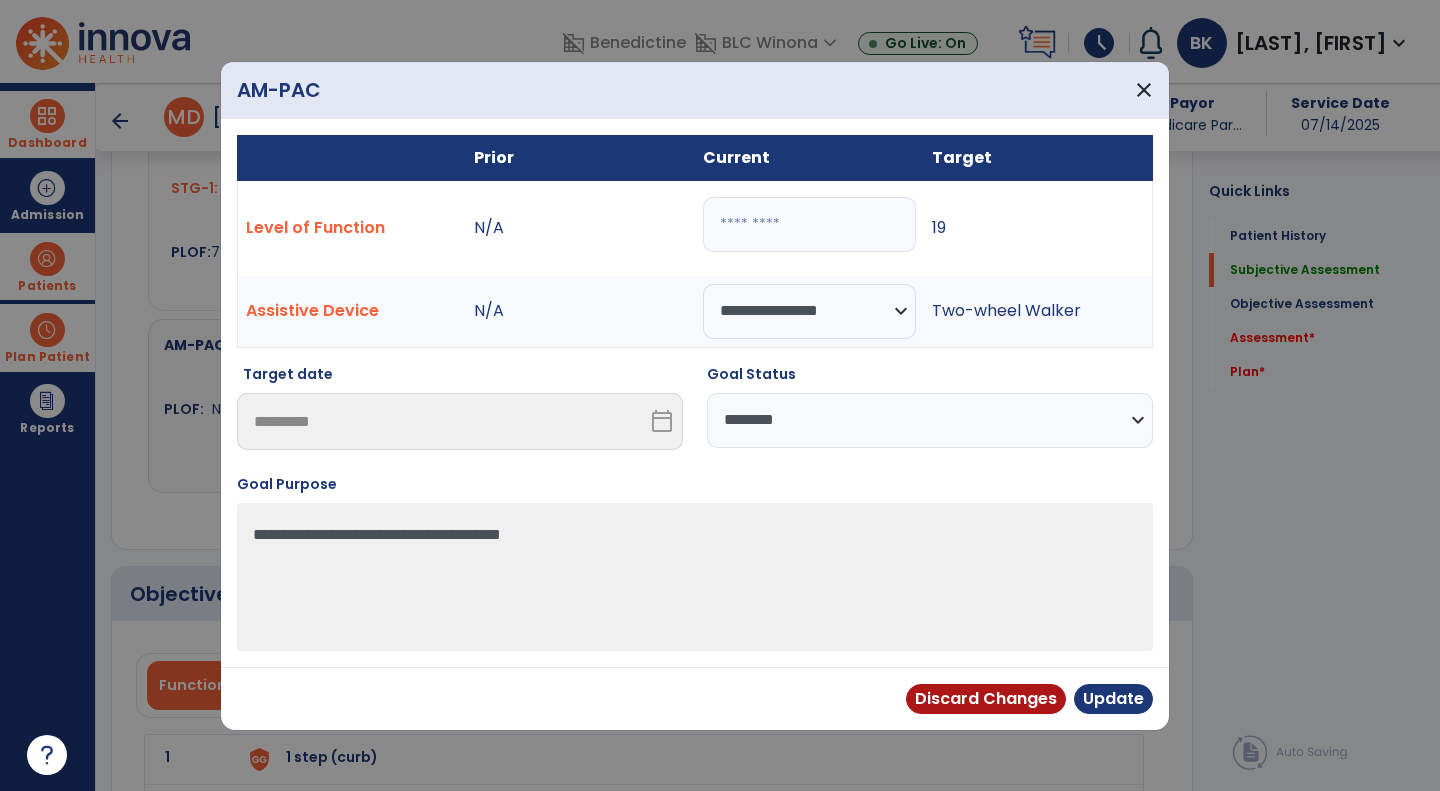 click on "**********" at bounding box center (930, 420) 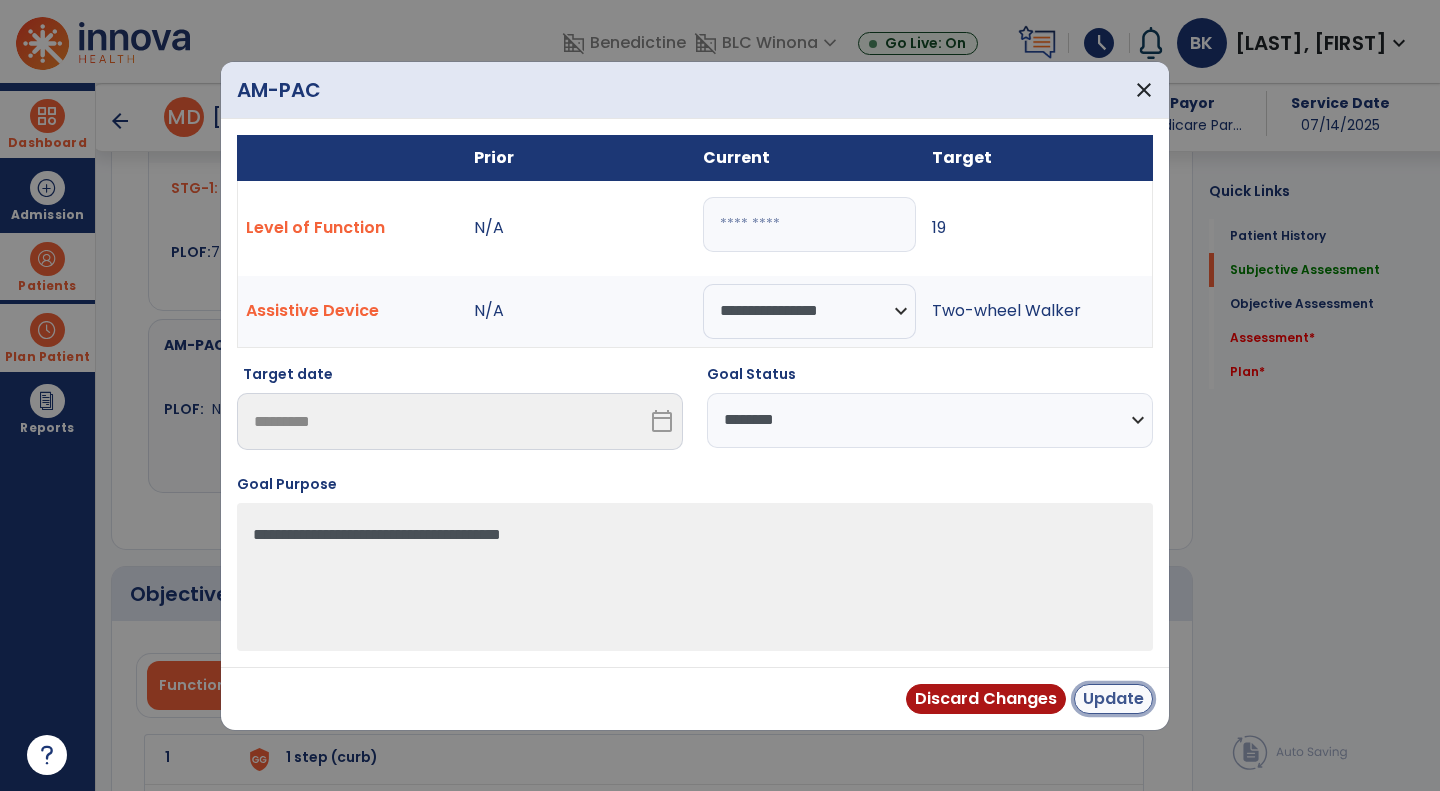 click on "Update" at bounding box center [1113, 699] 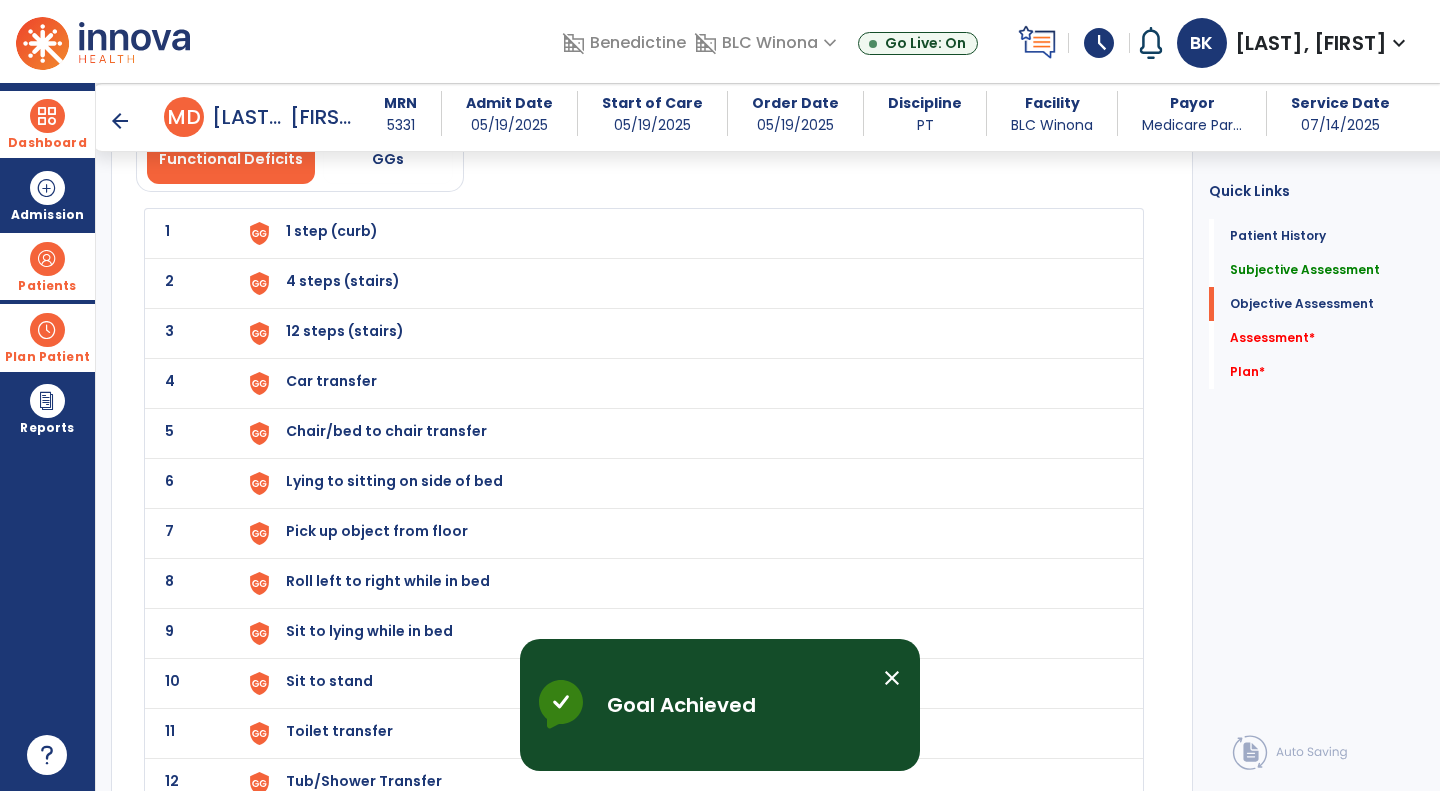 scroll, scrollTop: 2096, scrollLeft: 0, axis: vertical 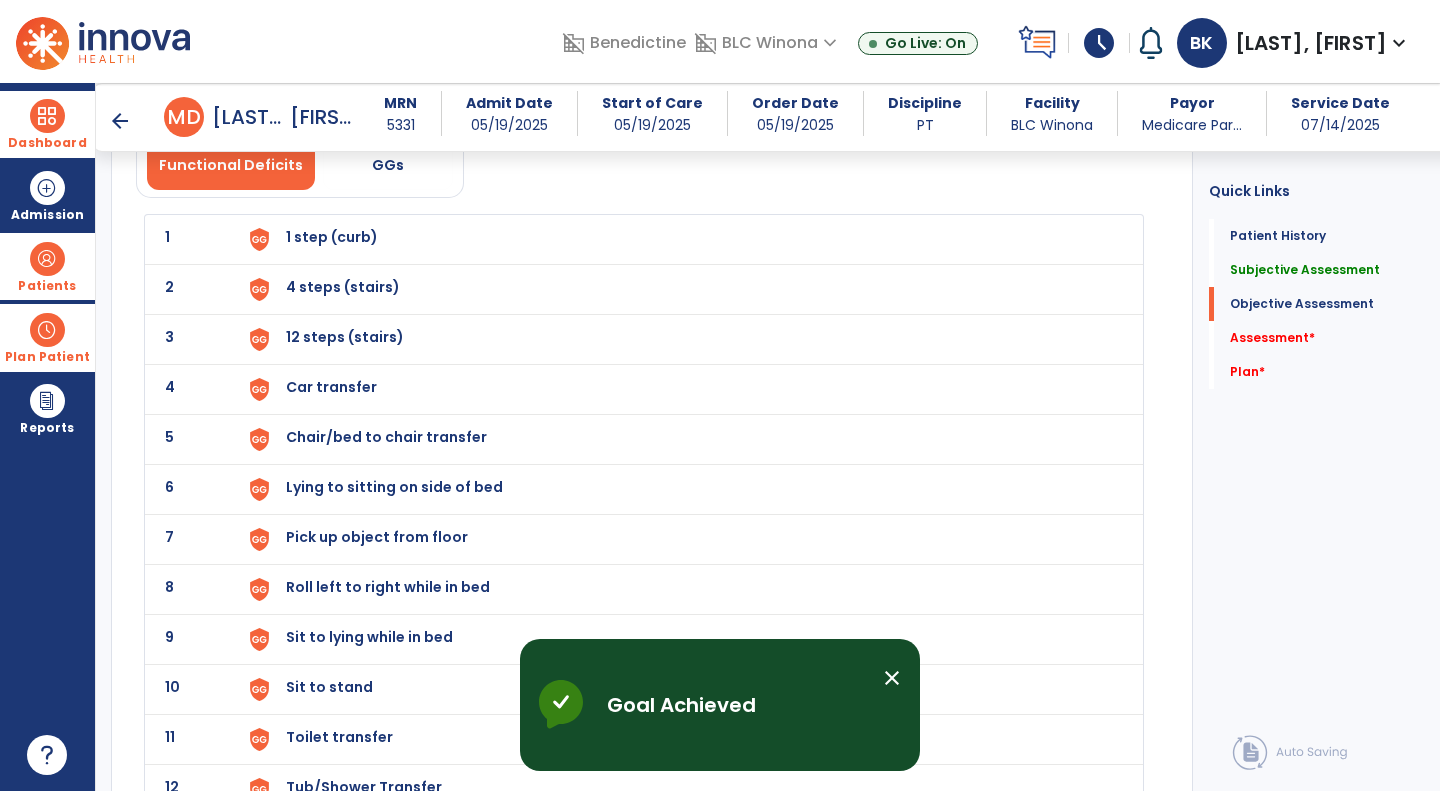 click on "1 step (curb)" at bounding box center (682, 239) 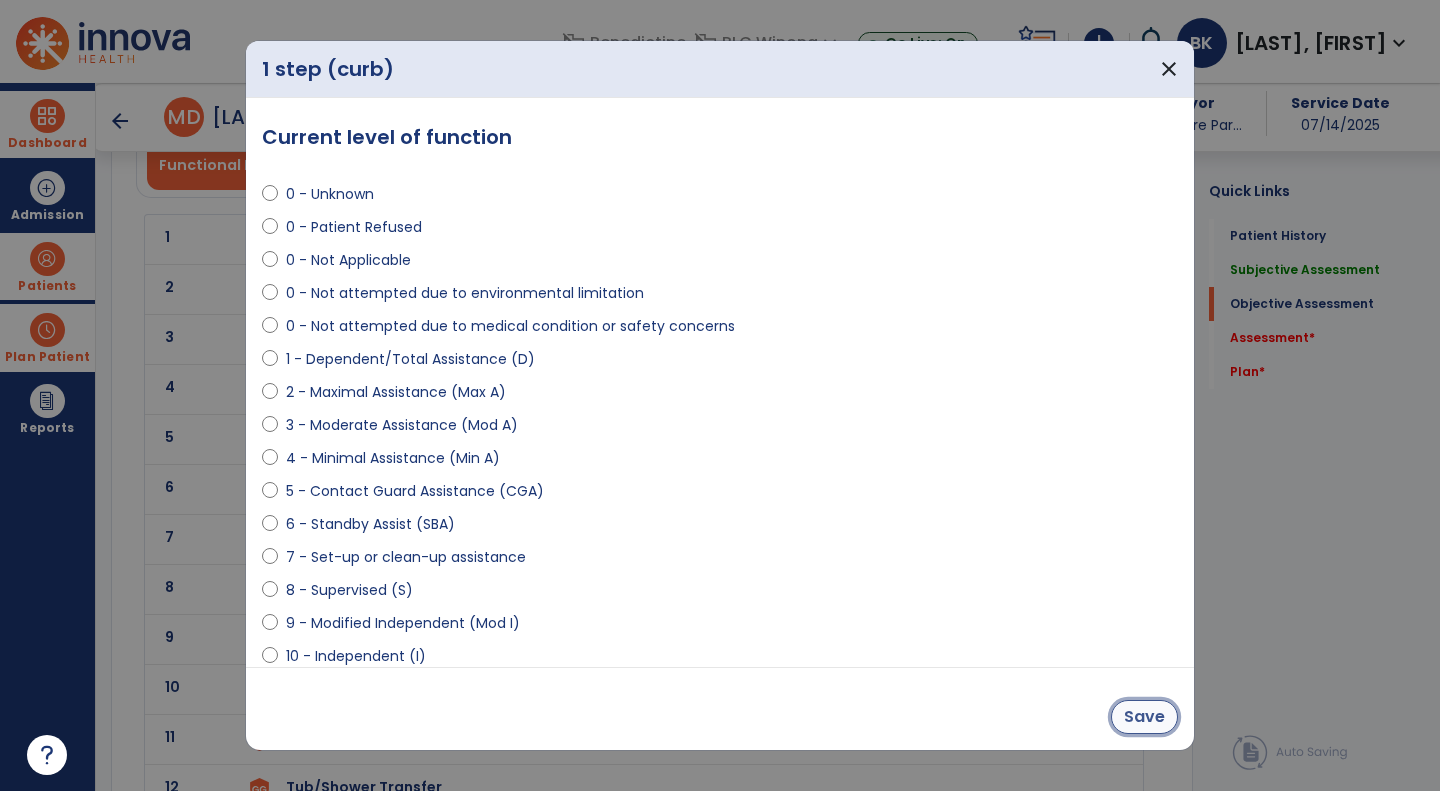 click on "Save" at bounding box center [1144, 717] 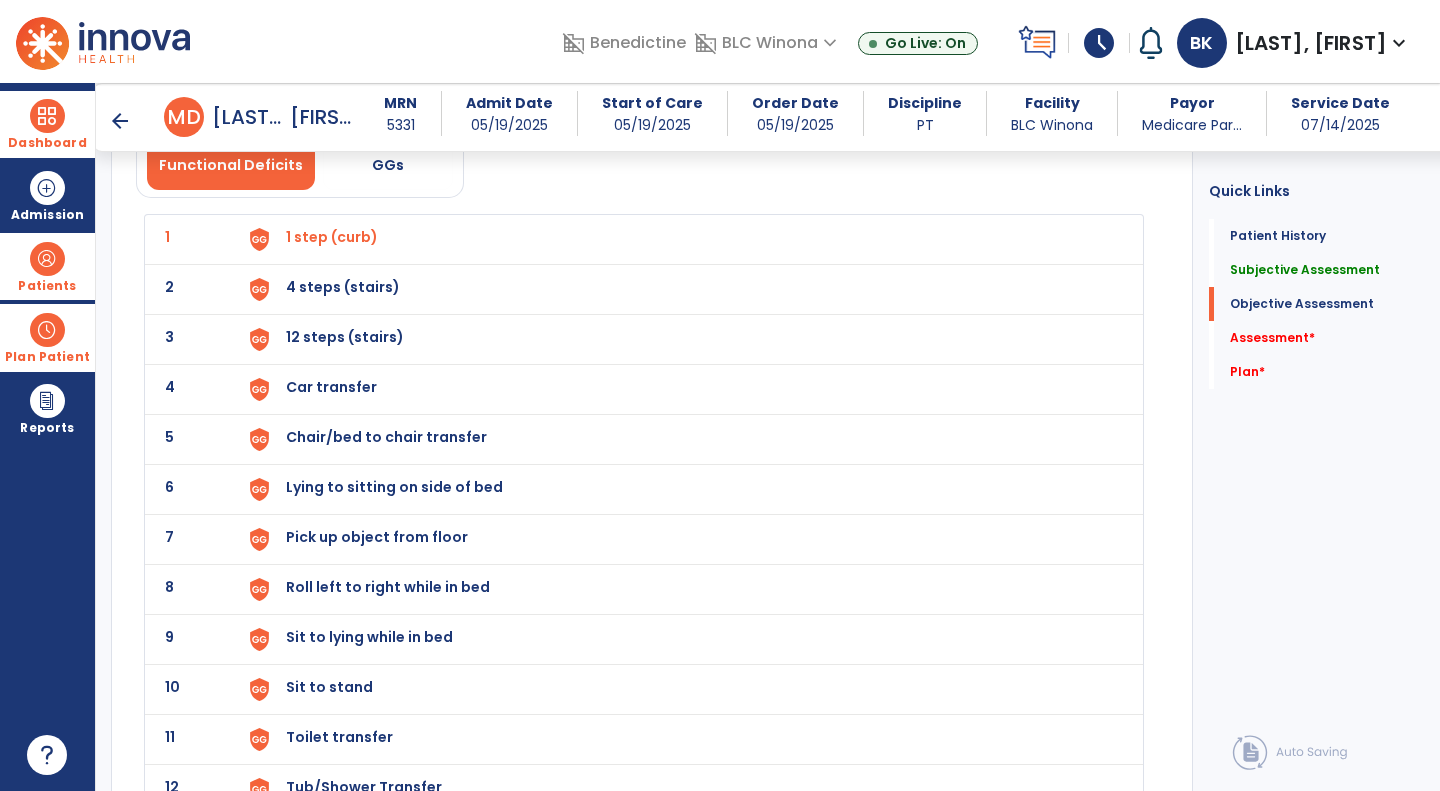 click on "4 steps (stairs)" at bounding box center (332, 237) 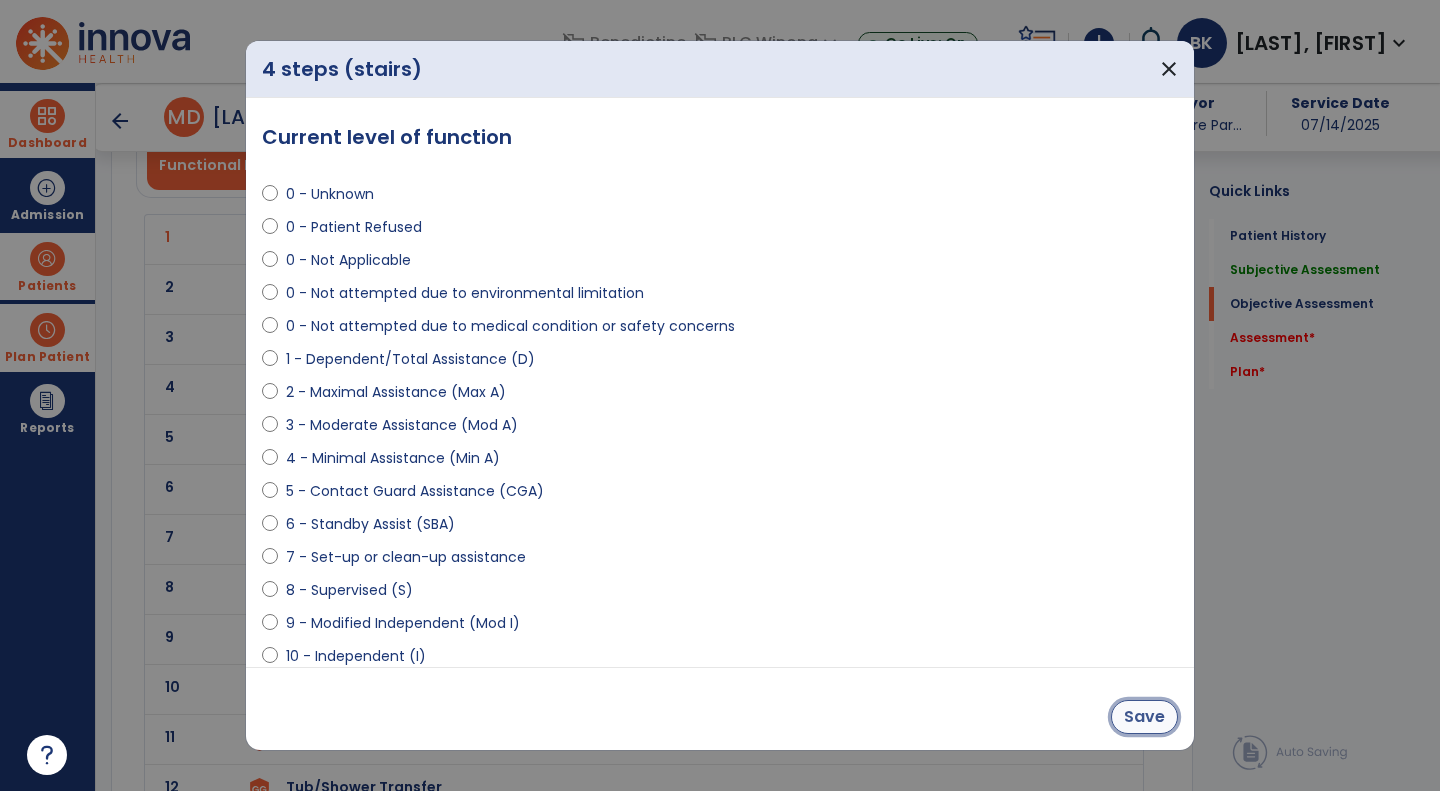 click on "Save" at bounding box center (1144, 717) 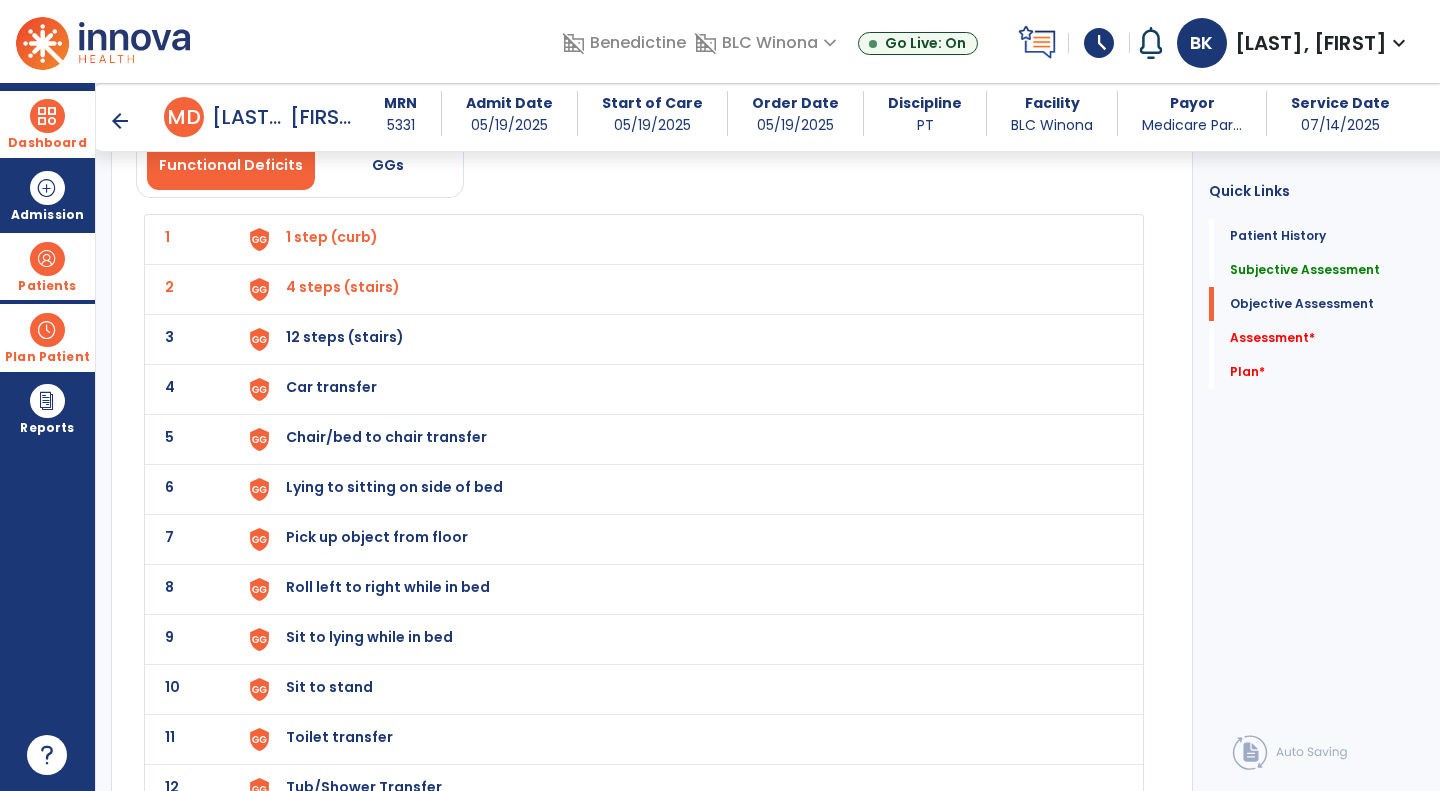 click on "12 steps (stairs)" at bounding box center (682, 239) 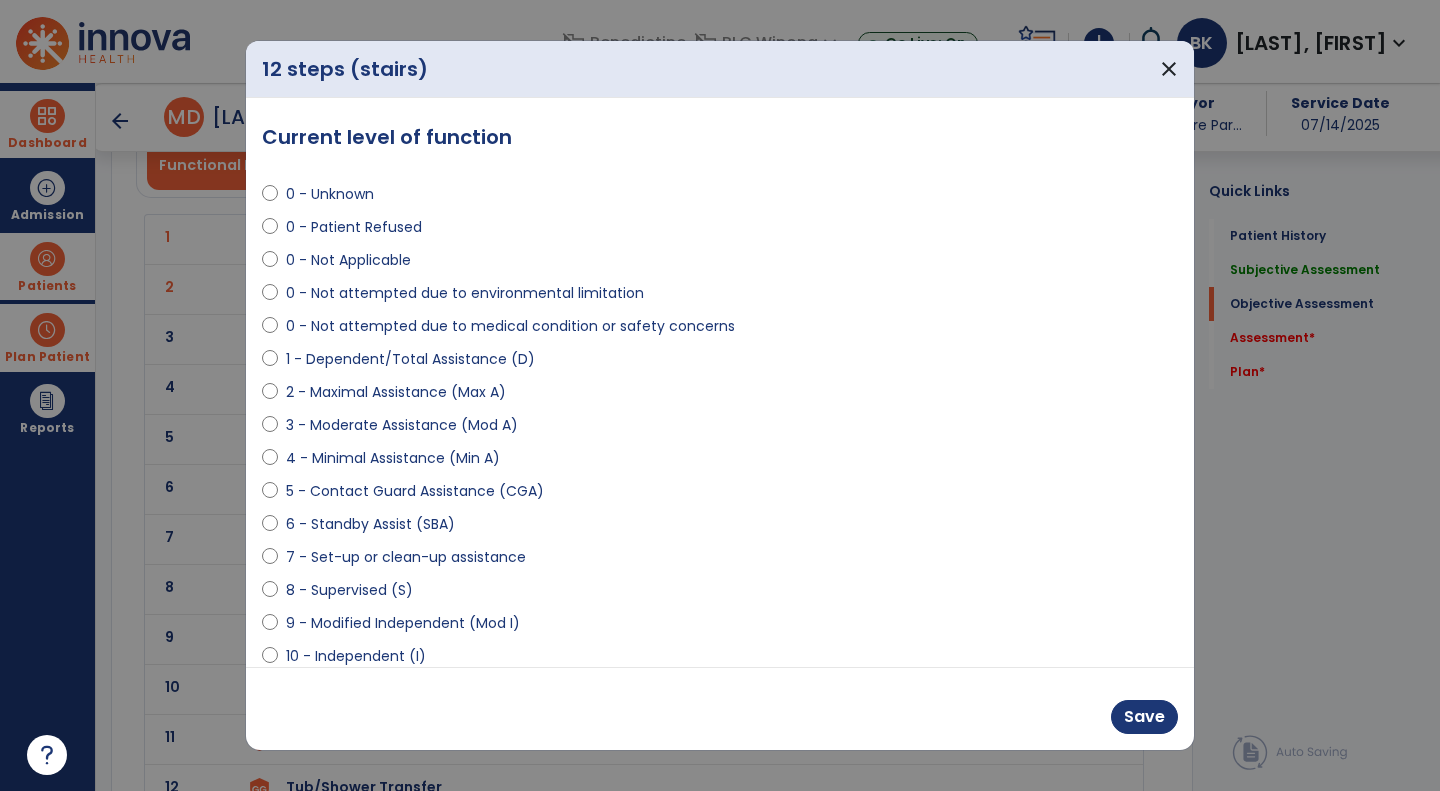 click on "0 - Not Applicable" at bounding box center (348, 260) 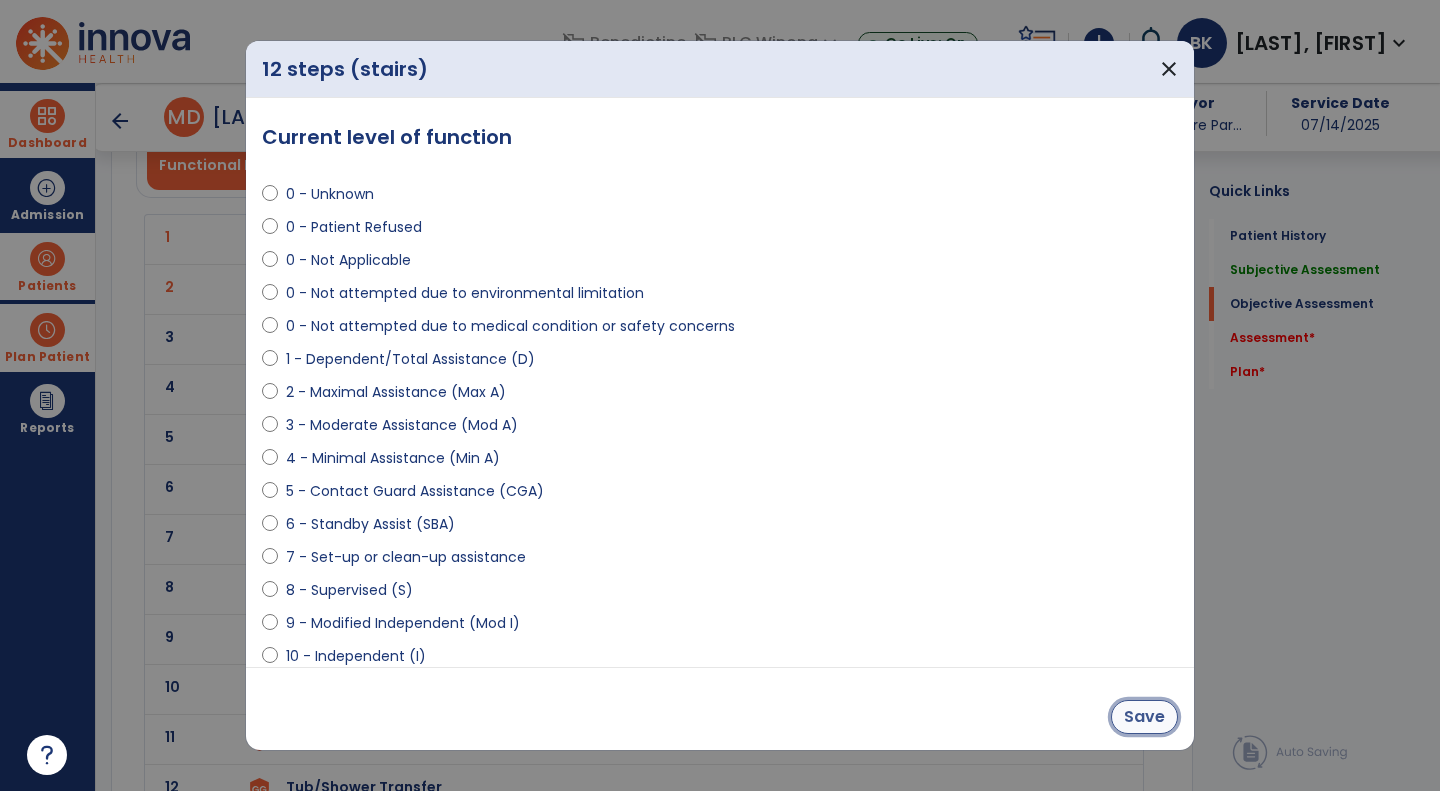 click on "Save" at bounding box center (1144, 717) 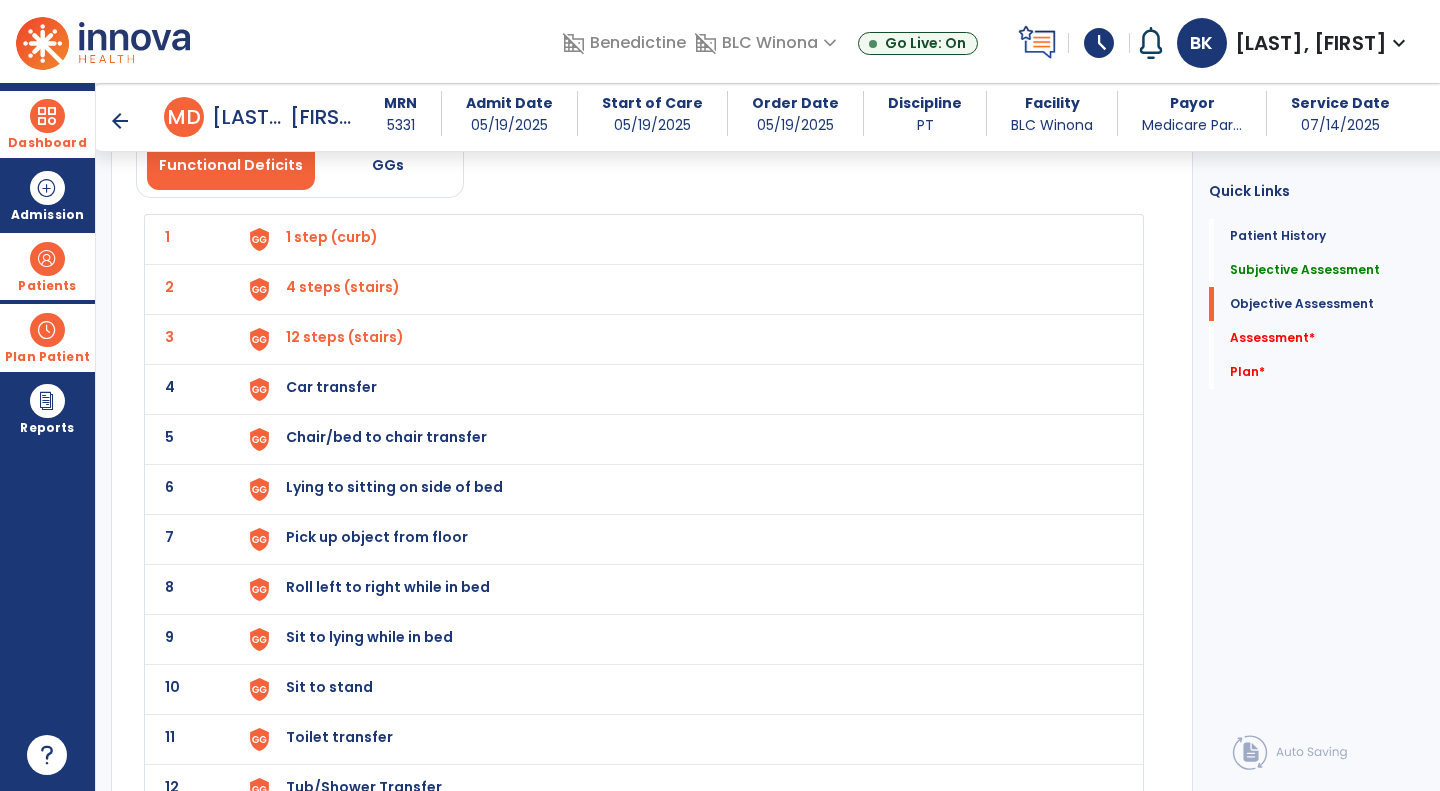 click on "Car transfer" at bounding box center (332, 237) 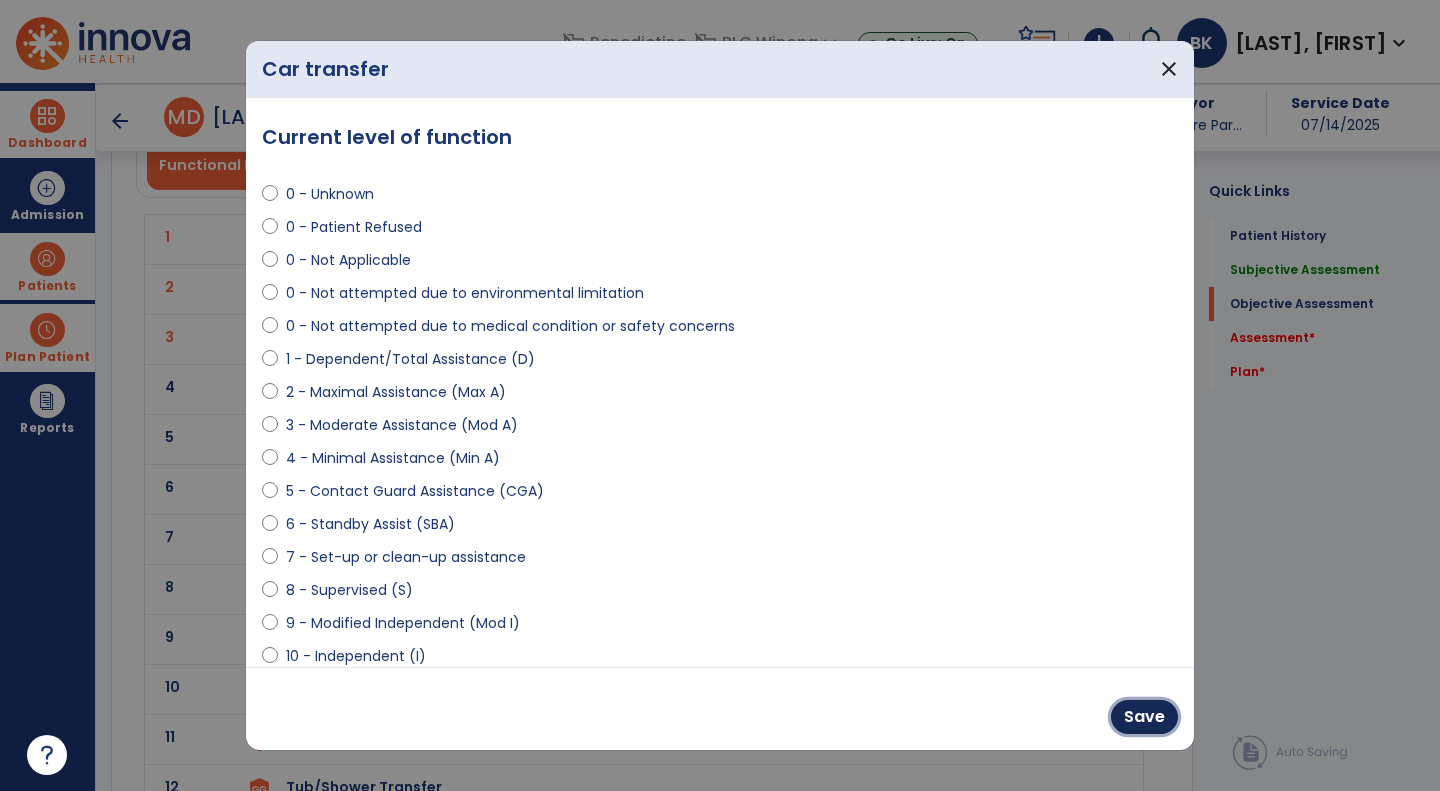 click on "Save" at bounding box center (1144, 717) 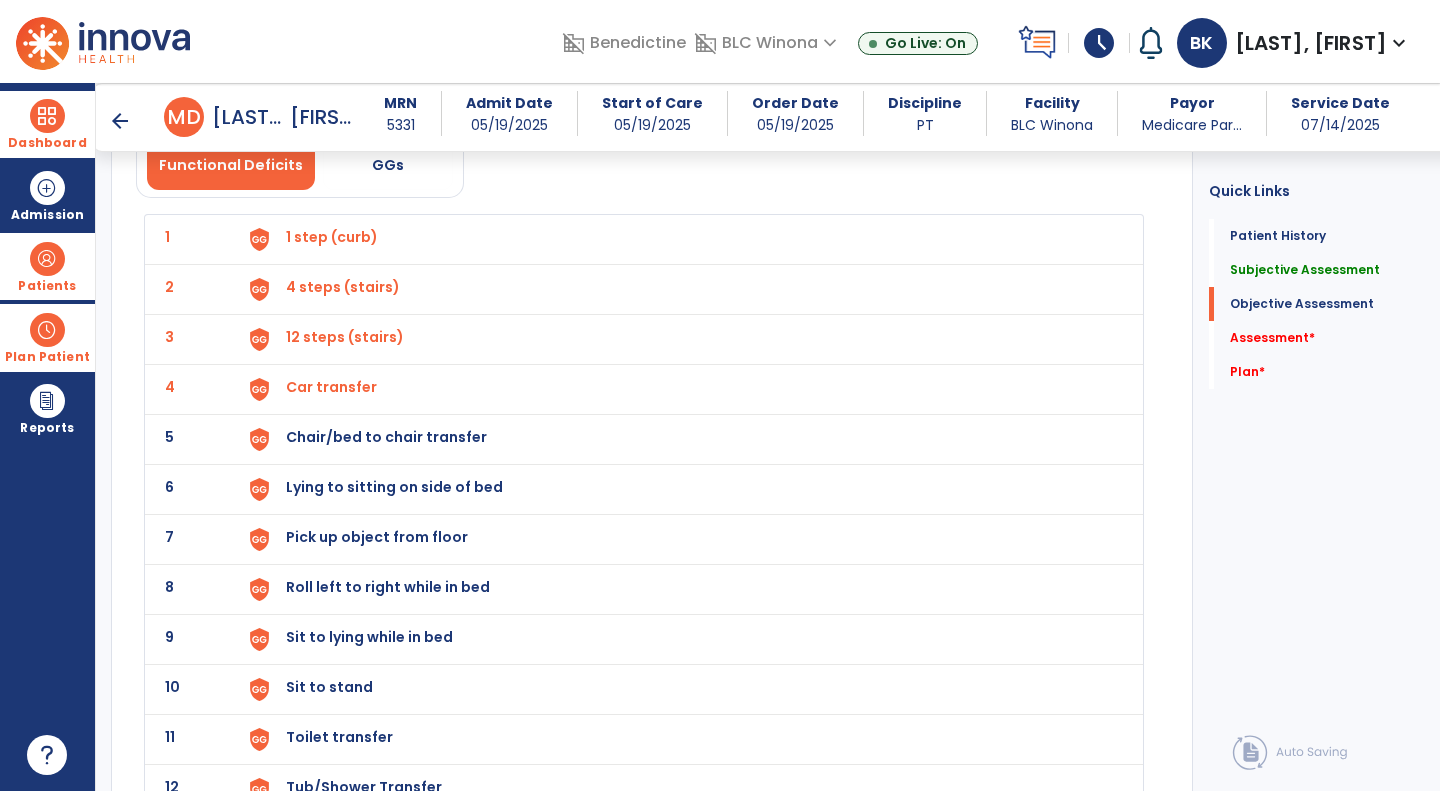 click on "Chair/bed to chair transfer" at bounding box center [332, 237] 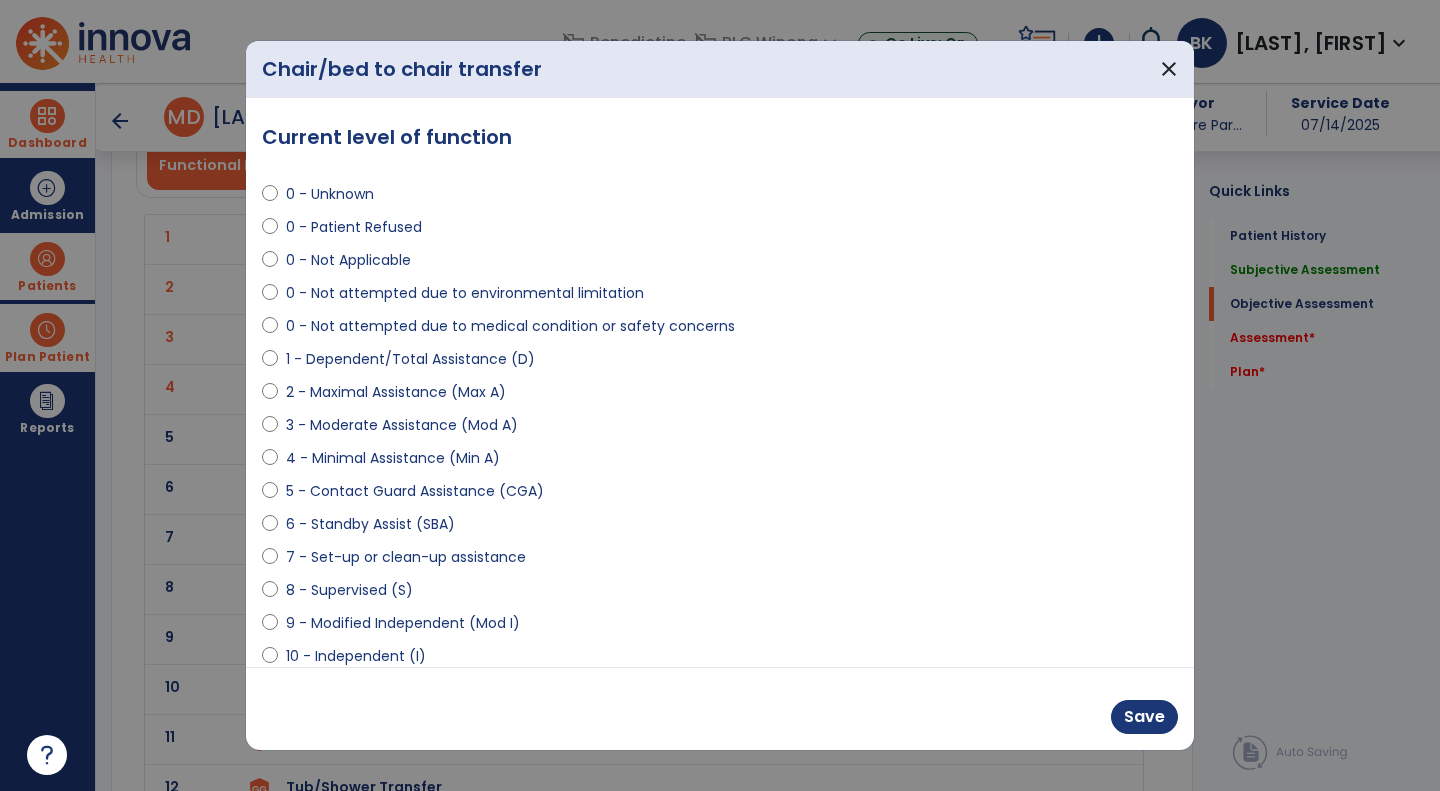 select on "**********" 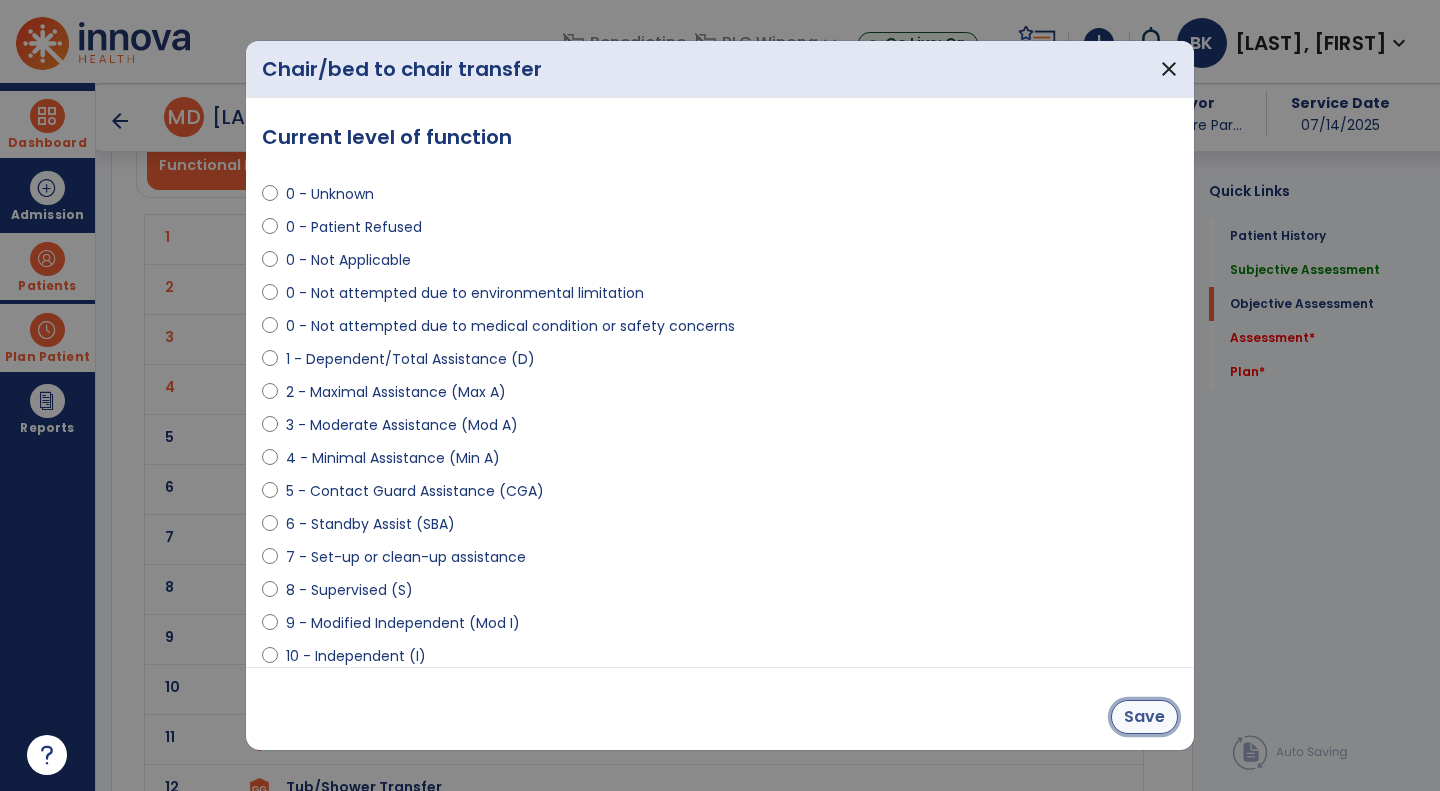 click on "Save" at bounding box center [1144, 717] 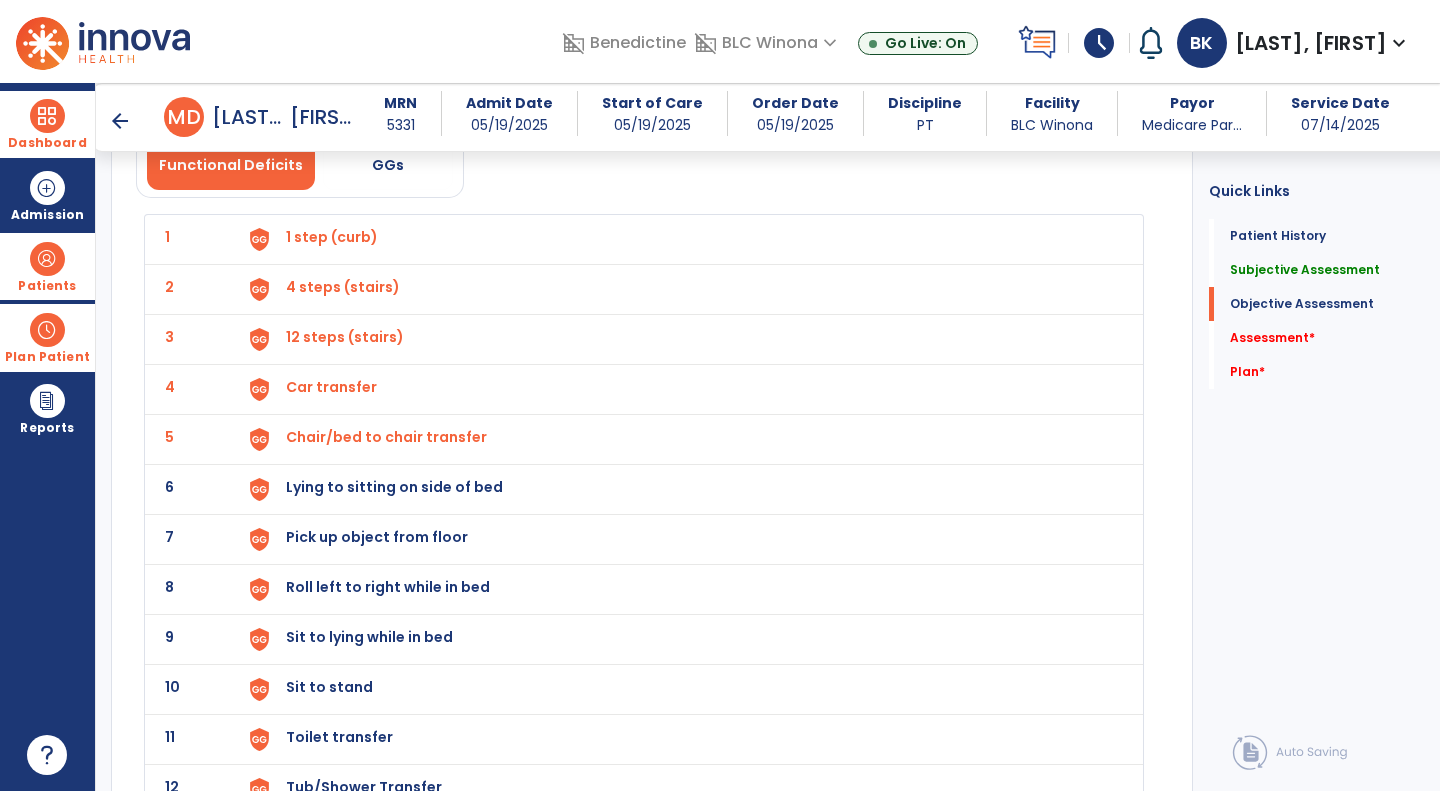 click on "Lying to sitting on side of bed" at bounding box center [332, 237] 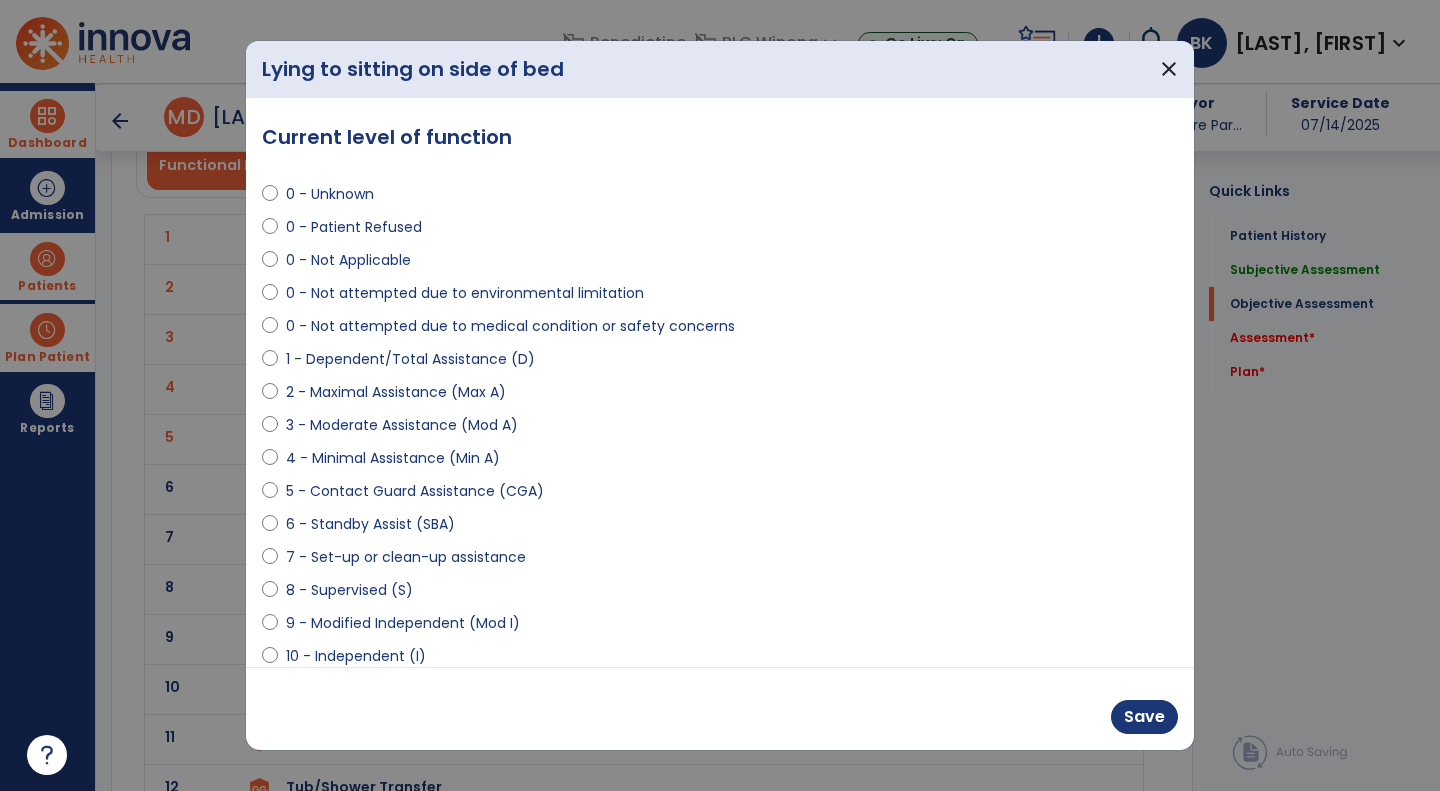 click on "6 - Standby Assist (SBA)" at bounding box center [370, 524] 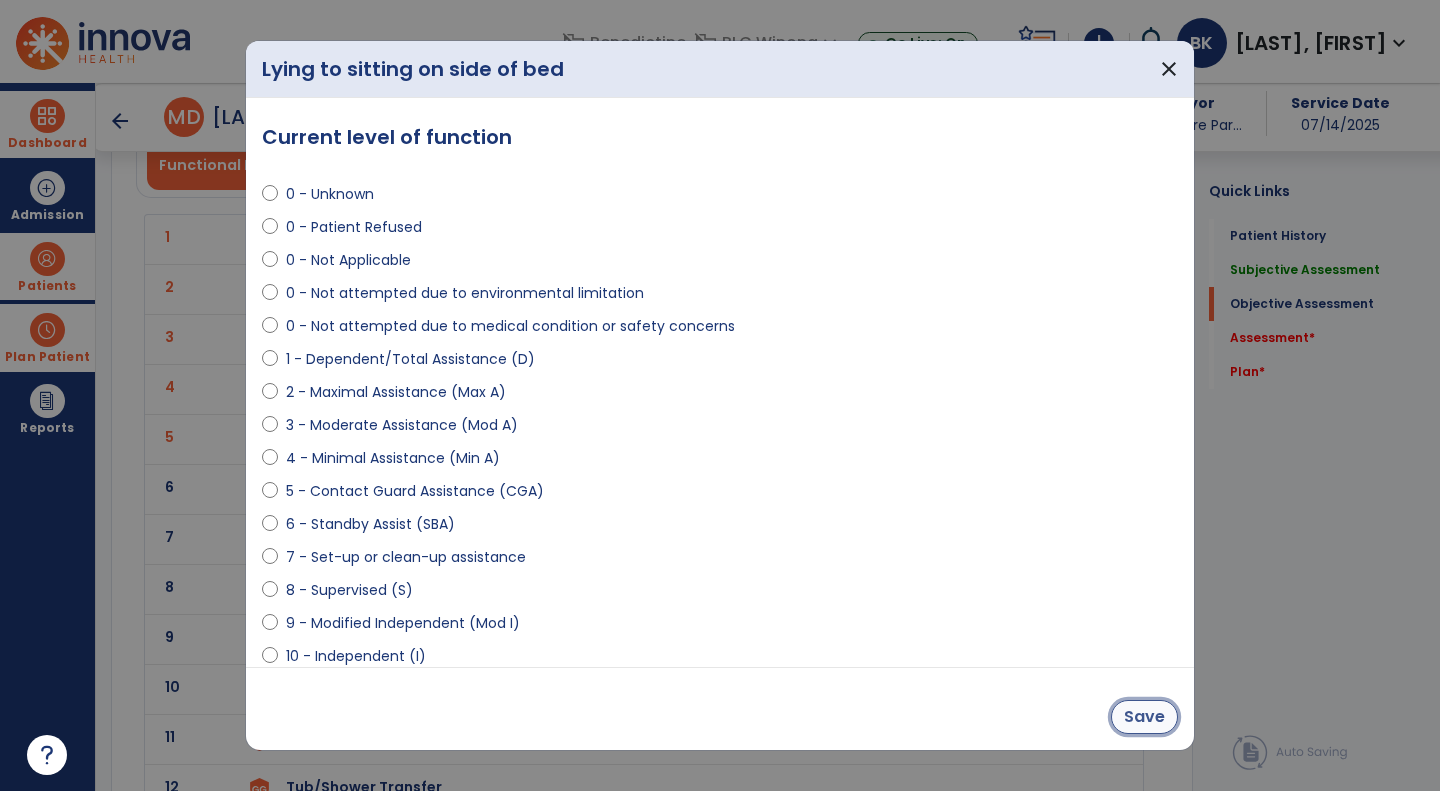 click on "Save" at bounding box center [1144, 717] 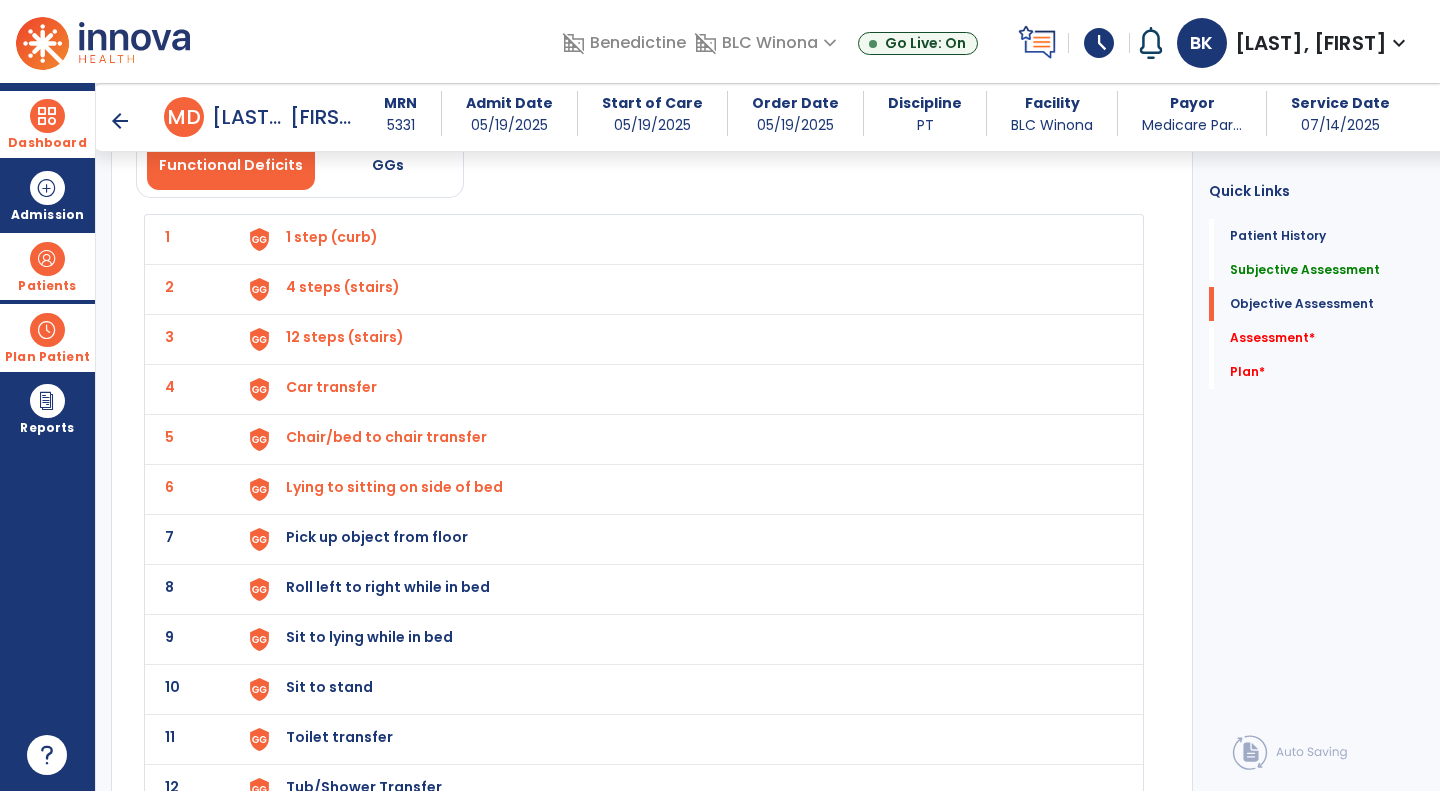 click on "Roll left to right while in bed" at bounding box center (682, 239) 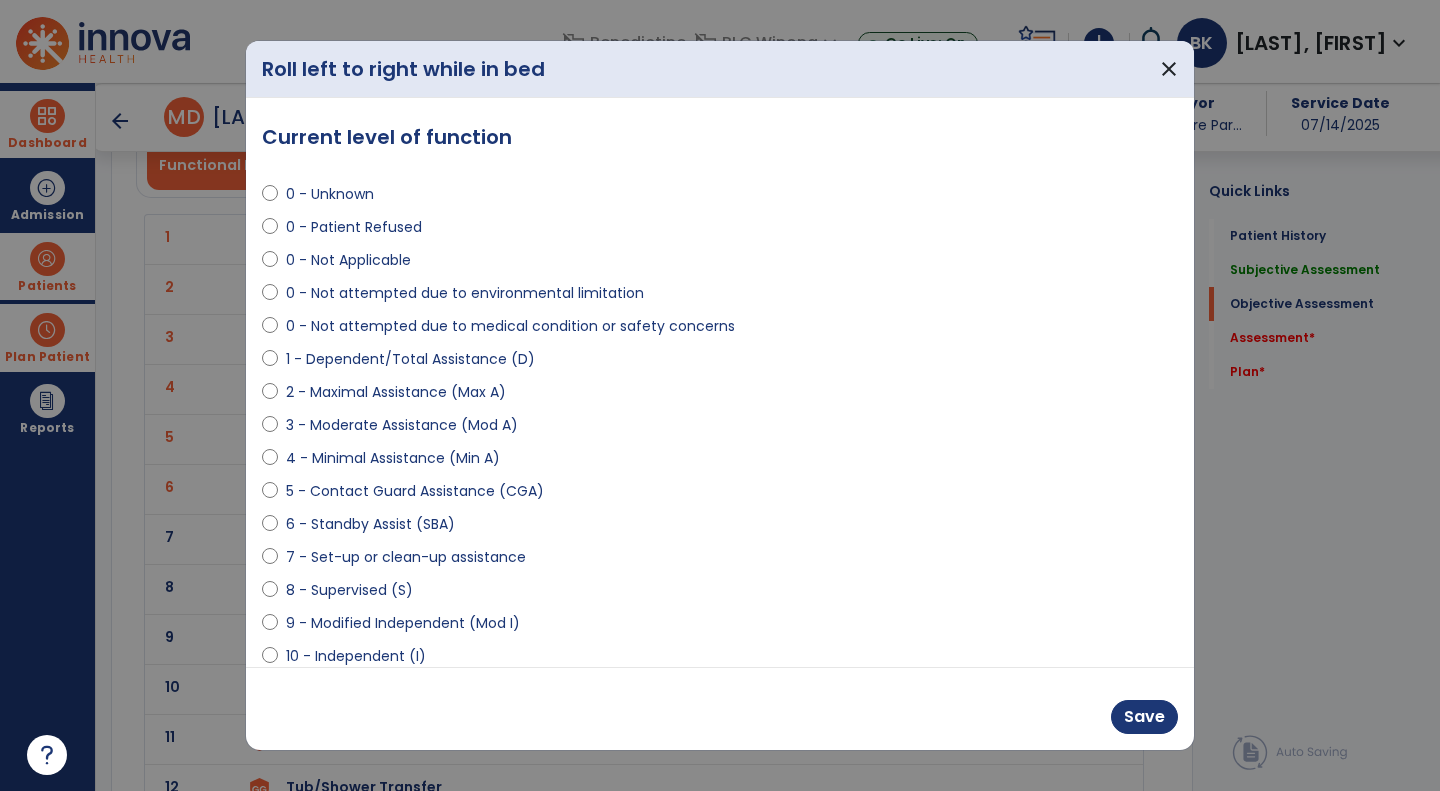 select on "**********" 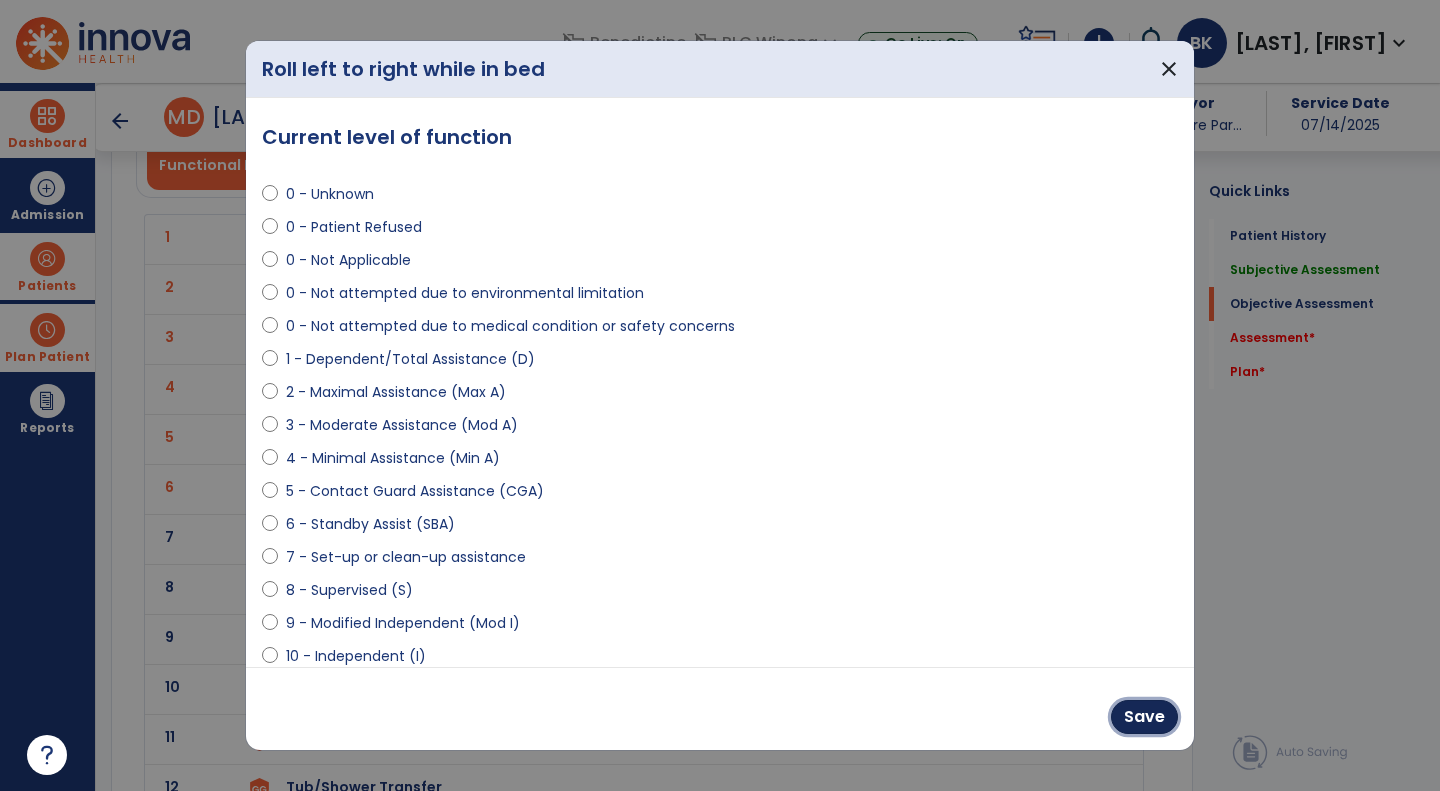 click on "Save" at bounding box center [1144, 717] 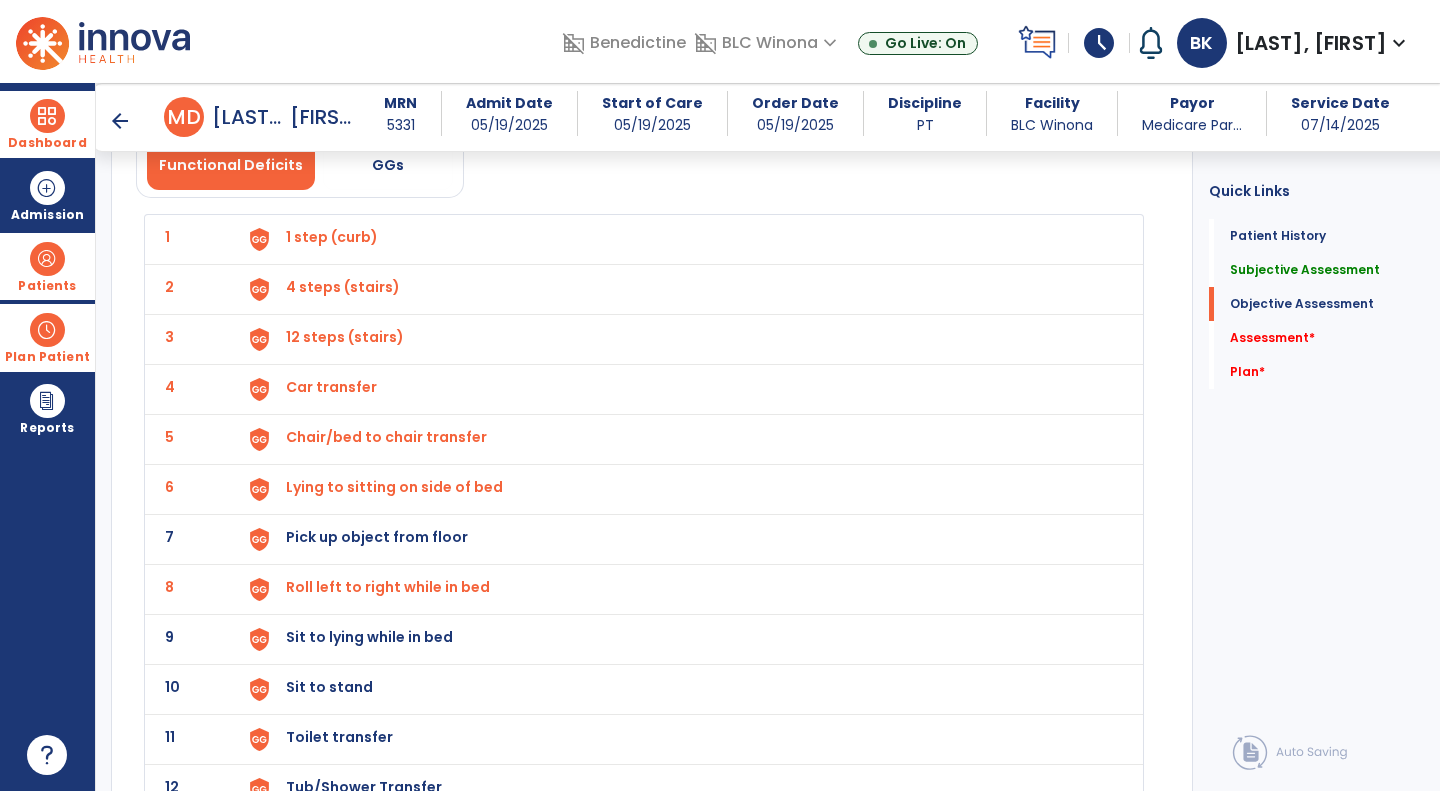 click on "Pick up object from floor" at bounding box center [332, 237] 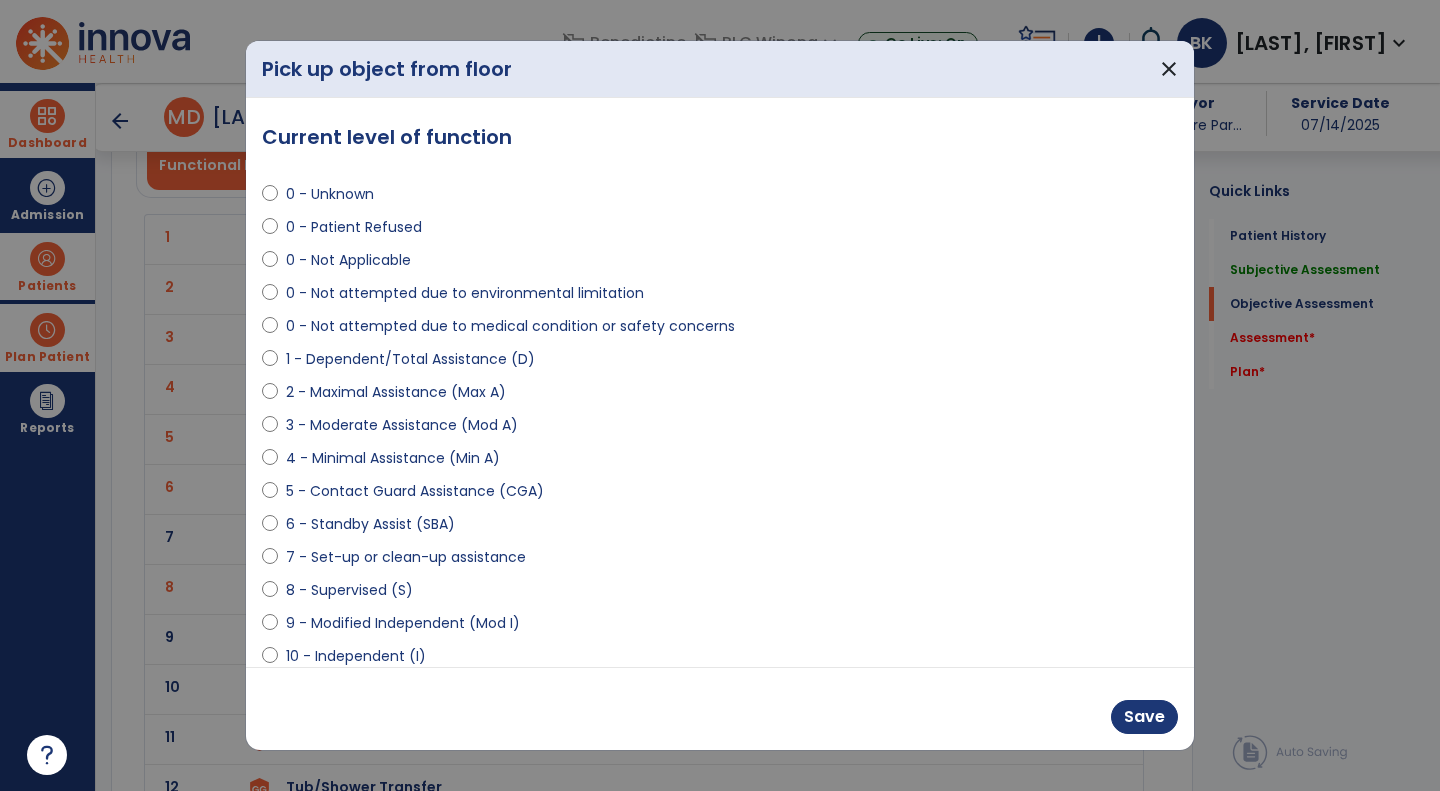 click on "0 - Not Applicable" at bounding box center (348, 260) 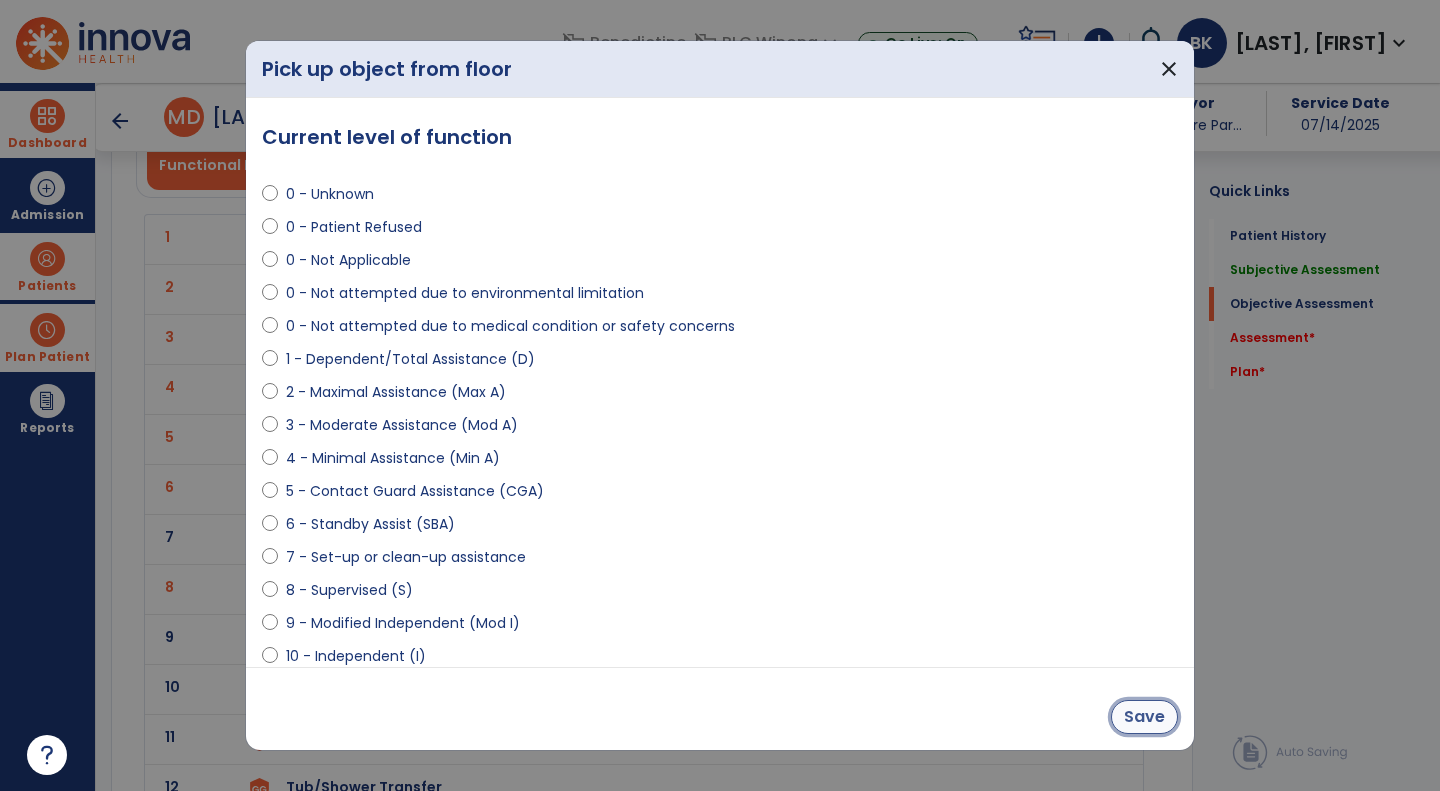 click on "Save" at bounding box center (1144, 717) 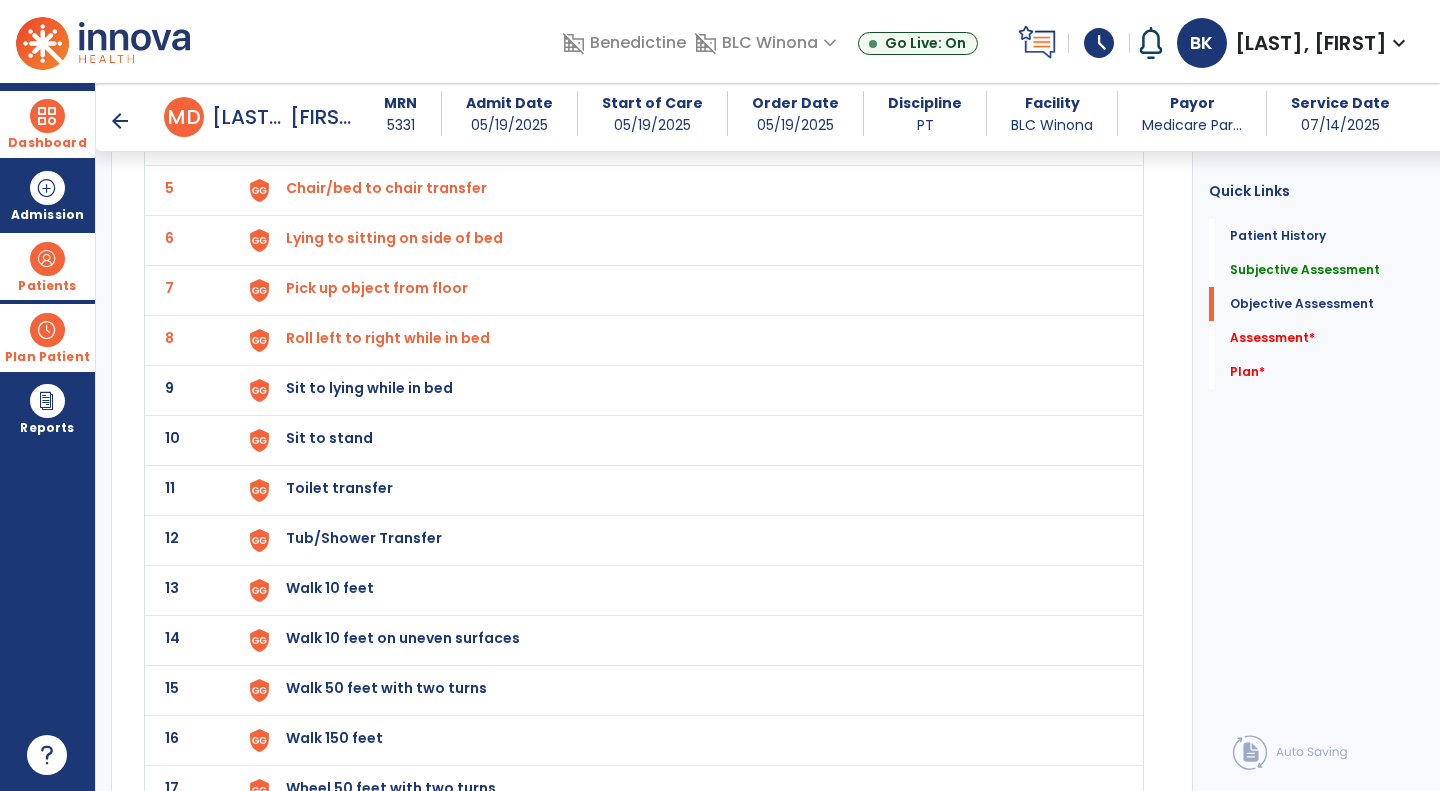 scroll, scrollTop: 2368, scrollLeft: 0, axis: vertical 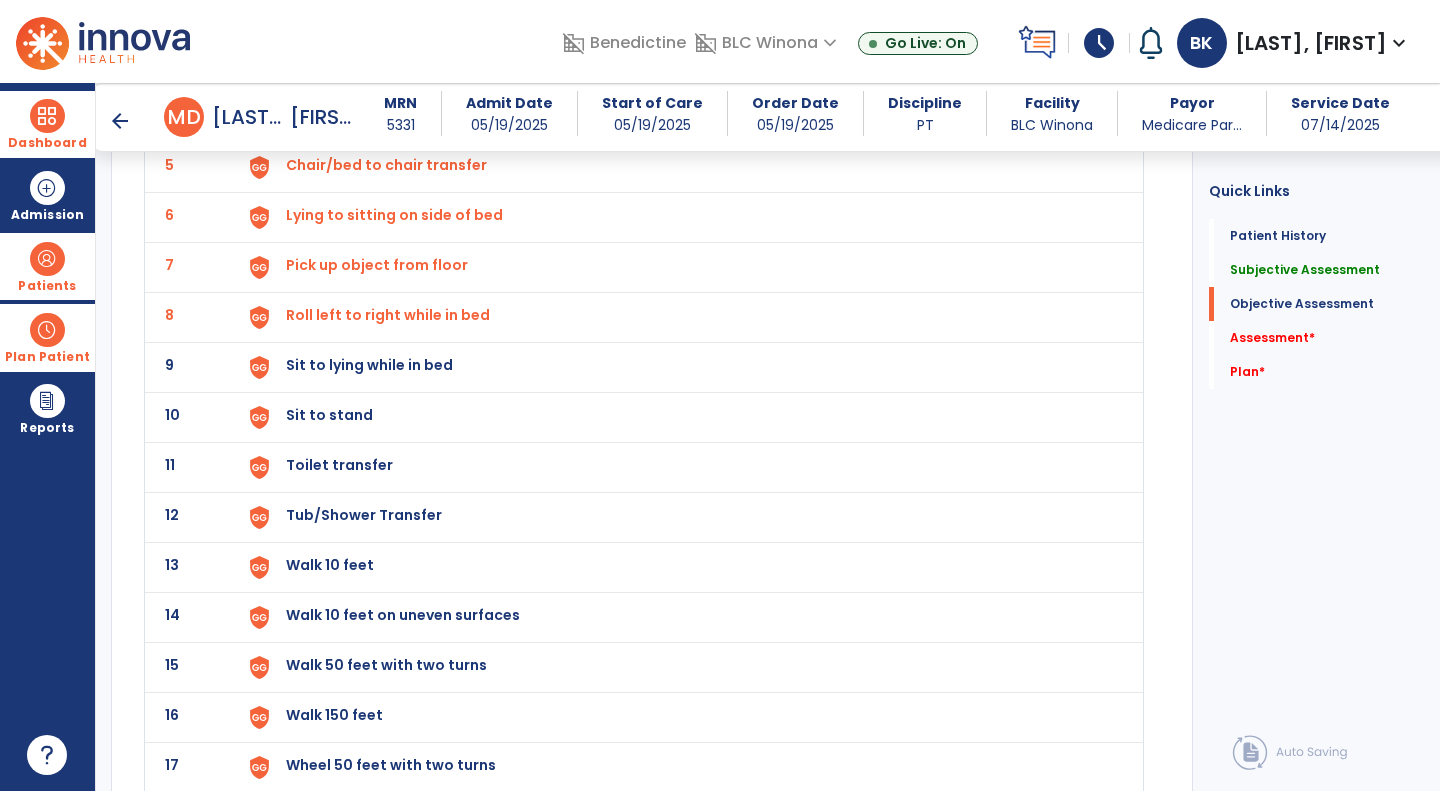 click on "Sit to lying while in bed" at bounding box center (332, -35) 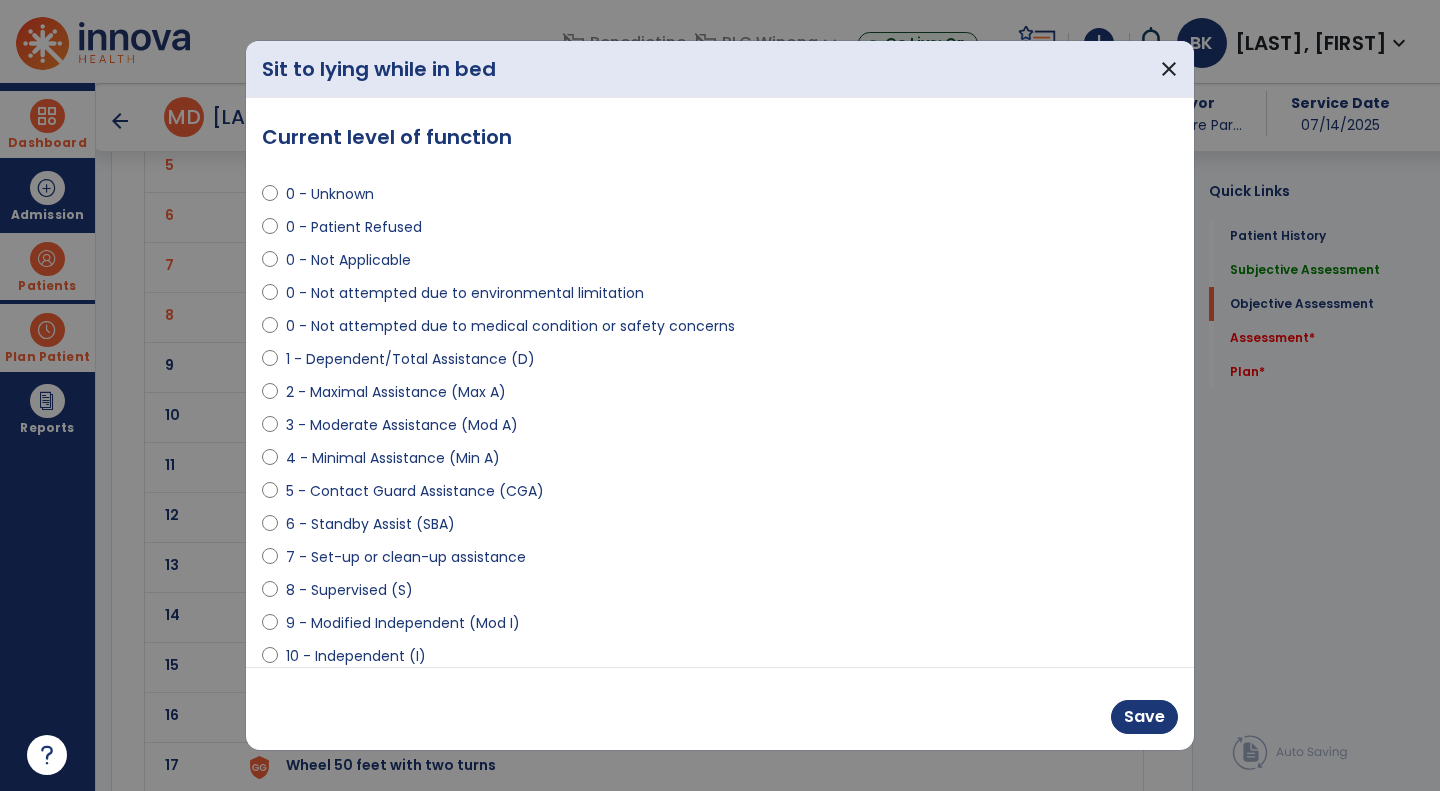 select on "**********" 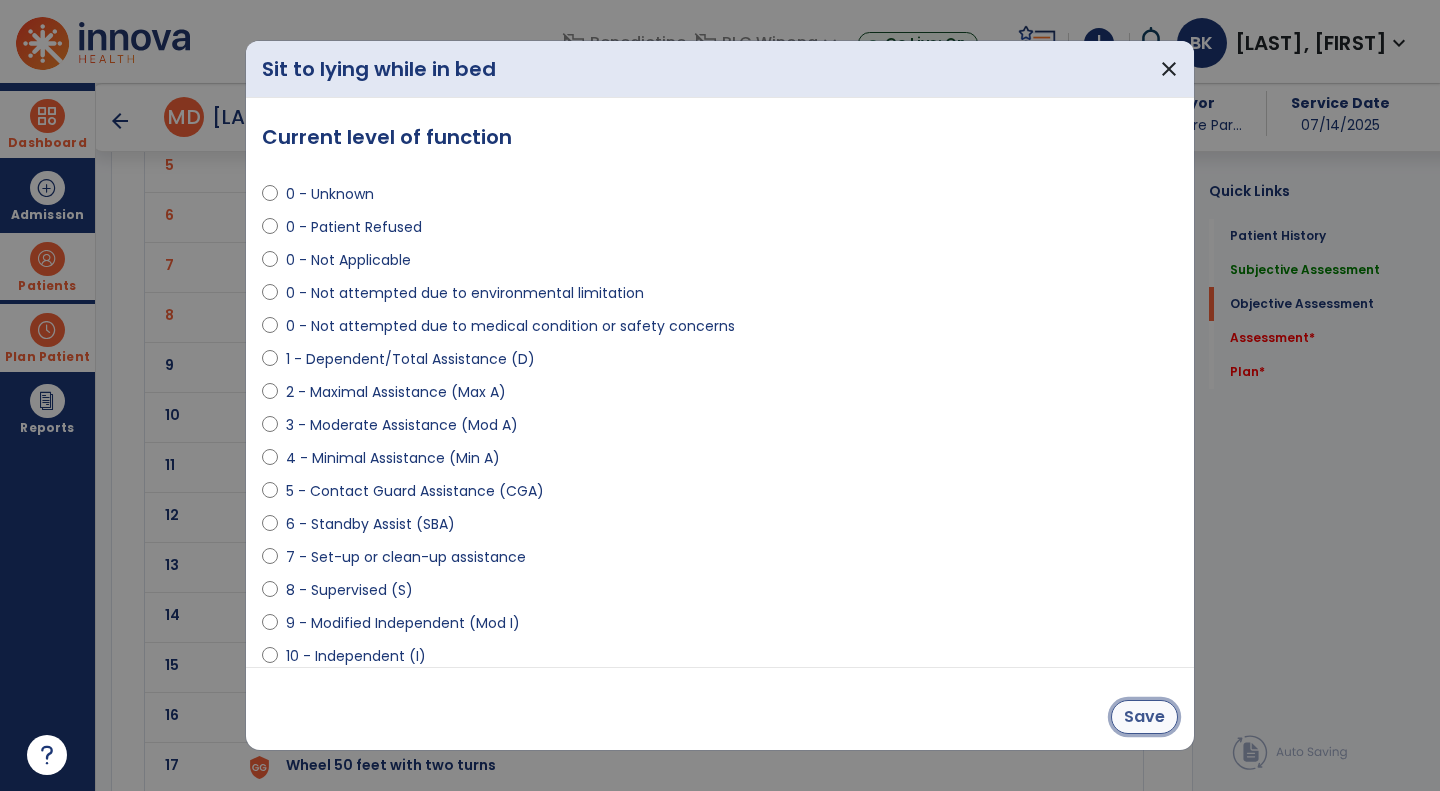 click on "Save" at bounding box center [1144, 717] 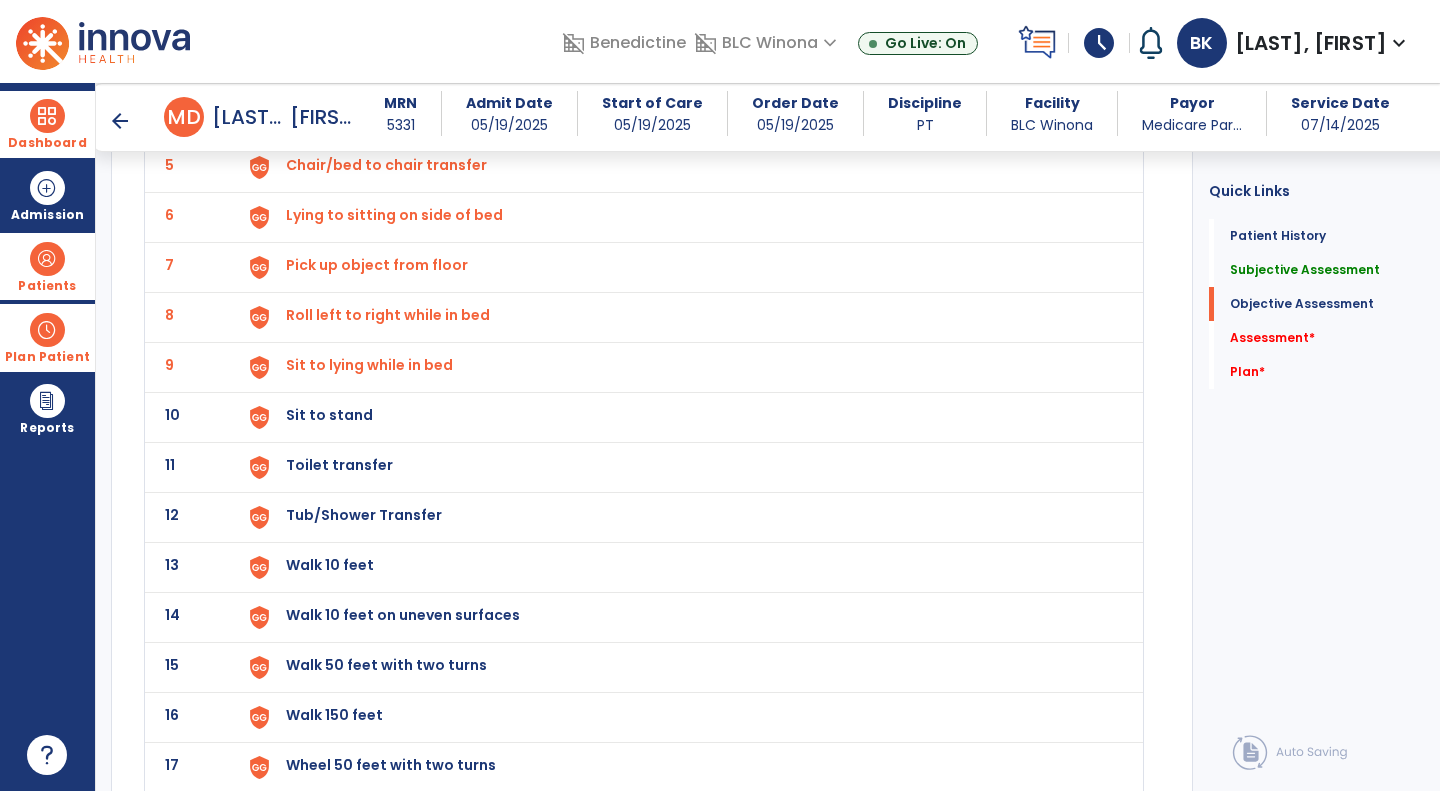 click on "Sit to stand" at bounding box center [332, -35] 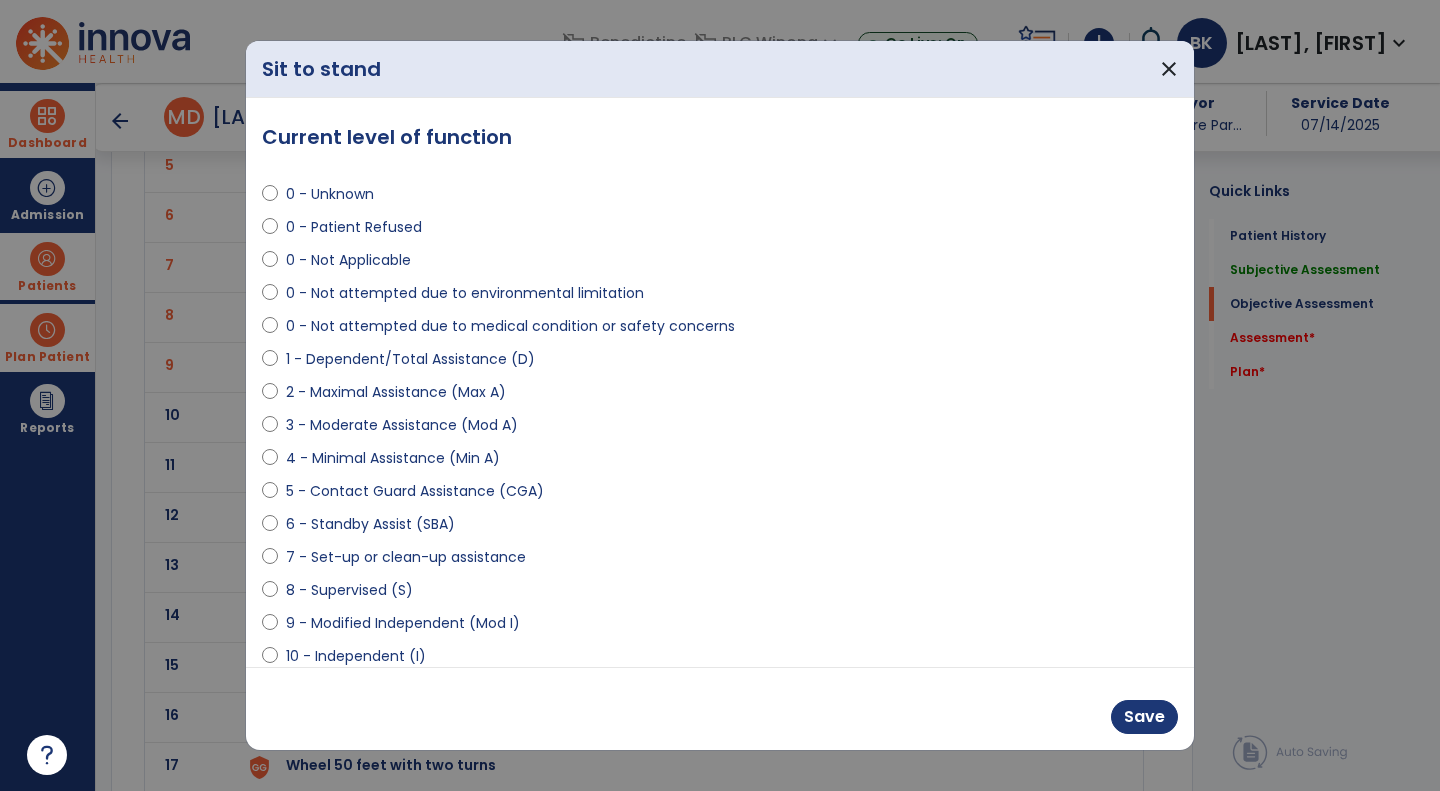 select on "**********" 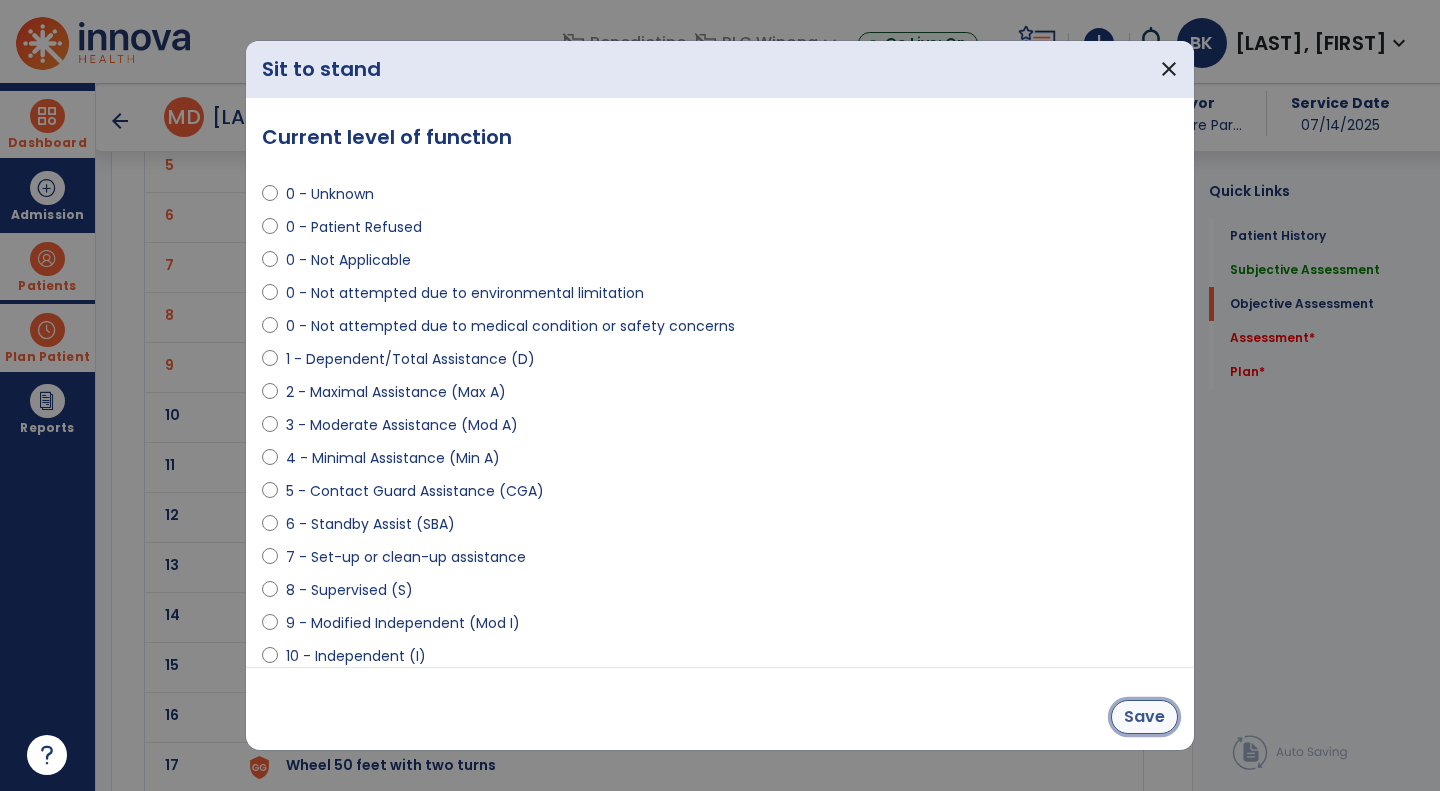 click on "Save" at bounding box center (1144, 717) 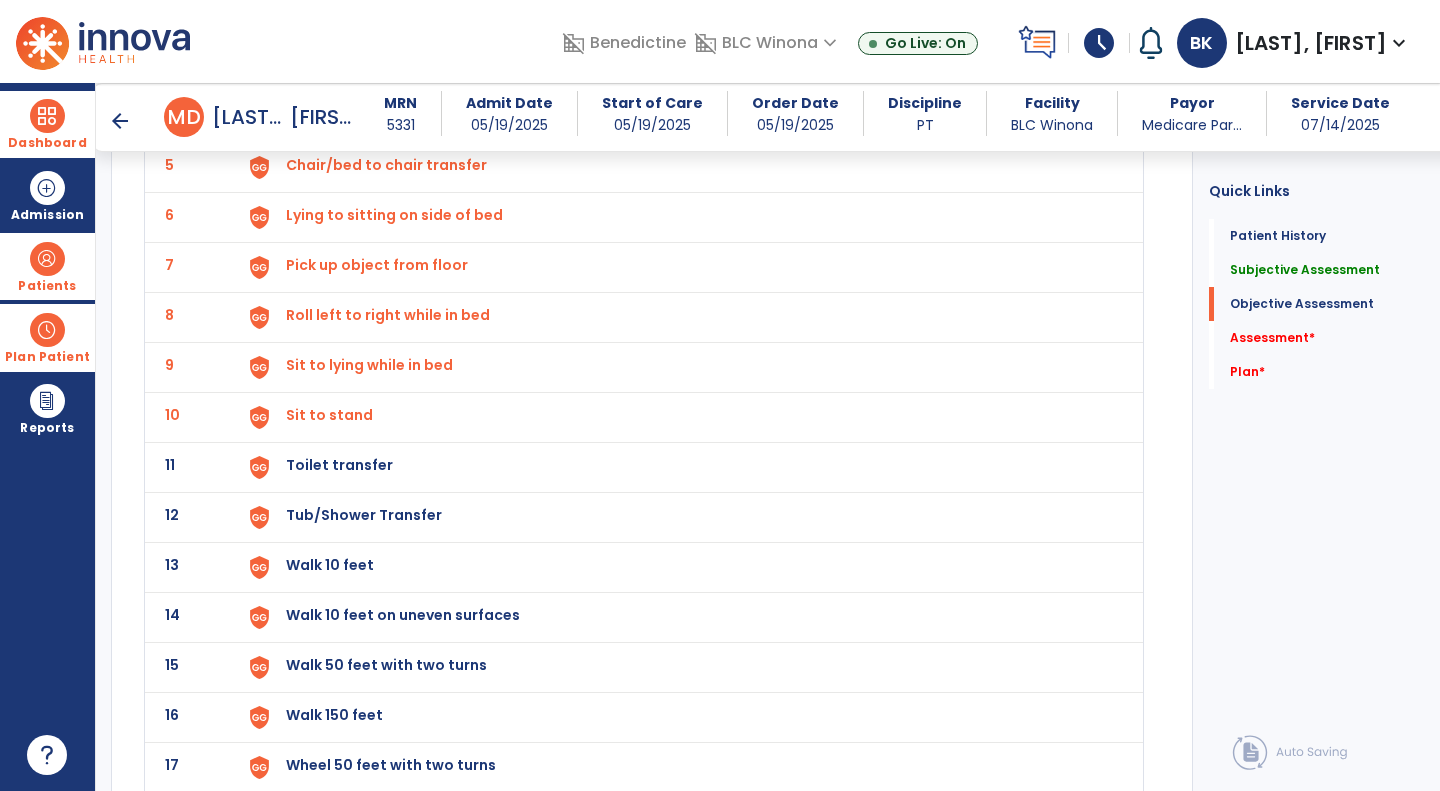 click on "Toilet transfer" at bounding box center (332, -35) 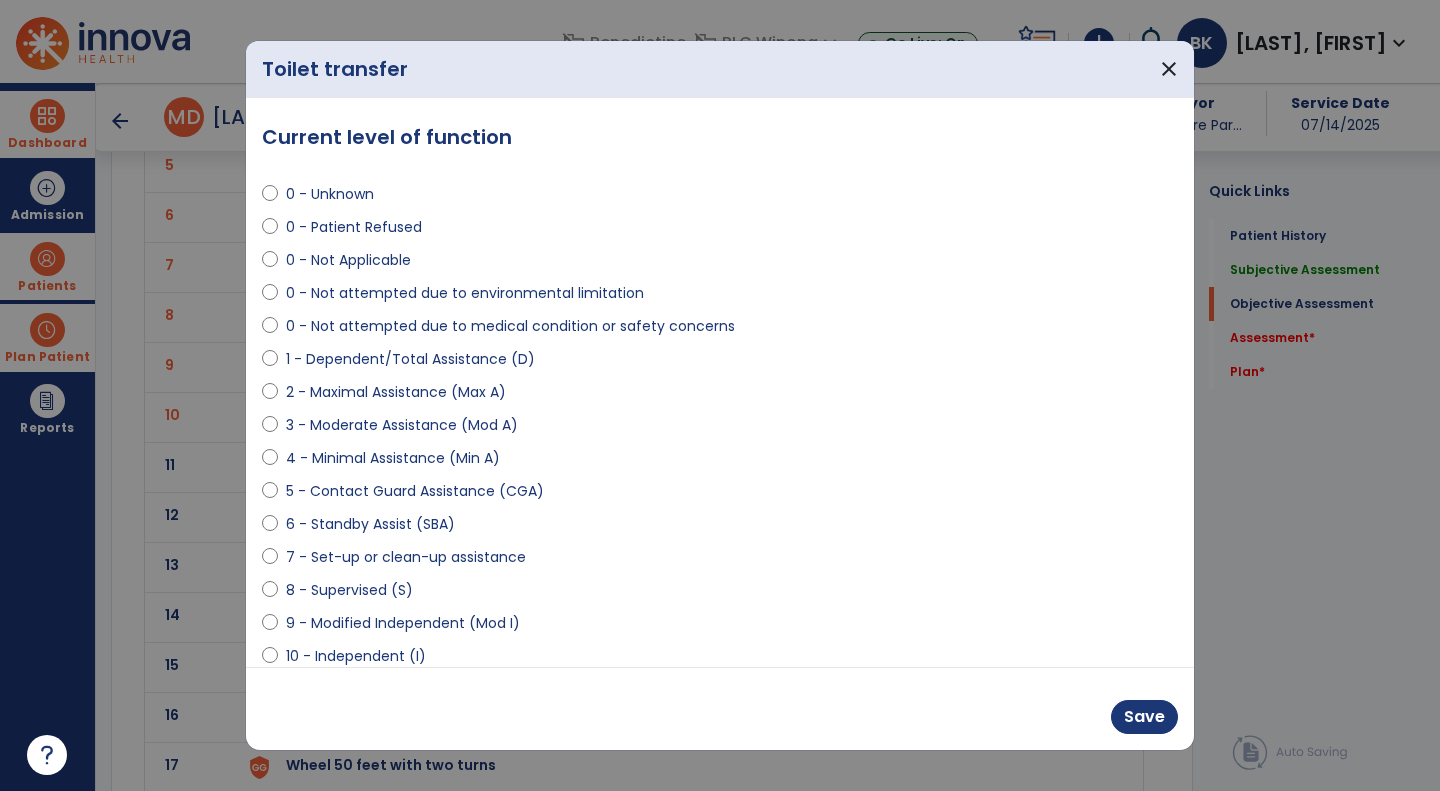 select on "**********" 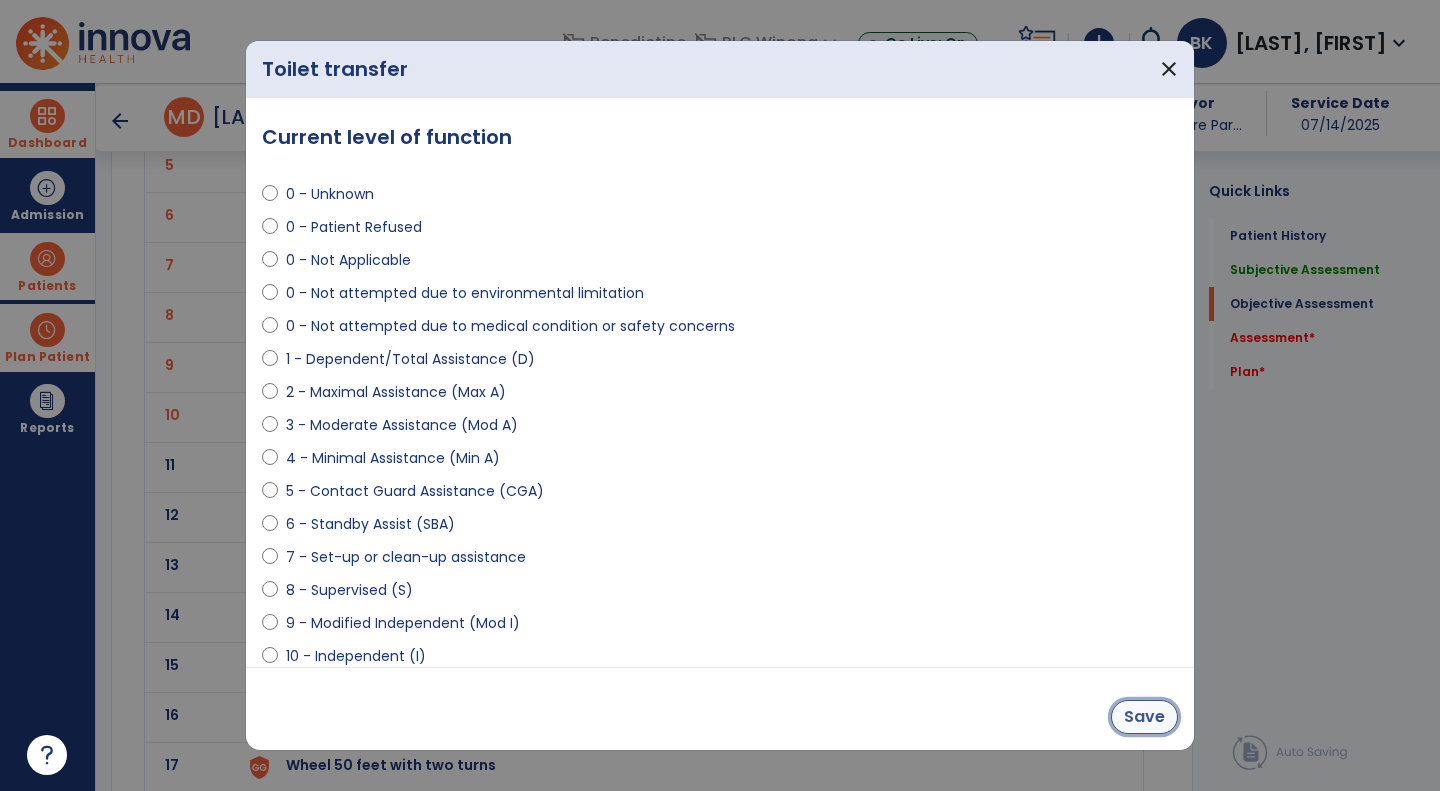 click on "Save" at bounding box center (1144, 717) 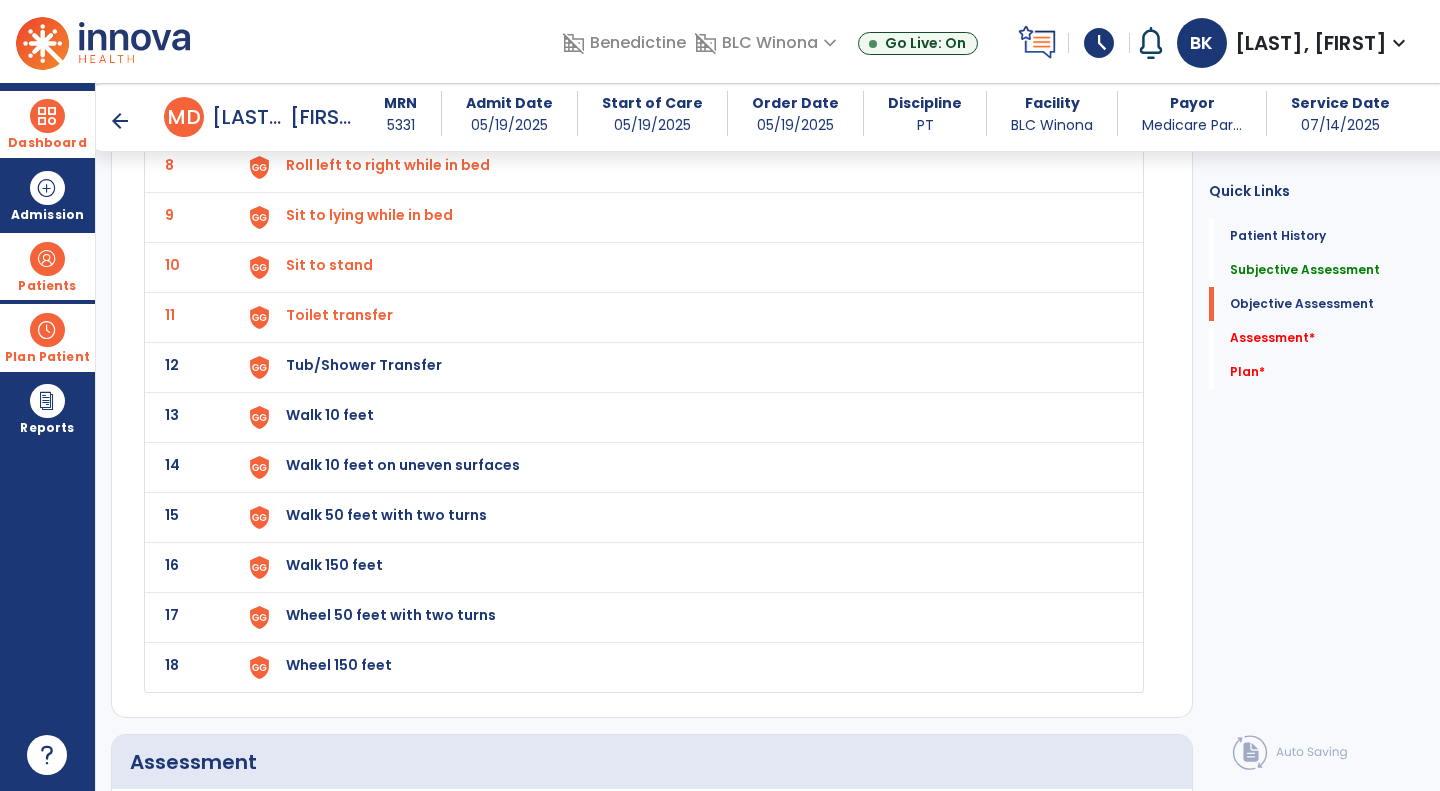 scroll, scrollTop: 2519, scrollLeft: 0, axis: vertical 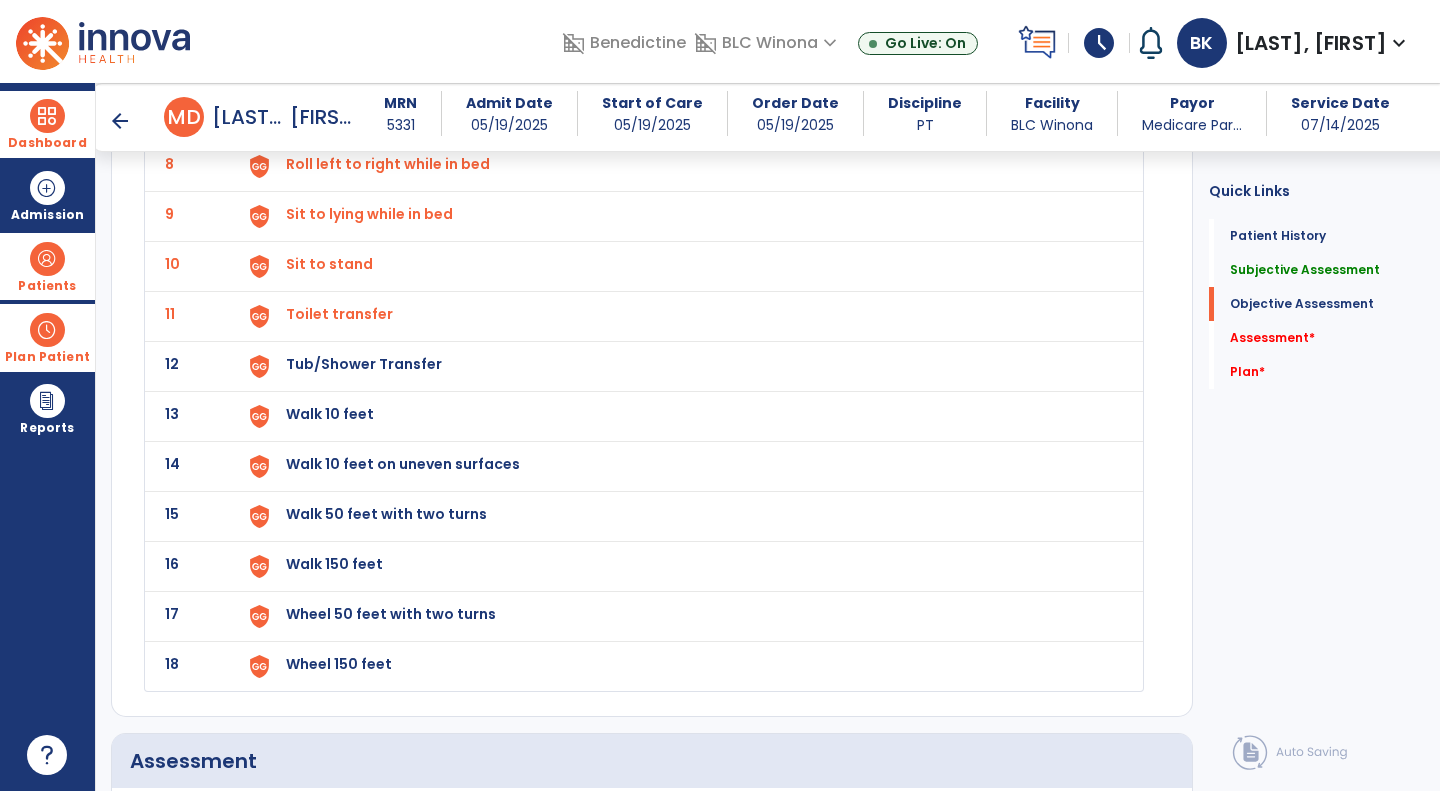 click on "Tub/Shower Transfer" at bounding box center (332, -186) 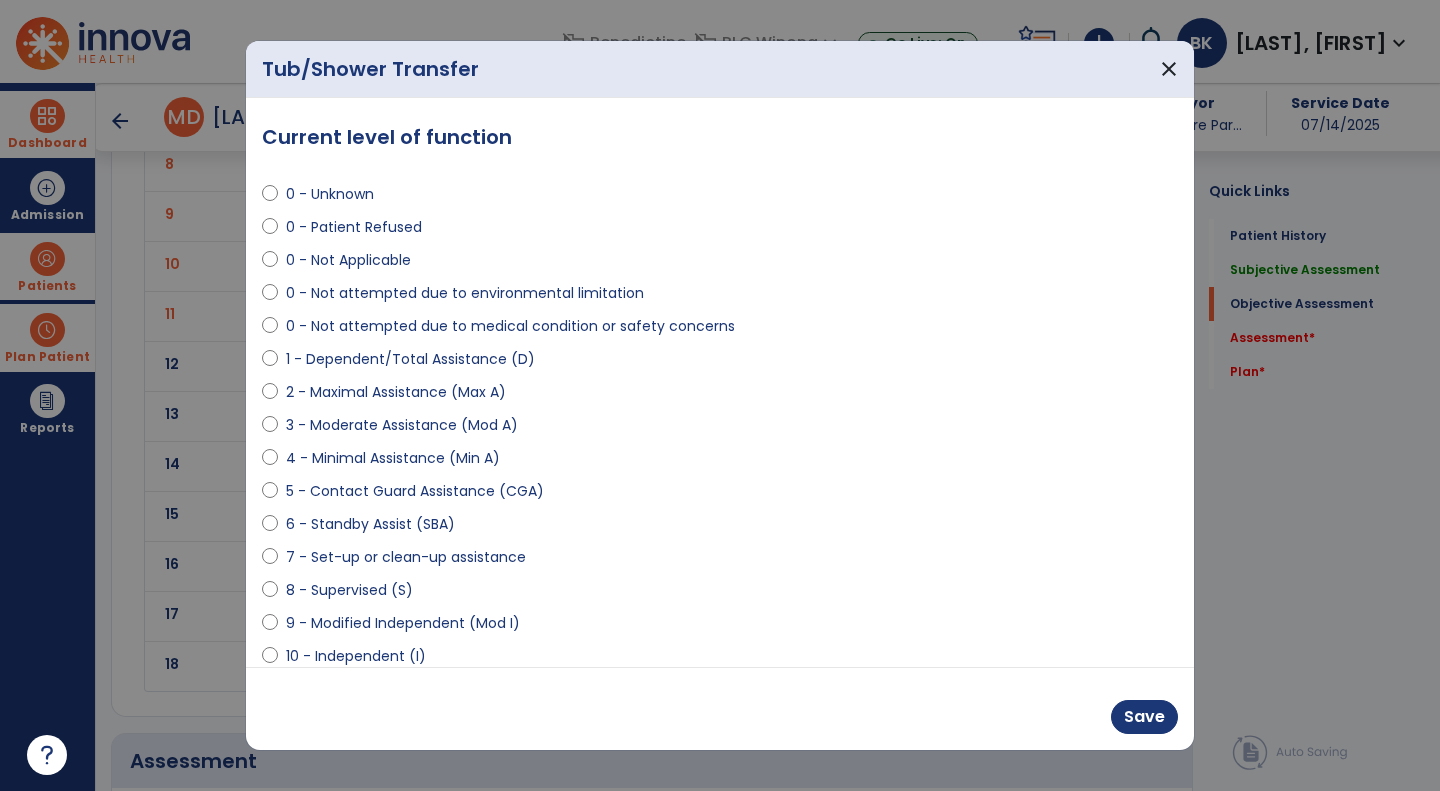 click on "0 - Not attempted due to medical condition or safety concerns" at bounding box center [510, 326] 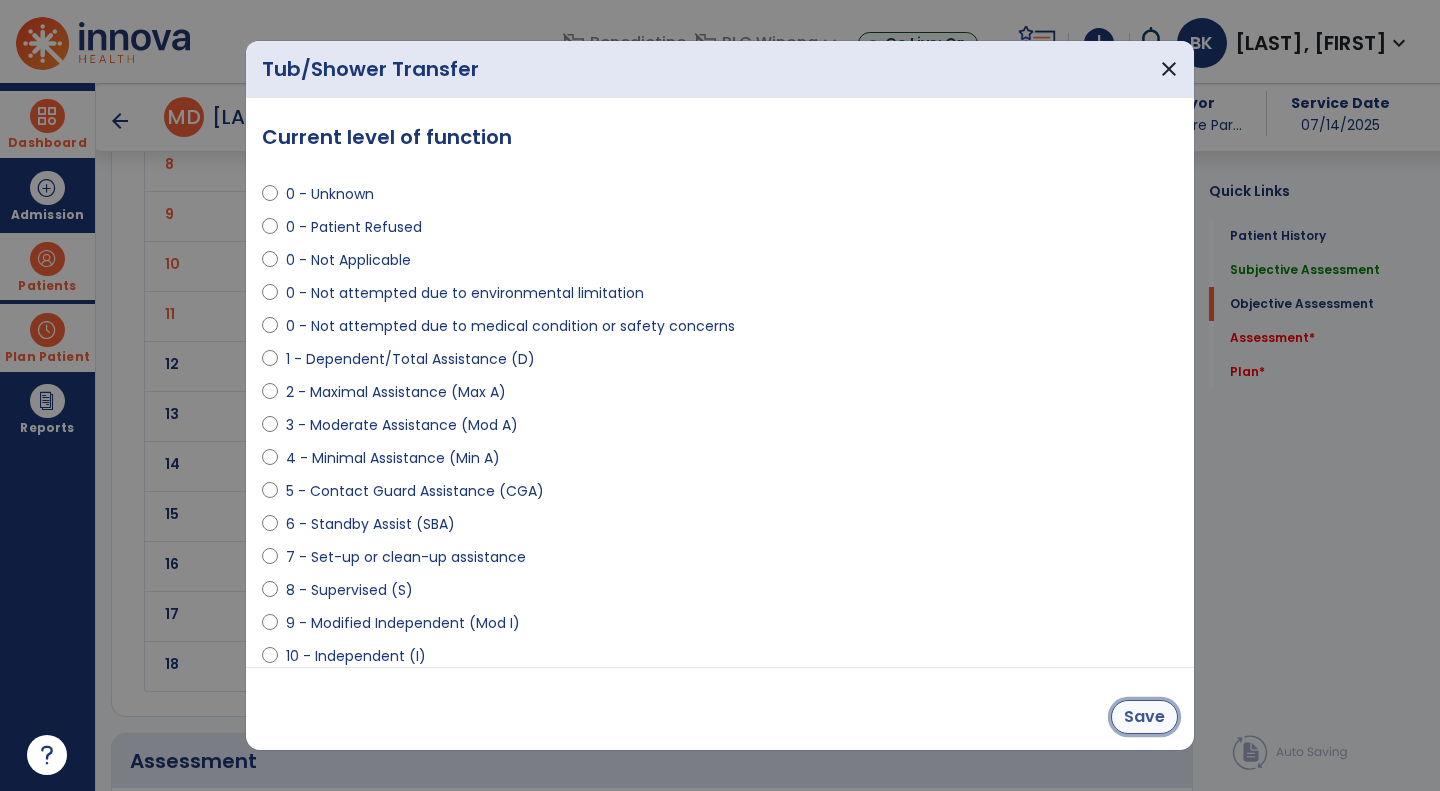 click on "Save" at bounding box center [1144, 717] 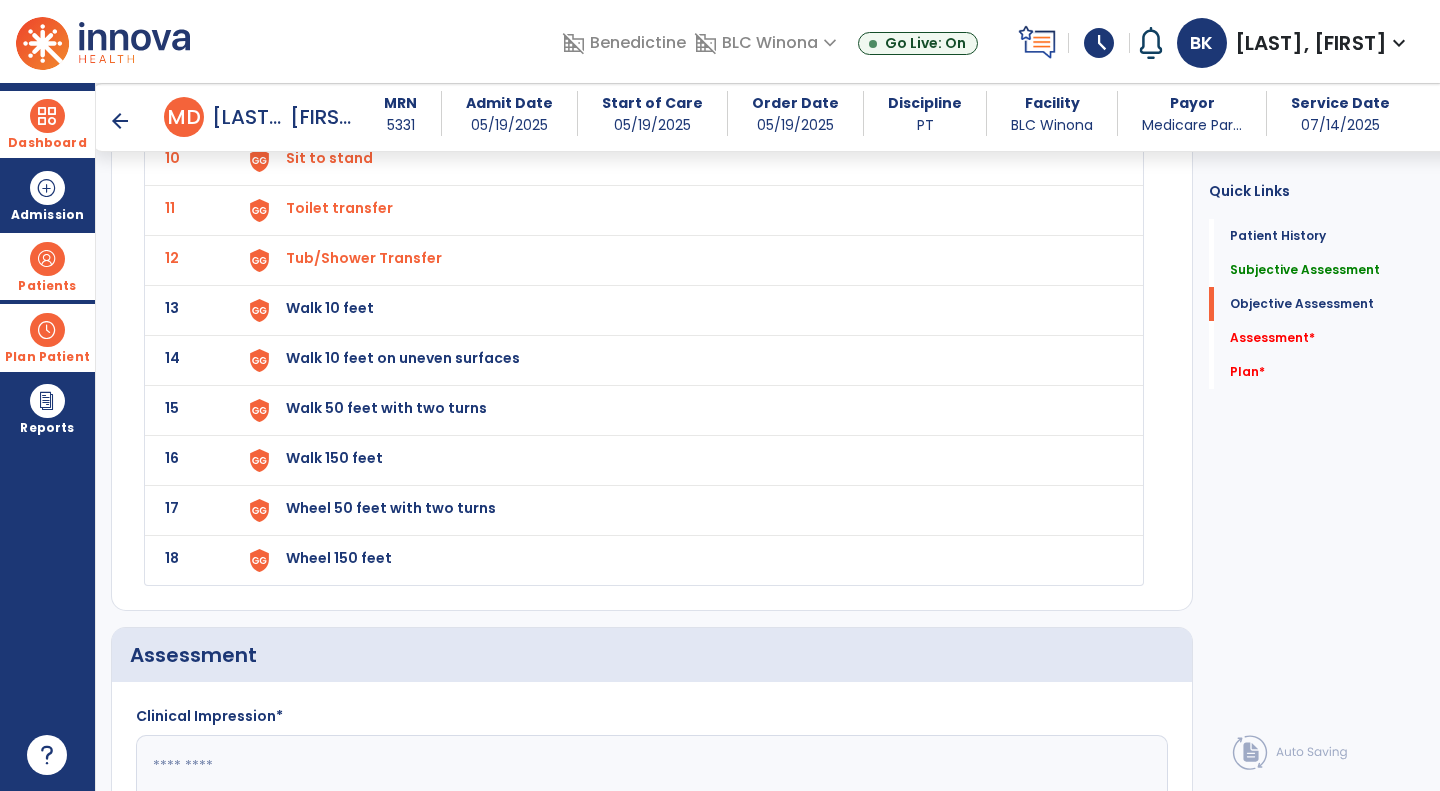 scroll, scrollTop: 2627, scrollLeft: 0, axis: vertical 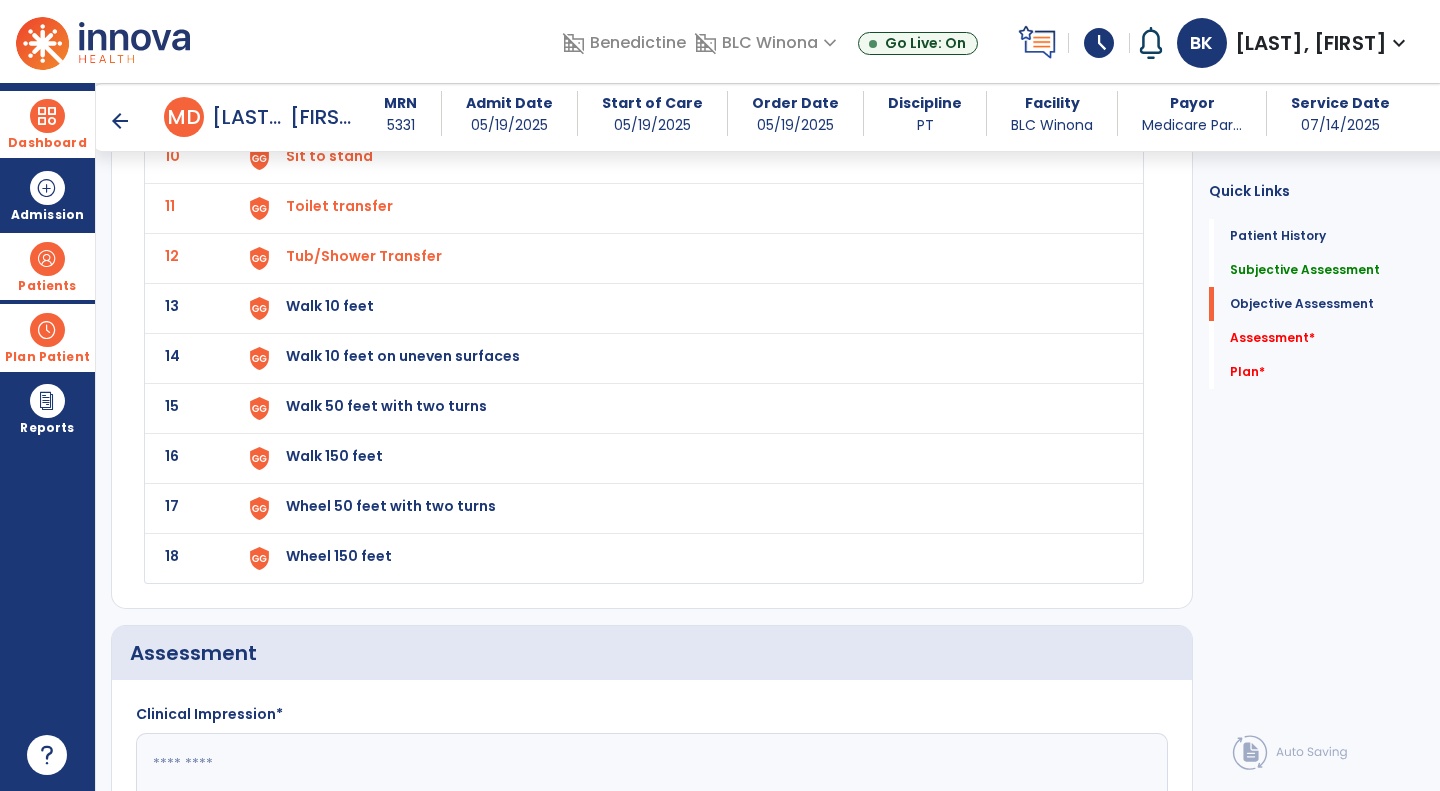 click on "13 Walk 10 feet" 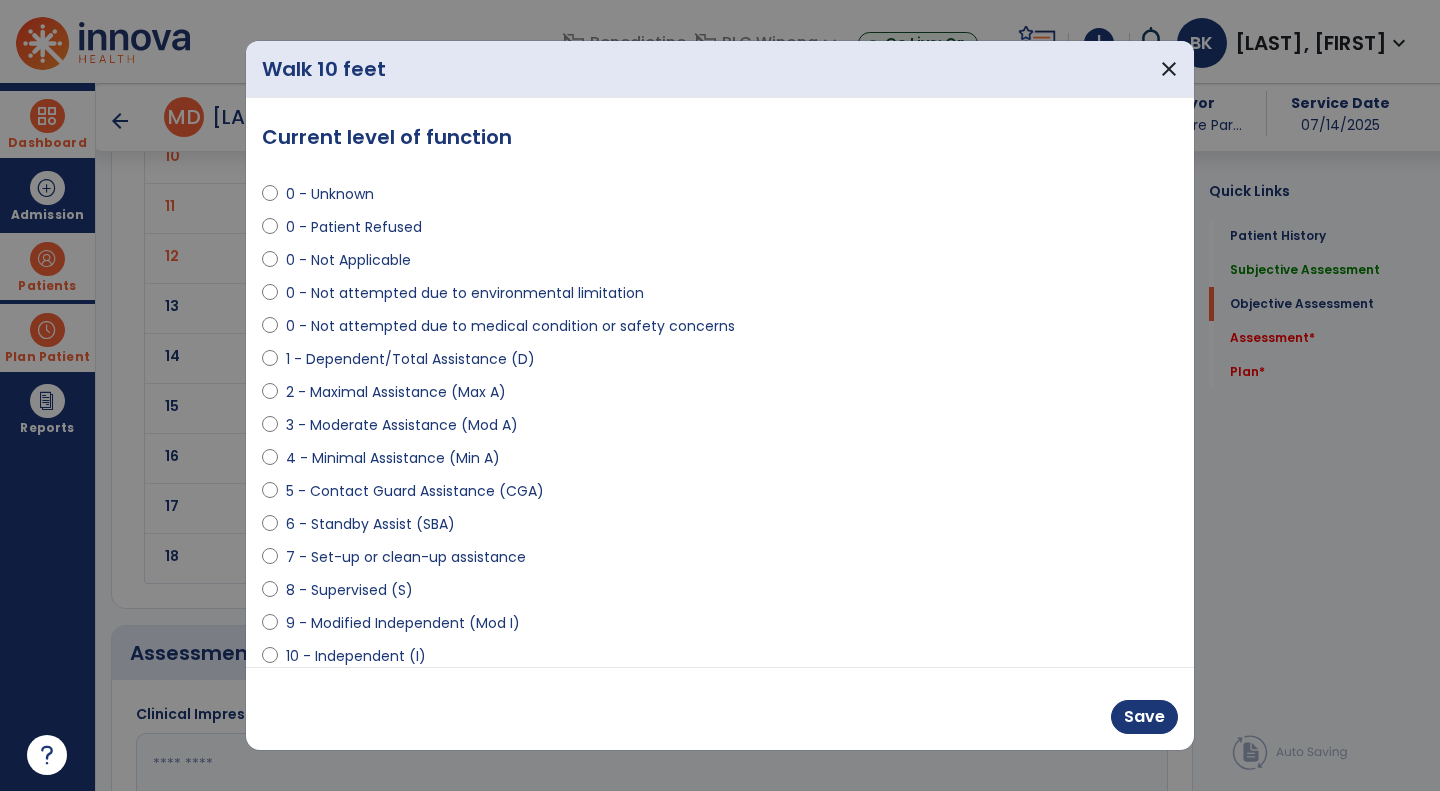 select on "**********" 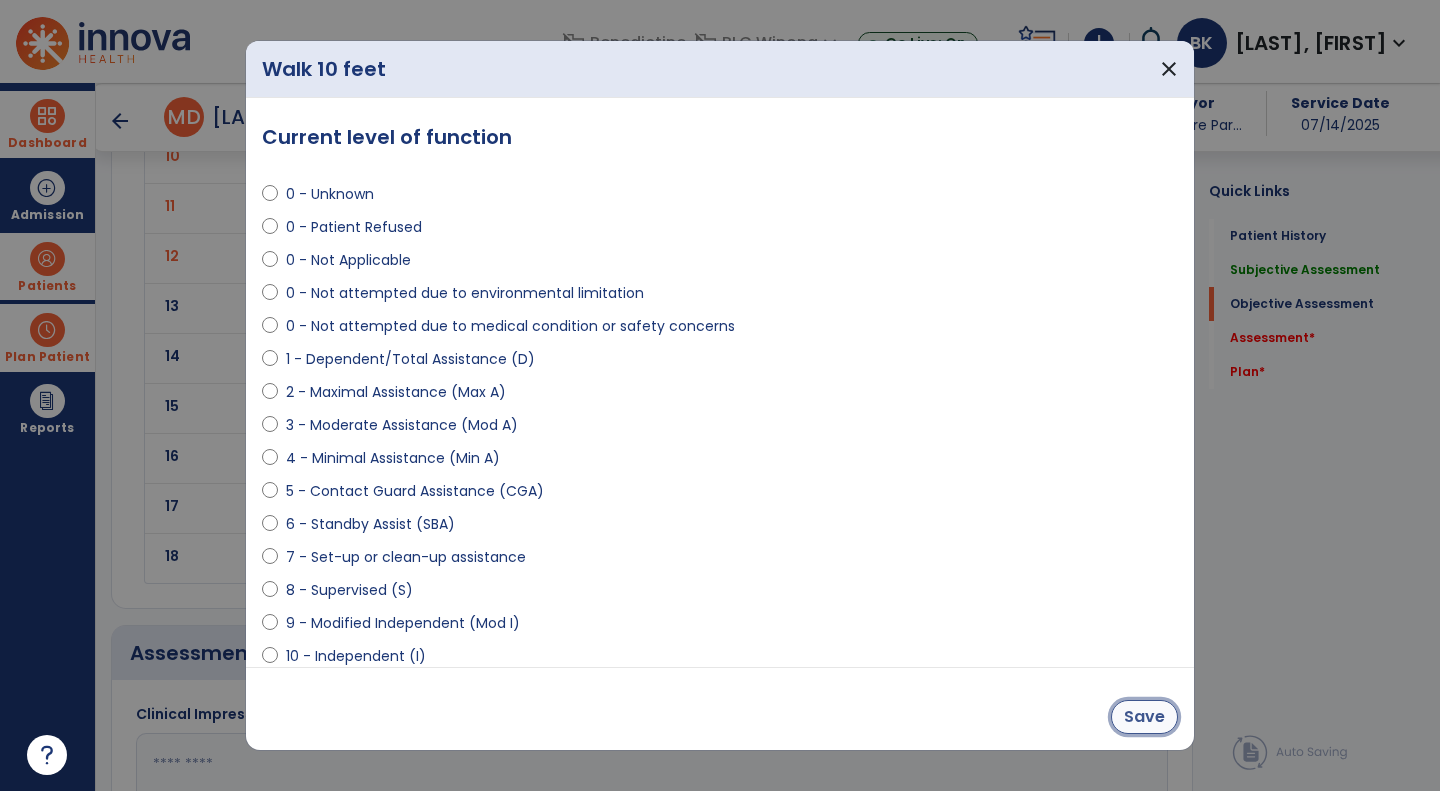 click on "Save" at bounding box center [1144, 717] 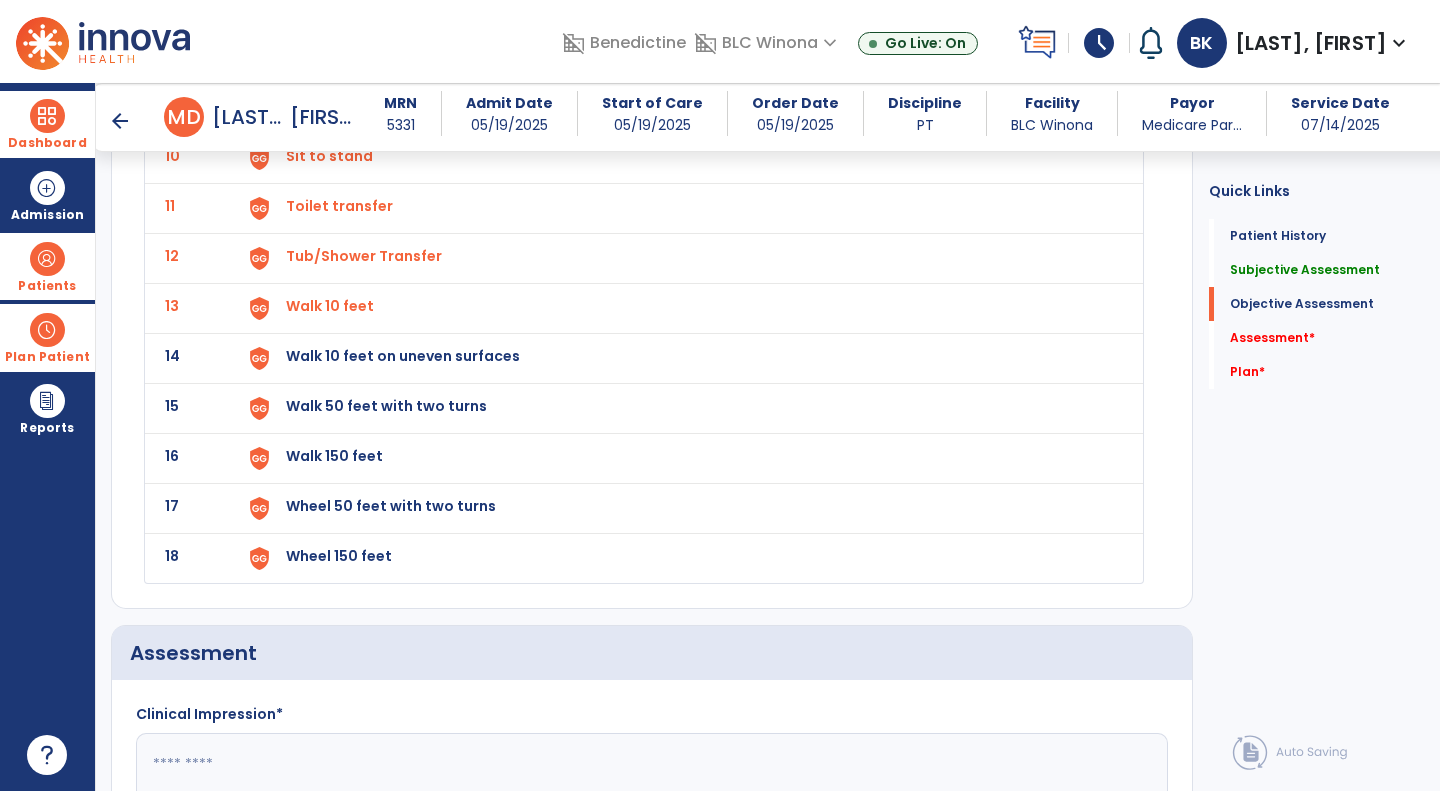 click on "Walk 10 feet on uneven surfaces" at bounding box center [332, -294] 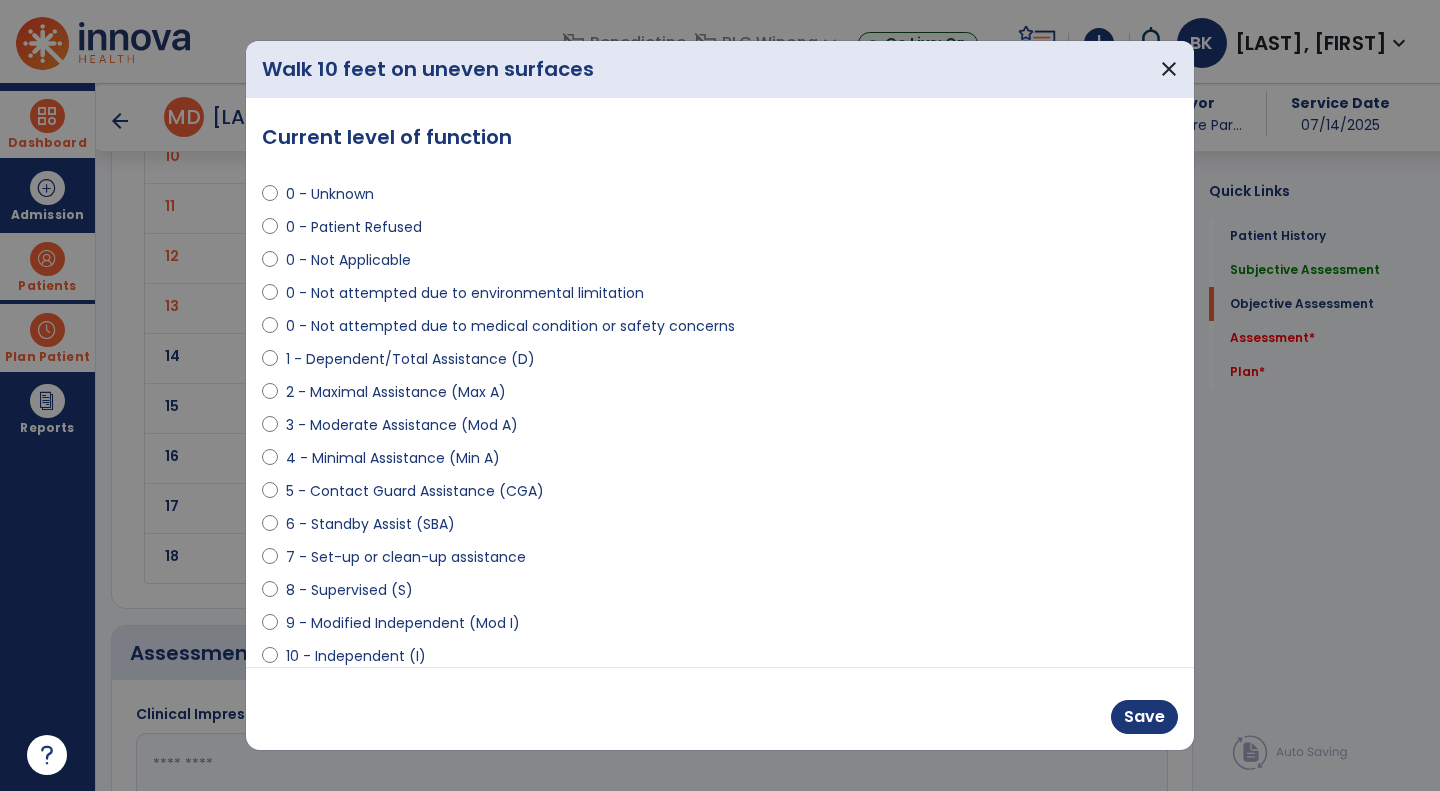 click on "0 - Not Applicable" at bounding box center (348, 260) 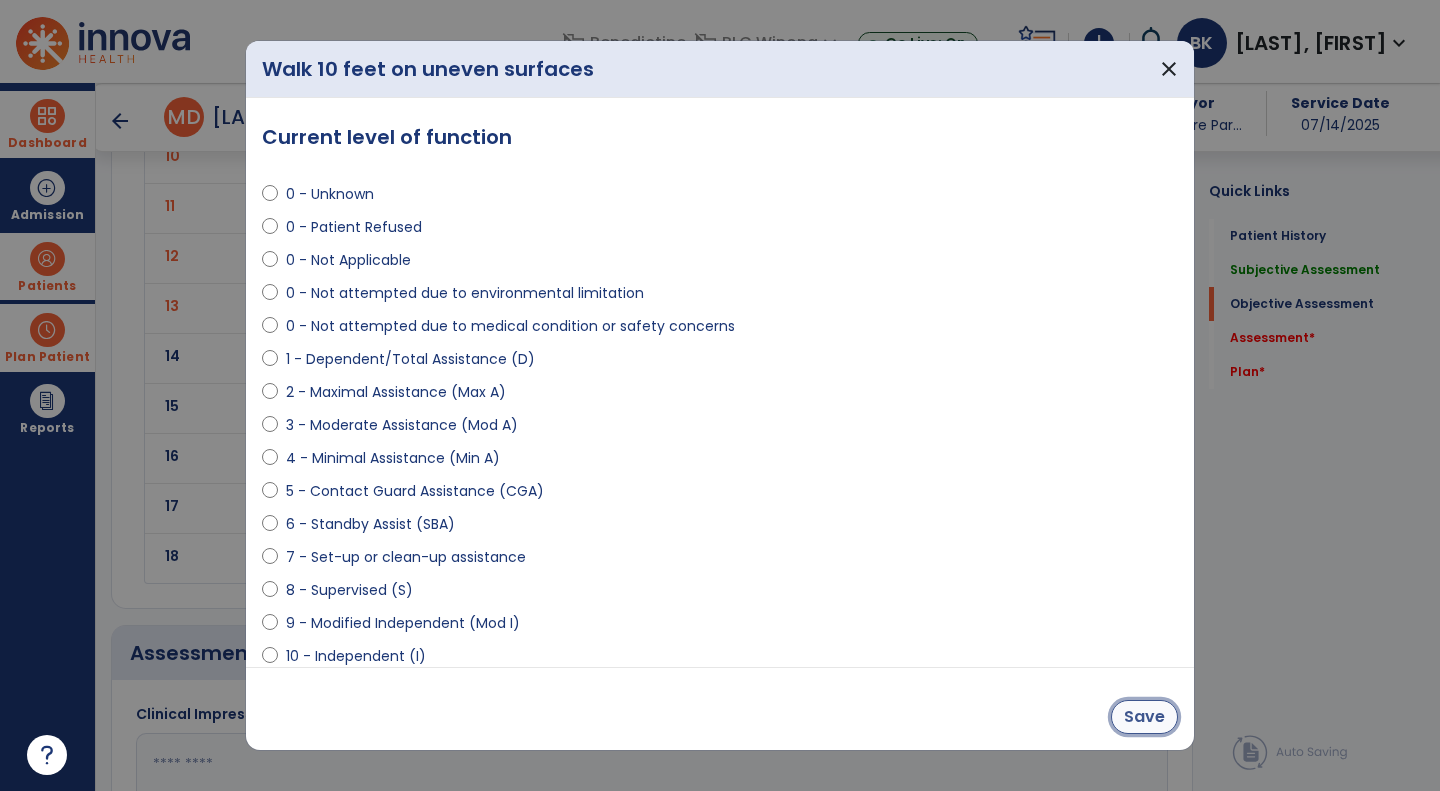 click on "Save" at bounding box center (1144, 717) 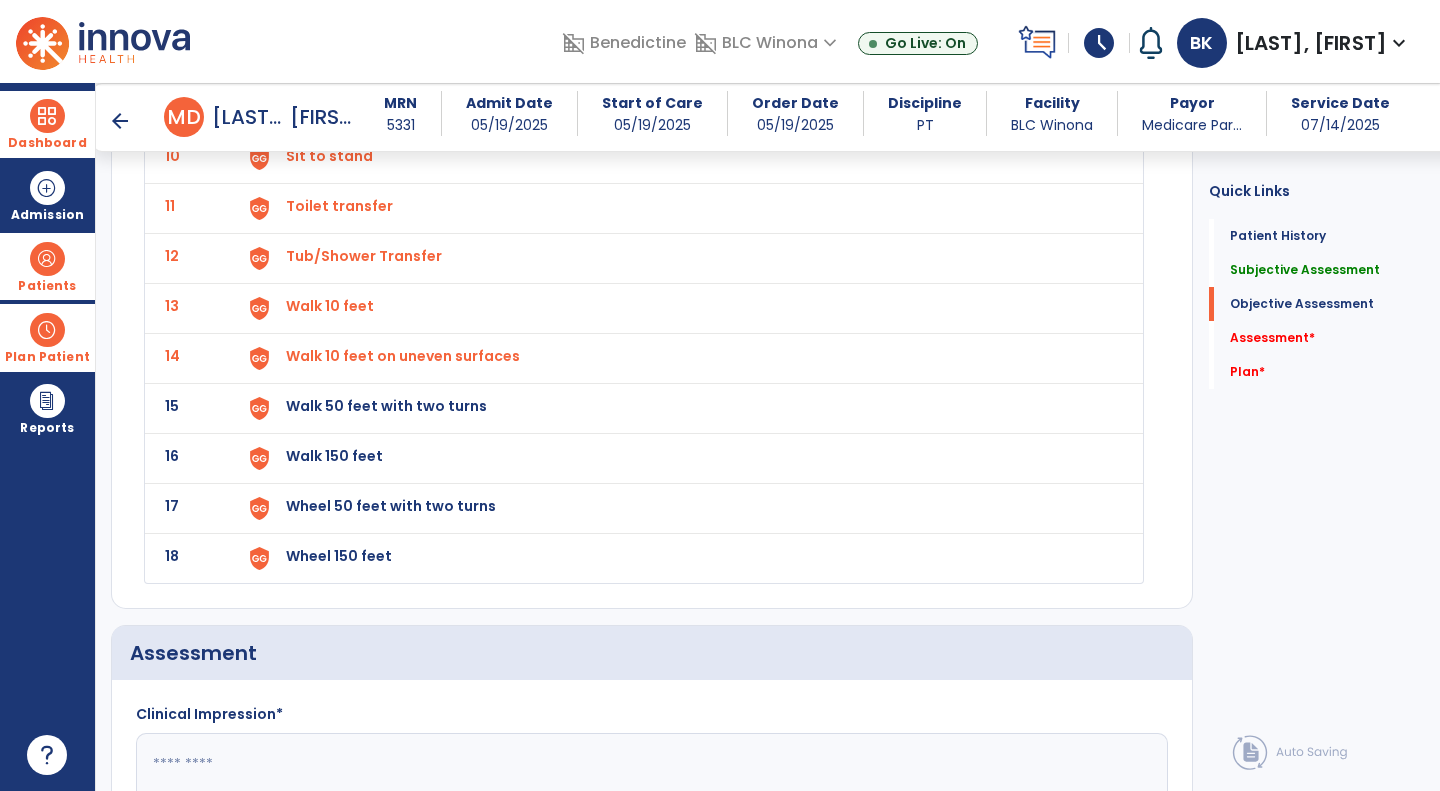 click on "Walk 50 feet with two turns" at bounding box center [332, -294] 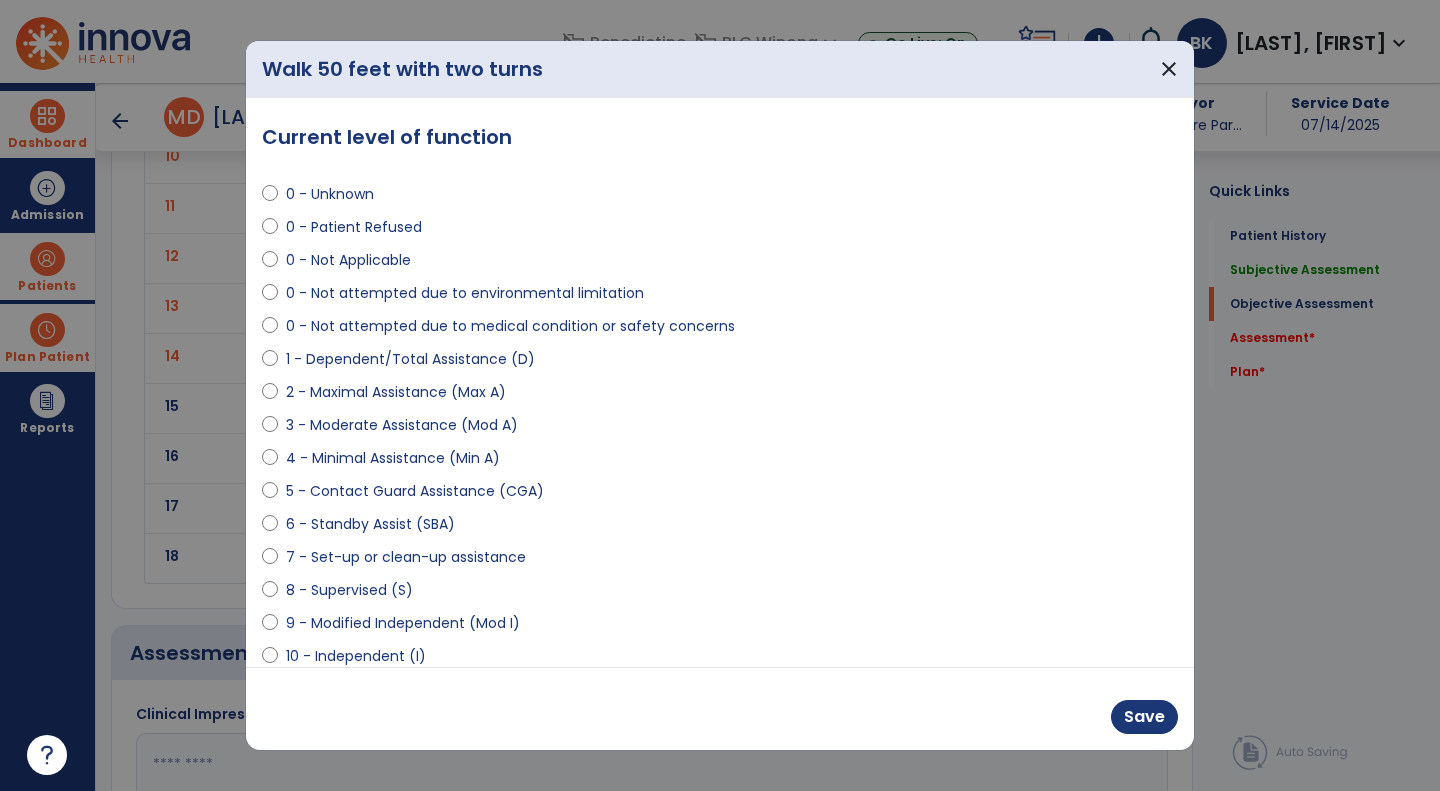 select on "**********" 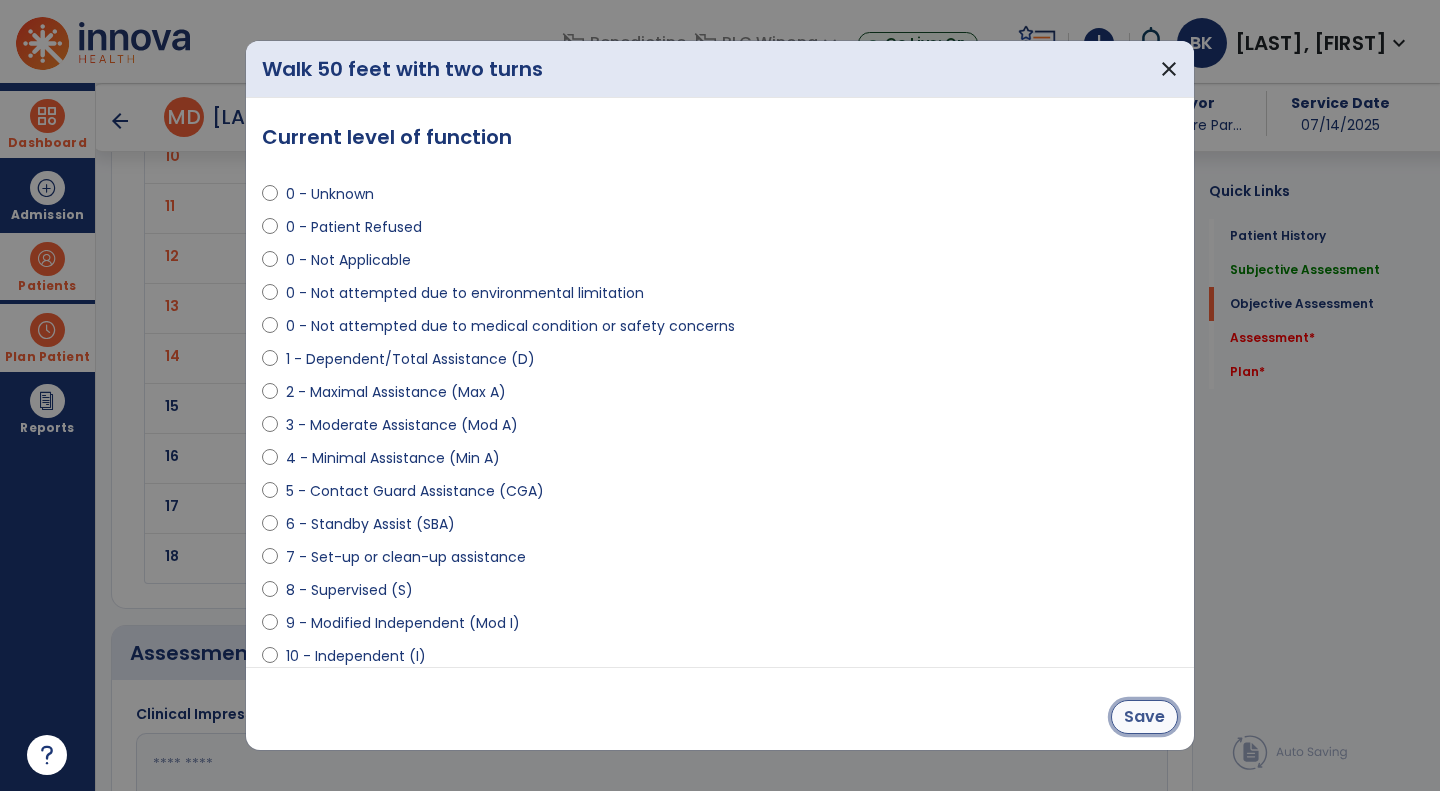 click on "Save" at bounding box center (1144, 717) 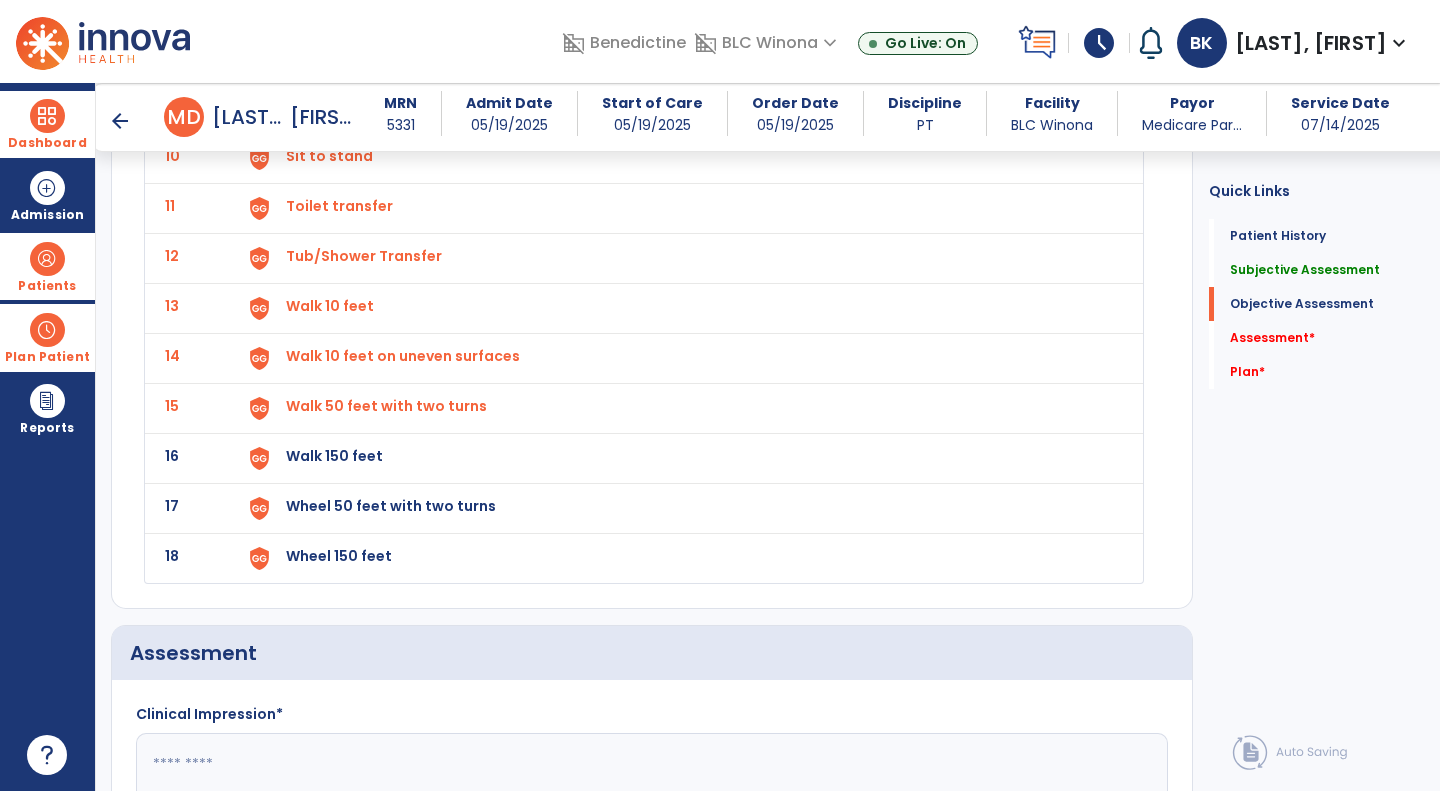 click on "Walk 150 feet" at bounding box center [332, -294] 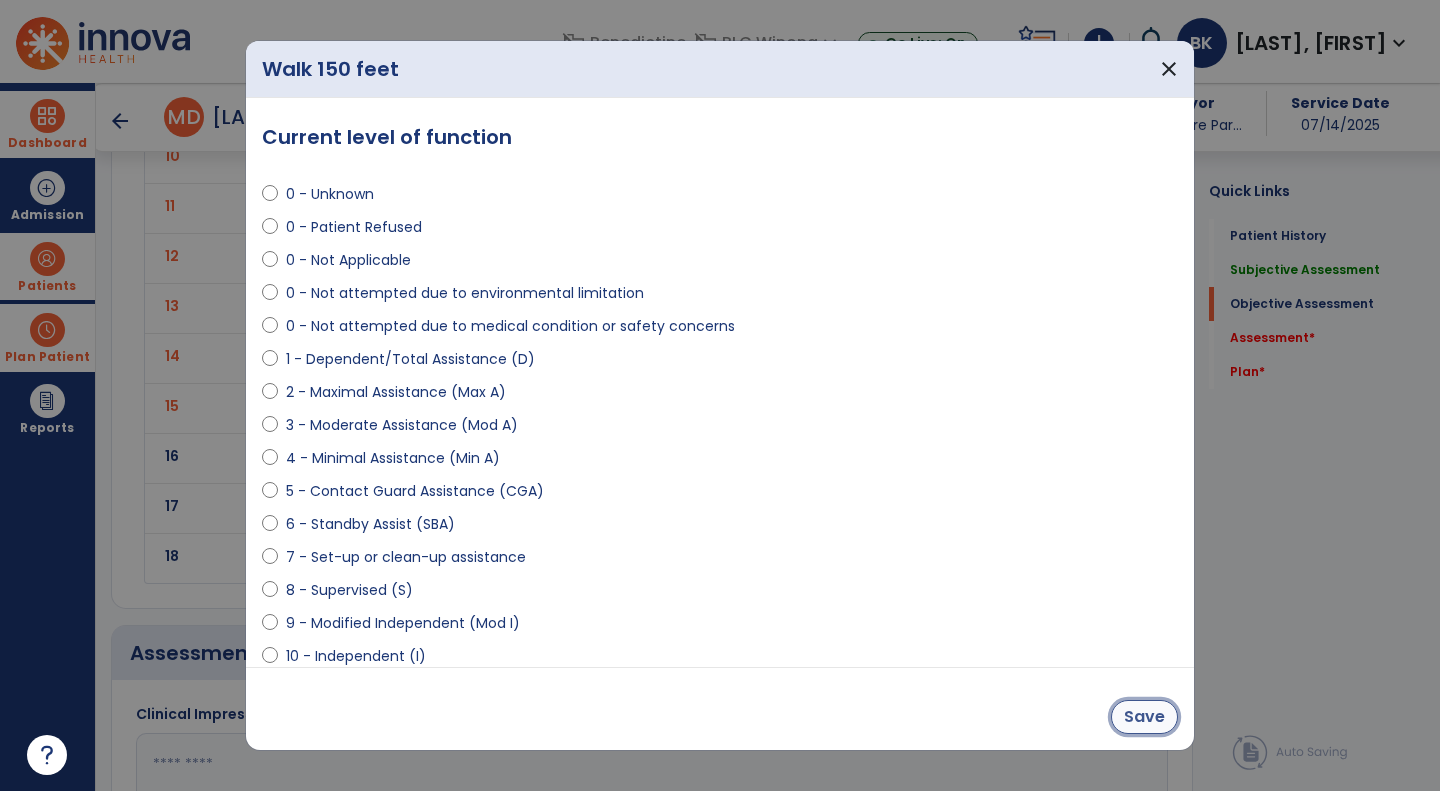 click on "Save" at bounding box center [1144, 717] 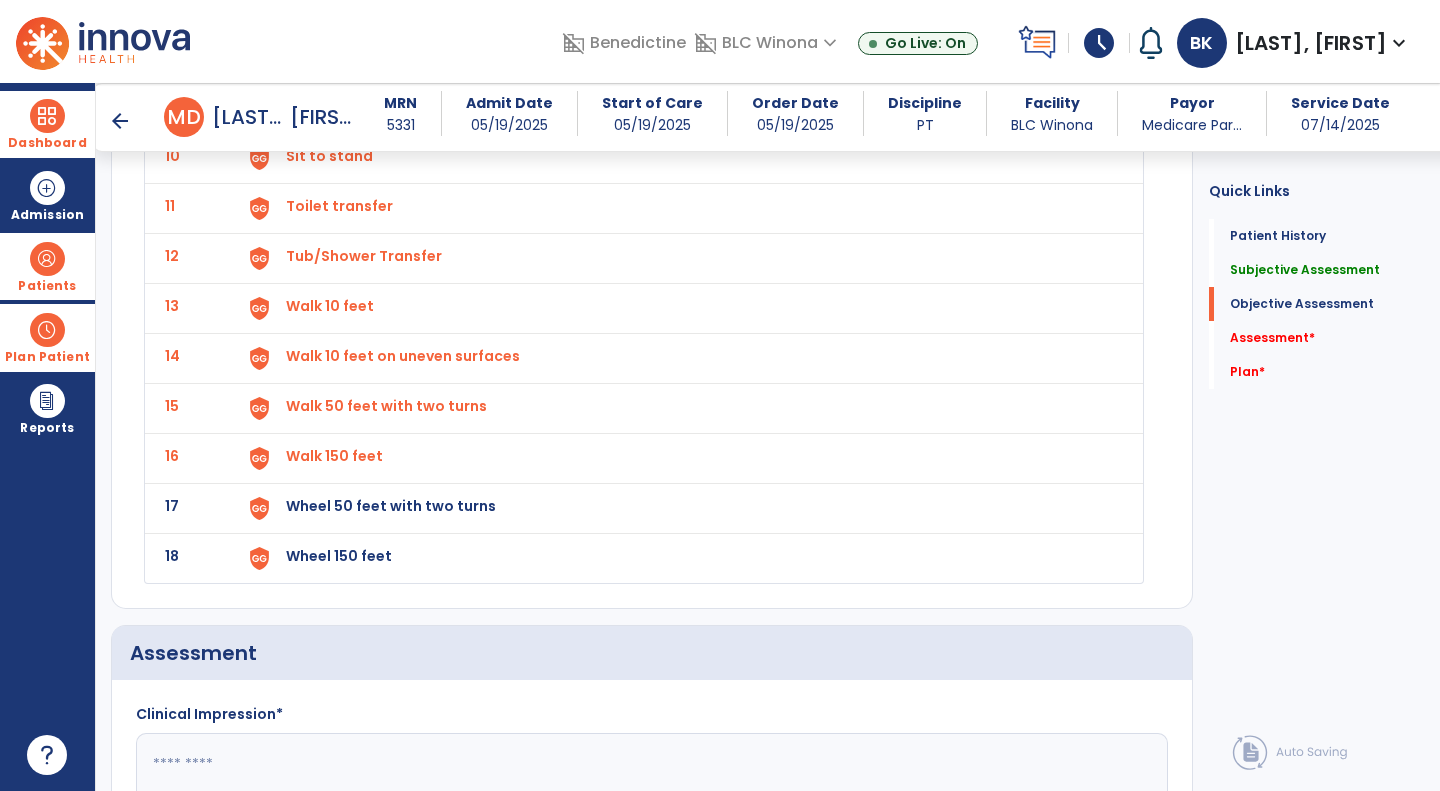 click on "Wheel 50 feet with two turns" at bounding box center [332, -294] 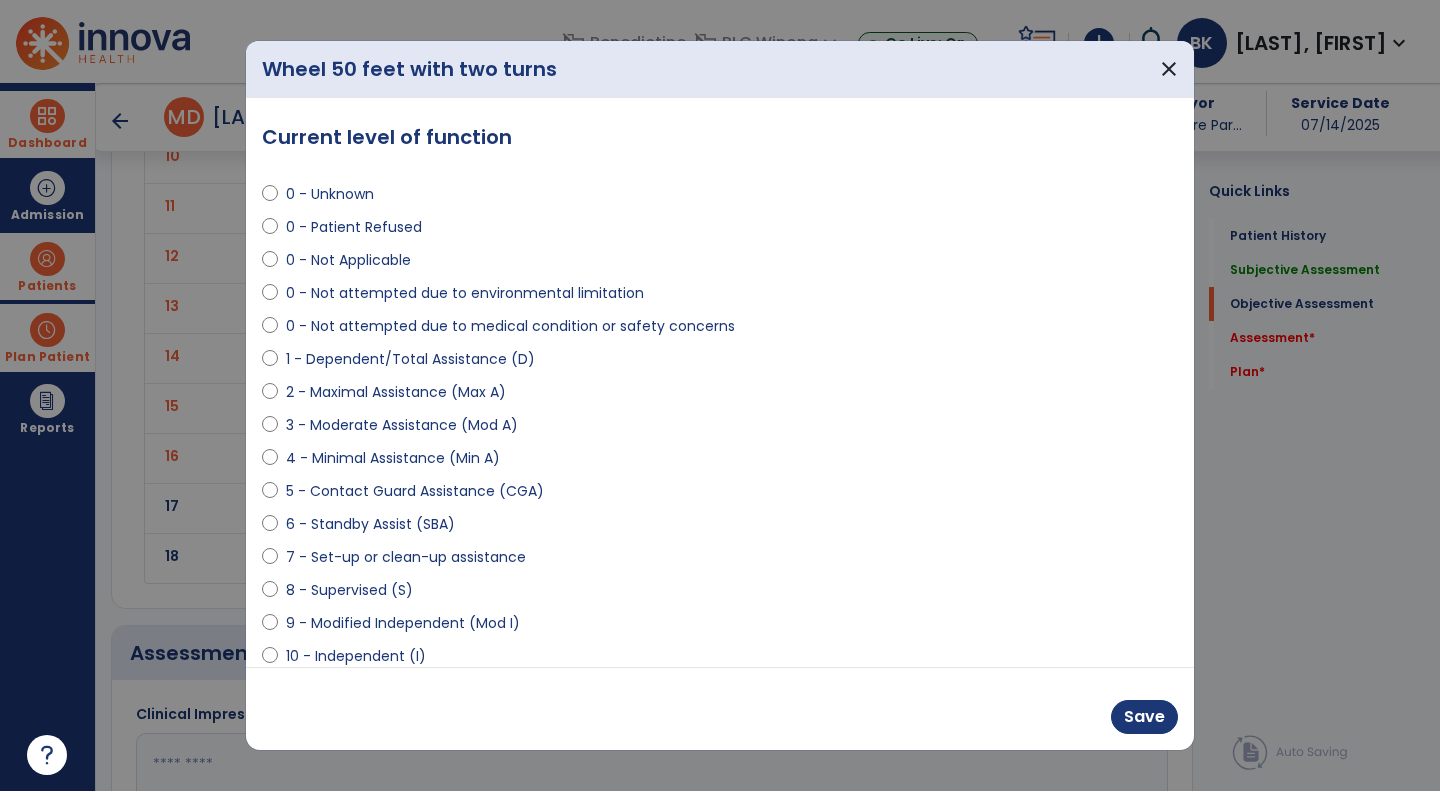 select on "**********" 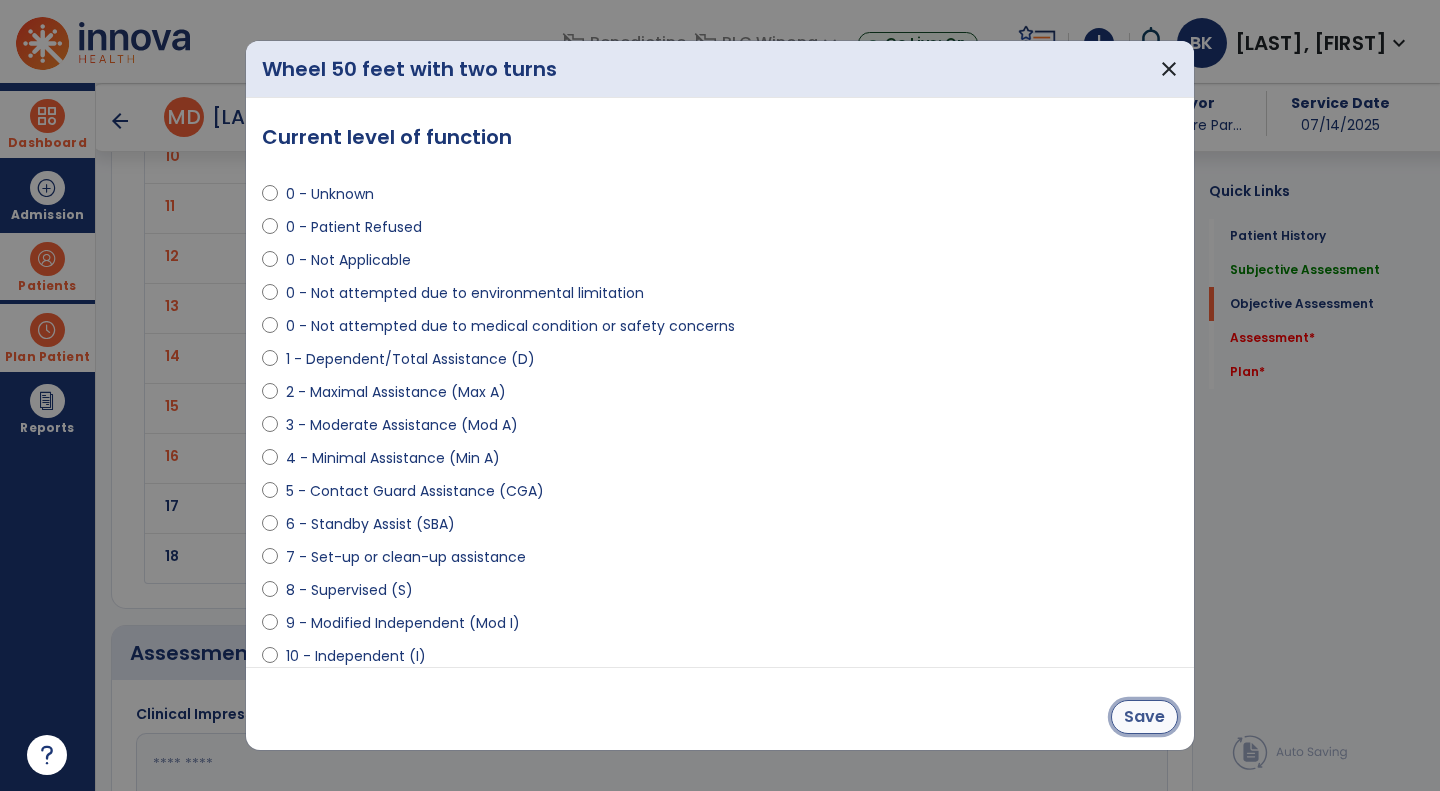 click on "Save" at bounding box center [1144, 717] 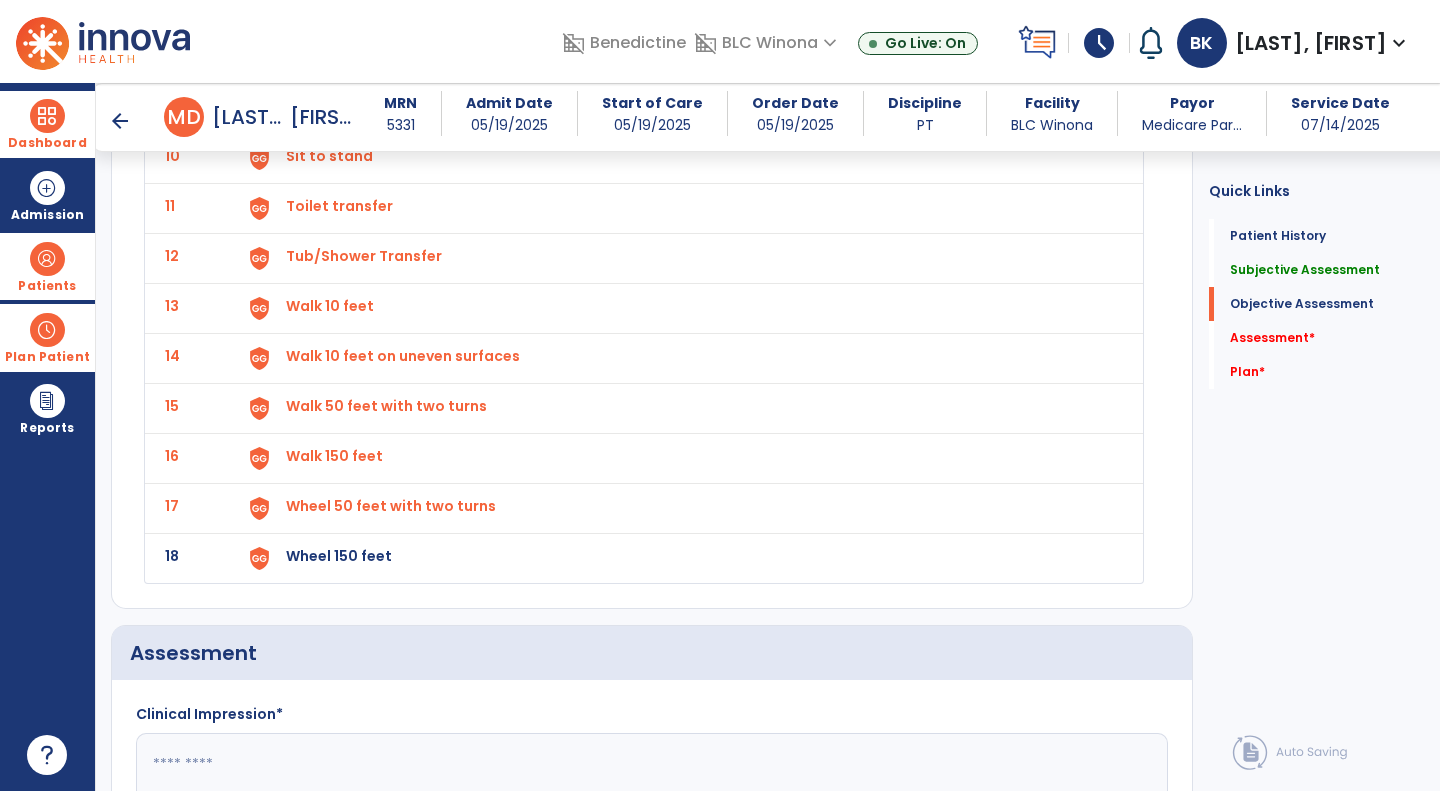 click on "Wheel 150 feet" at bounding box center (332, -294) 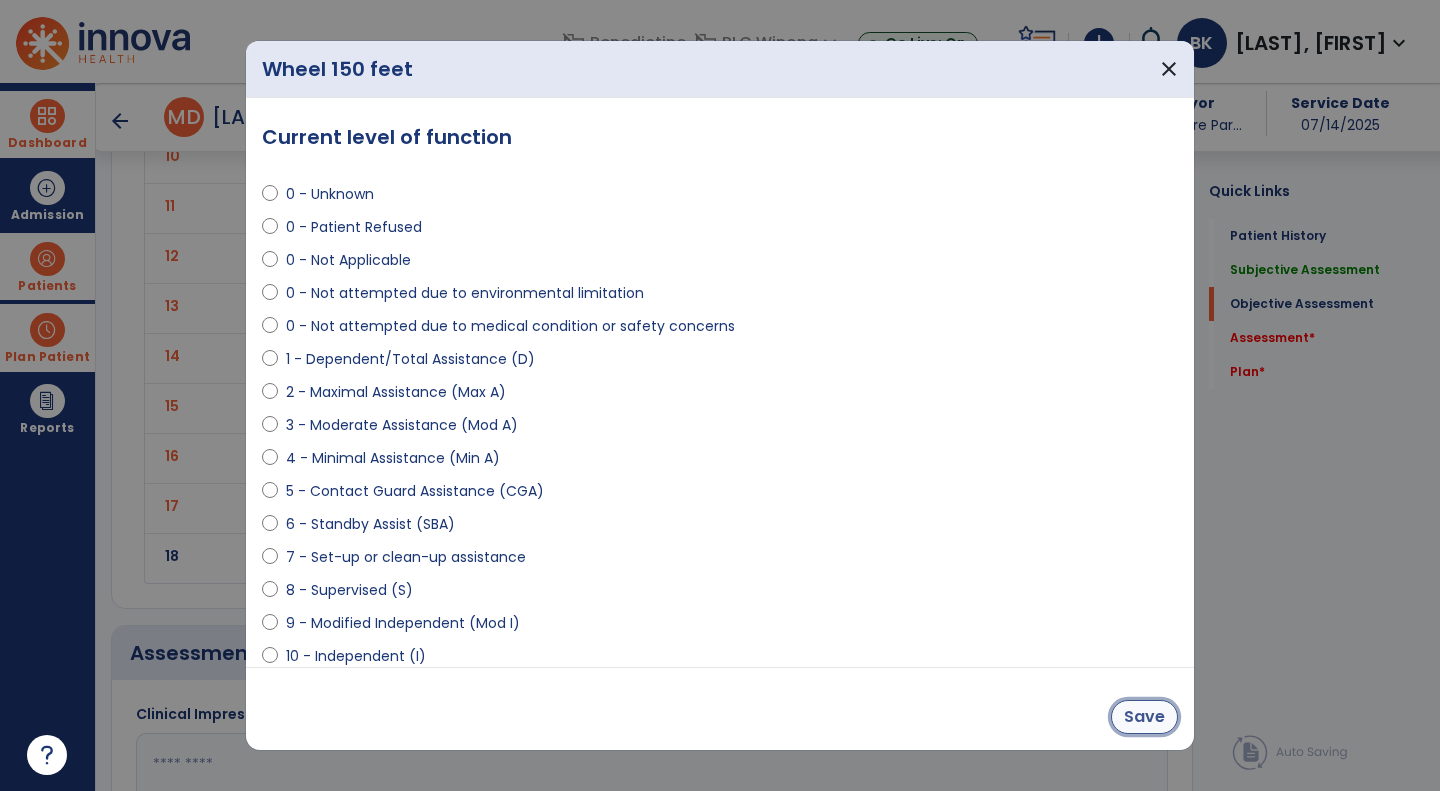 click on "Save" at bounding box center (1144, 717) 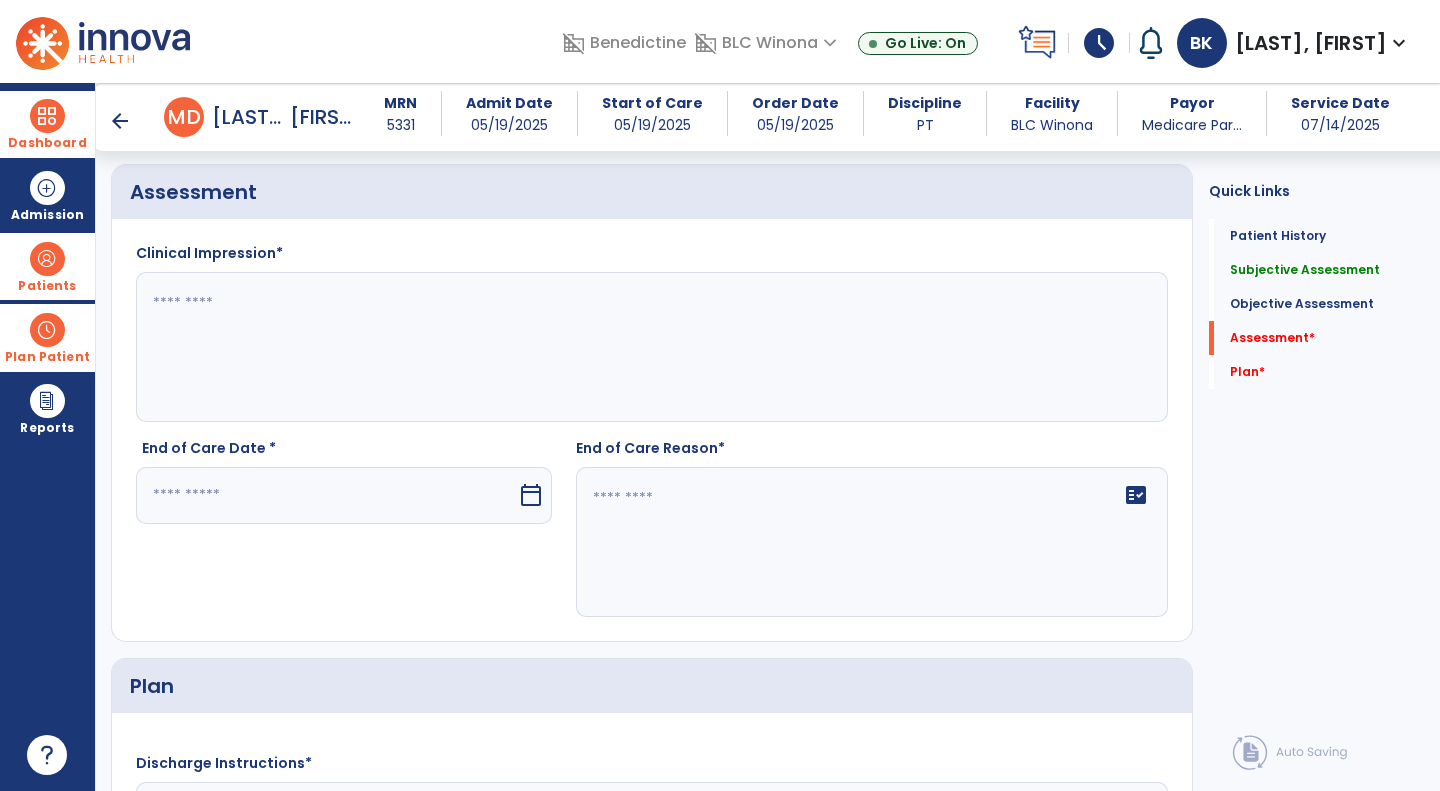 scroll, scrollTop: 3089, scrollLeft: 0, axis: vertical 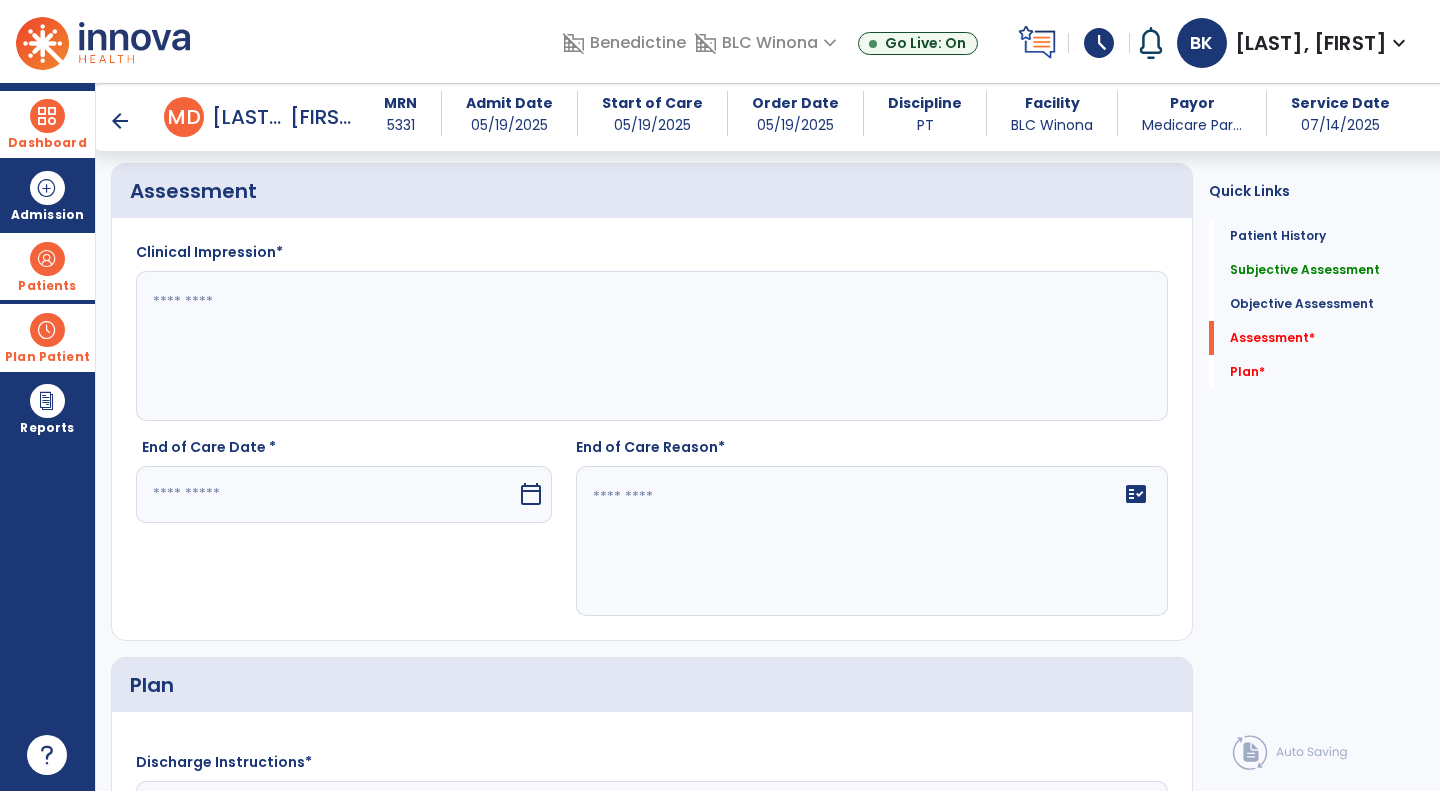 click 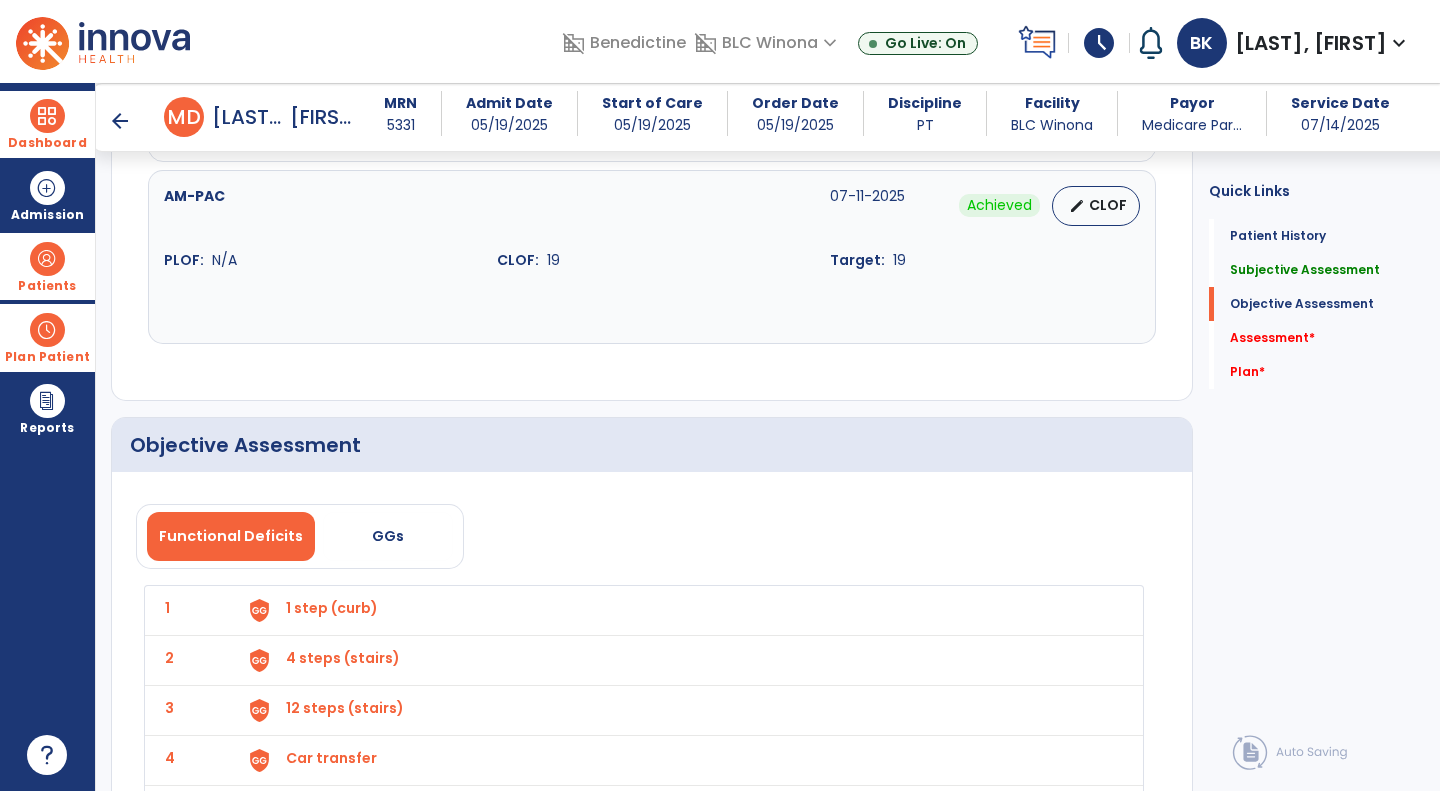 scroll, scrollTop: 1670, scrollLeft: 0, axis: vertical 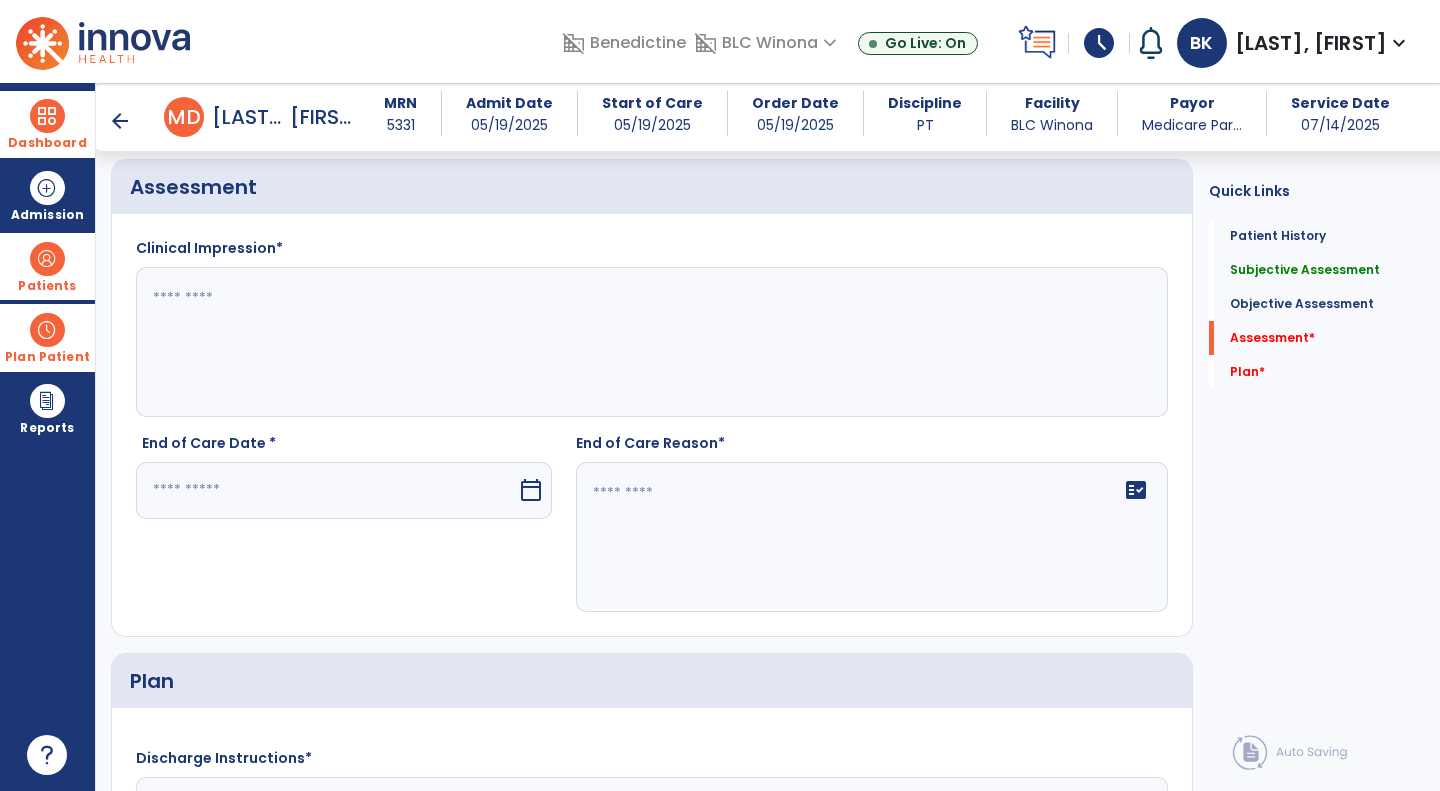 click 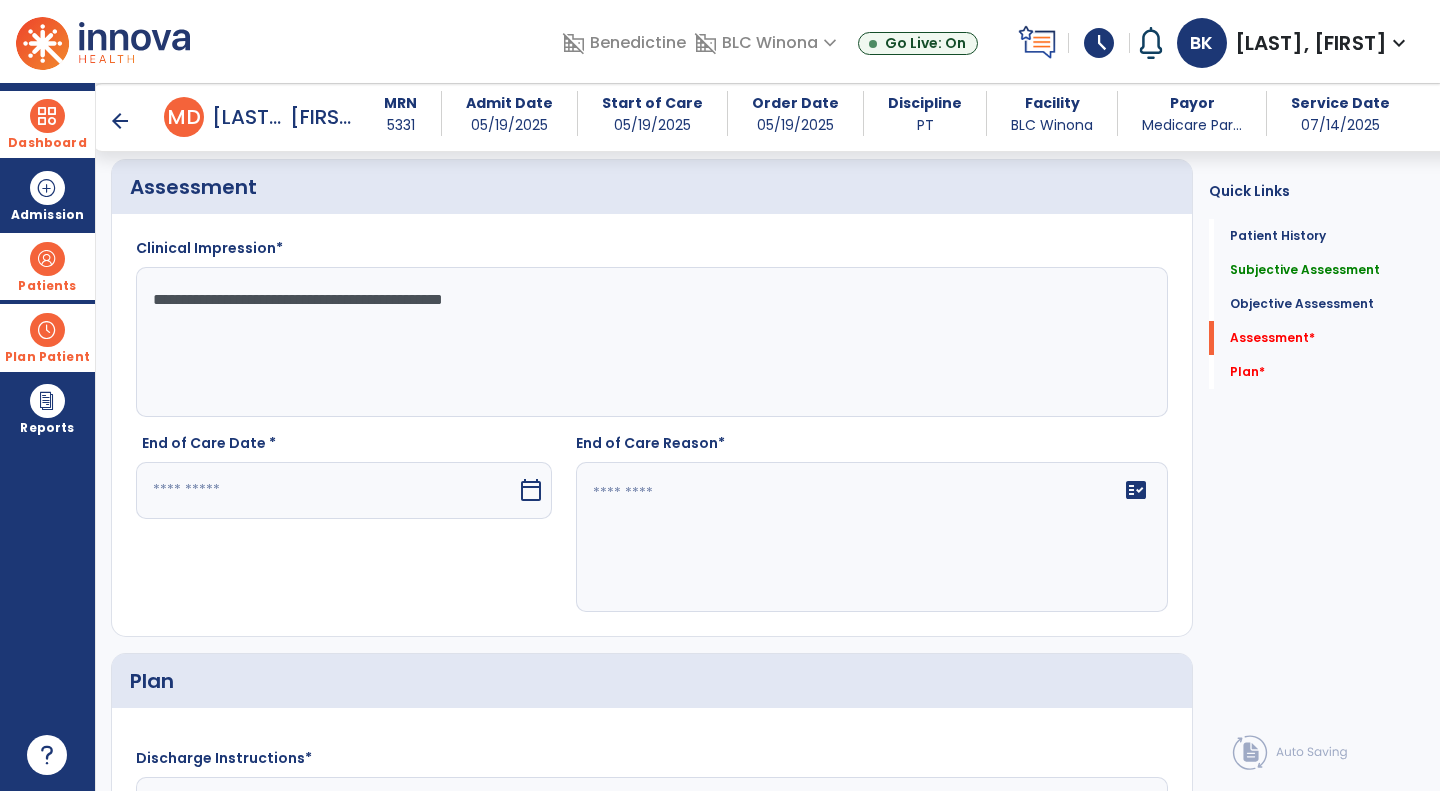 click on "**********" 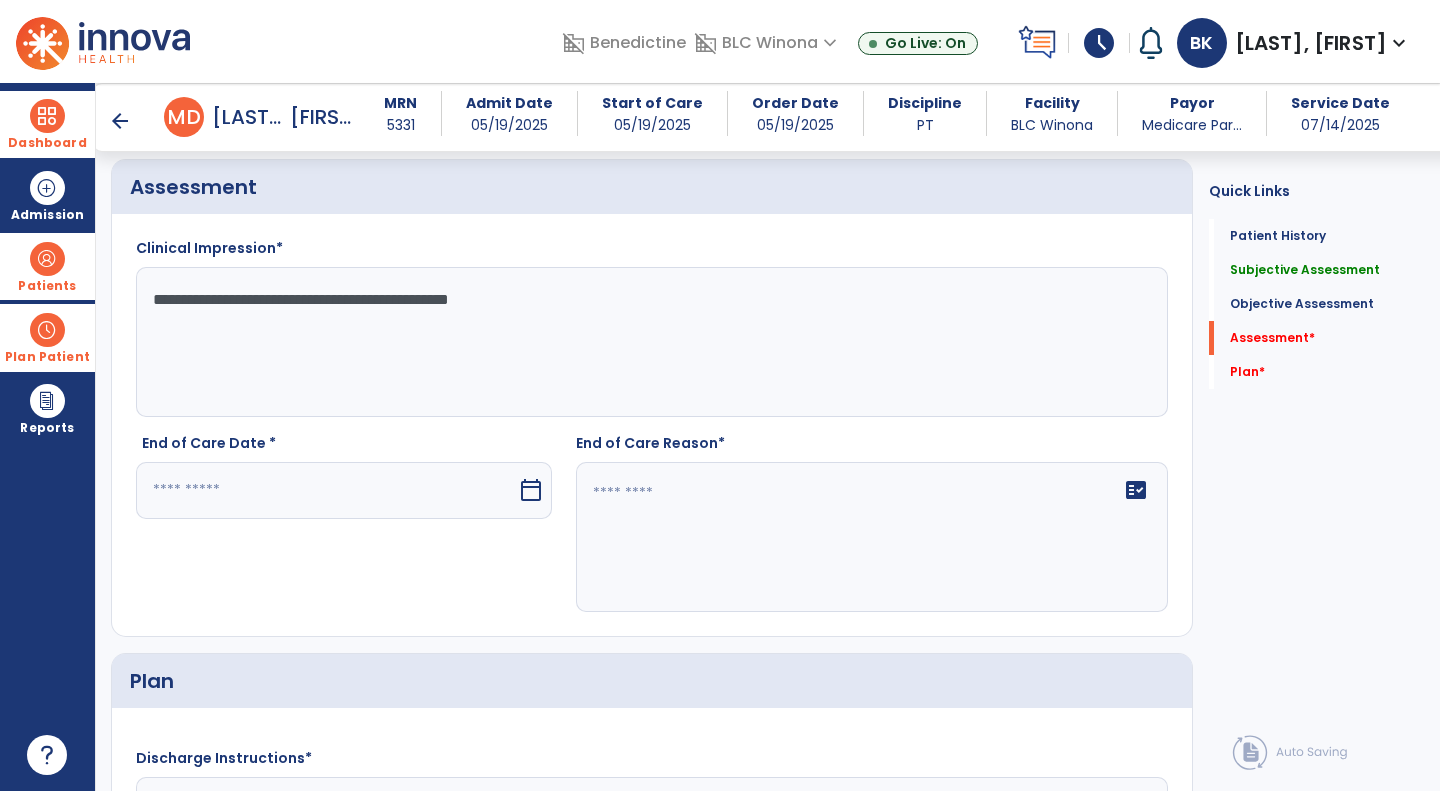 click on "**********" 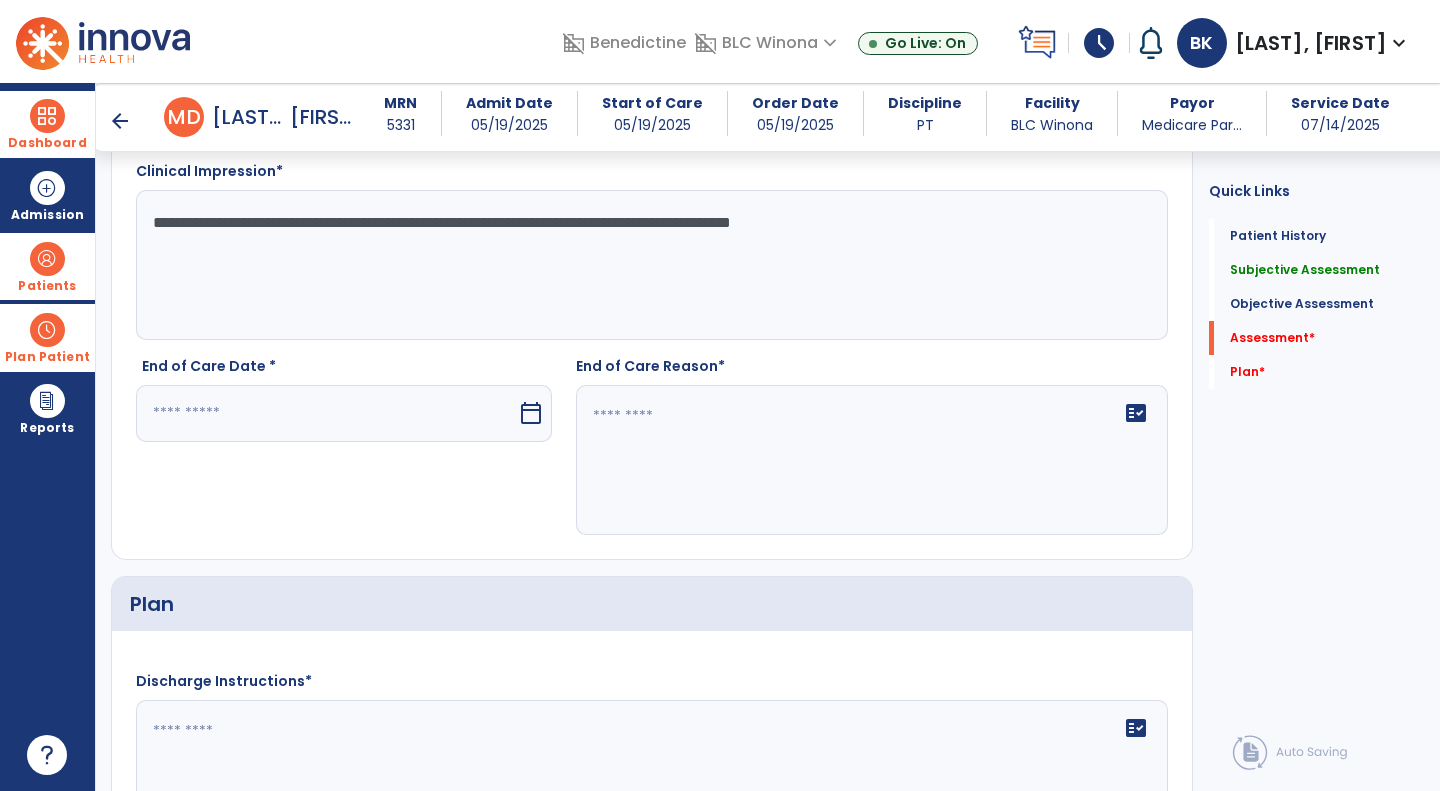 scroll, scrollTop: 3173, scrollLeft: 0, axis: vertical 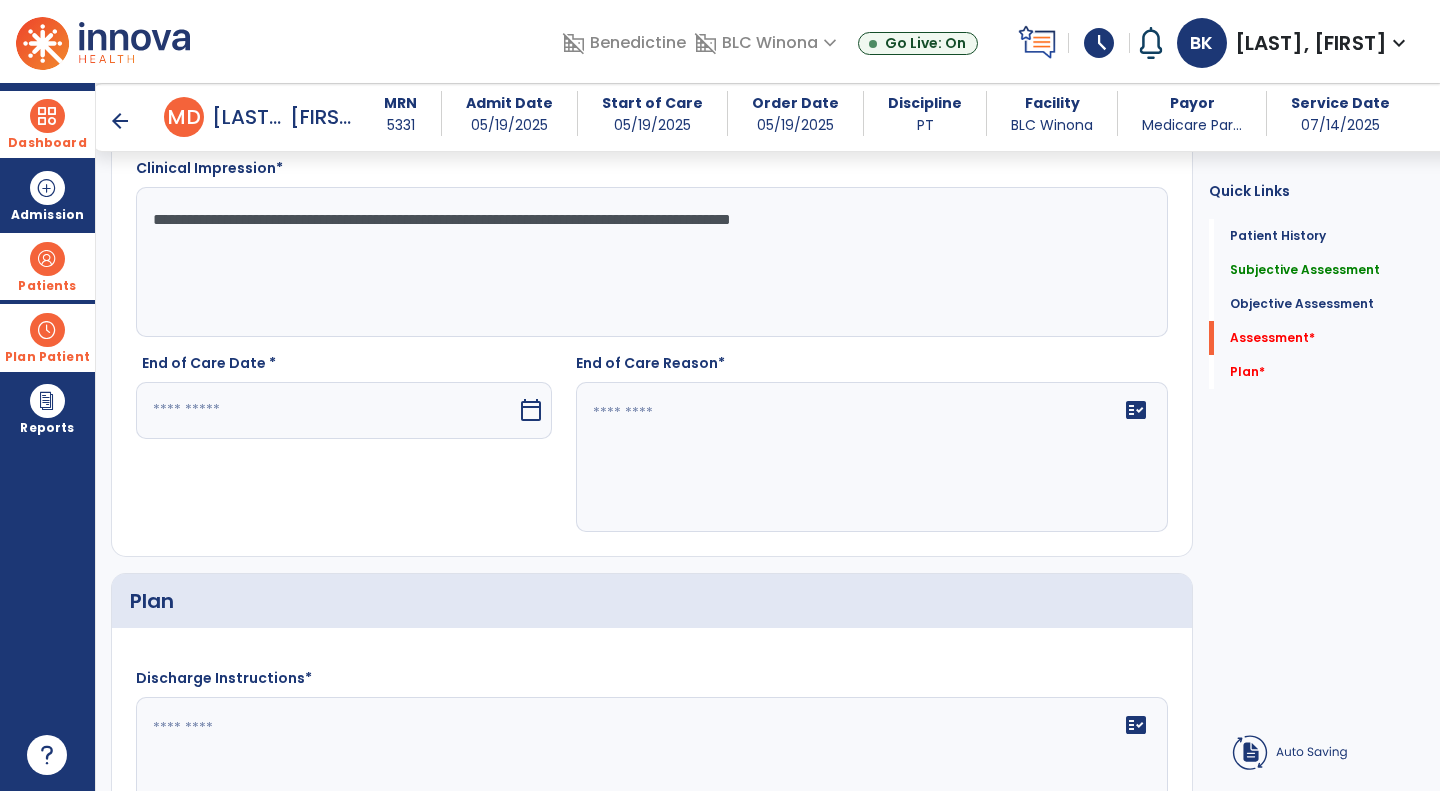 type on "**********" 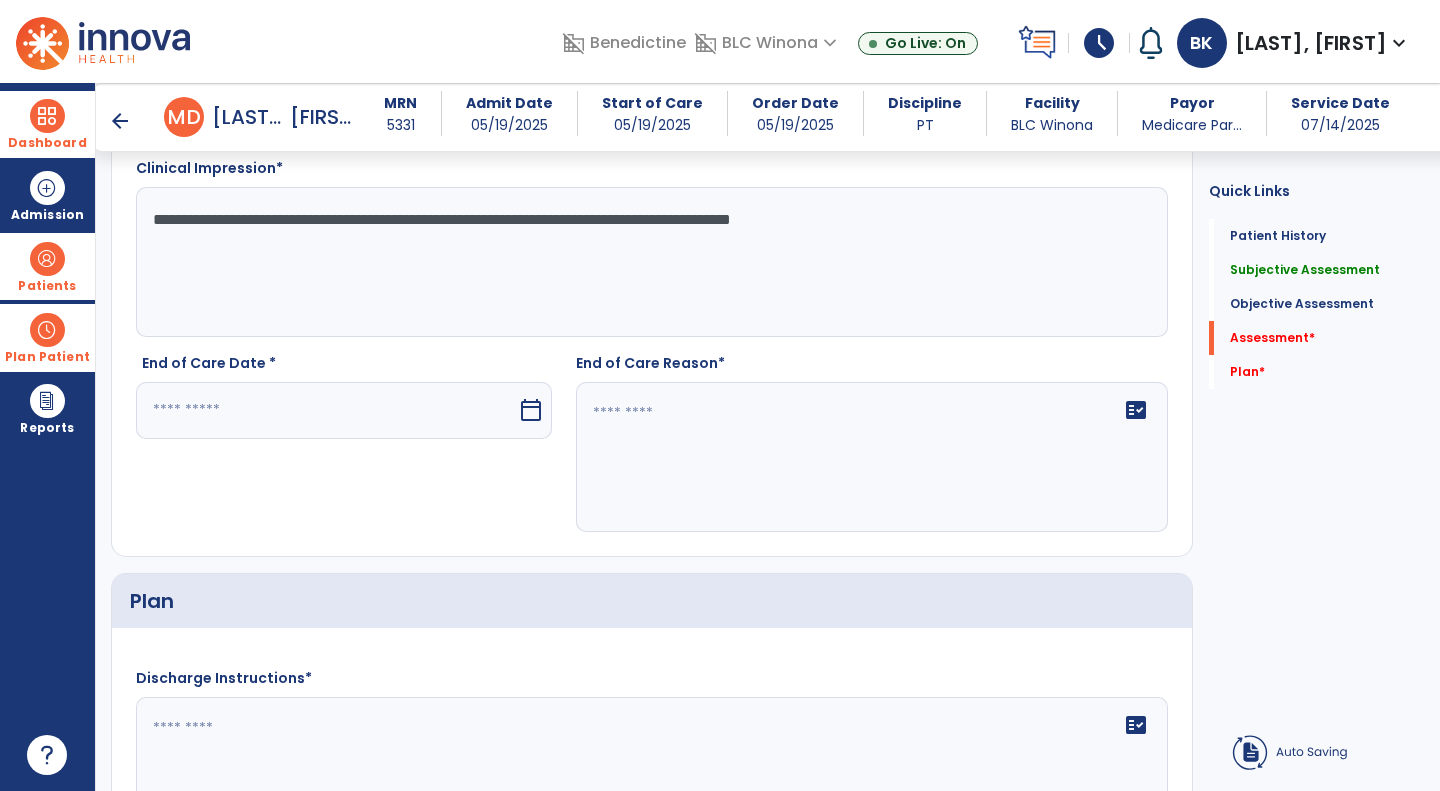 click at bounding box center (326, 410) 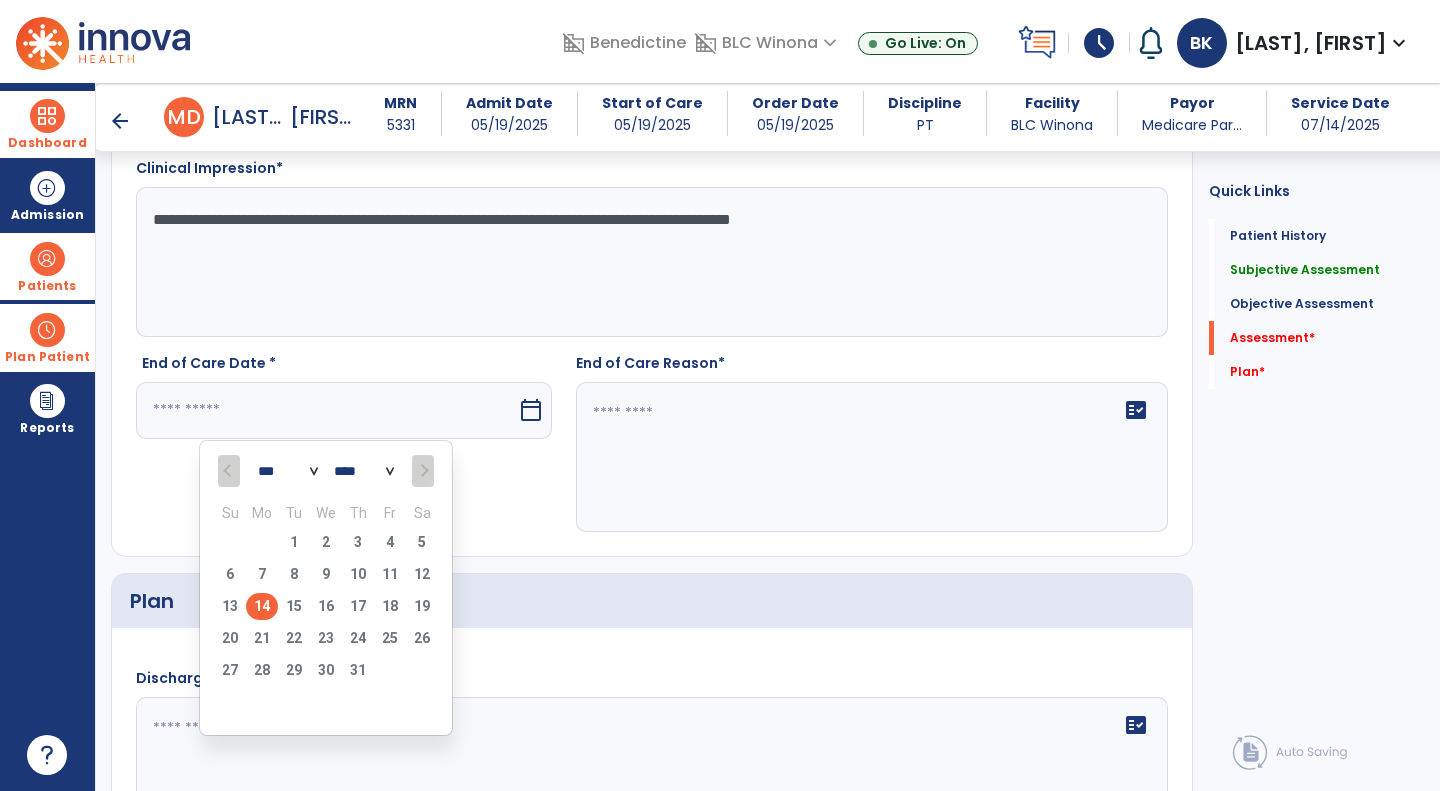 click on "14" at bounding box center [262, 606] 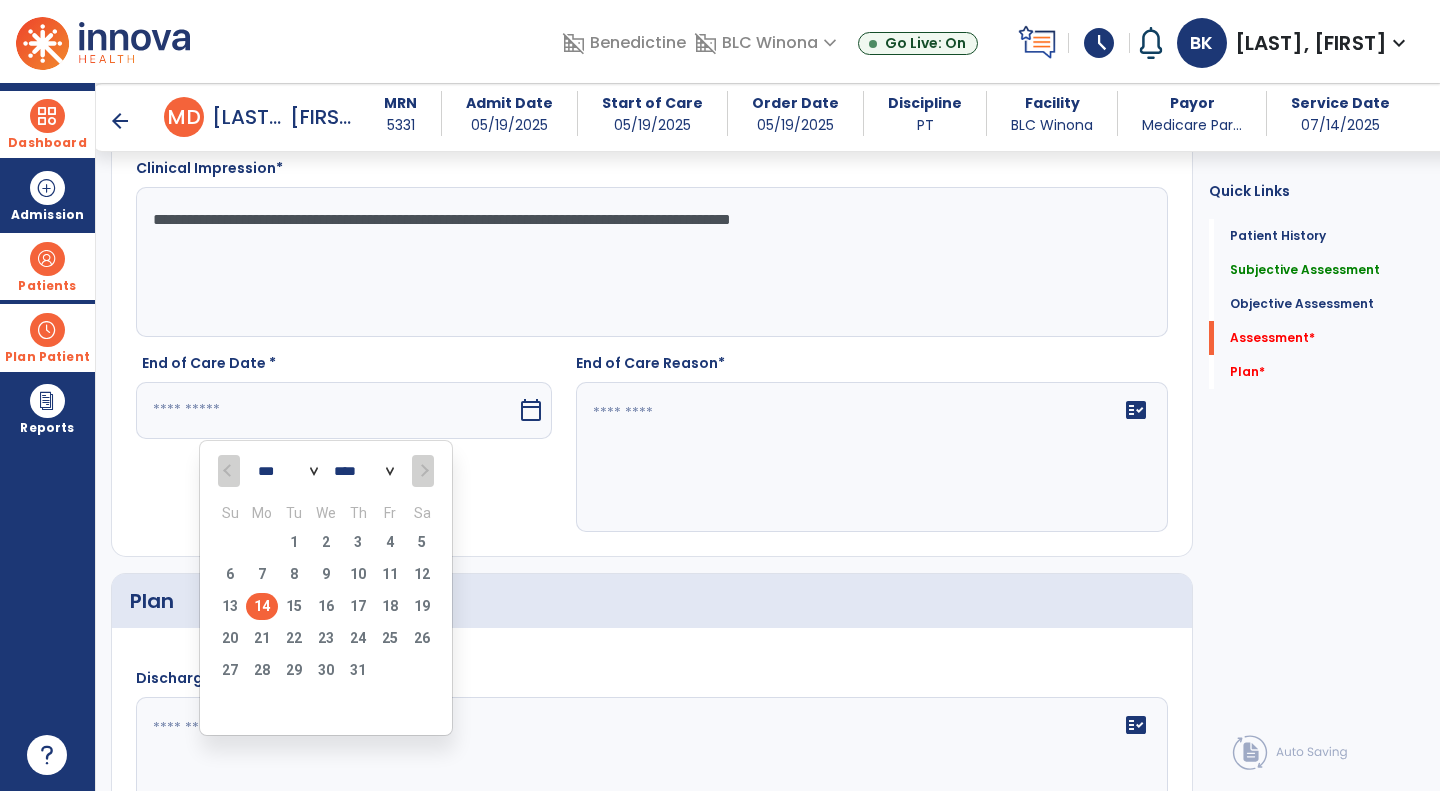type on "*********" 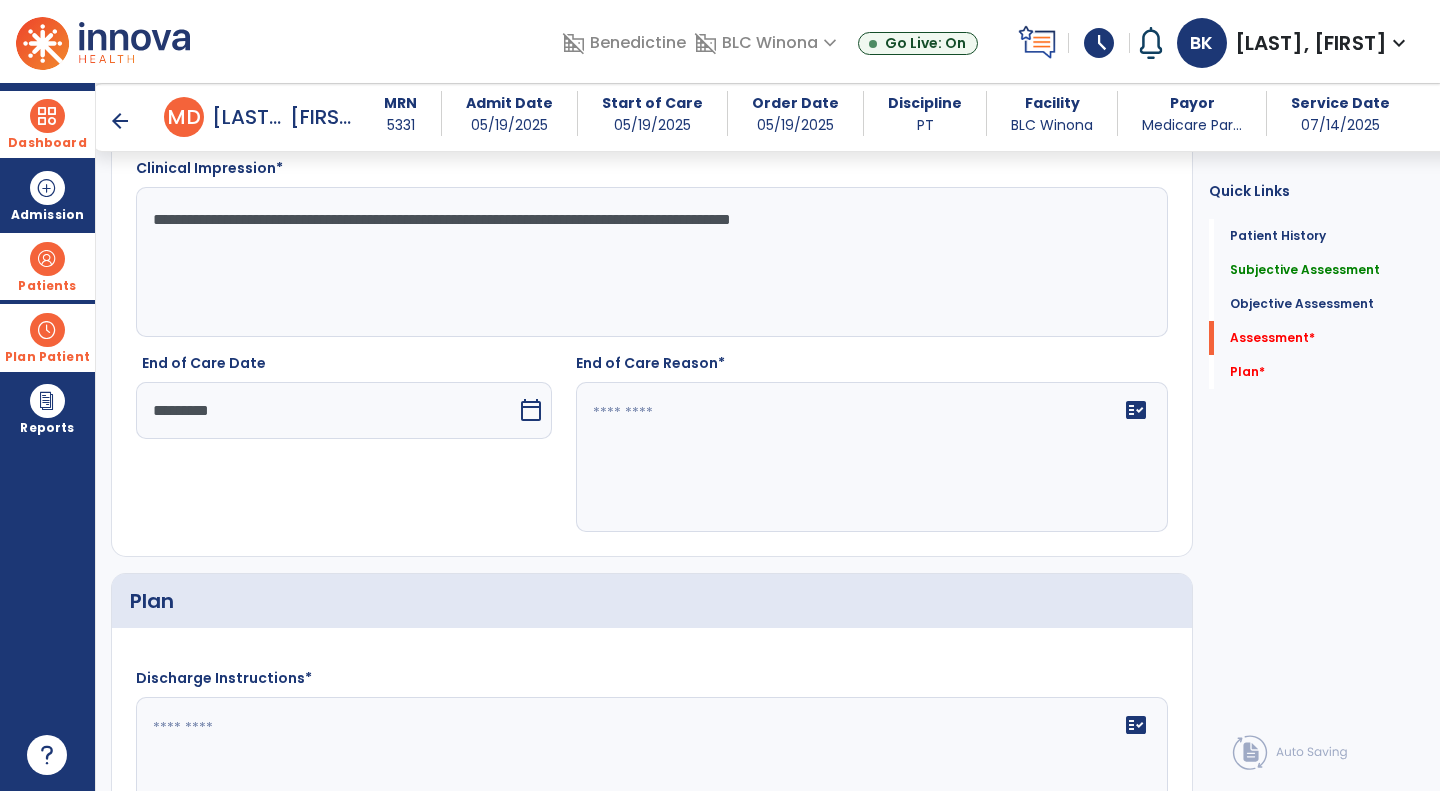click on "fact_check" 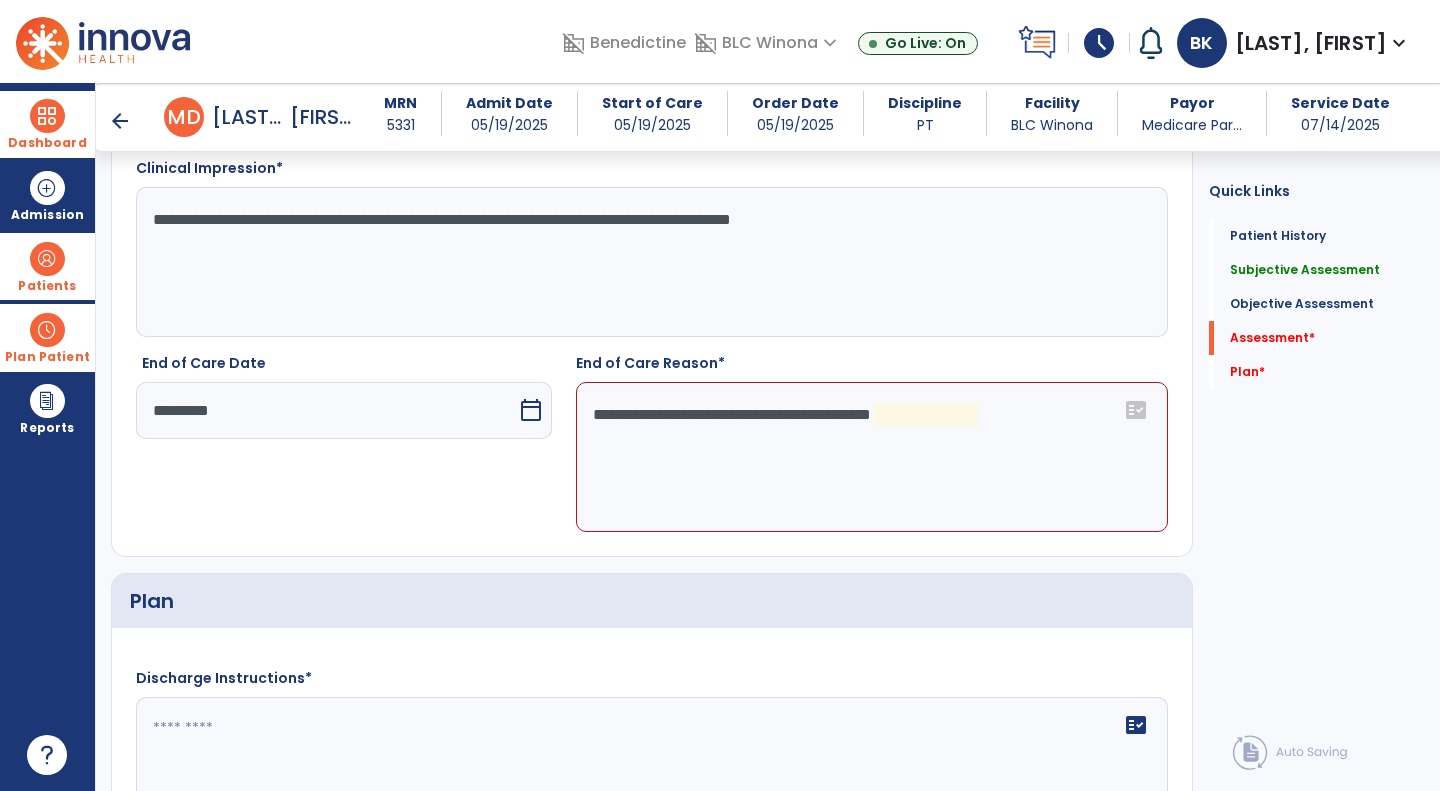 click on "**********" 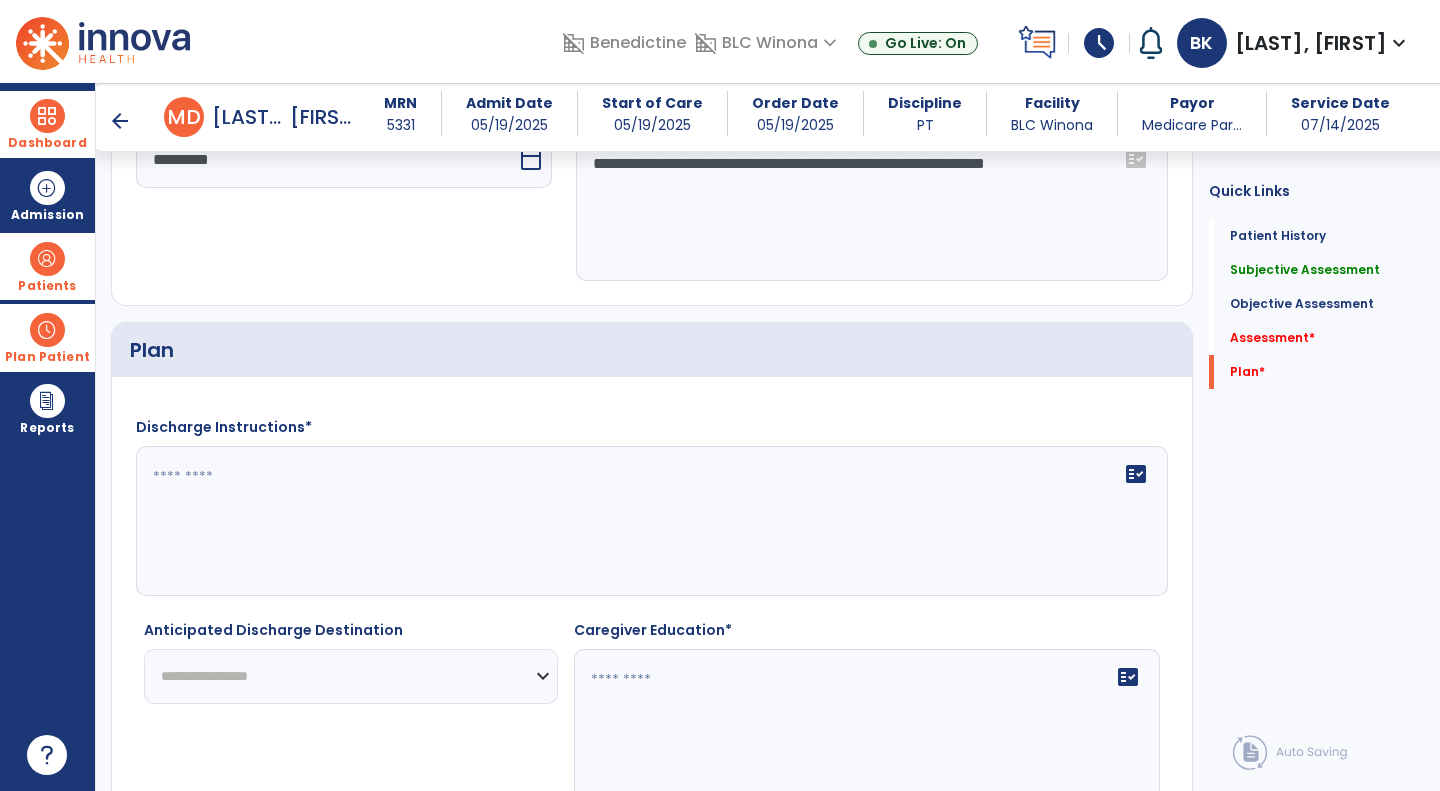 scroll, scrollTop: 3443, scrollLeft: 0, axis: vertical 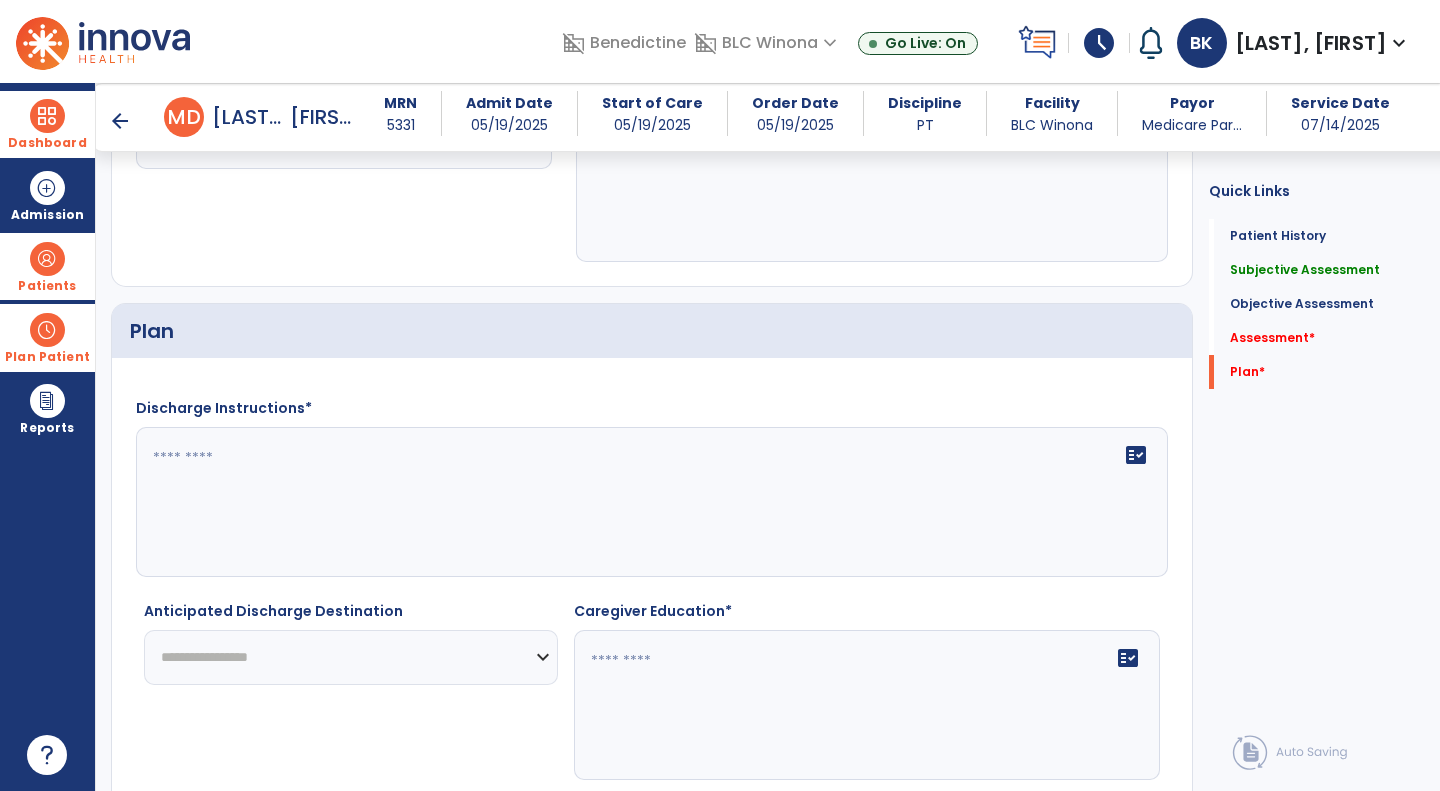 type on "**********" 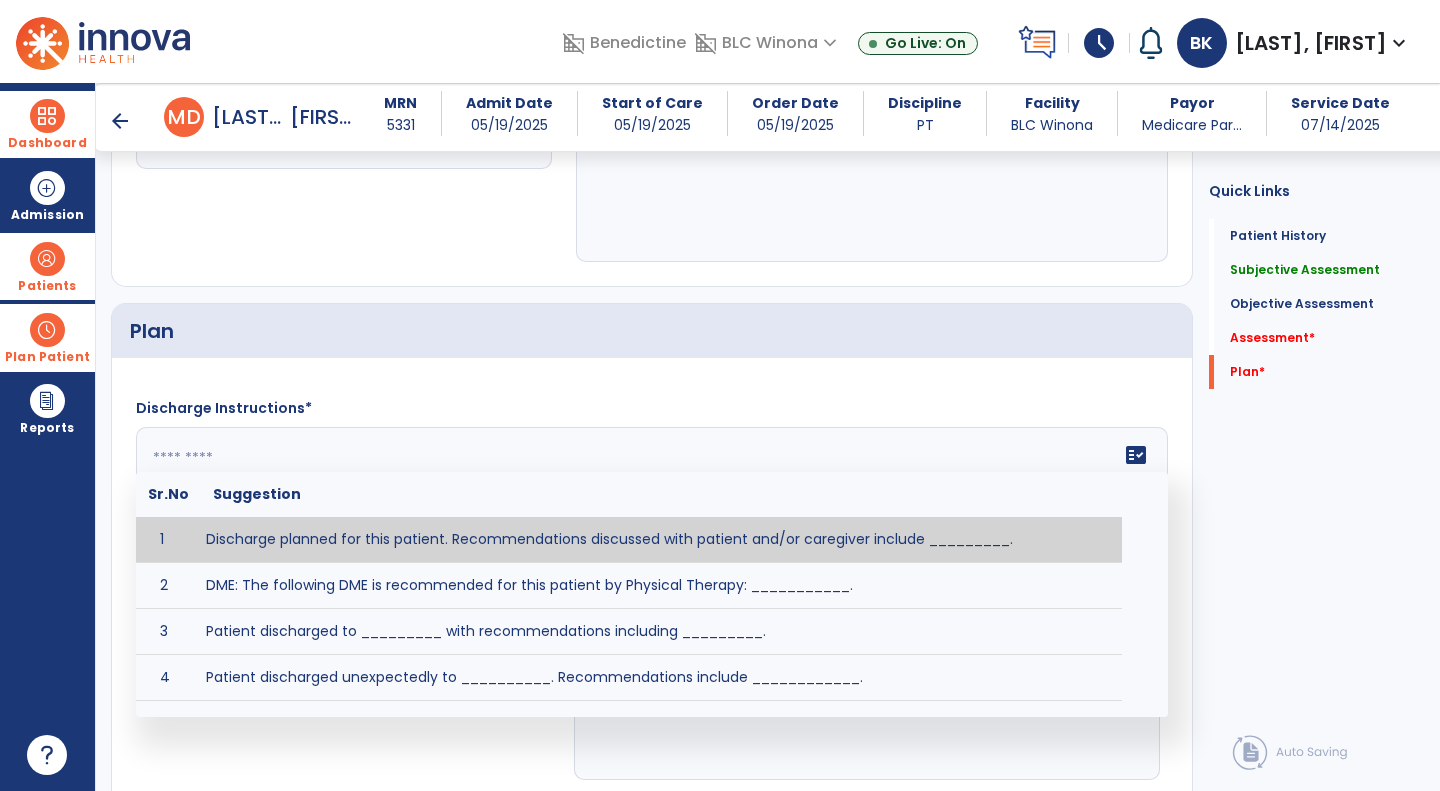 click 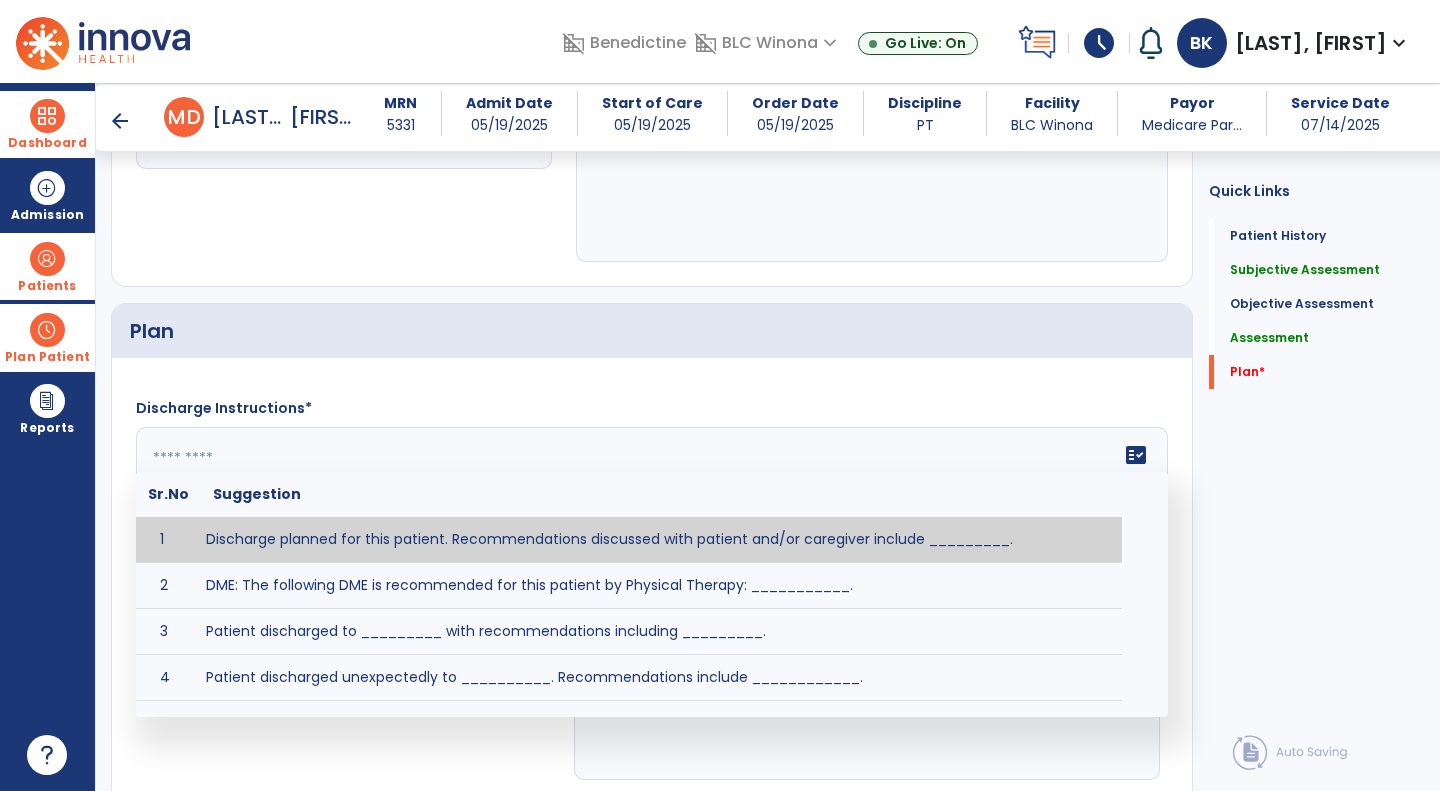 type on "*" 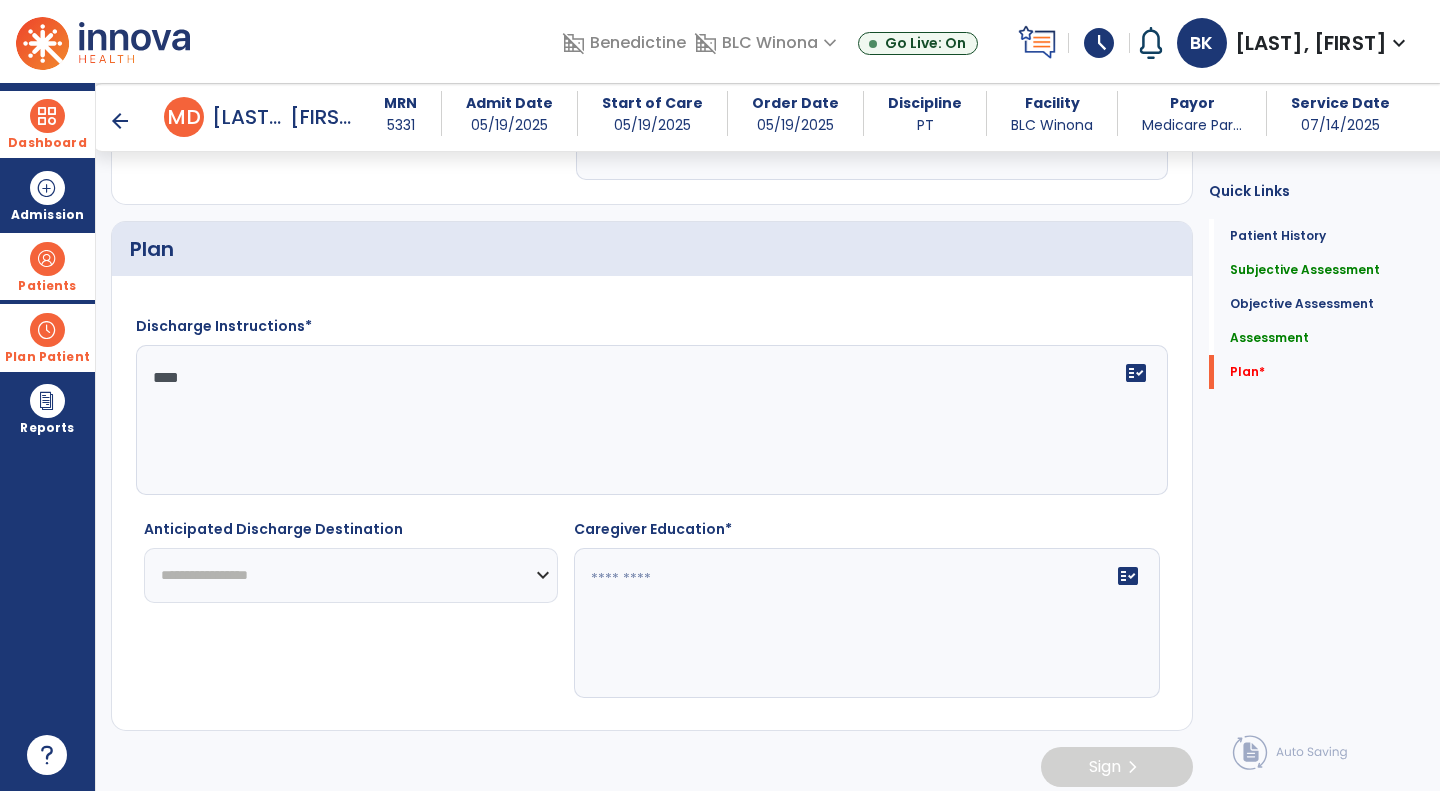scroll, scrollTop: 3532, scrollLeft: 0, axis: vertical 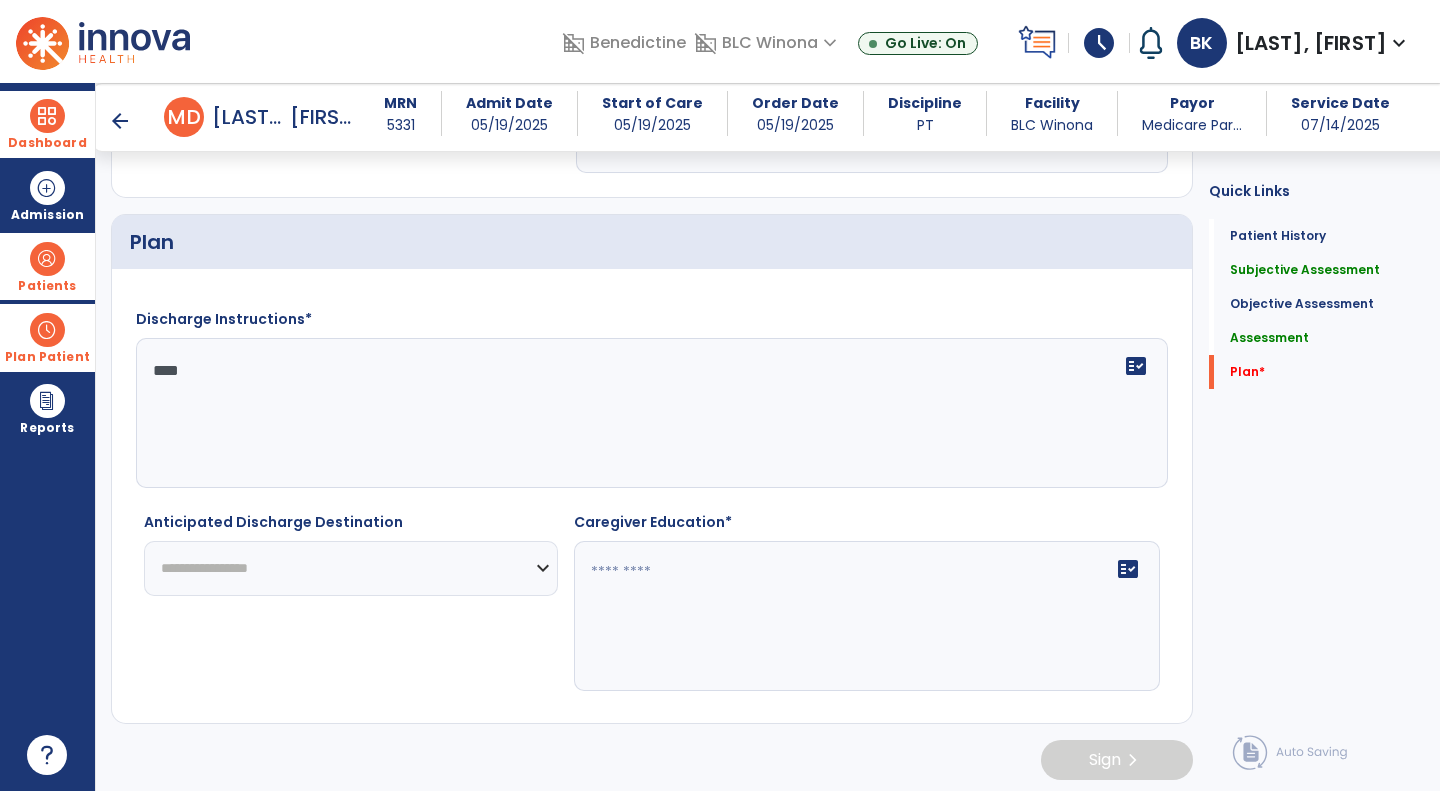 type on "****" 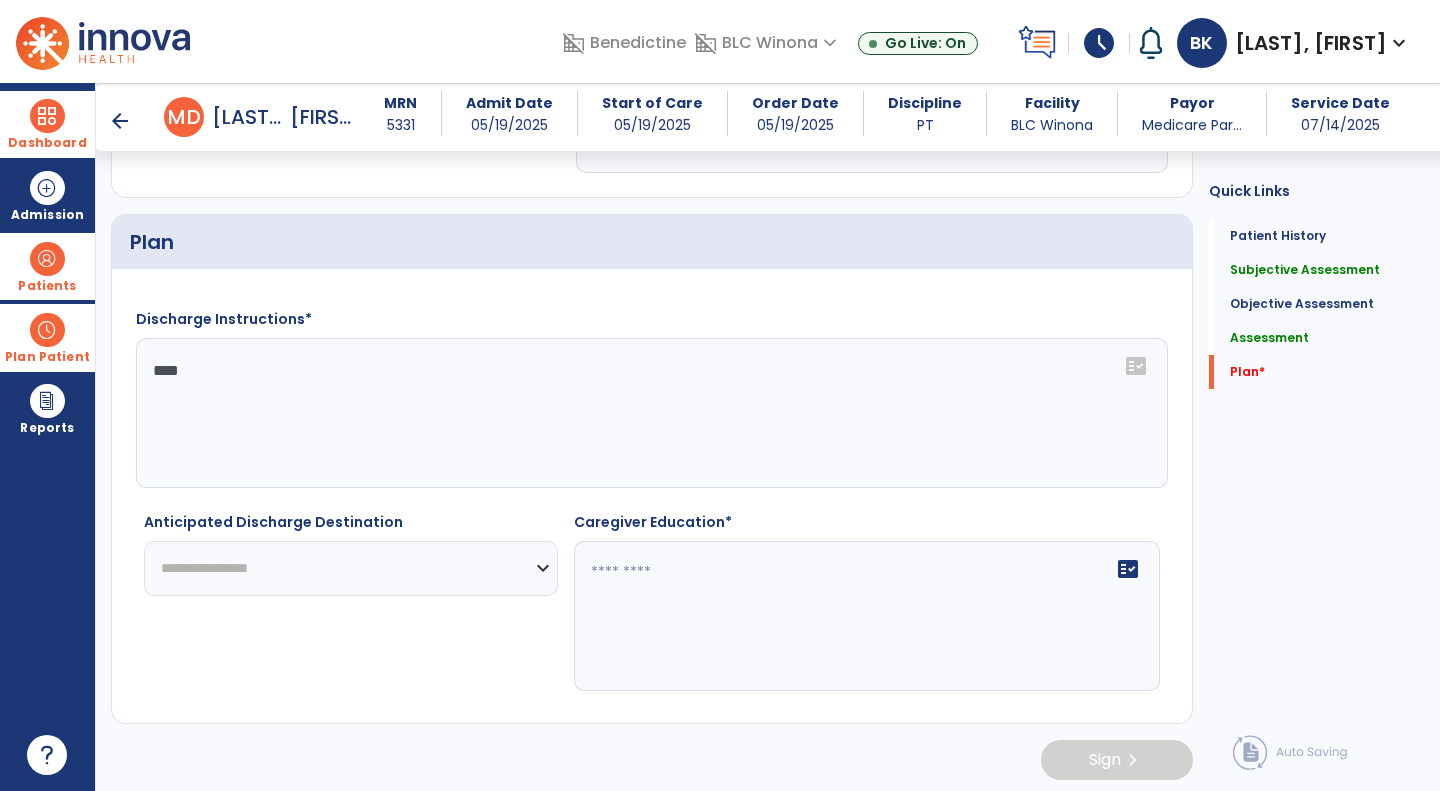 select on "**********" 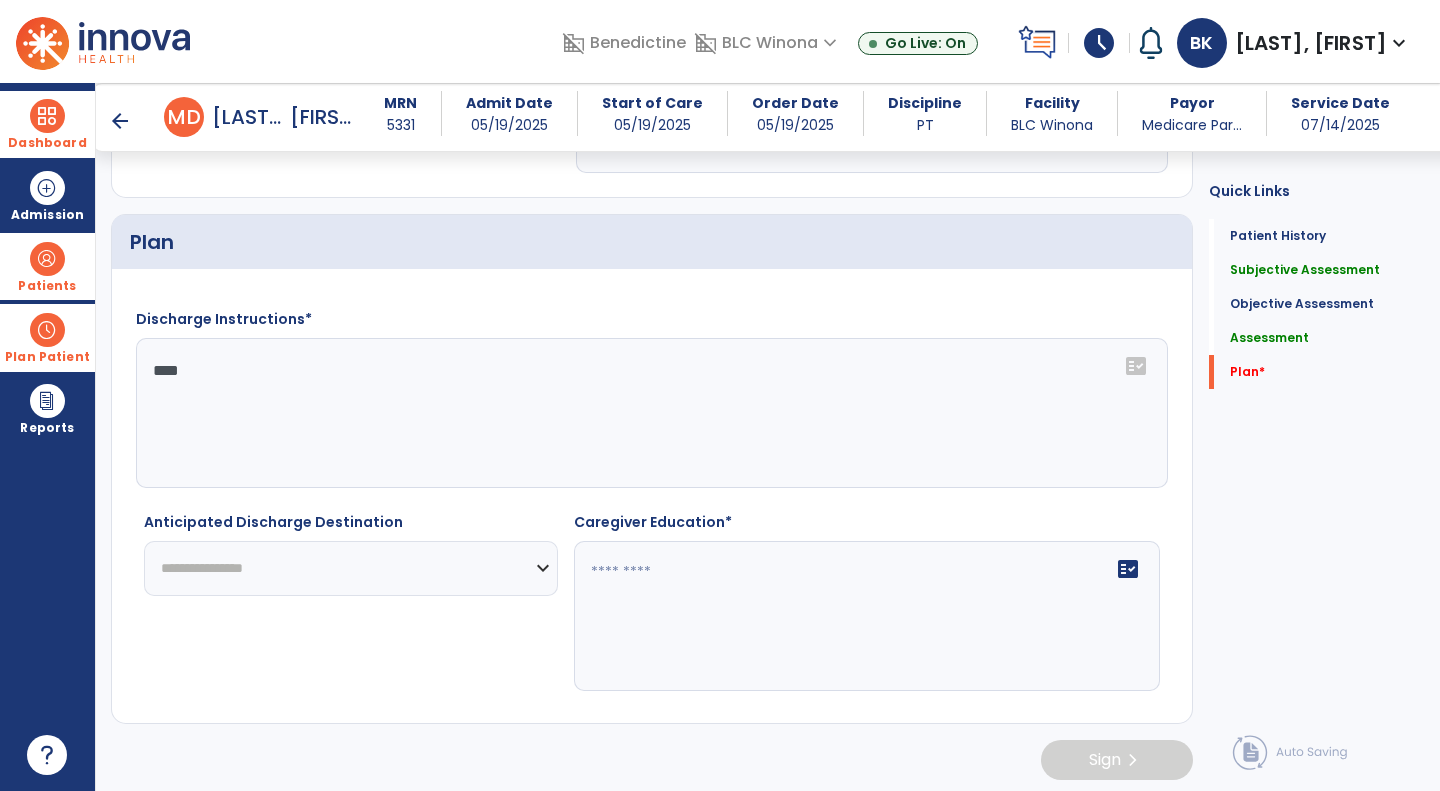 click on "**********" 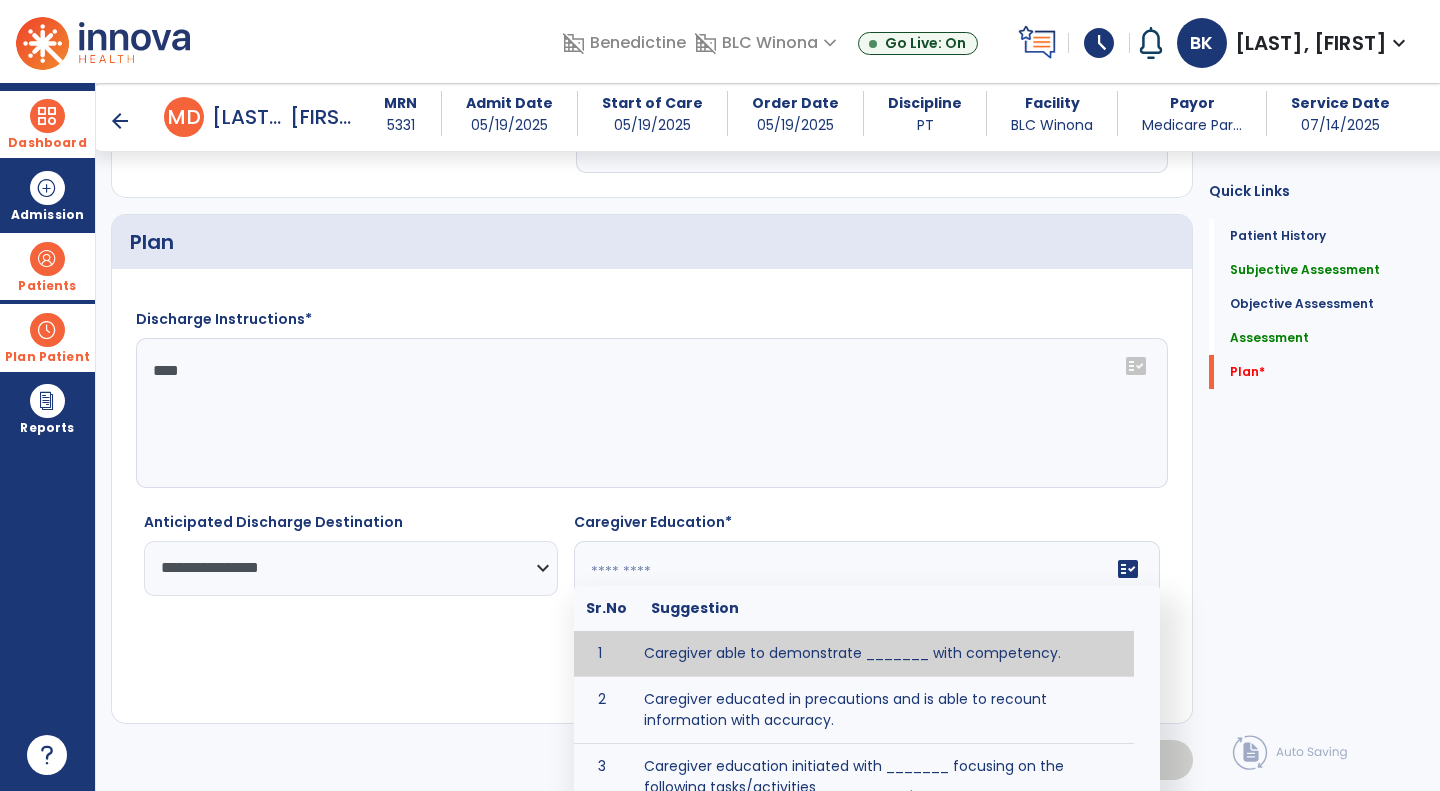 click on "fact_check  Sr.No Suggestion 1 Caregiver able to demonstrate _______ with competency. 2 Caregiver educated in precautions and is able to recount information with accuracy. 3 Caregiver education initiated with _______ focusing on the following tasks/activities __________. 4 Home exercise program initiated with caregiver focusing on __________. 5 Patient educated in precautions and is able to recount information with [VALUE]% accuracy." 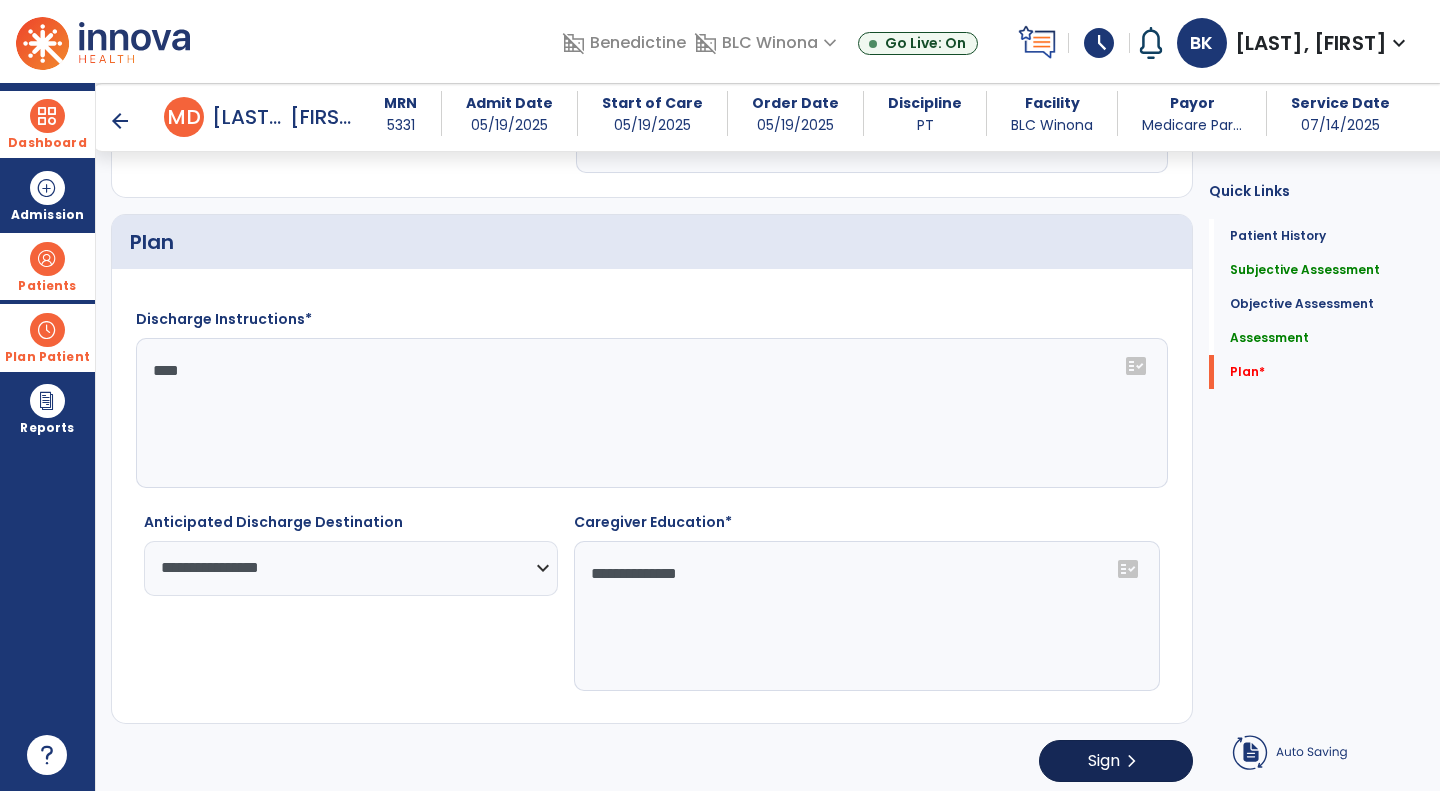 type on "**********" 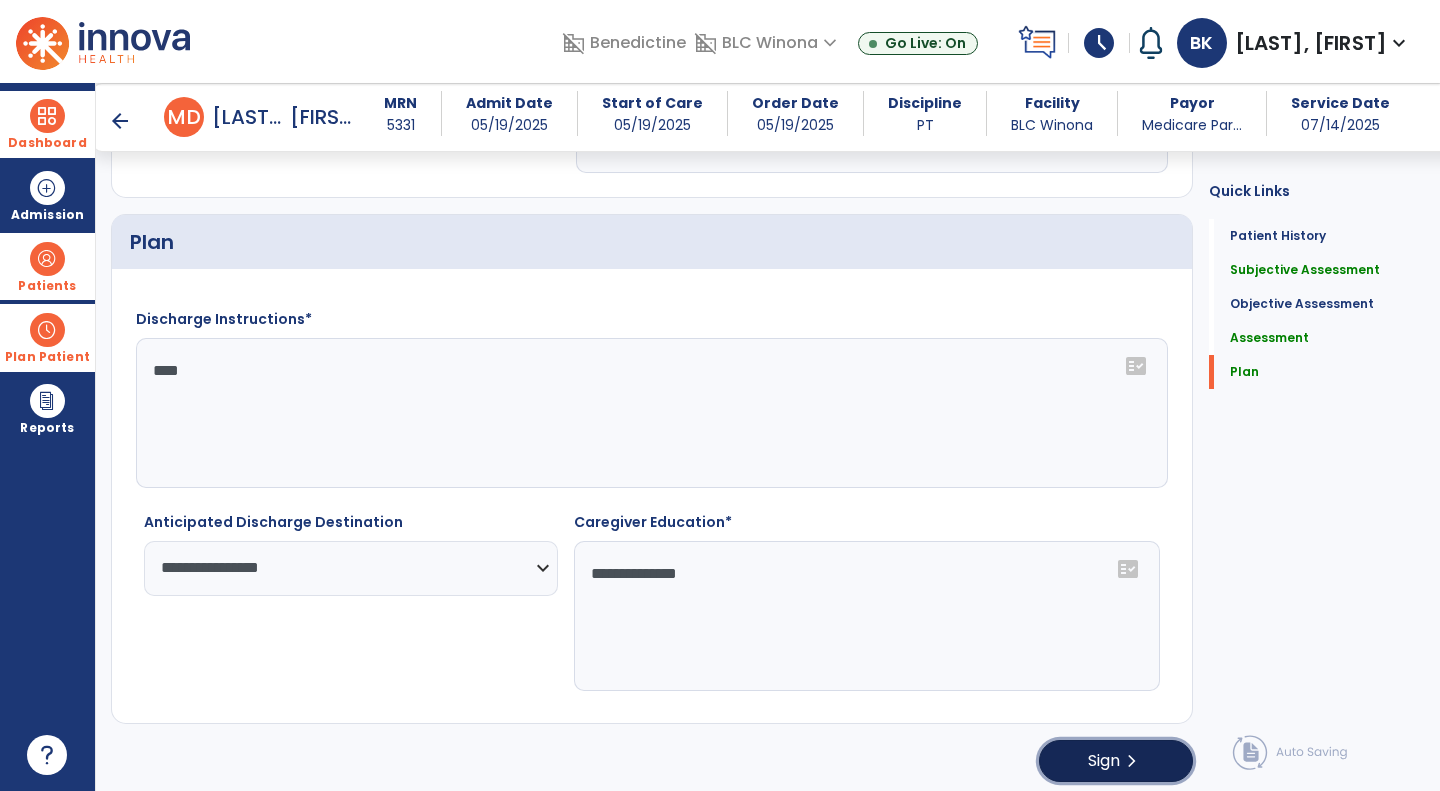 click on "chevron_right" 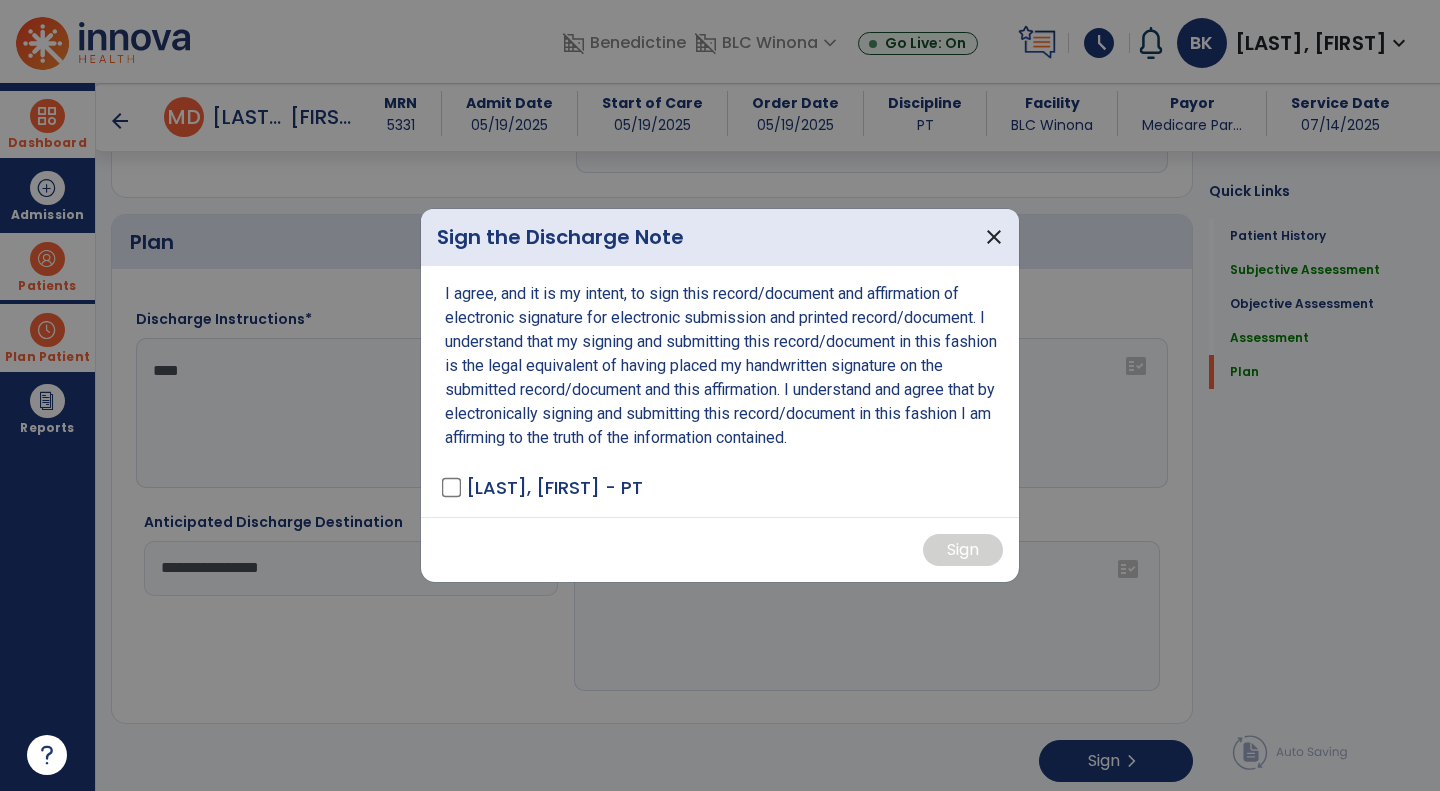 click on "I agree, and it is my intent, to sign this record/document and affirmation of electronic signature for electronic submission and printed record/document. I understand that my signing and submitting this record/document in this fashion is the legal equivalent of having placed my handwritten signature on the submitted record/document and this affirmation. I understand and agree that by electronically signing and submitting this record/document in this fashion I am affirming to the truth of the information contained. [LAST], [FIRST] - PT" at bounding box center [720, 391] 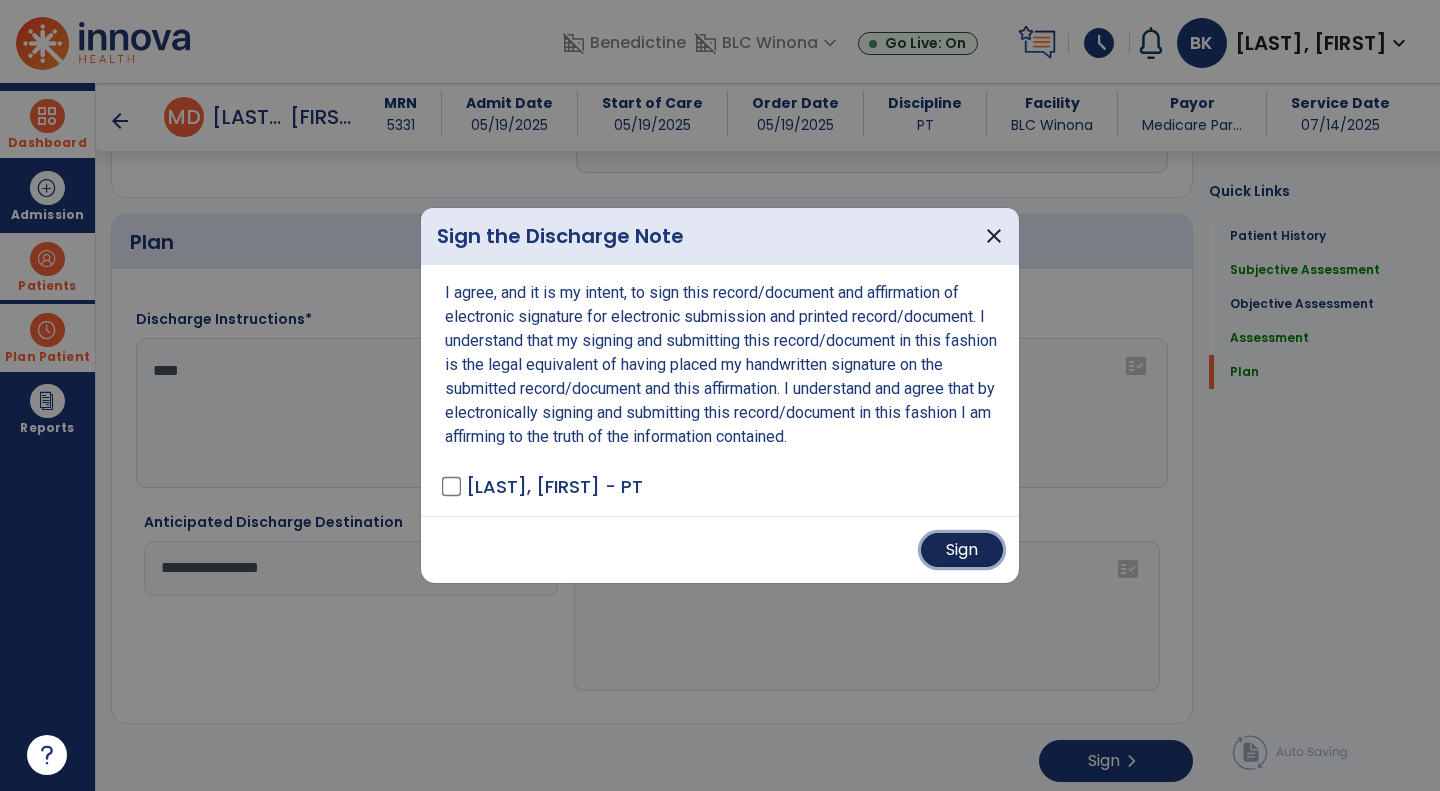 click on "Sign" at bounding box center [962, 550] 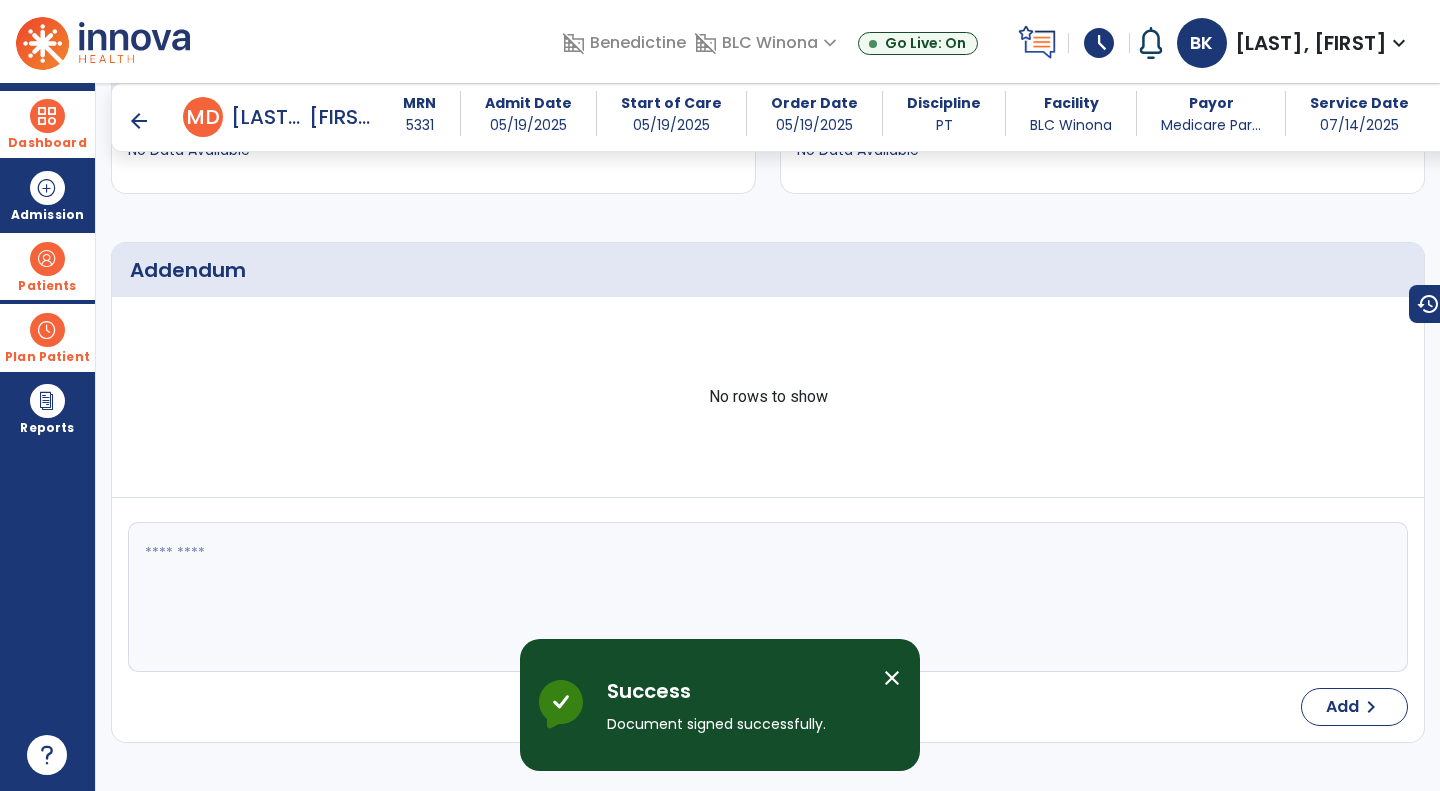 scroll, scrollTop: 0, scrollLeft: 0, axis: both 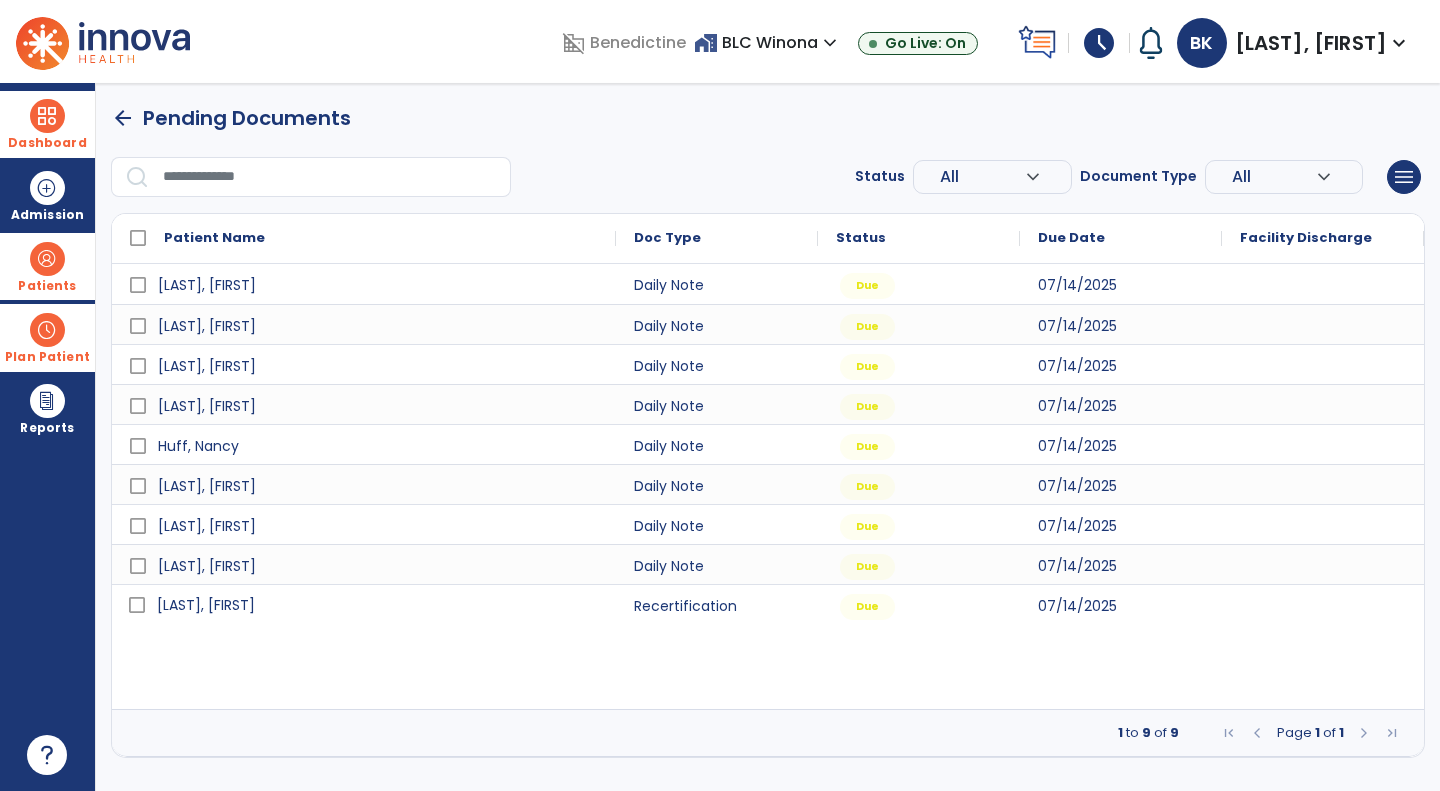 click on "Patients" at bounding box center (47, 266) 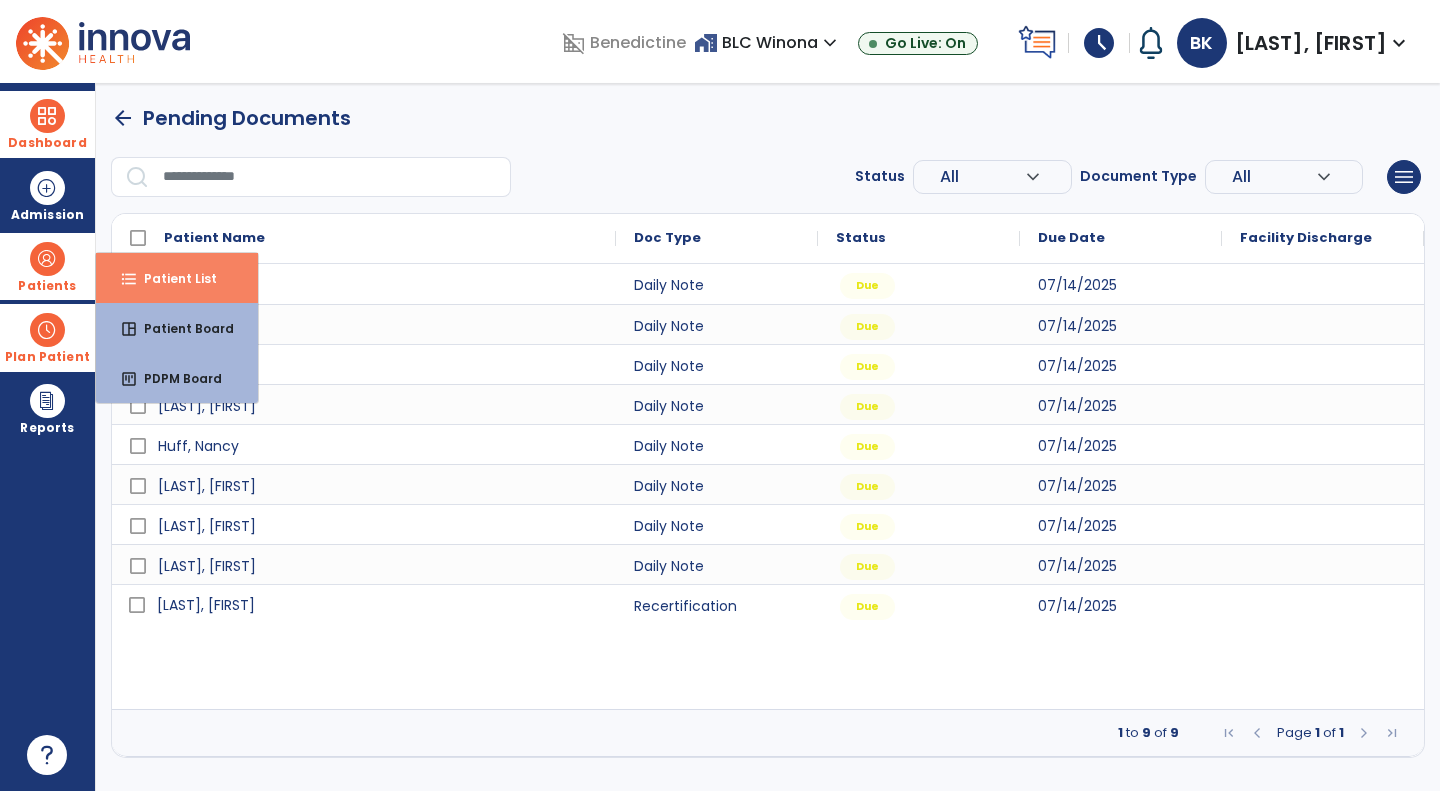 click on "Patient List" at bounding box center [172, 278] 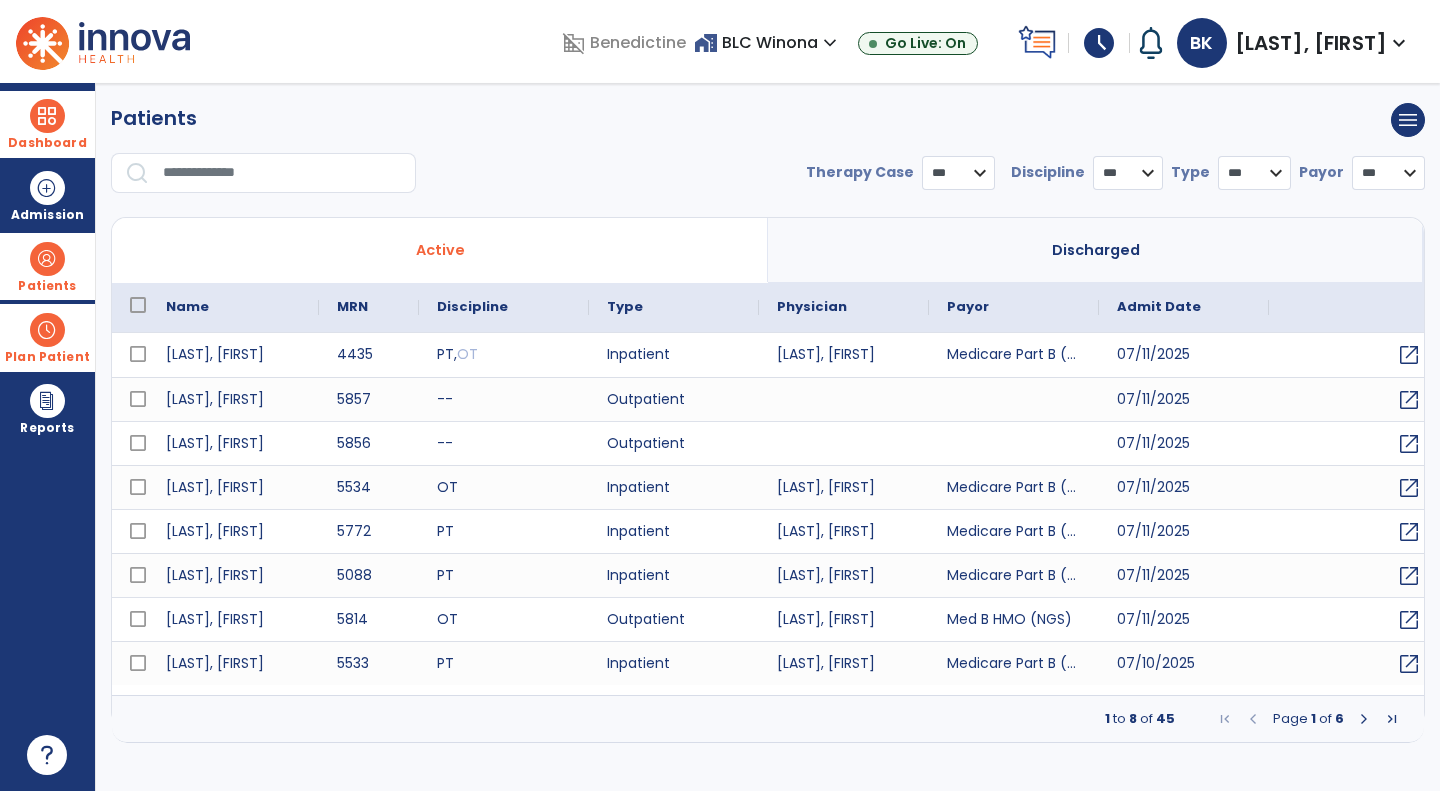 select on "***" 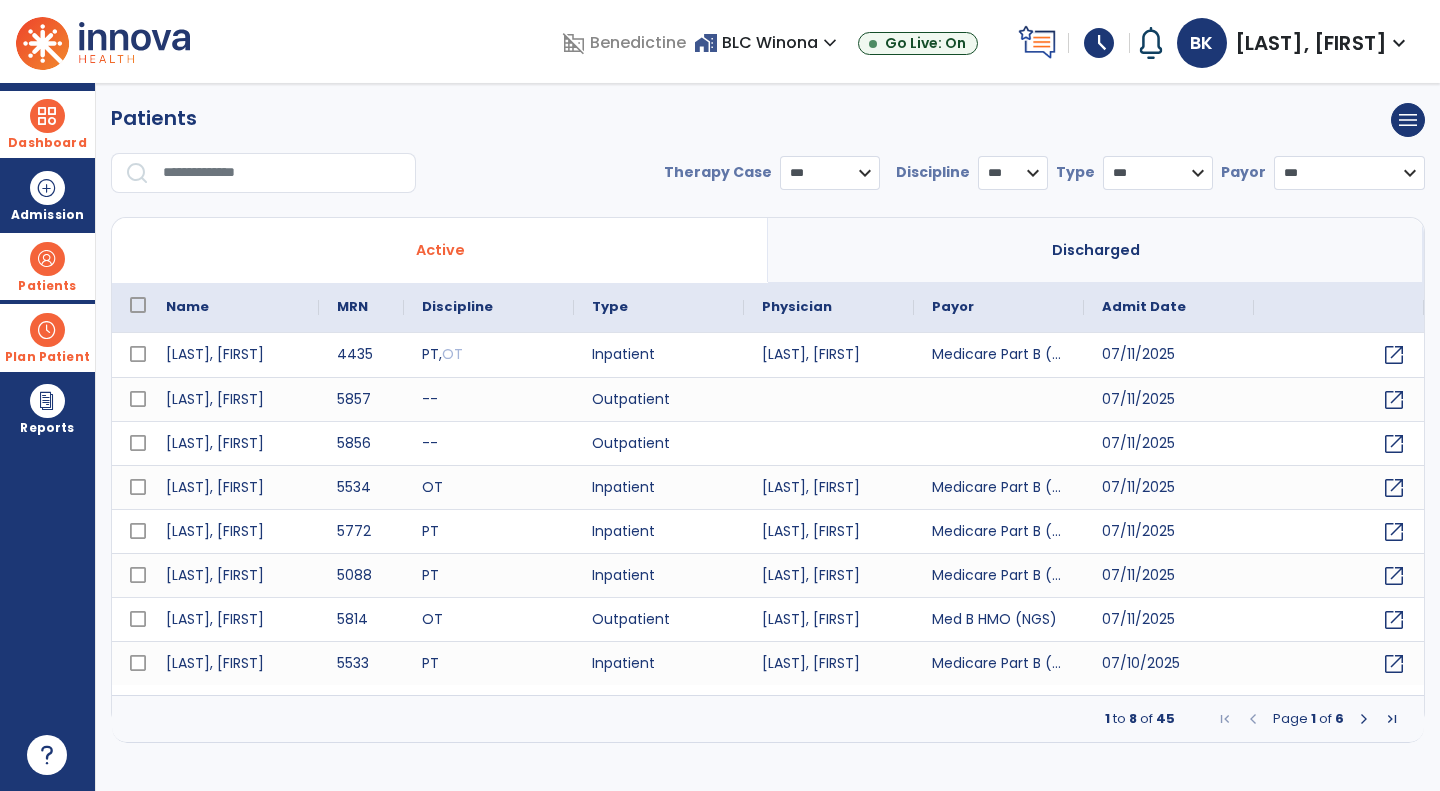 click at bounding box center (282, 173) 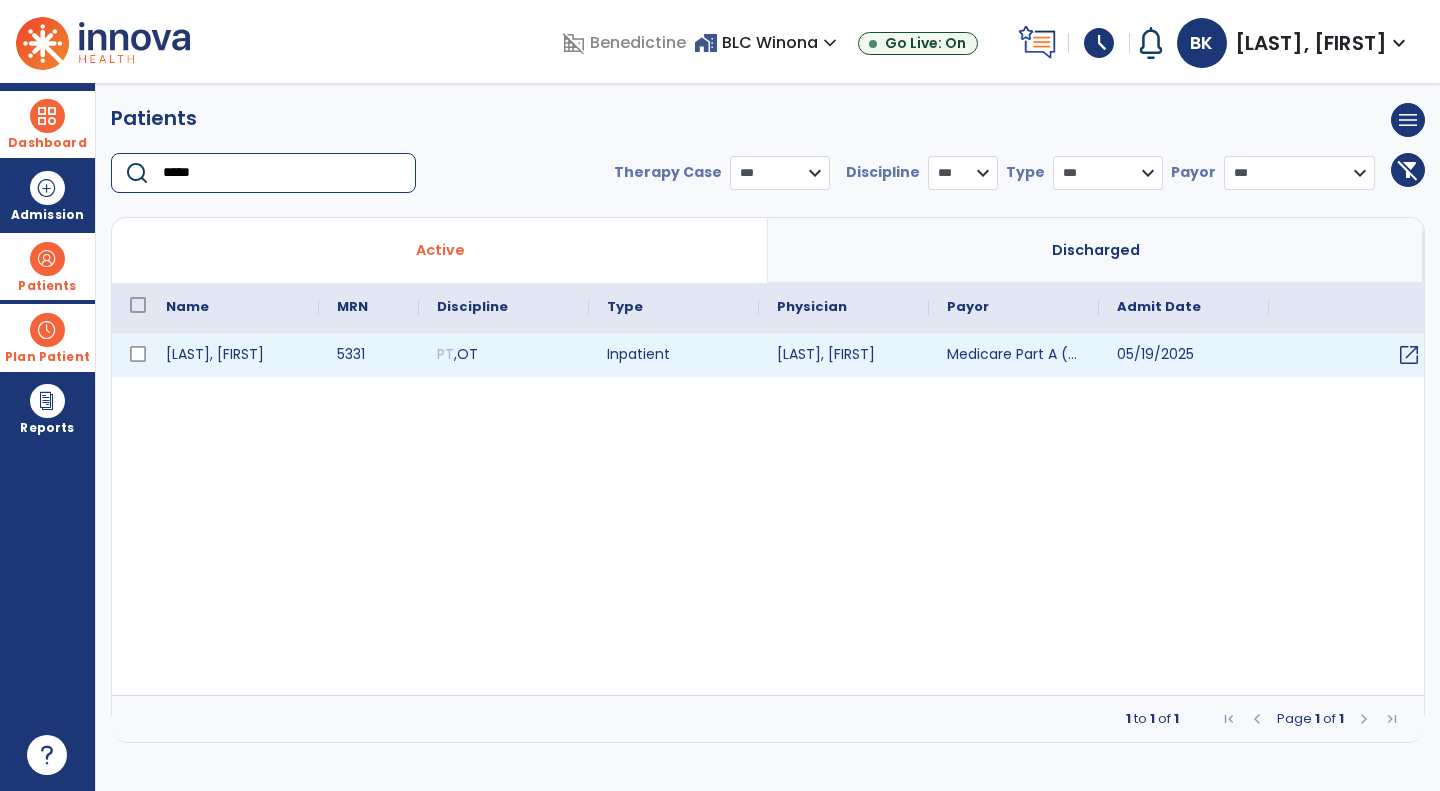 type on "*****" 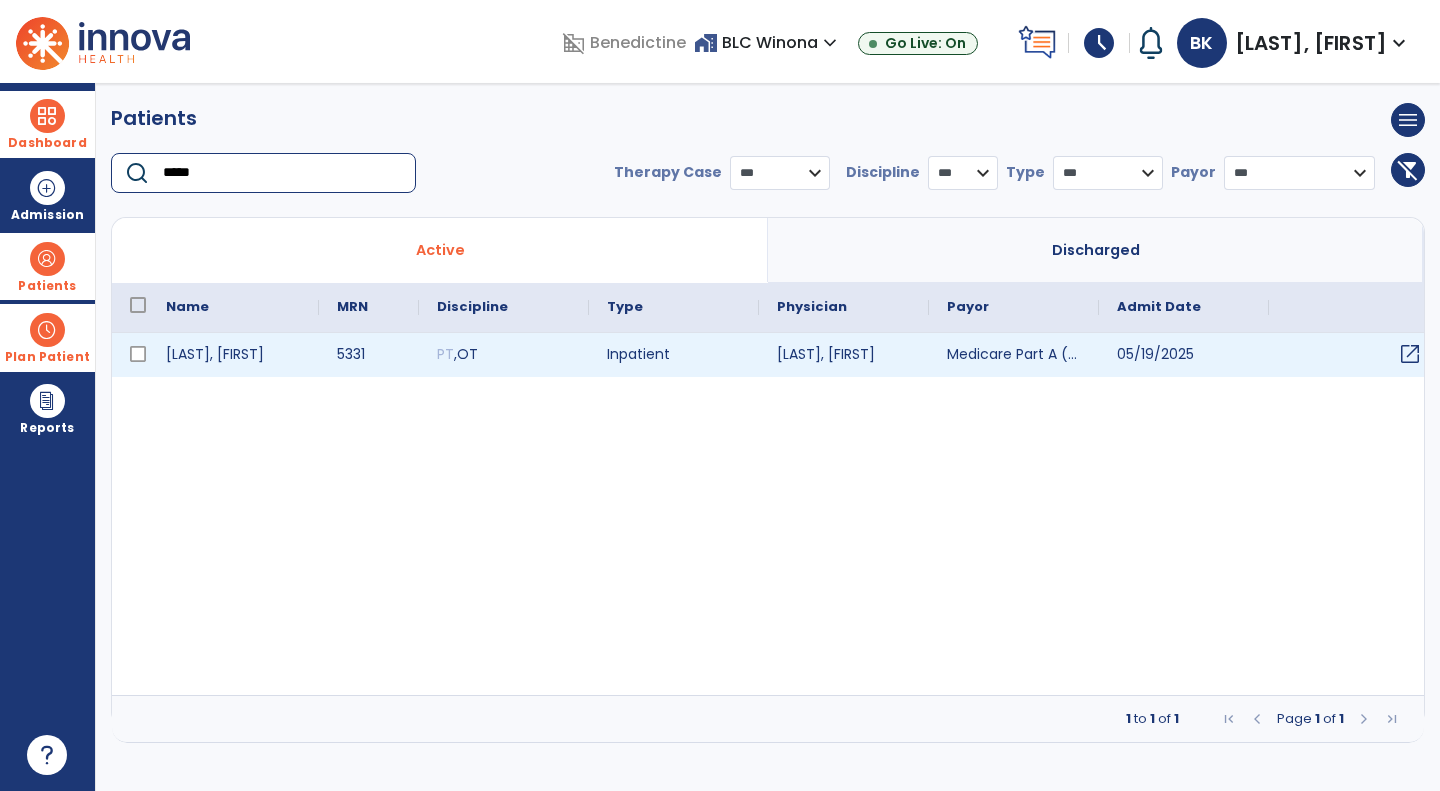 click on "open_in_new" at bounding box center [1410, 354] 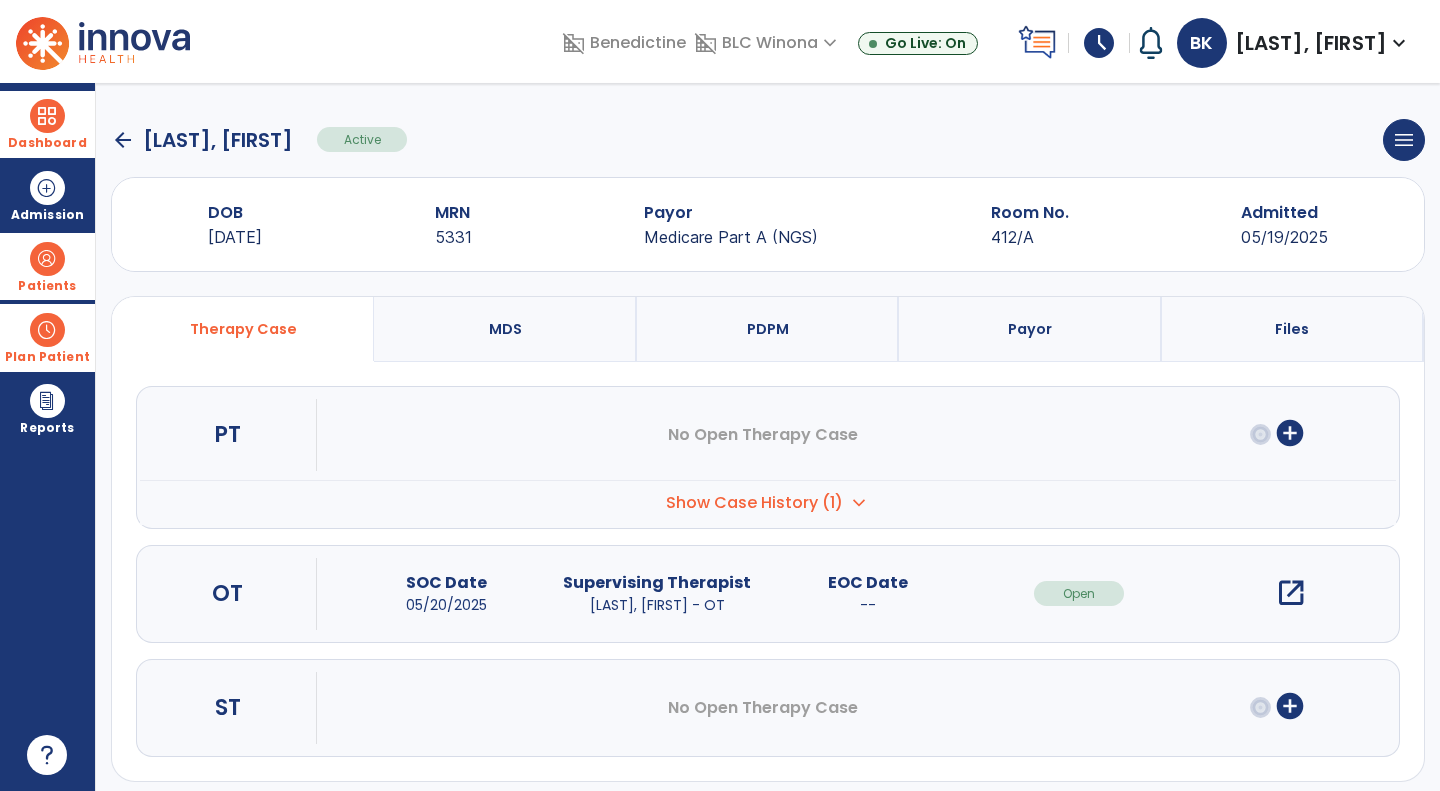 click on "Show Case History (1)" at bounding box center (754, 503) 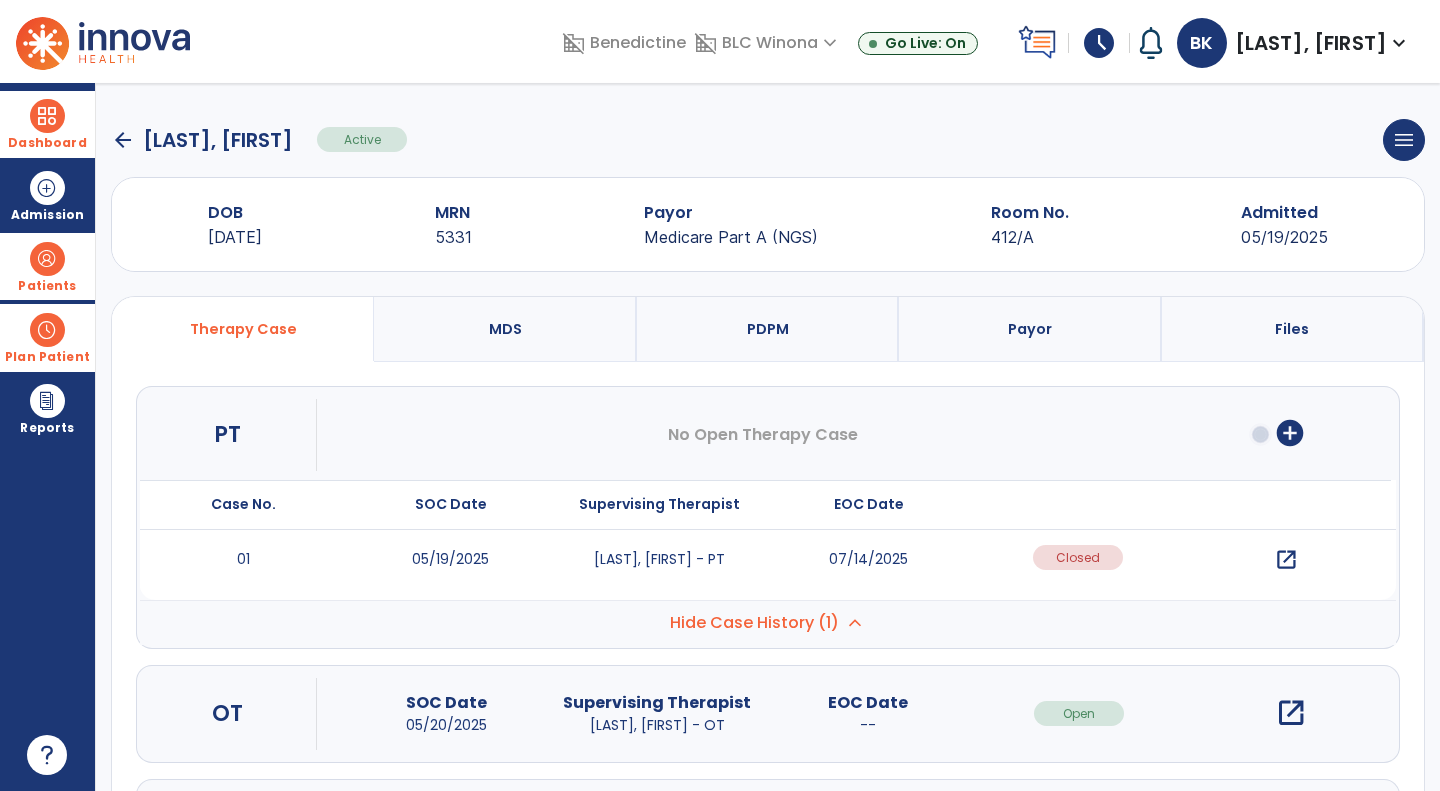 click on "open_in_new" at bounding box center (1286, 560) 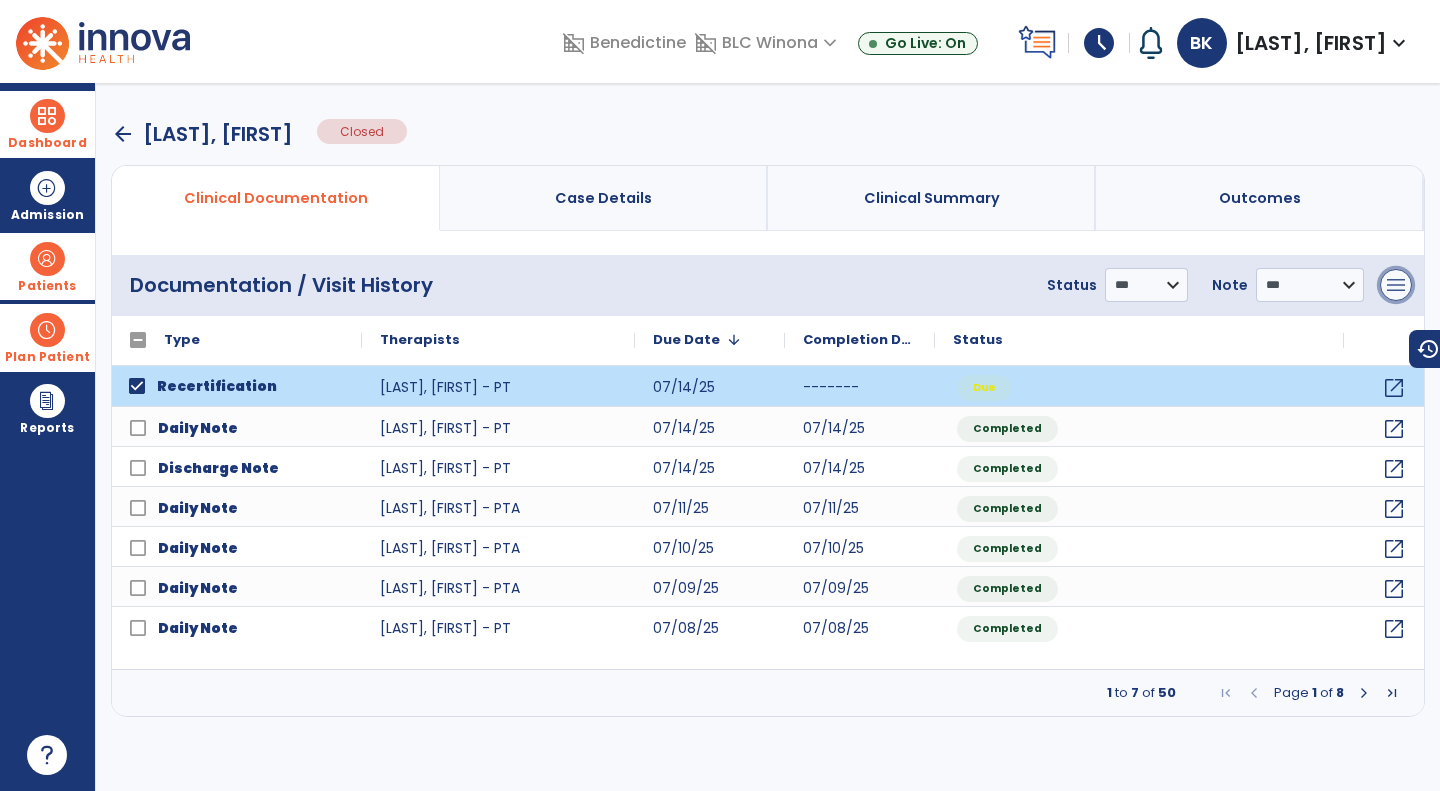 click on "menu" at bounding box center [1396, 285] 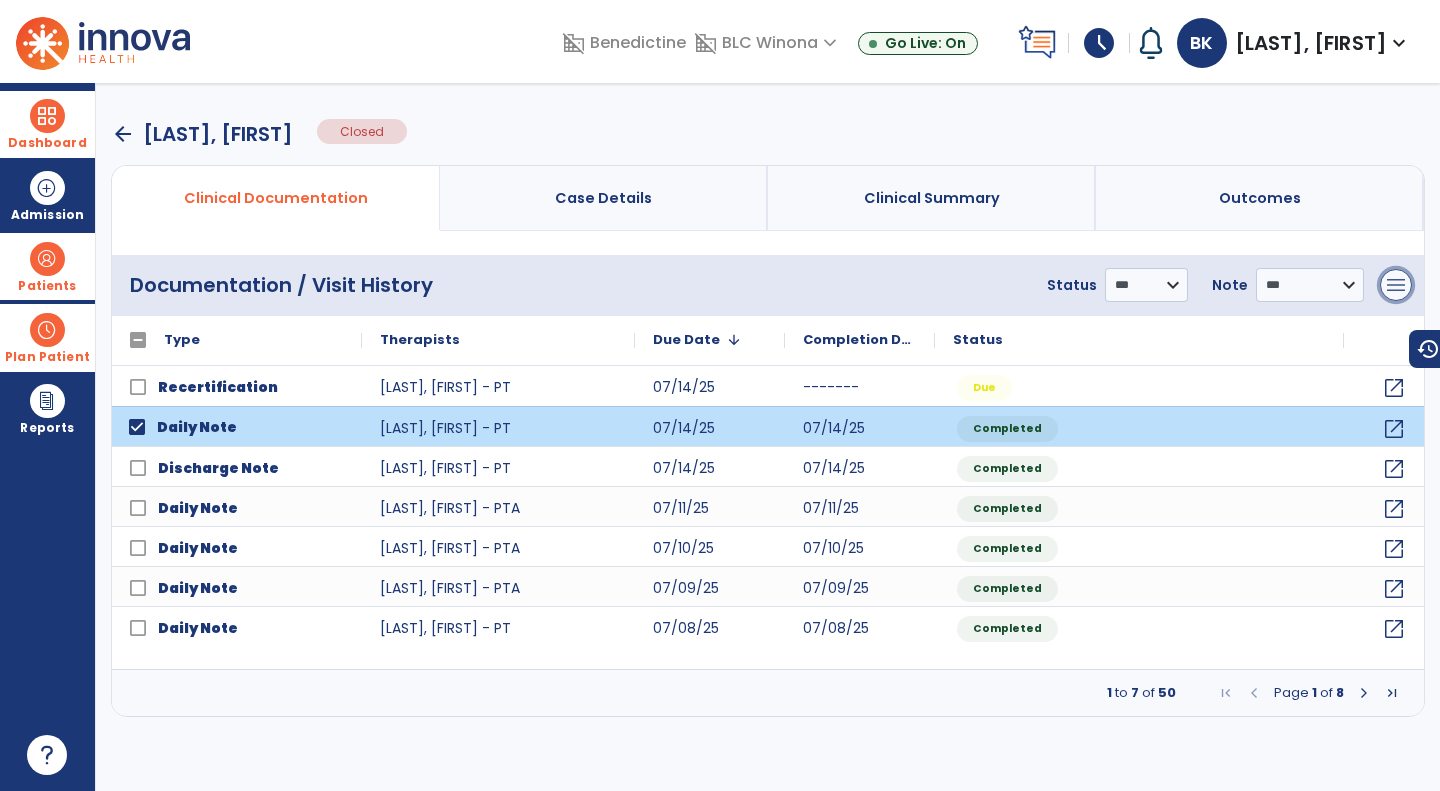click on "menu" at bounding box center (1396, 285) 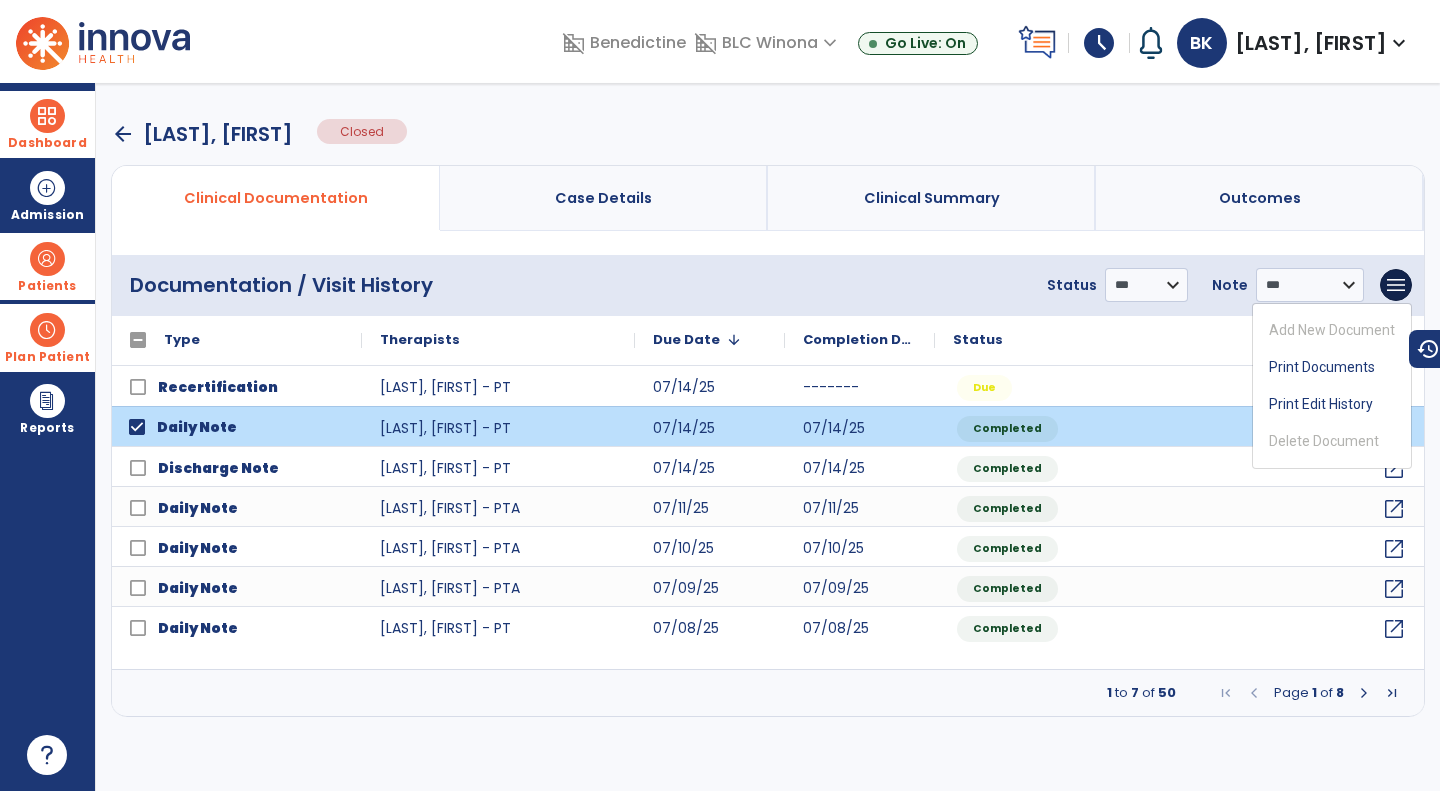 click on "Outcomes" at bounding box center (1260, 198) 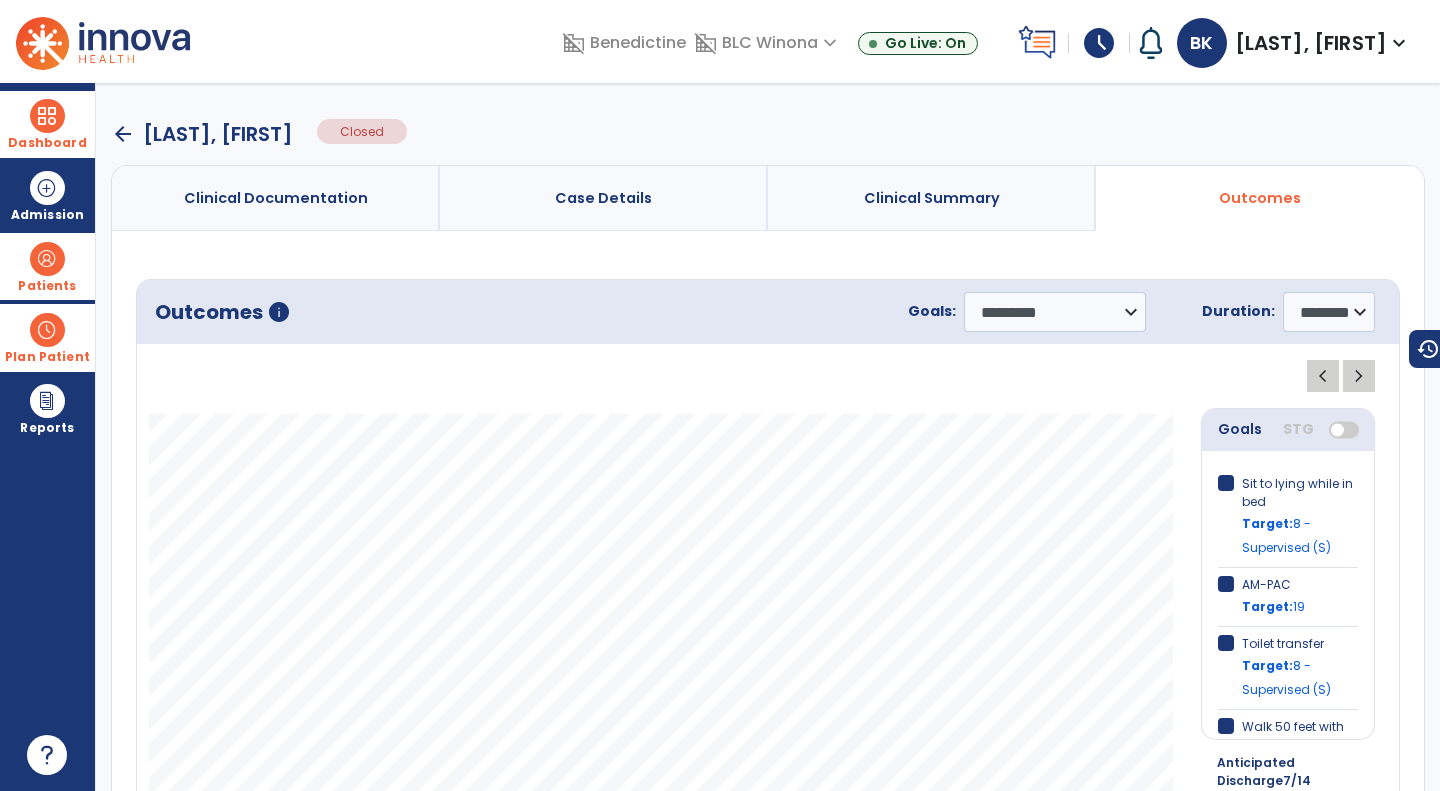 click at bounding box center (103, 41) 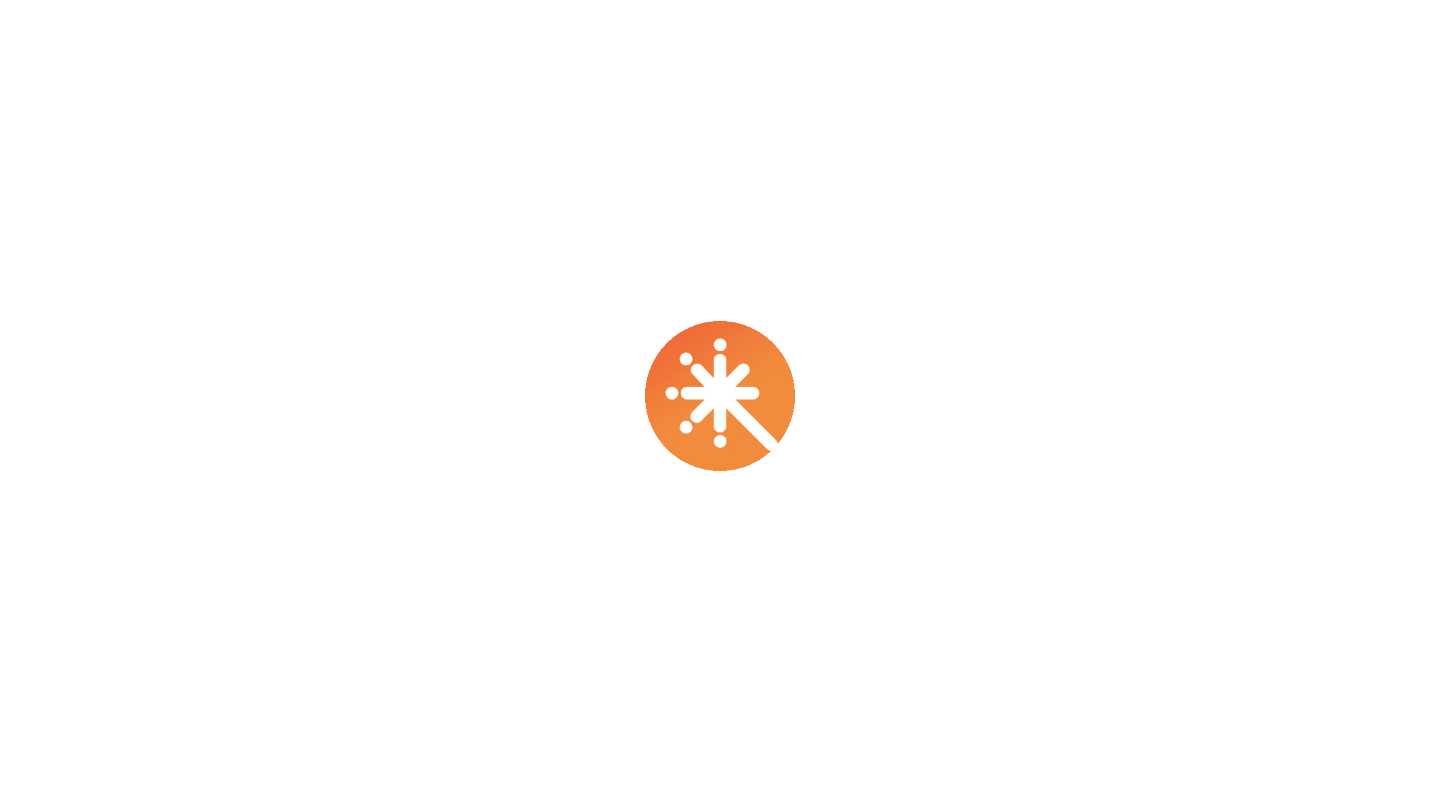 scroll, scrollTop: 0, scrollLeft: 0, axis: both 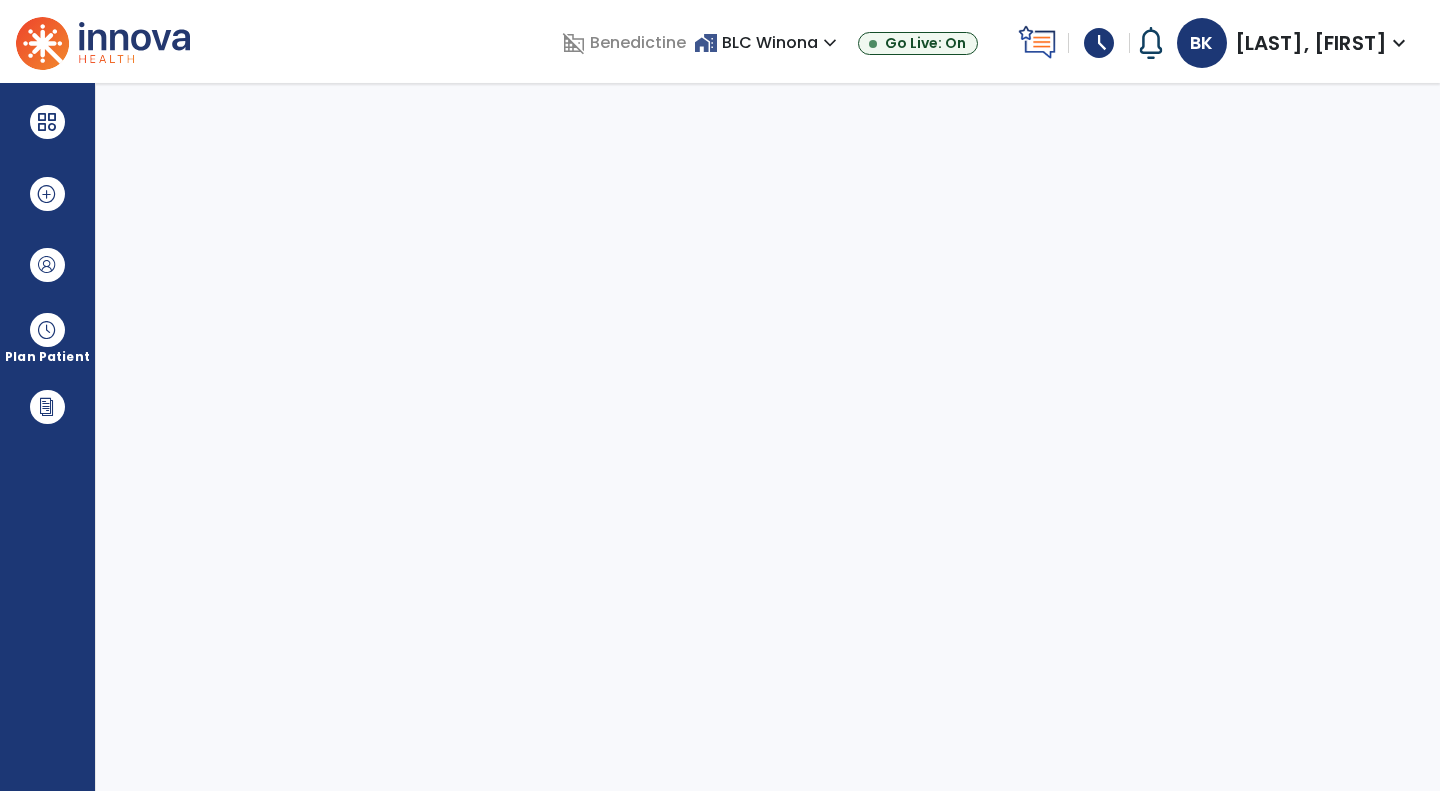 select on "****" 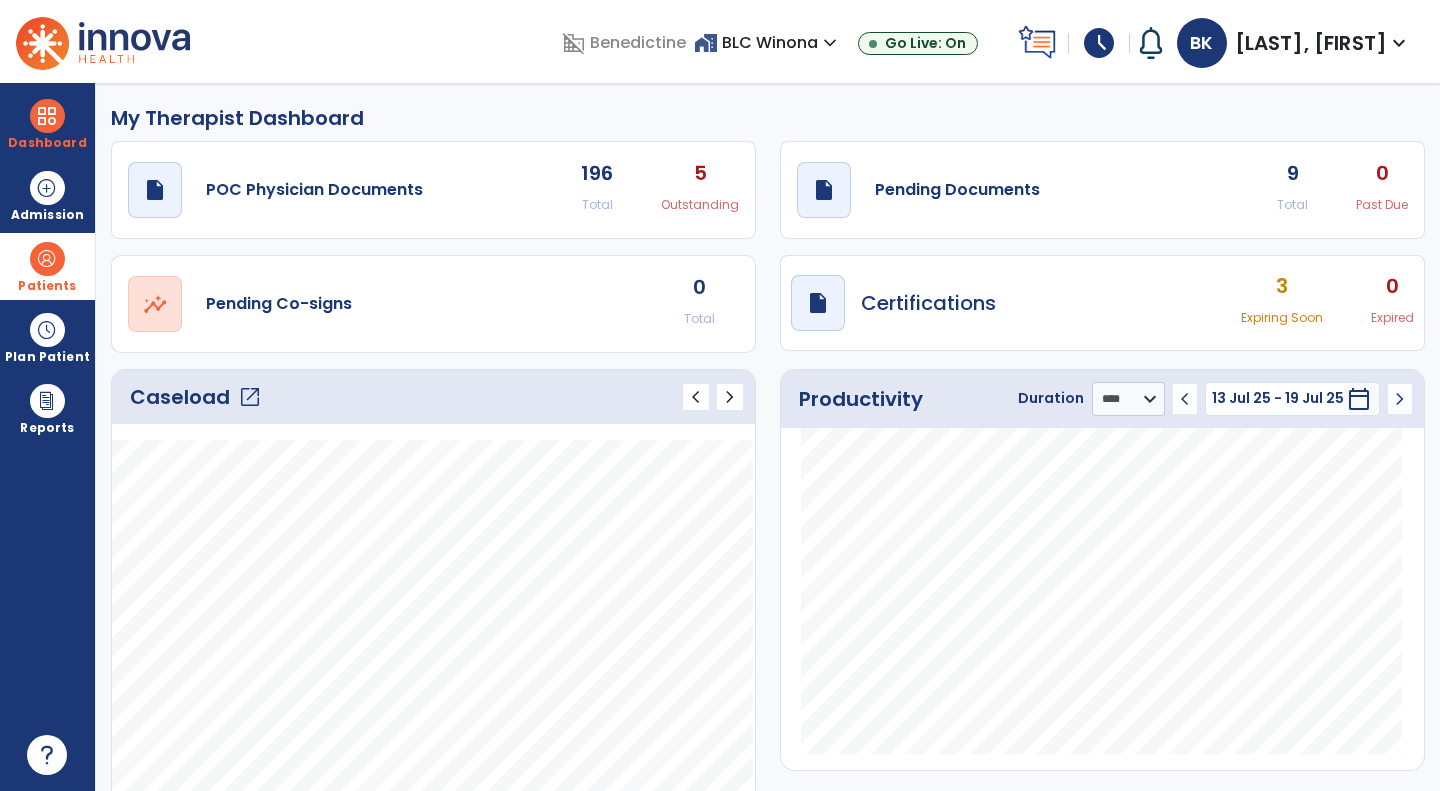 click on "Patients" at bounding box center [47, 266] 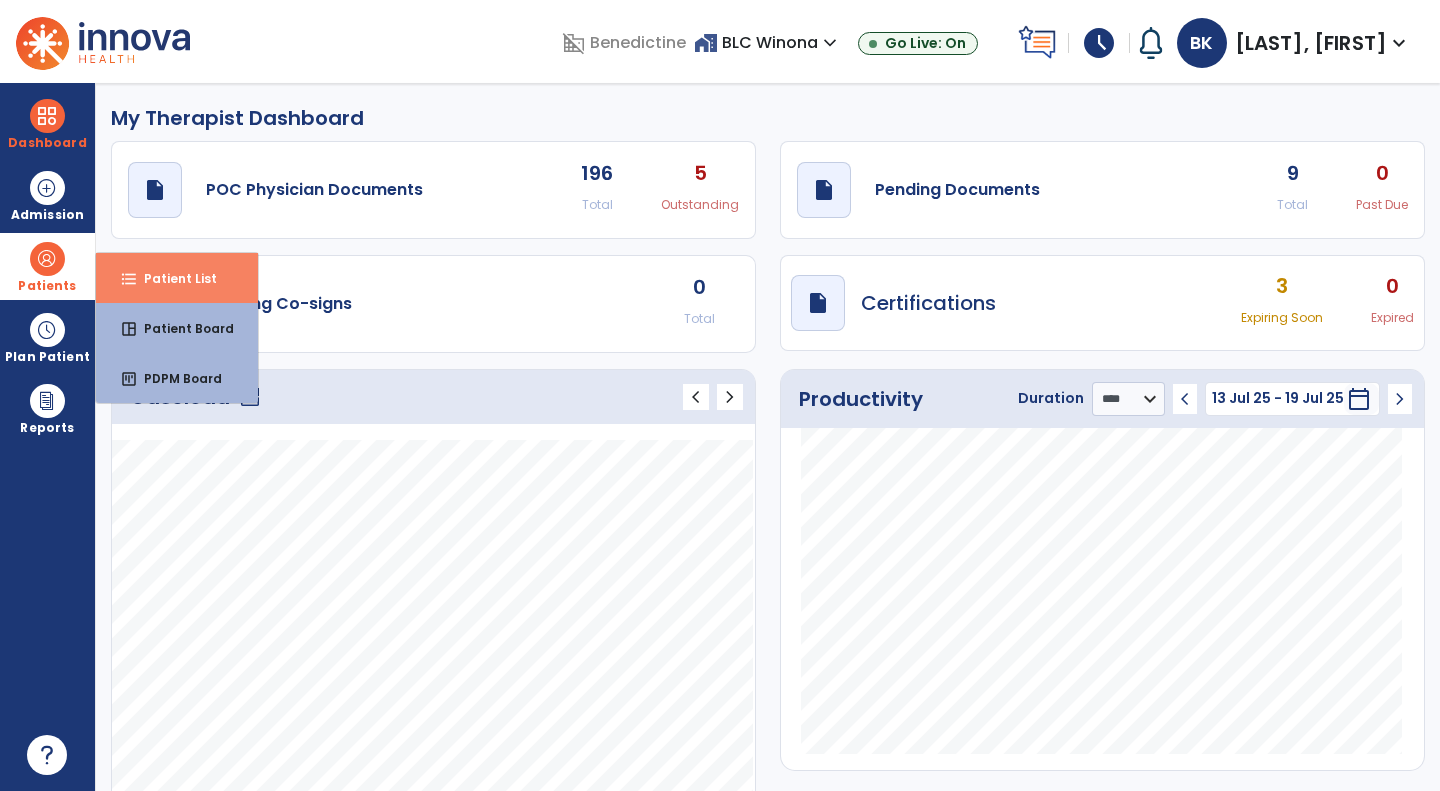 click on "format_list_bulleted" at bounding box center (129, 279) 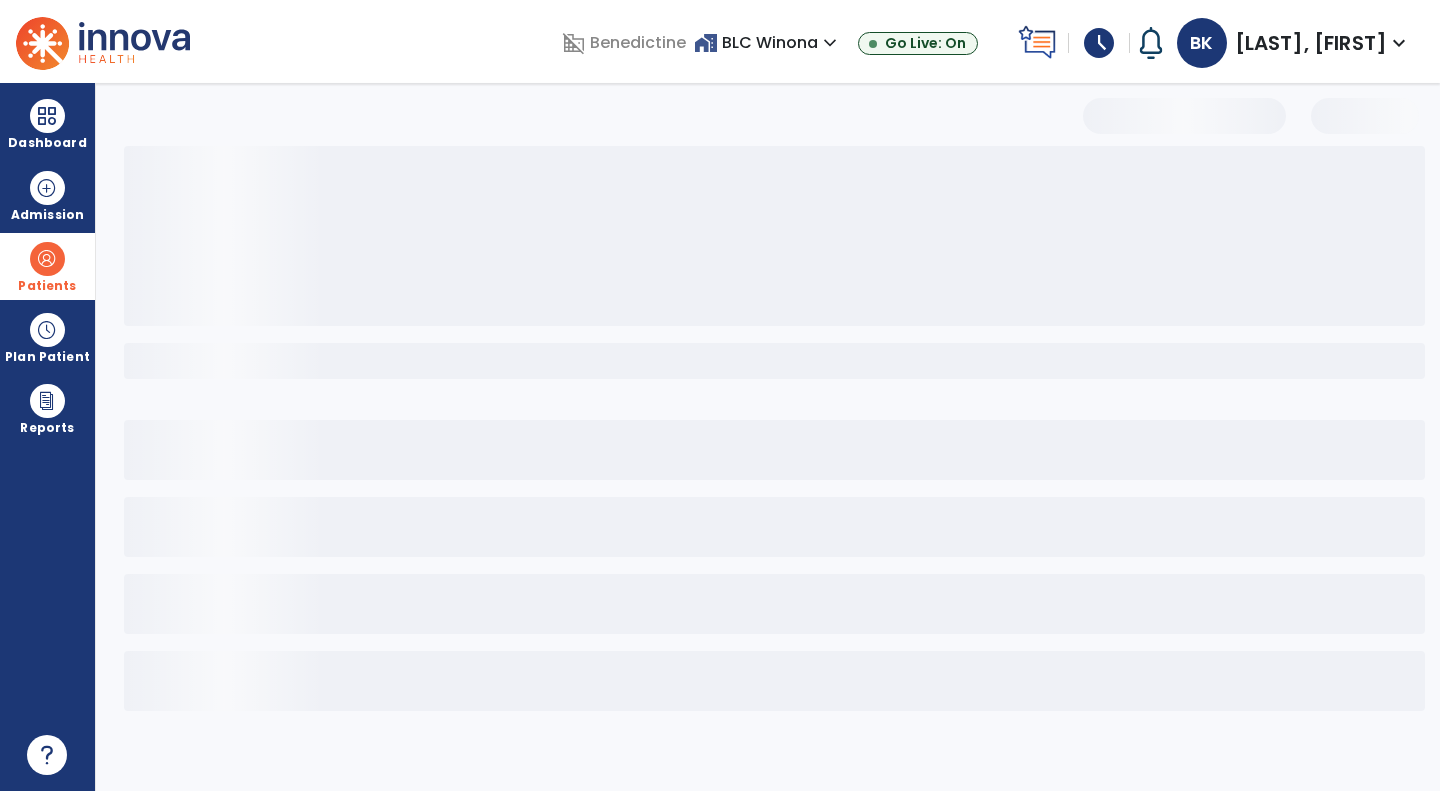 select on "***" 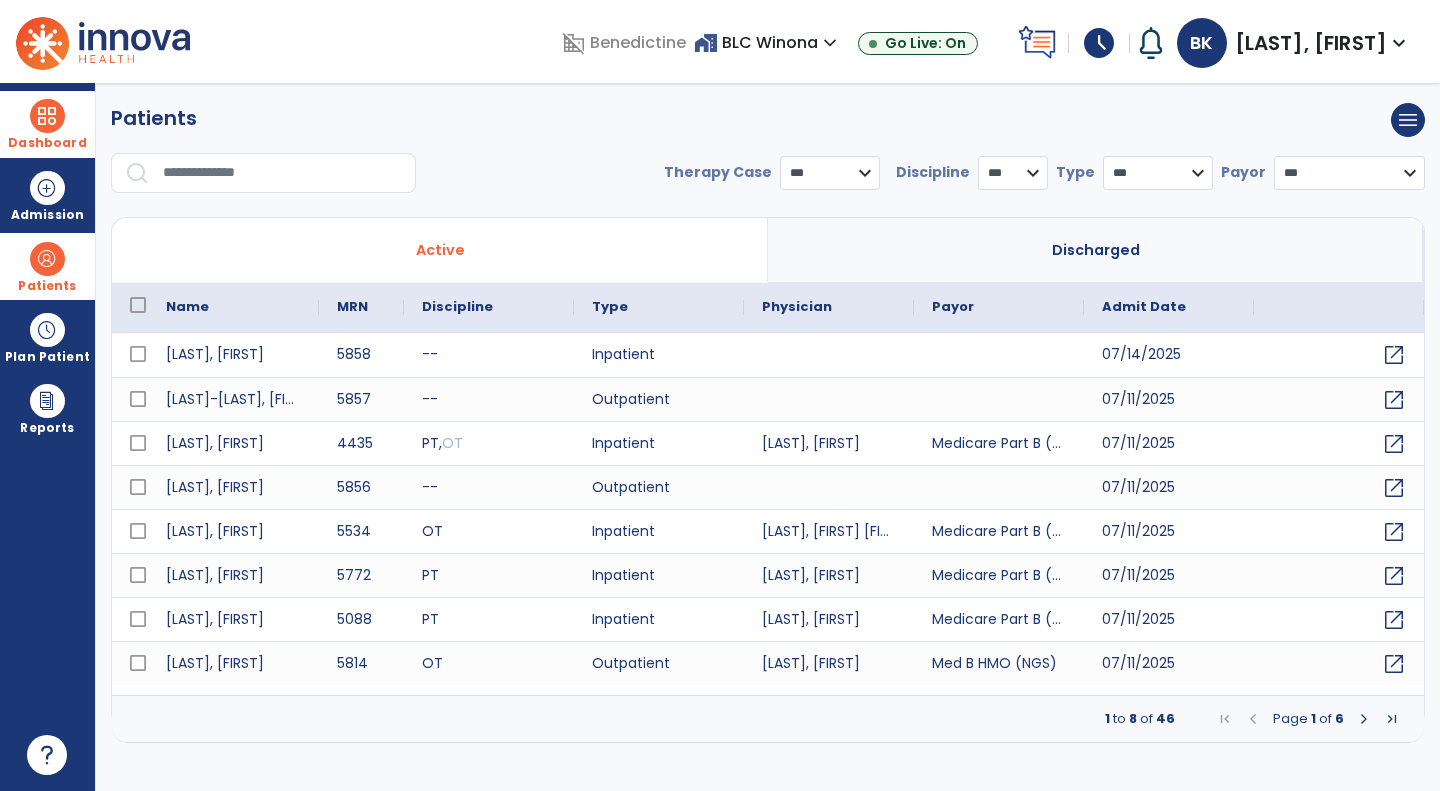 click on "Dashboard" at bounding box center [47, 124] 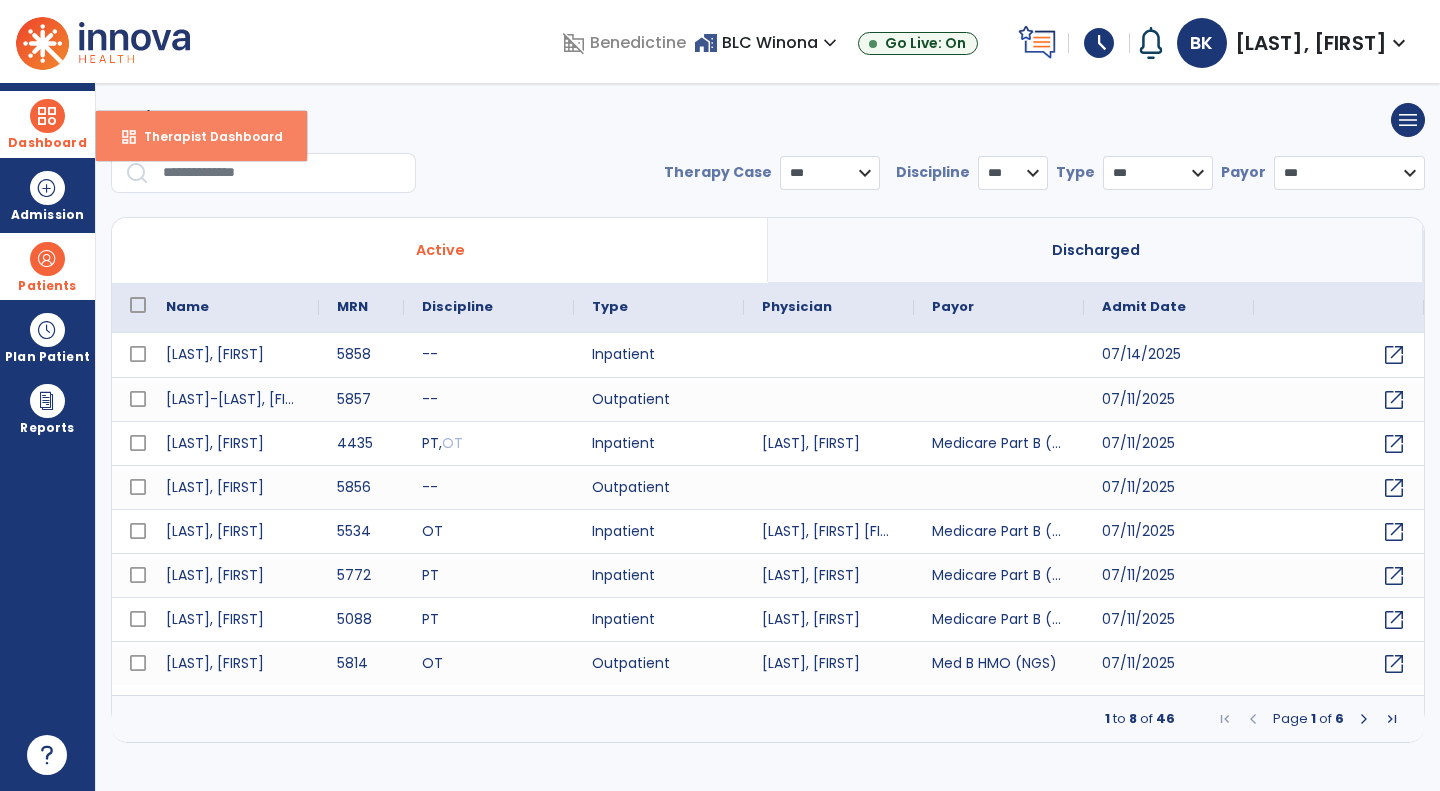 click on "Therapist Dashboard" at bounding box center [205, 136] 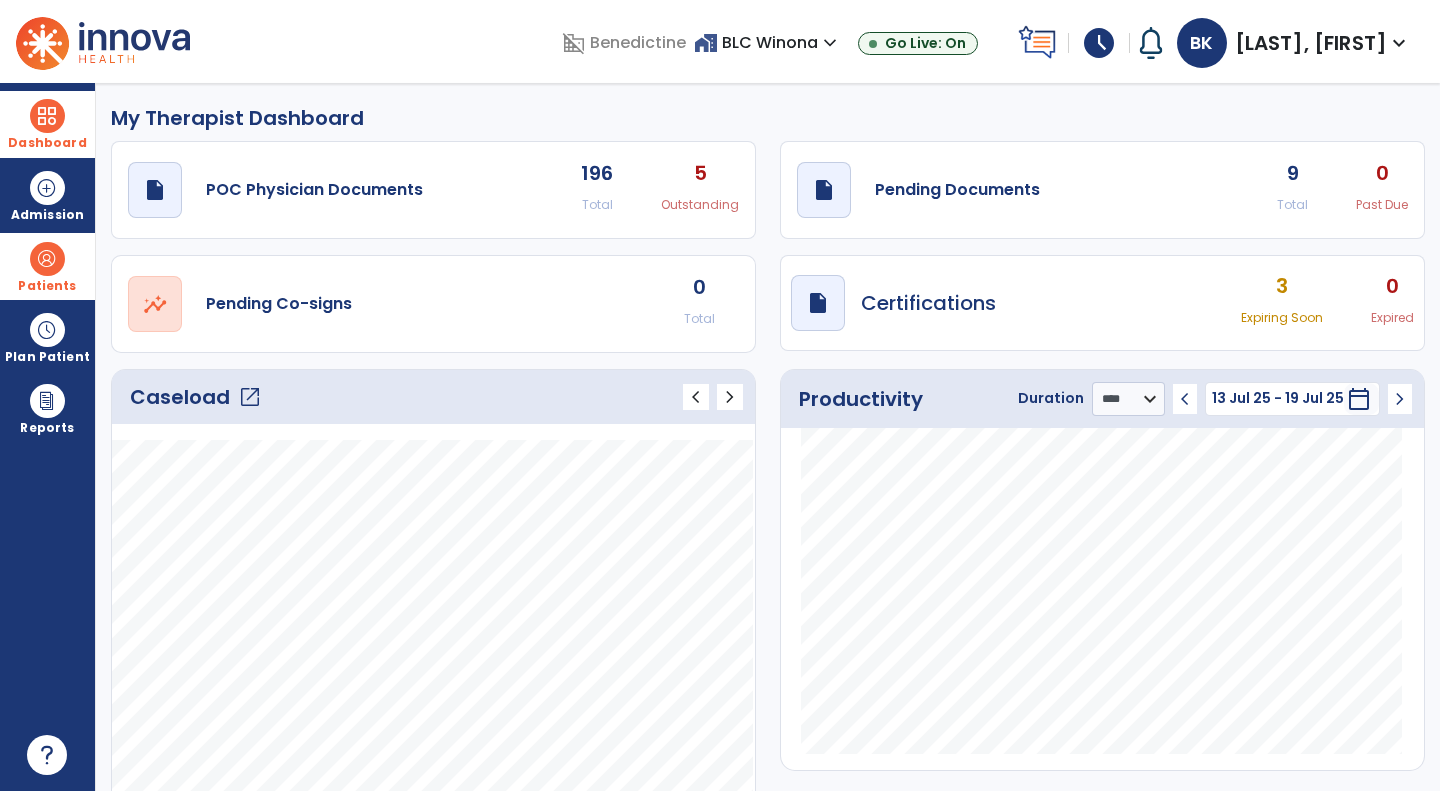 click on "draft   open_in_new  Certifications 3 Expiring Soon 0 Expired" at bounding box center [1102, 303] 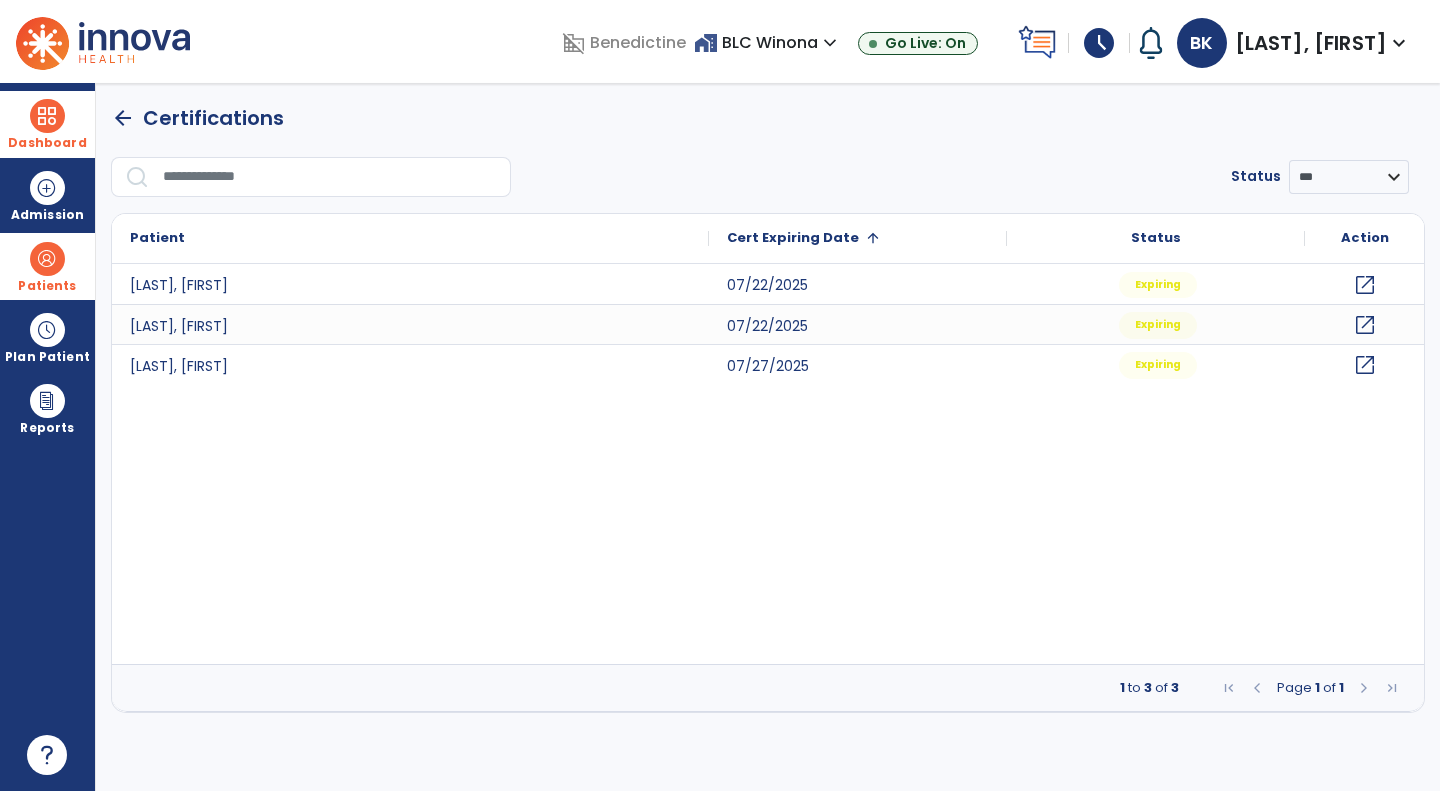 click on "Dashboard" at bounding box center [47, 124] 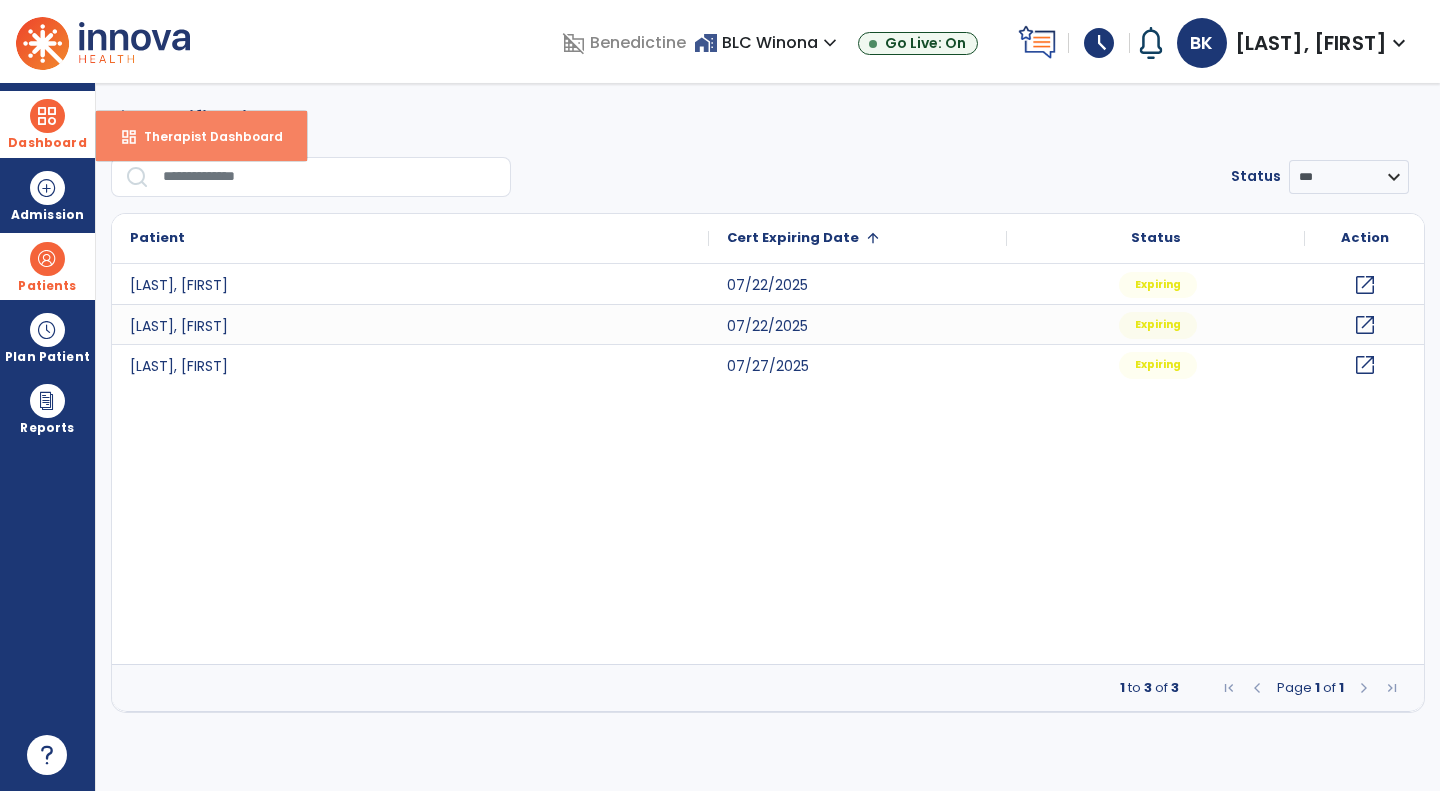 click on "dashboard  Therapist Dashboard" at bounding box center [201, 136] 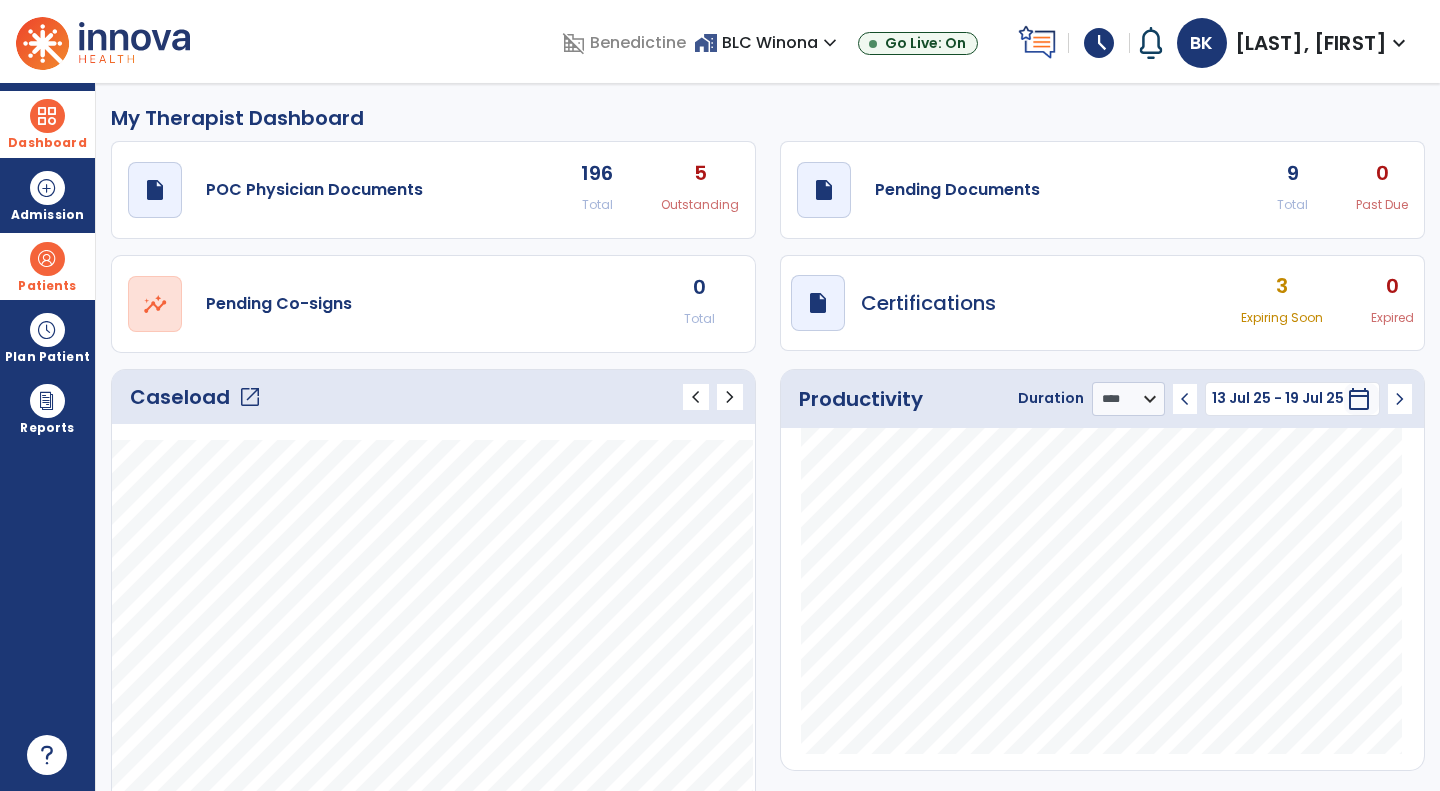 click on "draft   open_in_new  Pending Documents 9 Total 0 Past Due" 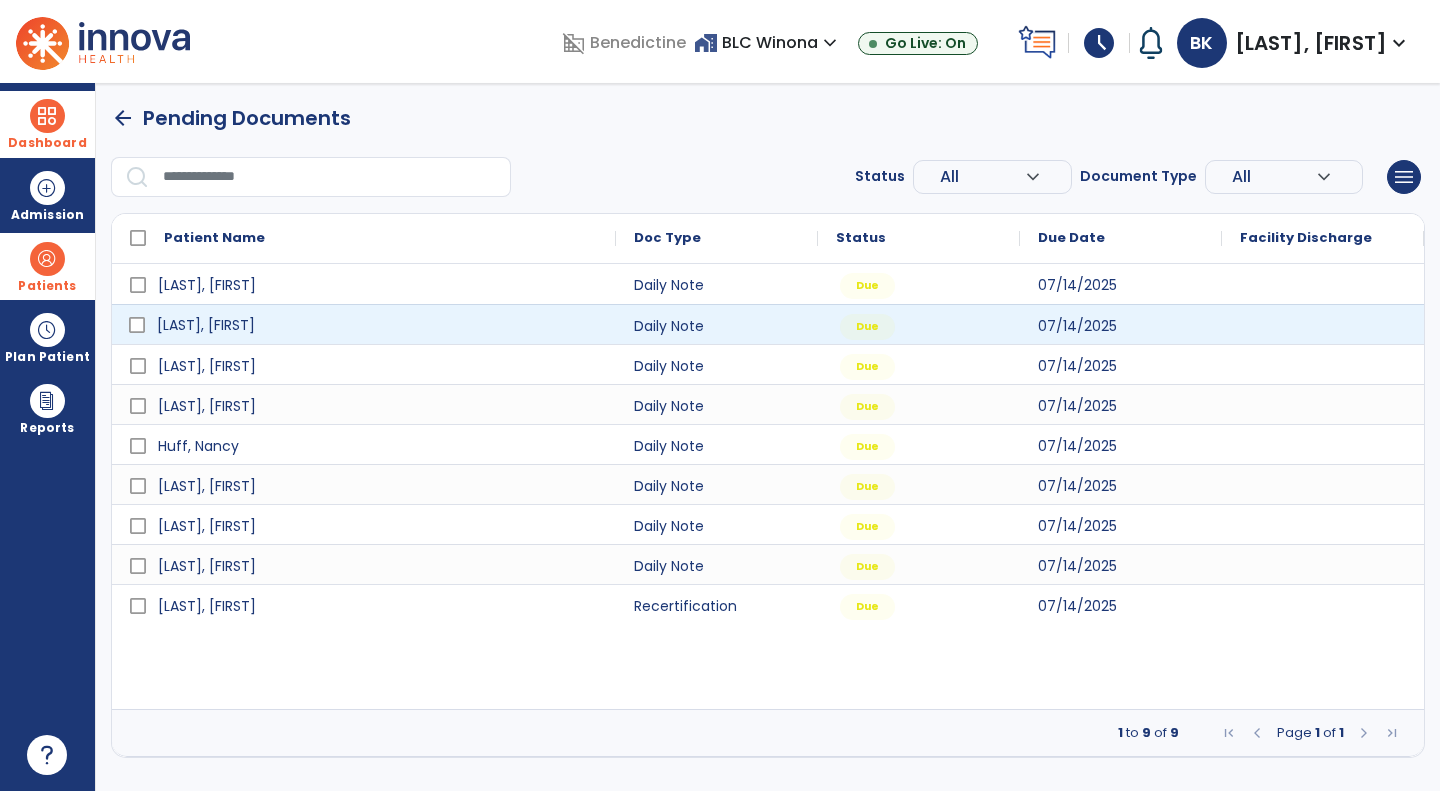 click on "[LAST], [FIRST]" at bounding box center (378, 325) 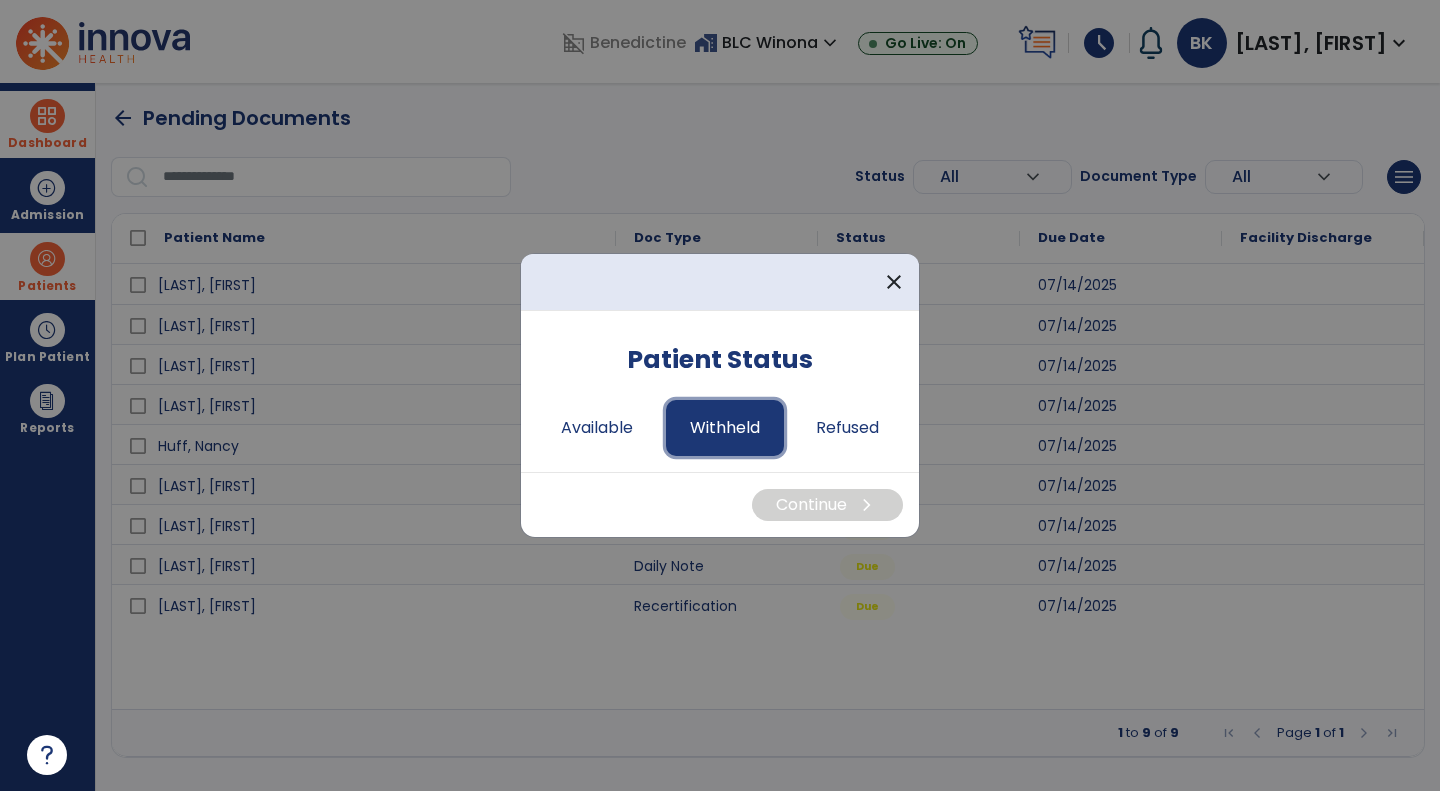 click on "Withheld" at bounding box center (725, 428) 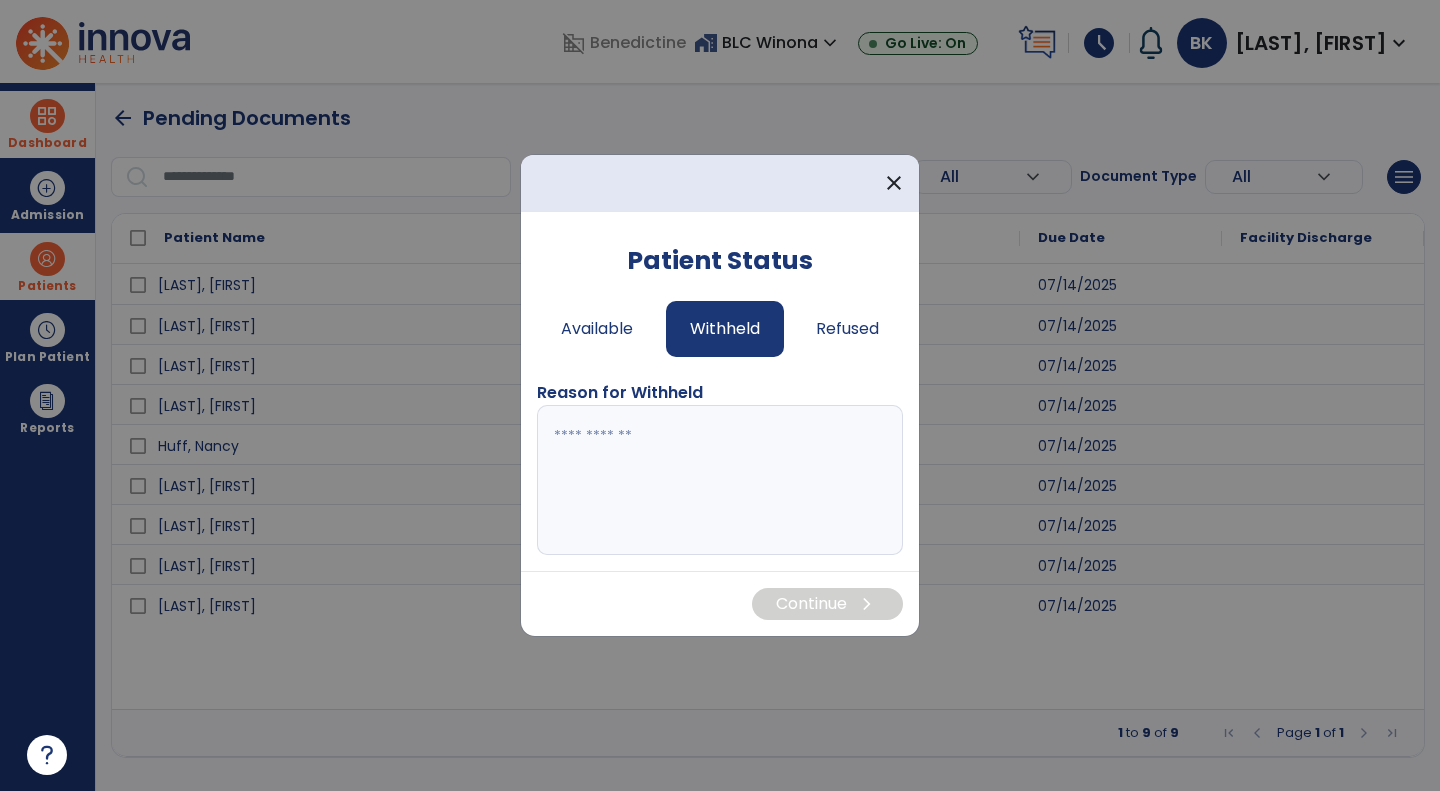 click at bounding box center (720, 480) 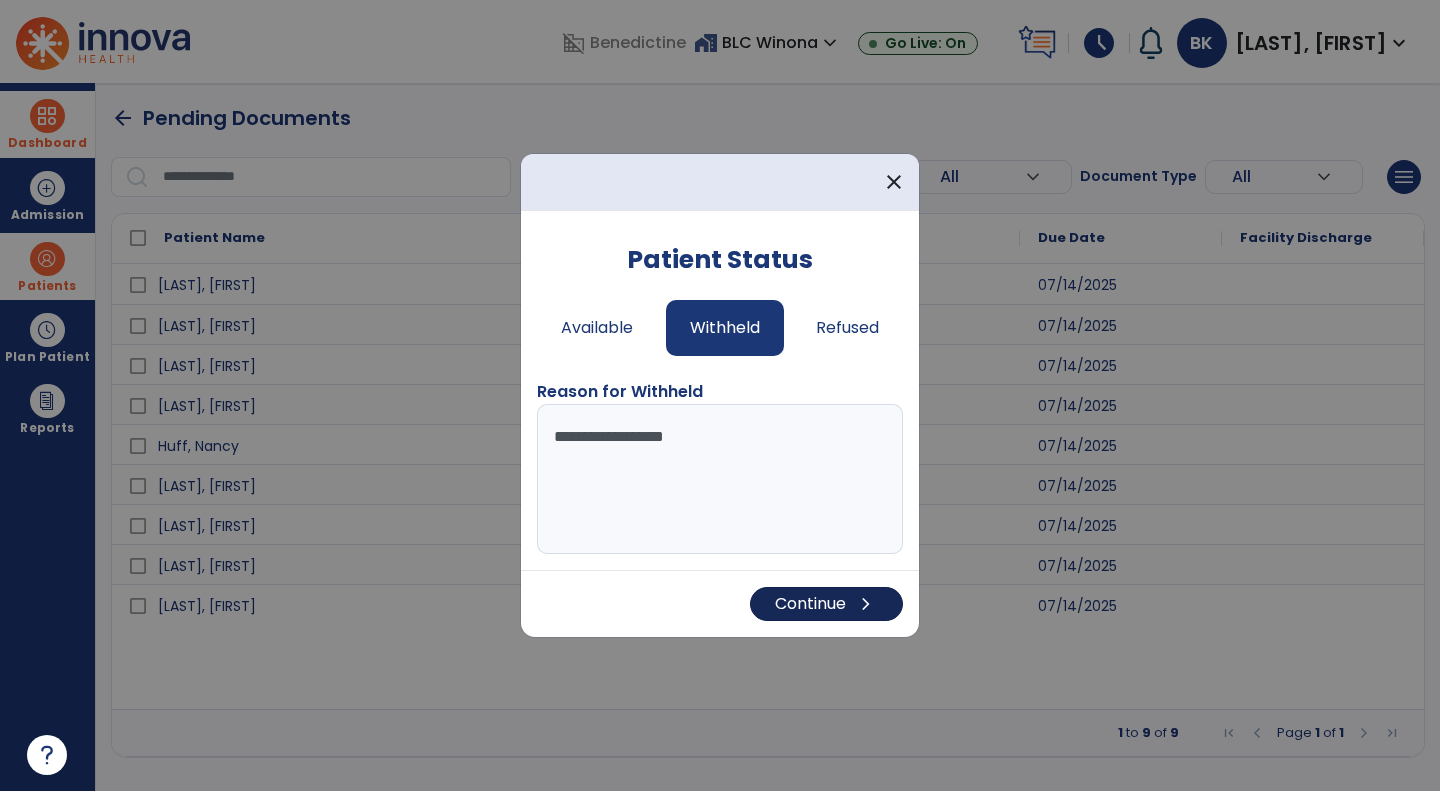 type on "**********" 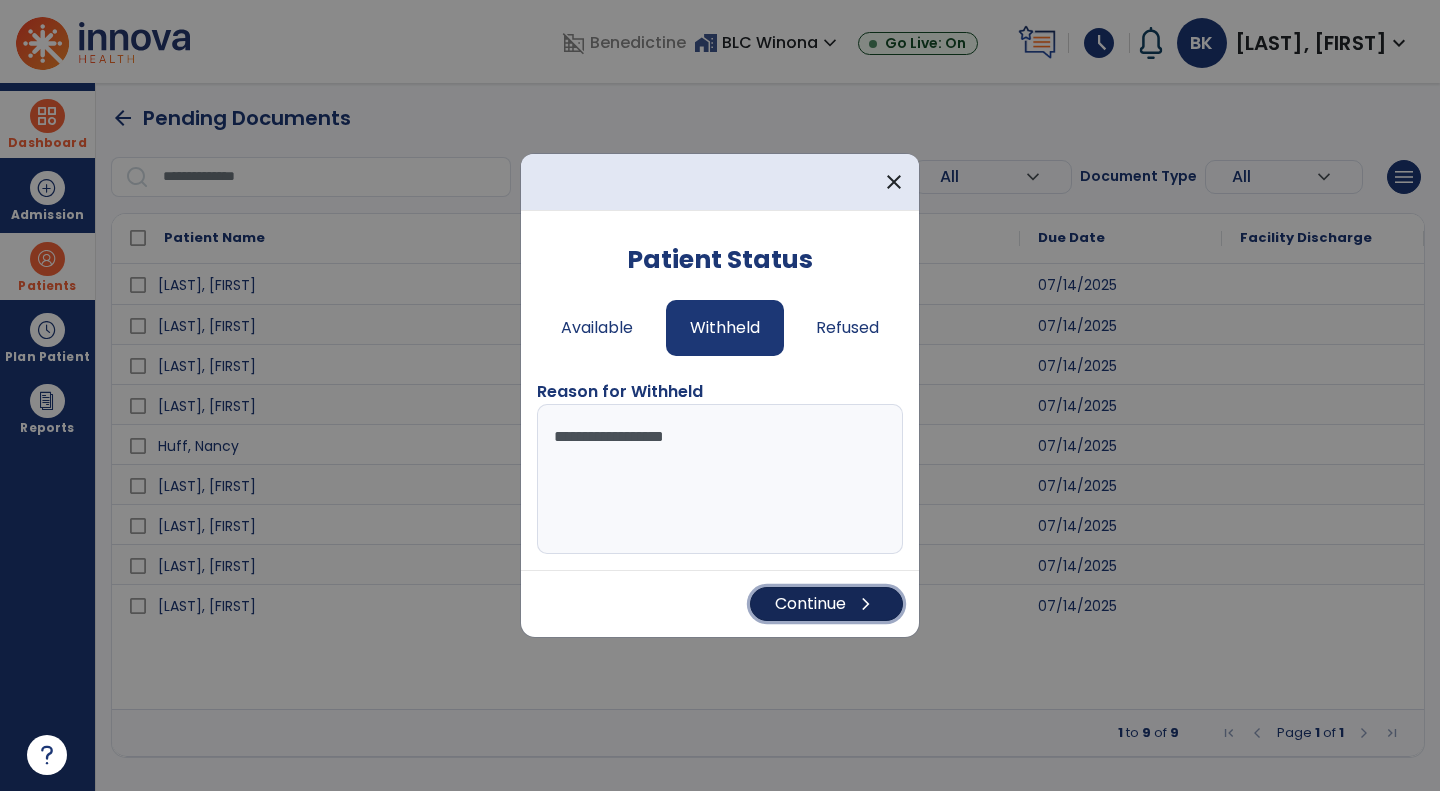 click on "Continue   chevron_right" at bounding box center [826, 604] 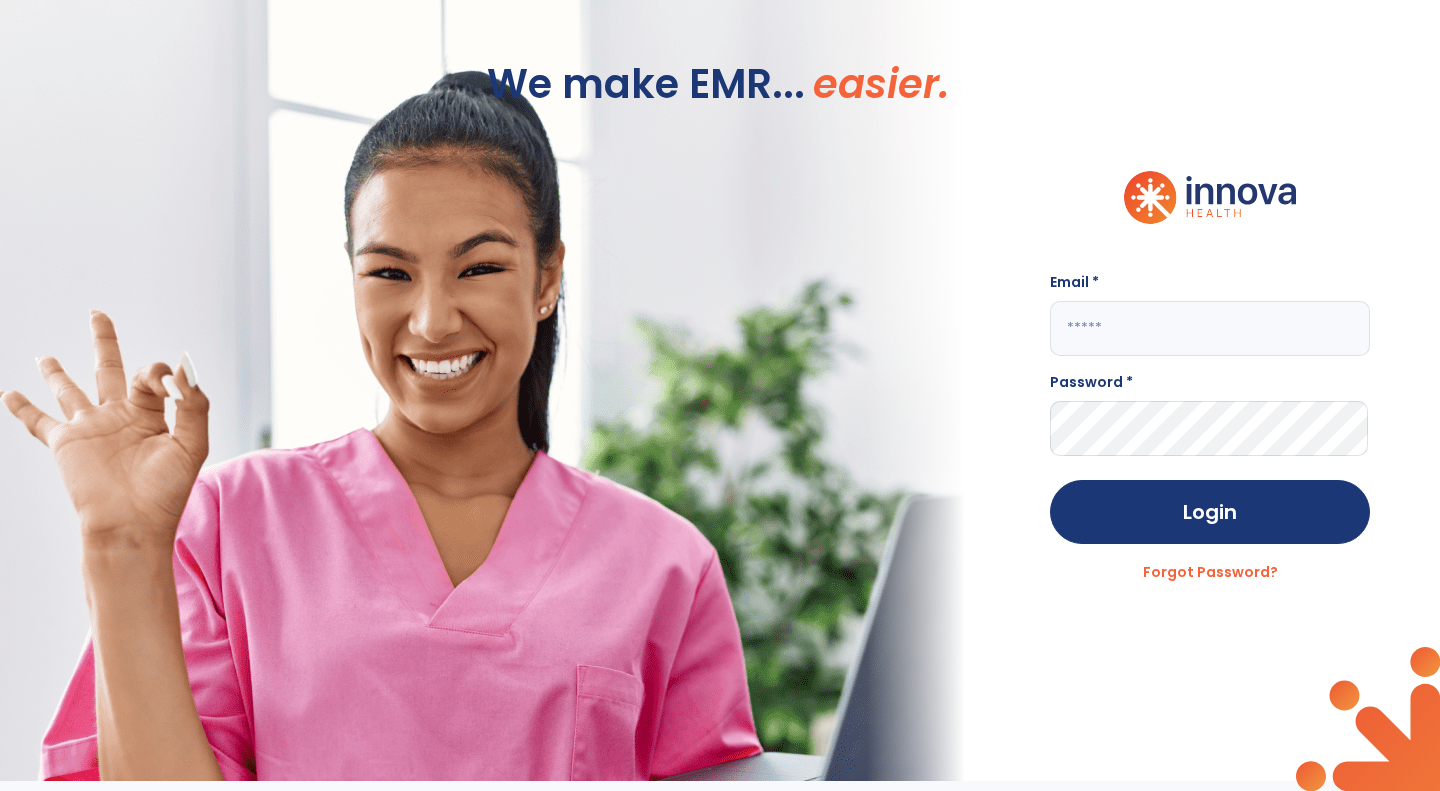 click 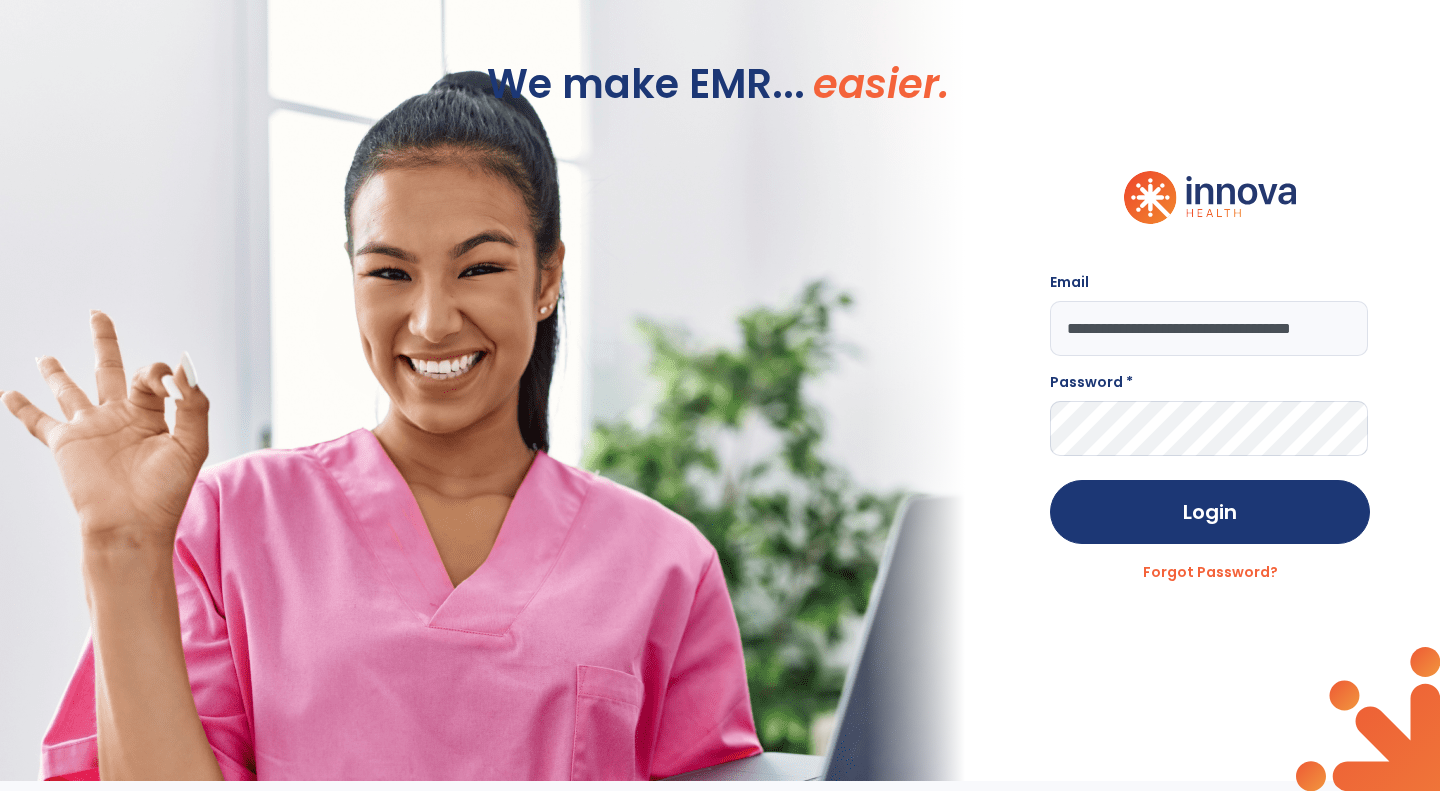 scroll, scrollTop: 0, scrollLeft: 45, axis: horizontal 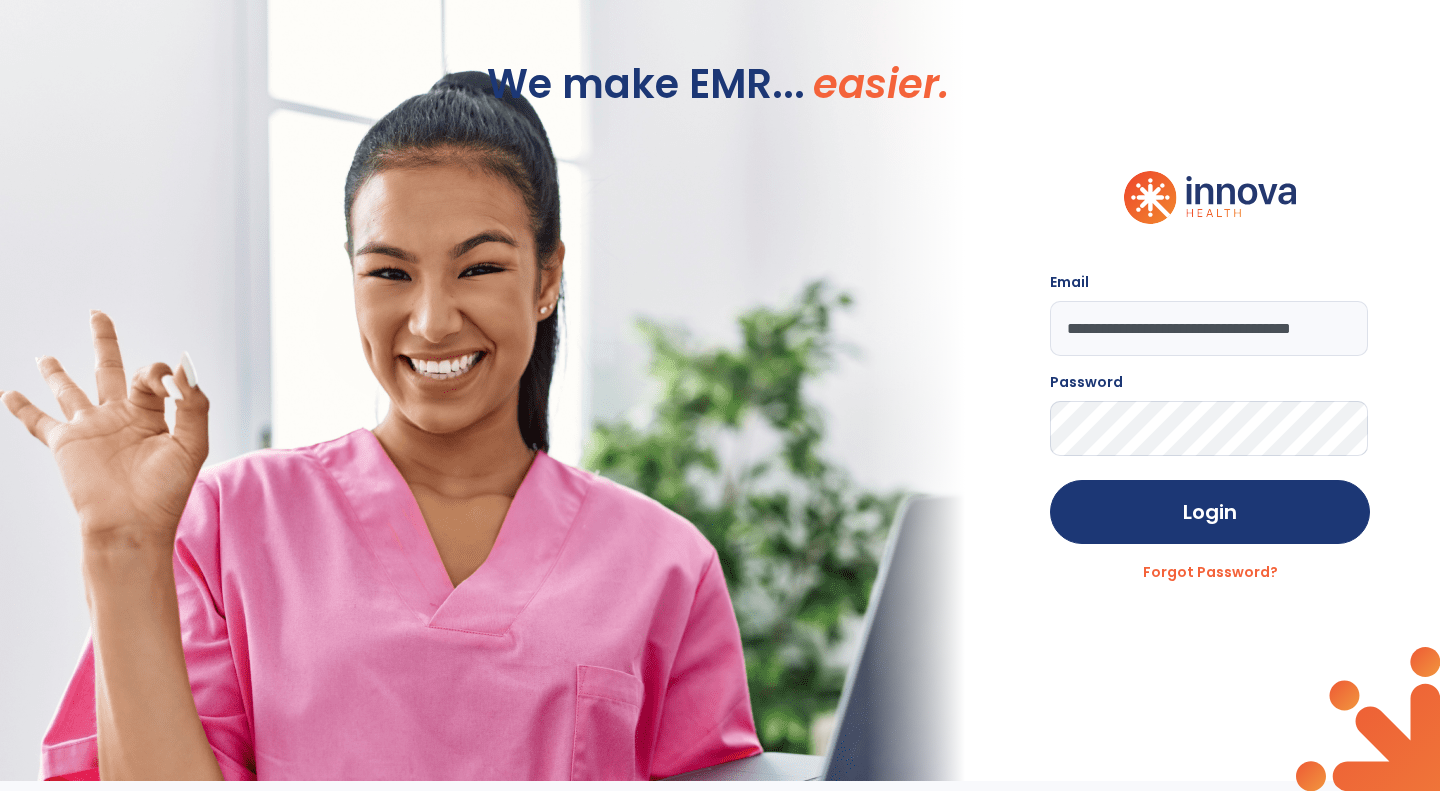 click on "Login" 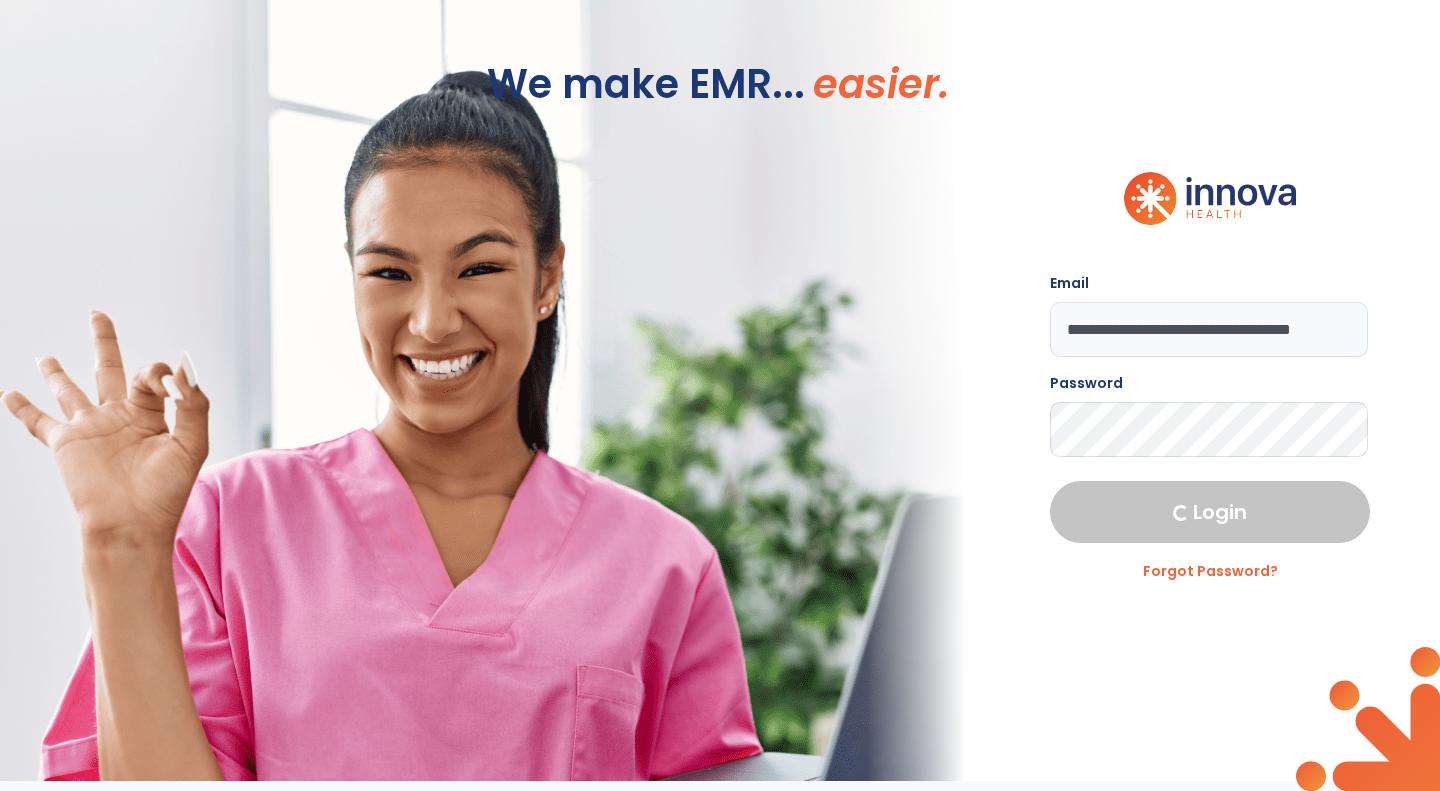 select on "****" 